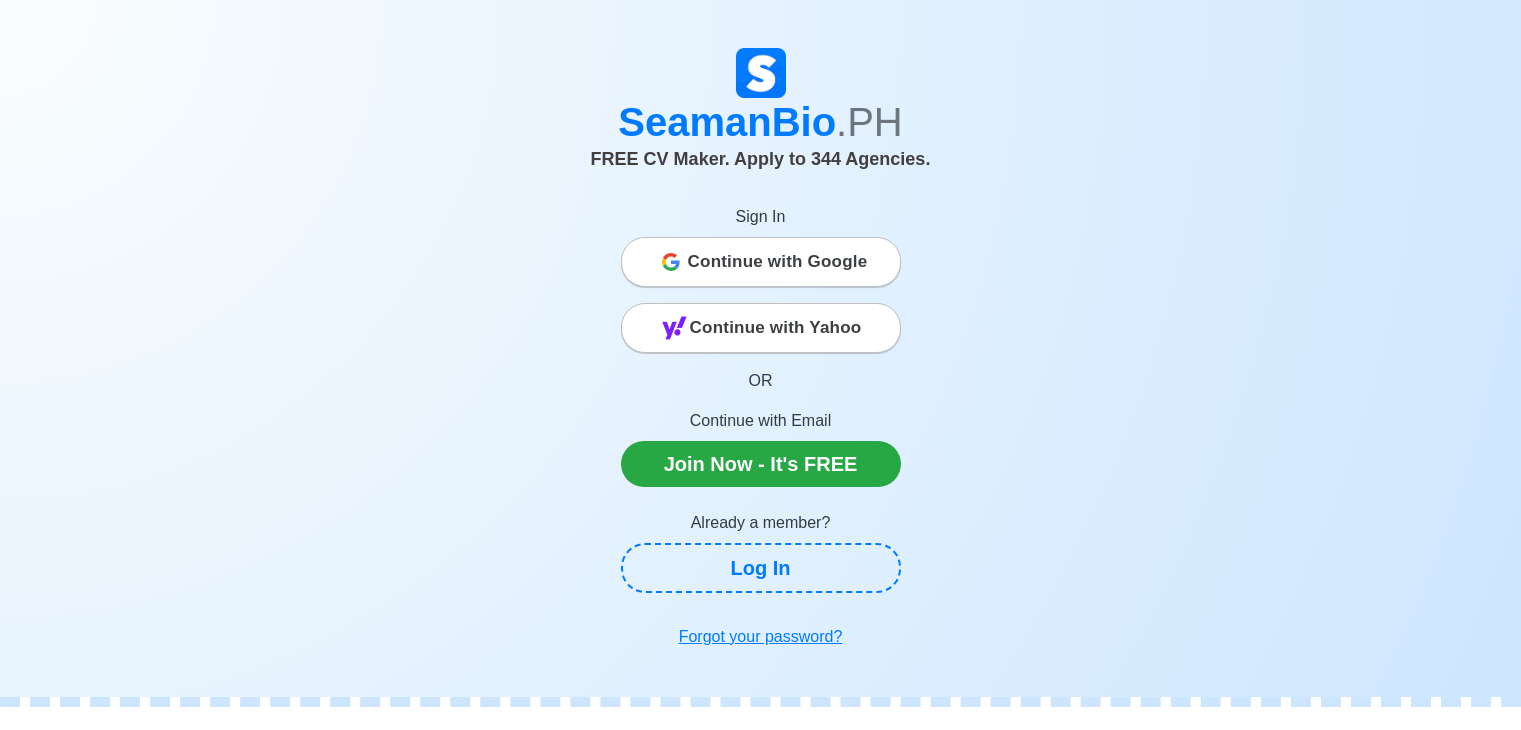 scroll, scrollTop: 0, scrollLeft: 0, axis: both 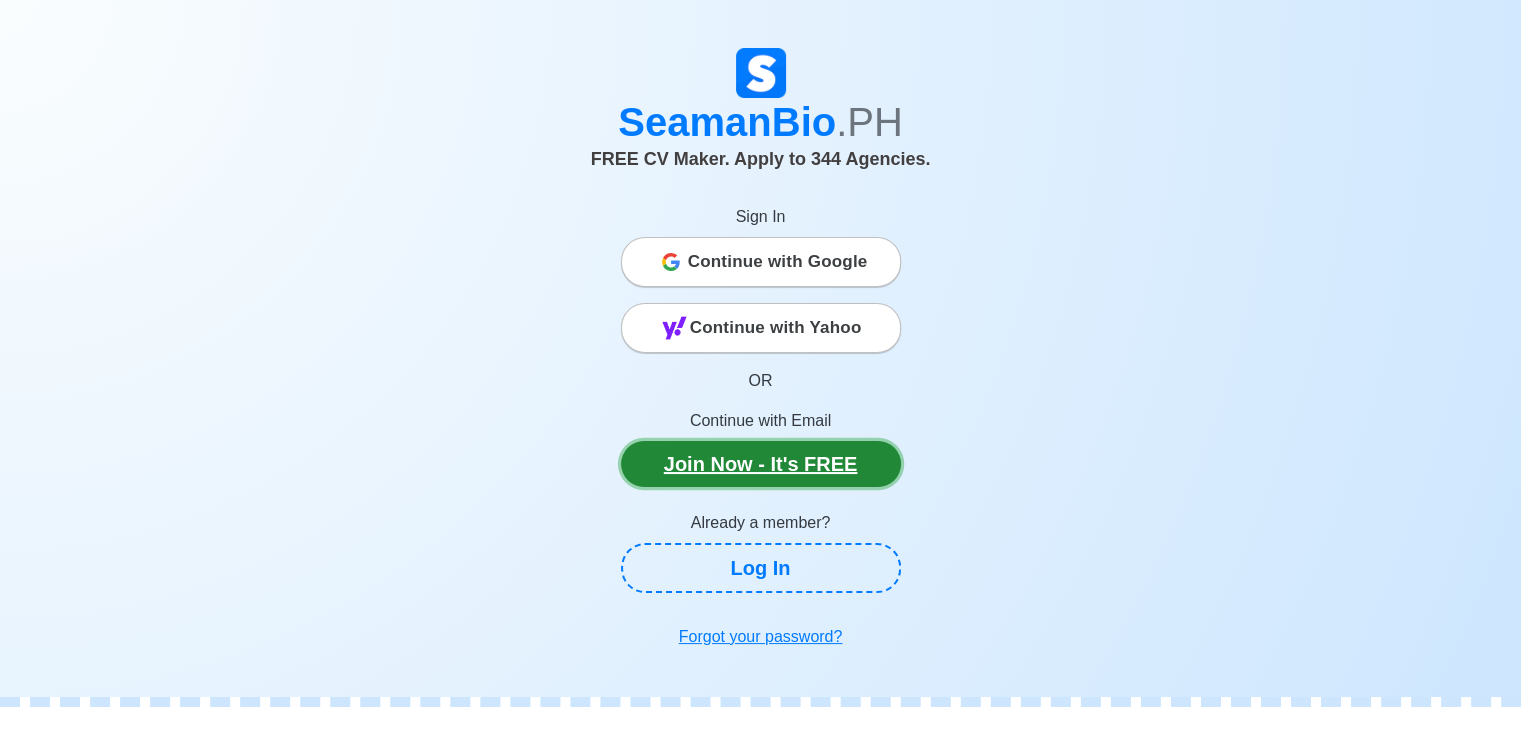 click on "Join Now - It's FREE" at bounding box center [761, 464] 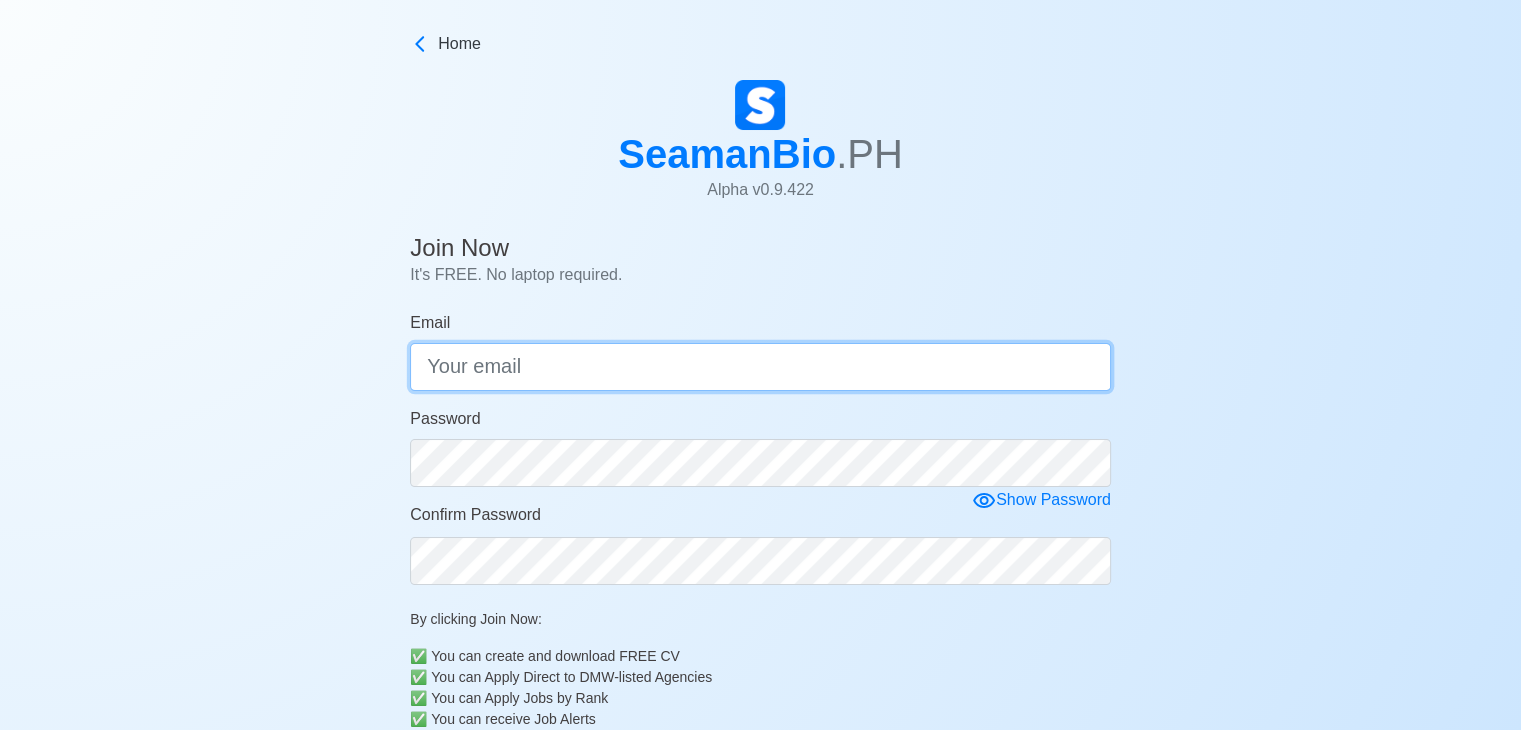 click on "Email" at bounding box center [760, 367] 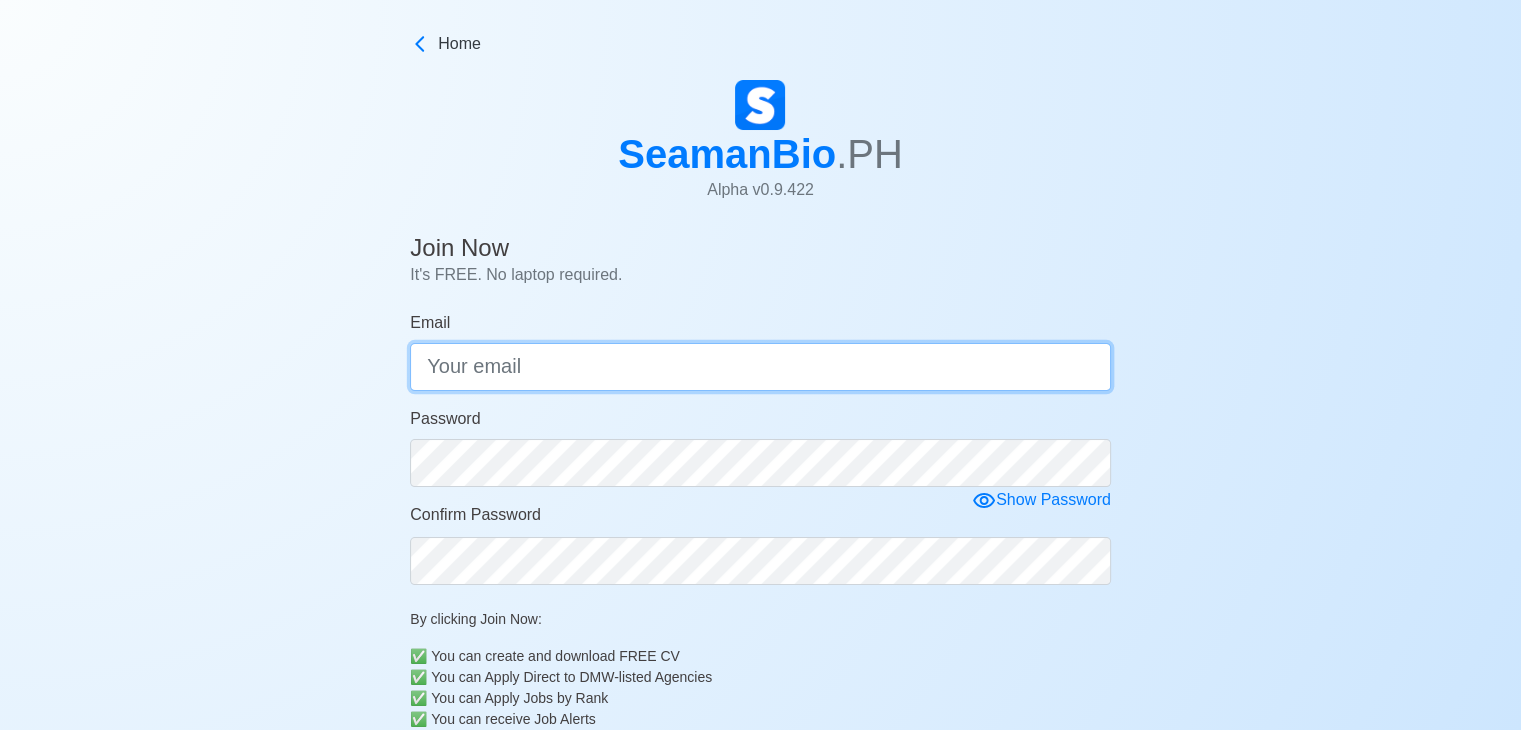 type on "a" 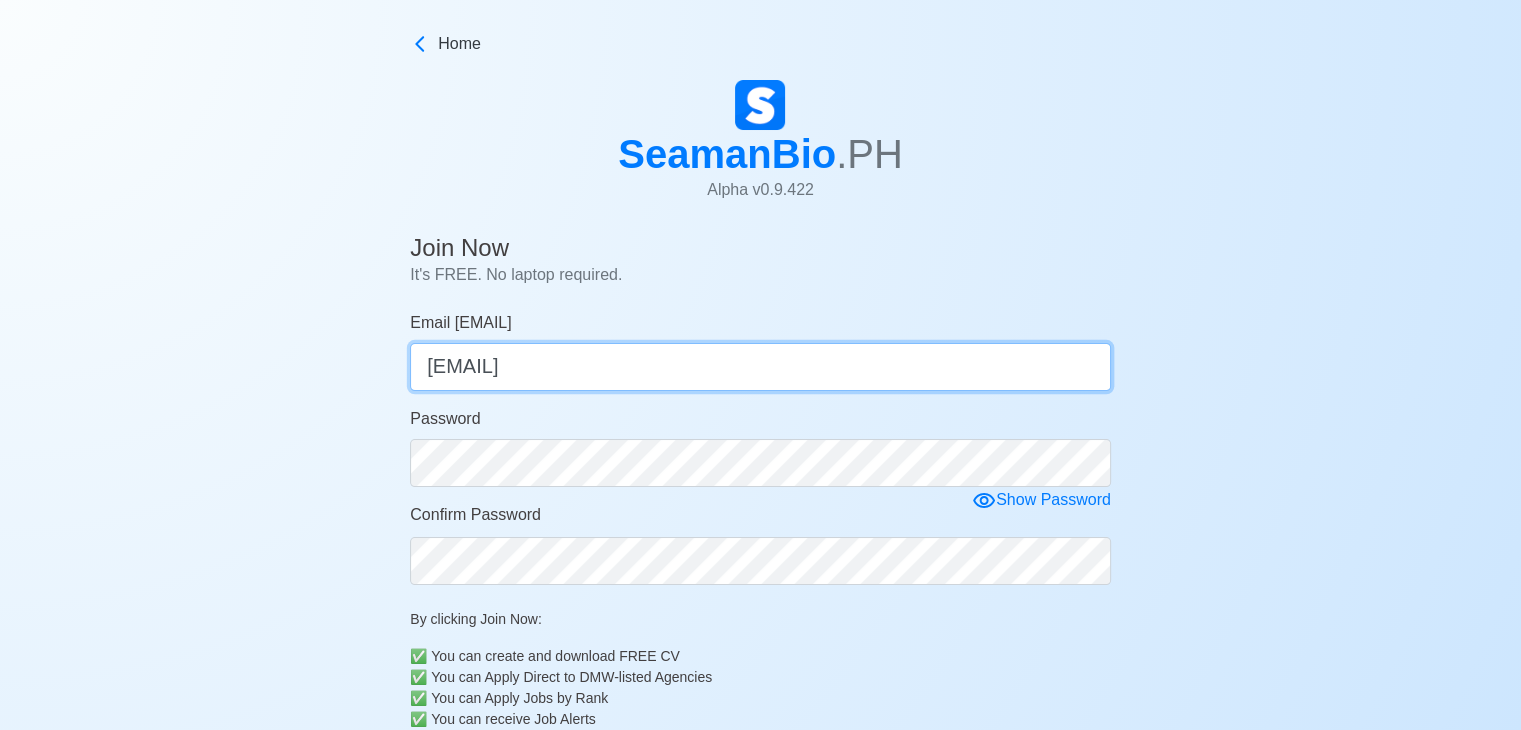 type on "[EMAIL]" 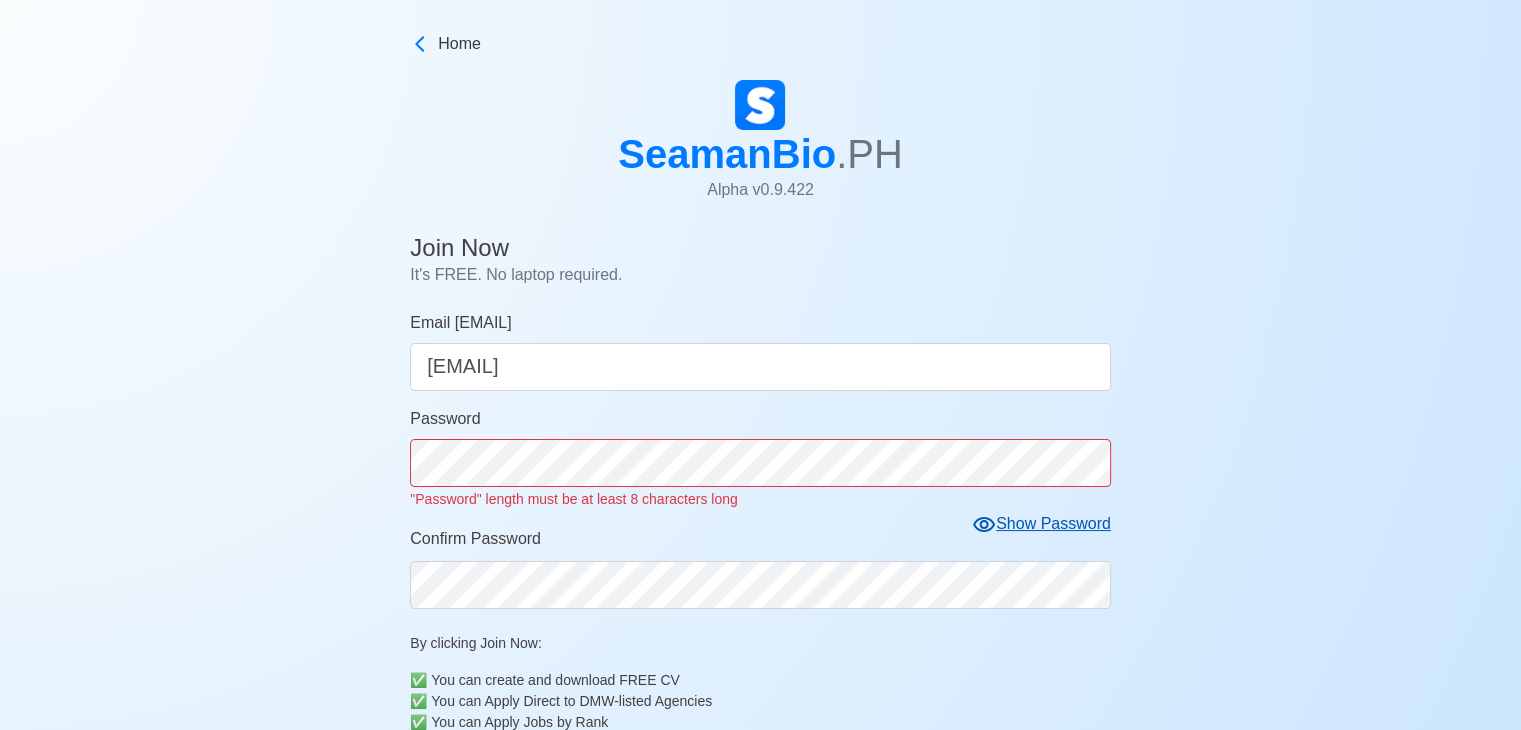 click 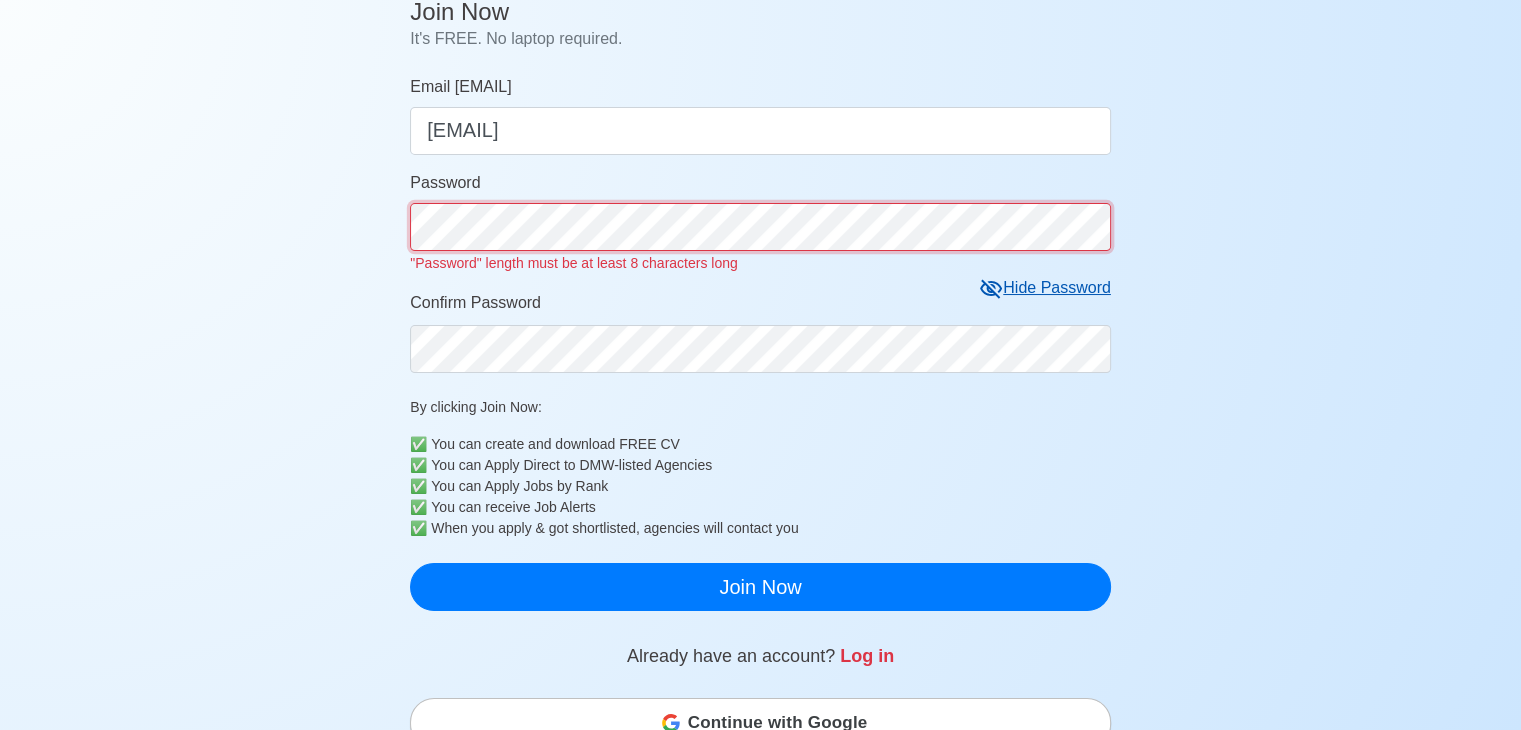 scroll, scrollTop: 238, scrollLeft: 0, axis: vertical 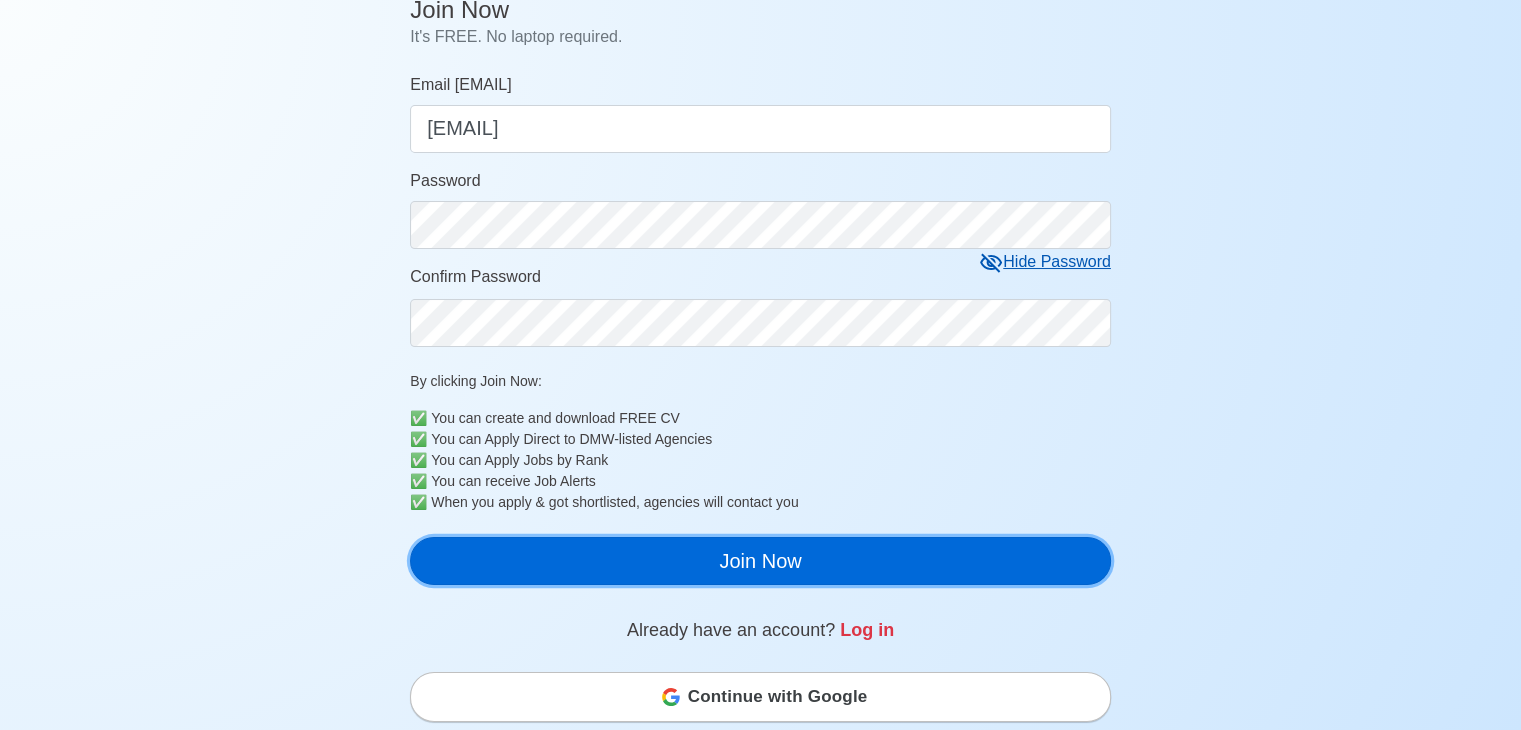 click on "Join Now It's FREE. No laptop required. Email barisanncea@gmail.com barisanncea@gmail.com Password  Hide Password Confirm Password By clicking Join Now: ✅ You can create and download FREE CV ✅ You can Apply Direct to DMW-listed Agencies ✅ You can Apply Jobs by Rank ✅ You can receive Job Alerts ✅ When you apply & got shortlisted, agencies will contact you Join Now" at bounding box center [760, 294] 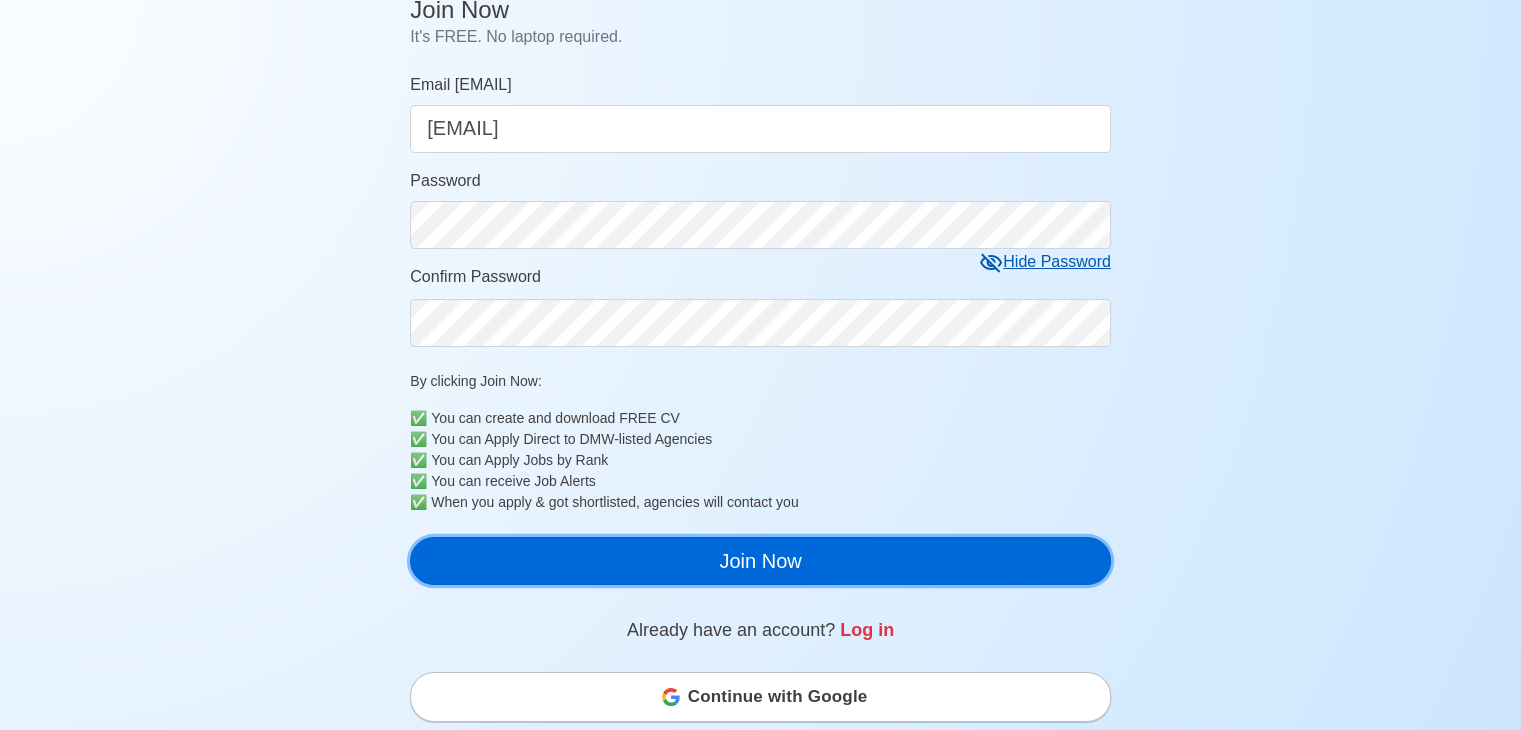 click on "Join Now" at bounding box center (760, 561) 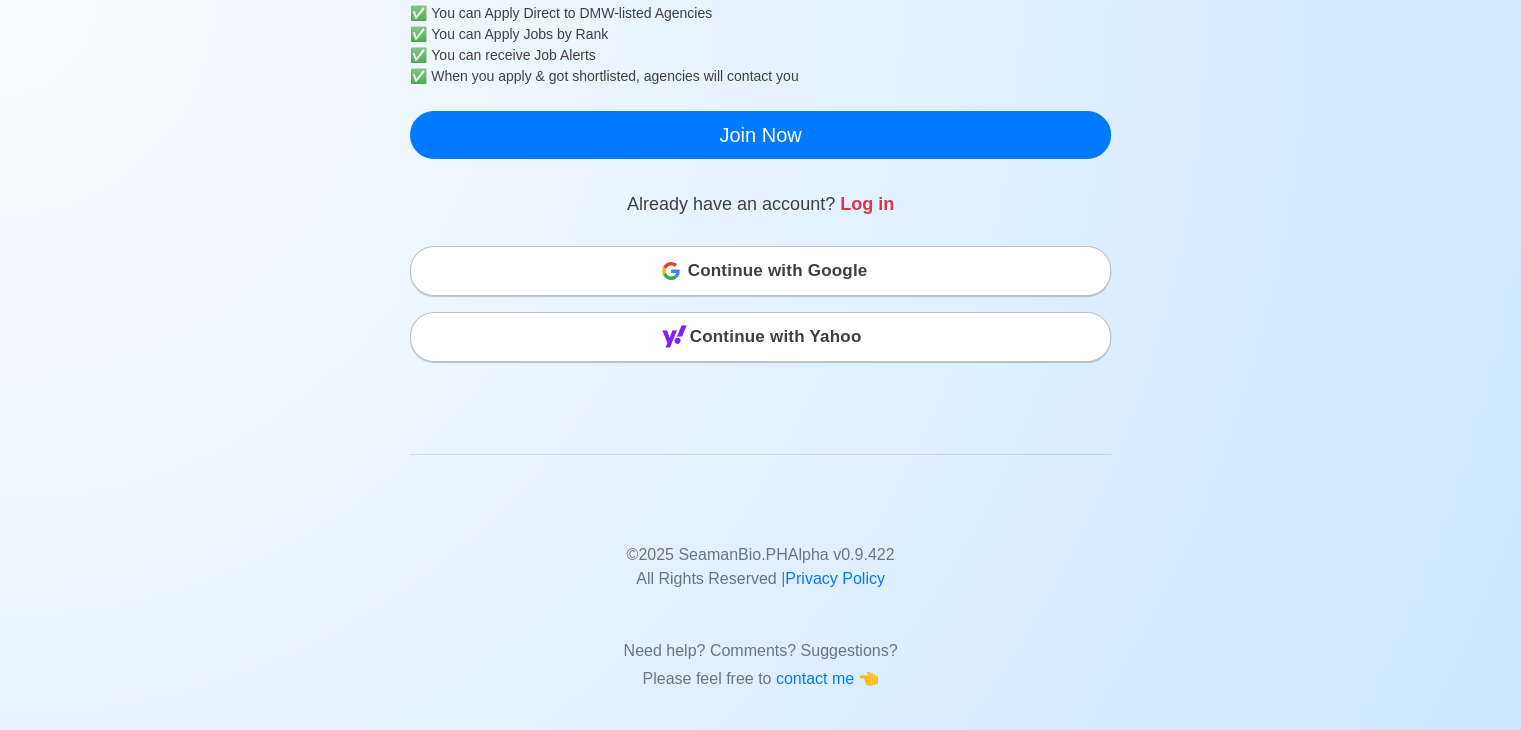 scroll, scrollTop: 726, scrollLeft: 0, axis: vertical 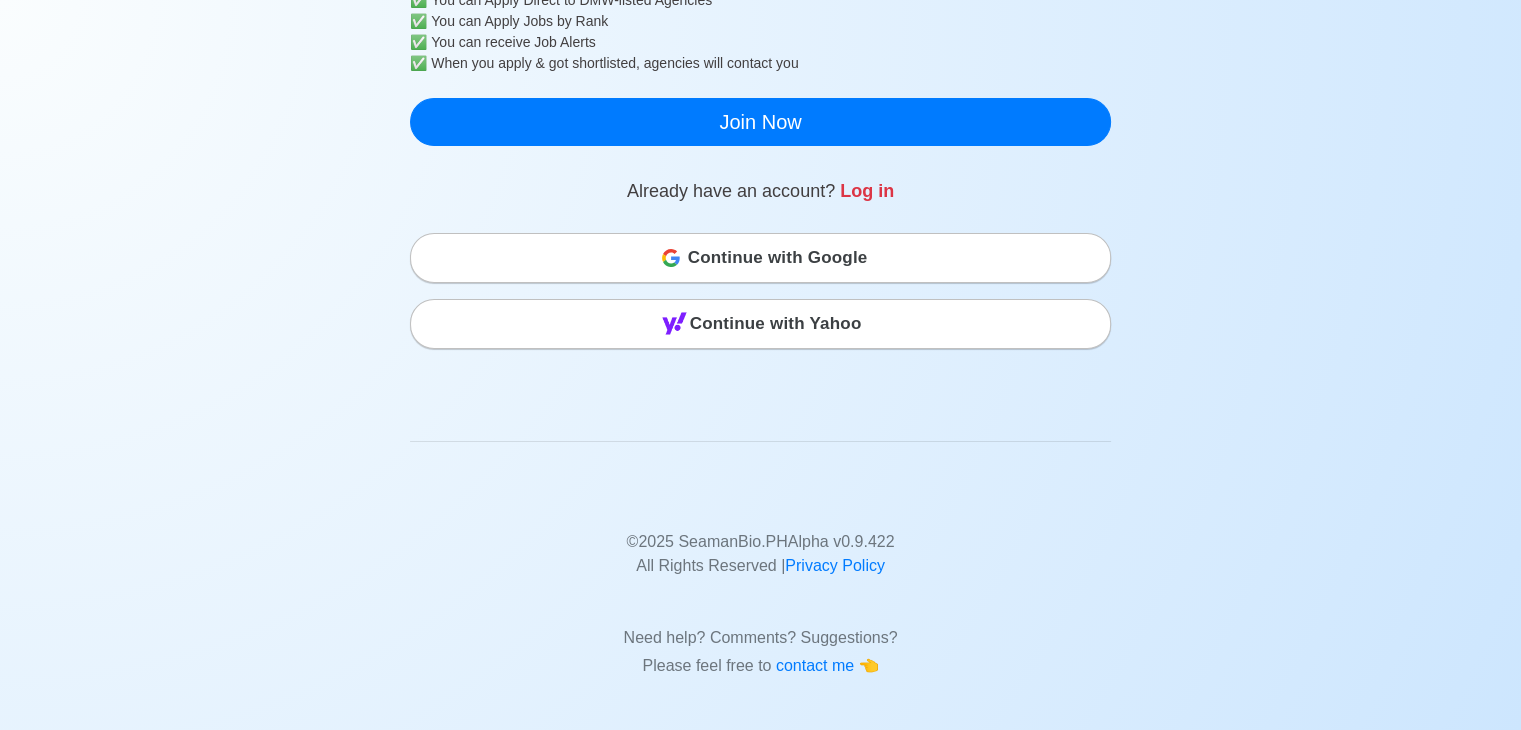 click on "Continue with Google" at bounding box center (778, 258) 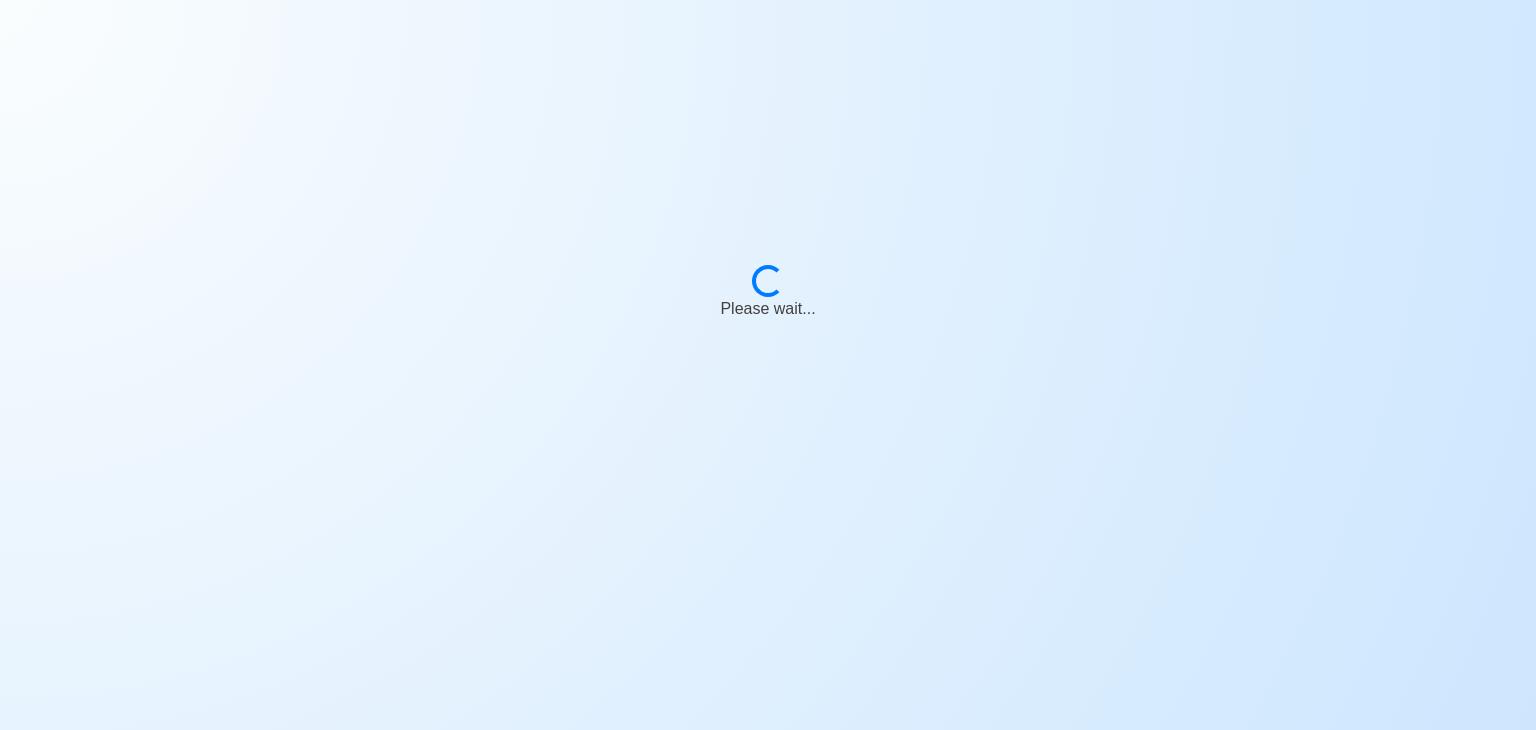 scroll, scrollTop: 0, scrollLeft: 0, axis: both 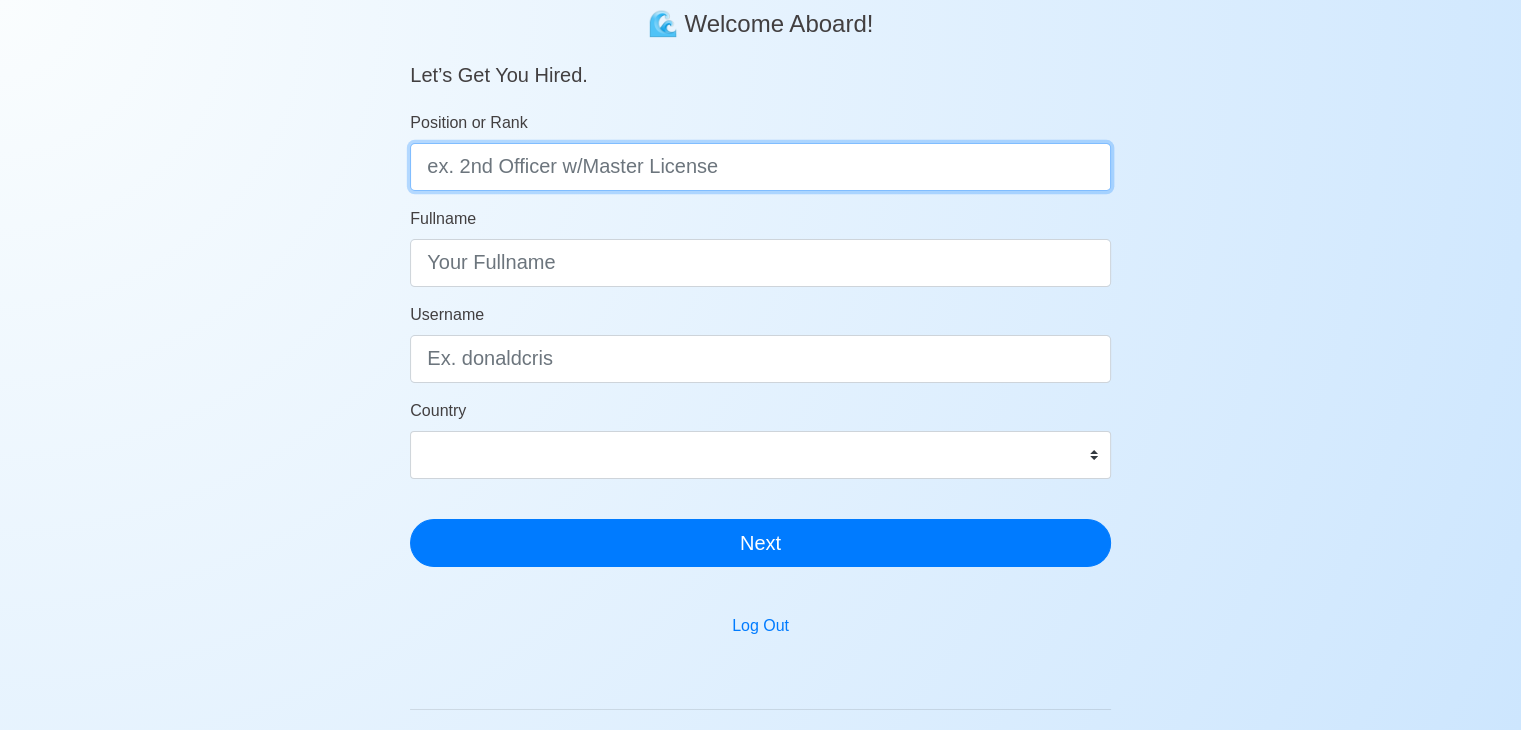 click on "Position or Rank" at bounding box center [760, 167] 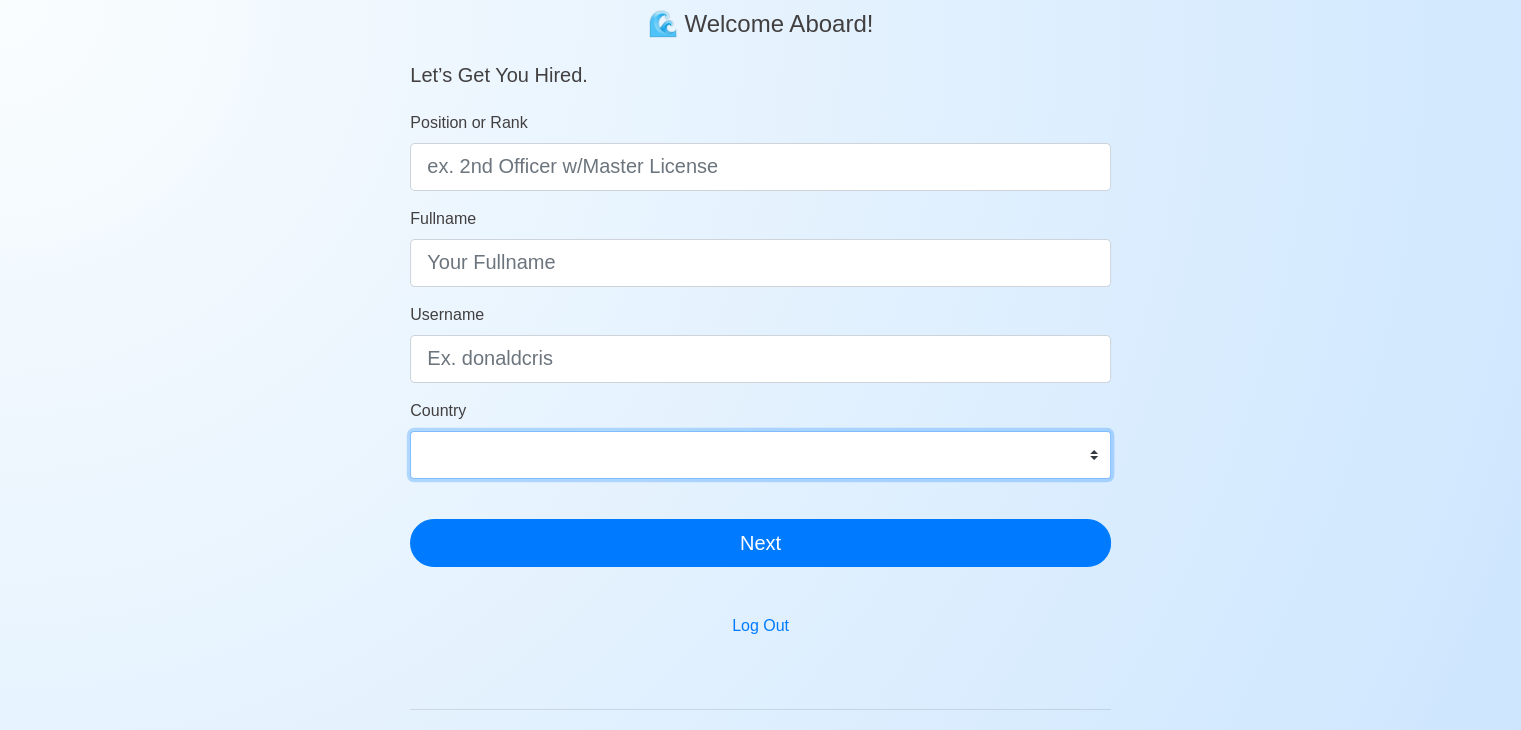 click on "Afghanistan Åland Islands Albania Algeria American Samoa Andorra Angola Anguilla Antarctica Antigua and Barbuda Argentina Armenia Aruba Australia Austria Azerbaijan Bahamas Bahrain Bangladesh Barbados Belarus Belgium Belize Benin Bermuda Bhutan Bolivia, Plurinational State of Bonaire, Sint Eustatius and Saba Bosnia and Herzegovina Botswana Bouvet Island Brazil British Indian Ocean Territory Brunei Darussalam Bulgaria Burkina Faso Burundi Cabo Verde Cambodia Cameroon Canada Cayman Islands Central African Republic Chad Chile China Christmas Island Cocos (Keeling) Islands Colombia Comoros Congo Congo, Democratic Republic of the Cook Islands Costa Rica Croatia Cuba Curaçao Cyprus Czechia Côte d'Ivoire Denmark Djibouti Dominica Dominican Republic Ecuador Egypt El Salvador Equatorial Guinea Eritrea Estonia Eswatini Ethiopia Falkland Islands (Malvinas) Faroe Islands Fiji Finland France French Guiana French Polynesia French Southern Territories Gabon Gambia Georgia Germany Ghana Gibraltar Greece Greenland Grenada" at bounding box center (760, 455) 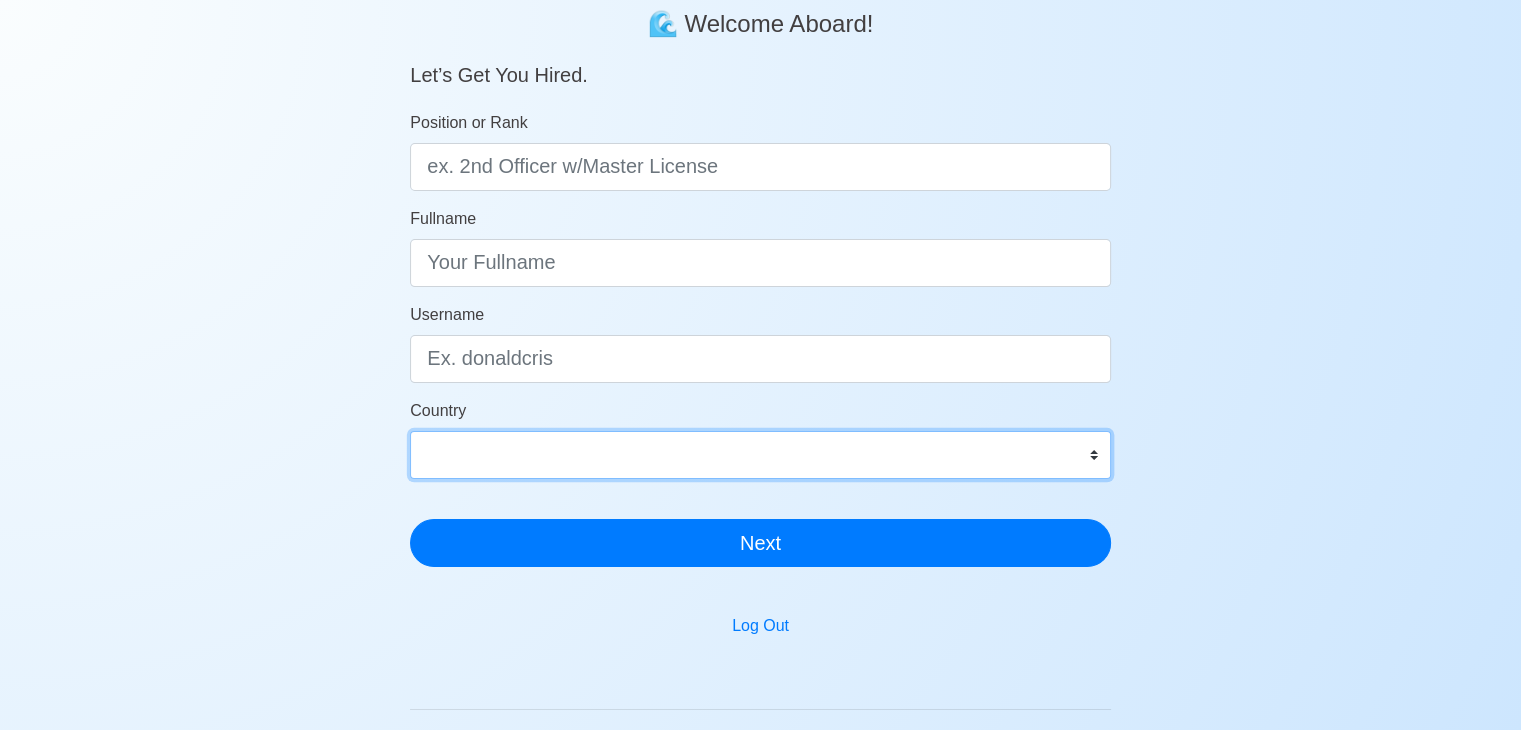 select on "PH" 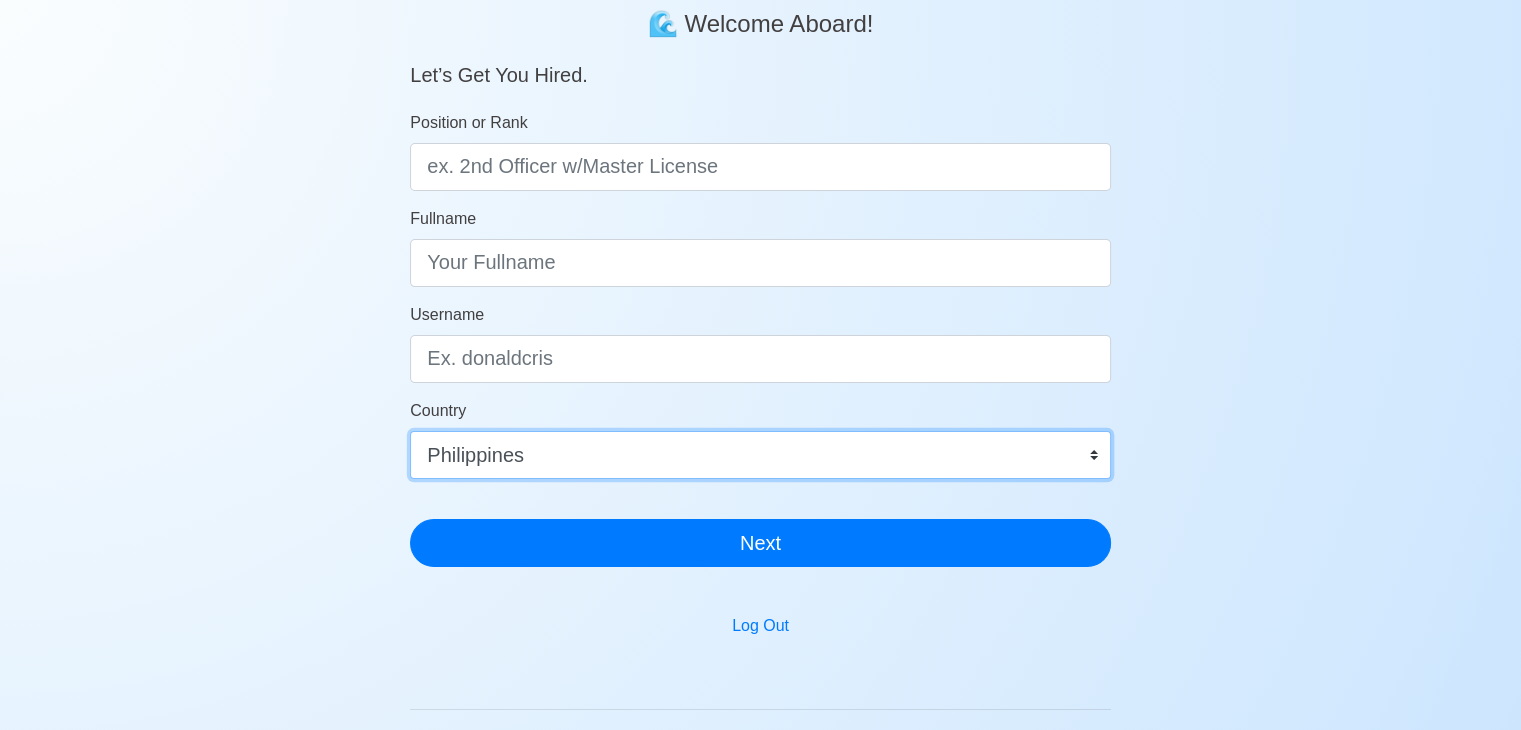 click on "Afghanistan Åland Islands Albania Algeria American Samoa Andorra Angola Anguilla Antarctica Antigua and Barbuda Argentina Armenia Aruba Australia Austria Azerbaijan Bahamas Bahrain Bangladesh Barbados Belarus Belgium Belize Benin Bermuda Bhutan Bolivia, Plurinational State of Bonaire, Sint Eustatius and Saba Bosnia and Herzegovina Botswana Bouvet Island Brazil British Indian Ocean Territory Brunei Darussalam Bulgaria Burkina Faso Burundi Cabo Verde Cambodia Cameroon Canada Cayman Islands Central African Republic Chad Chile China Christmas Island Cocos (Keeling) Islands Colombia Comoros Congo Congo, Democratic Republic of the Cook Islands Costa Rica Croatia Cuba Curaçao Cyprus Czechia Côte d'Ivoire Denmark Djibouti Dominica Dominican Republic Ecuador Egypt El Salvador Equatorial Guinea Eritrea Estonia Eswatini Ethiopia Falkland Islands (Malvinas) Faroe Islands Fiji Finland France French Guiana French Polynesia French Southern Territories Gabon Gambia Georgia Germany Ghana Gibraltar Greece Greenland Grenada" at bounding box center [760, 455] 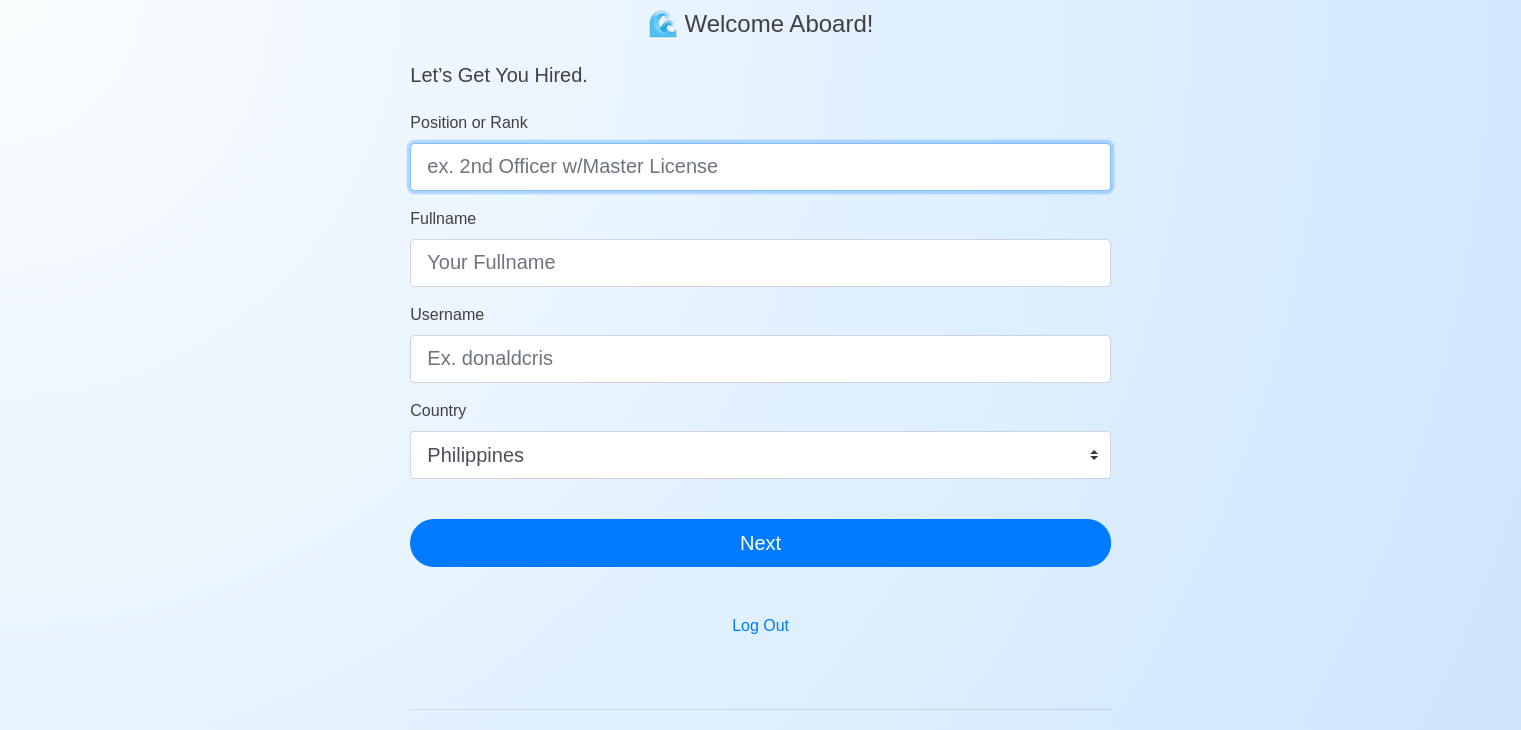 click on "Position or Rank" at bounding box center [760, 167] 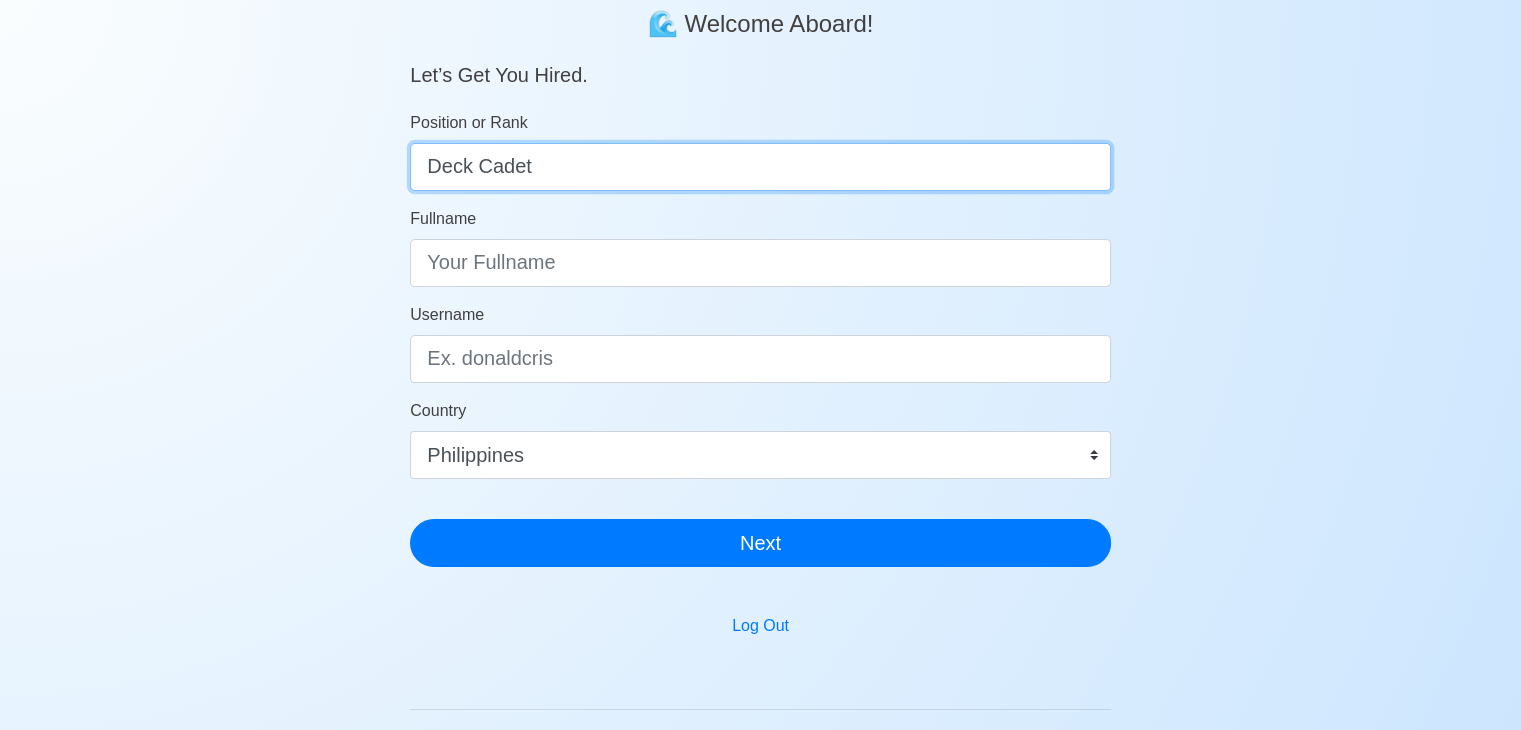 type on "Deck Cadet" 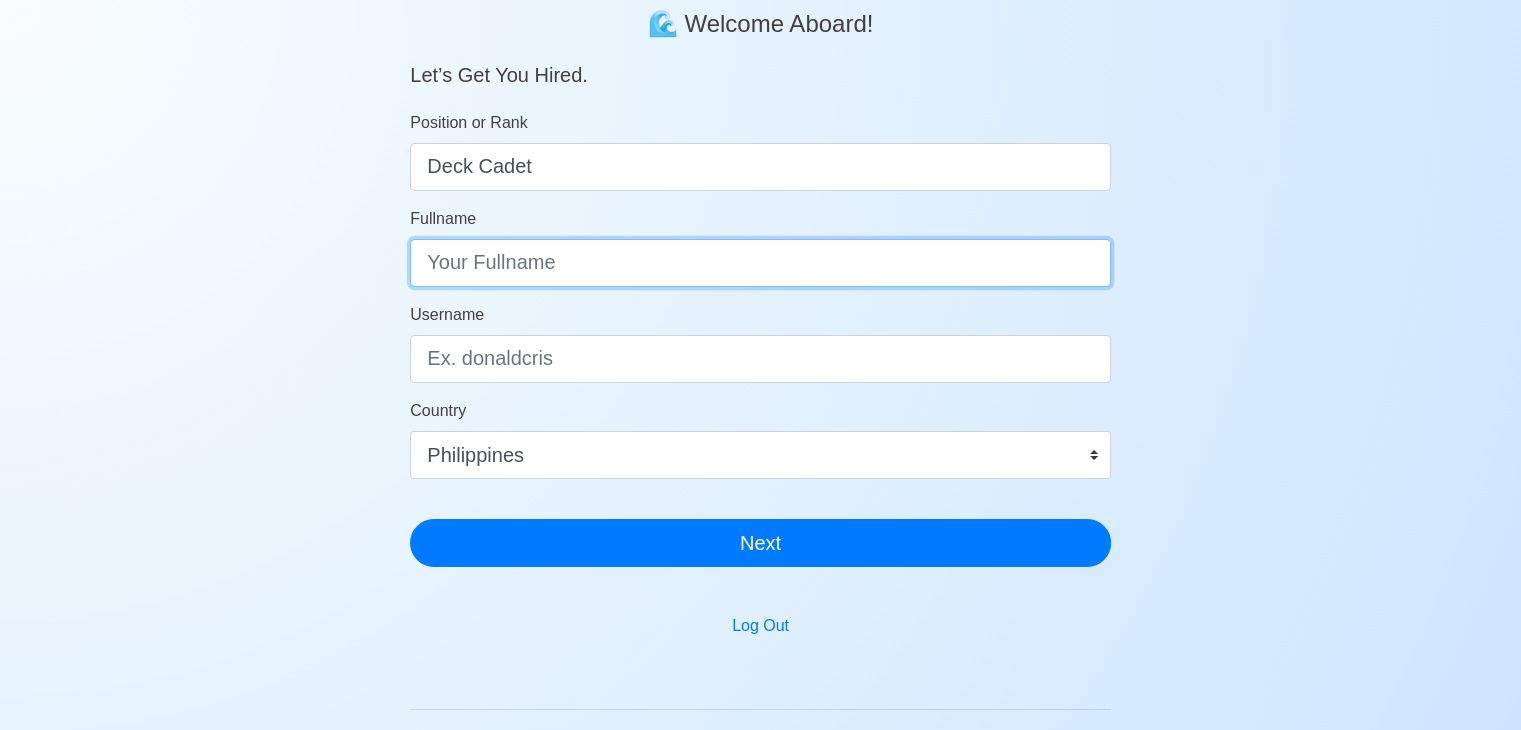 click on "Fullname" at bounding box center (760, 263) 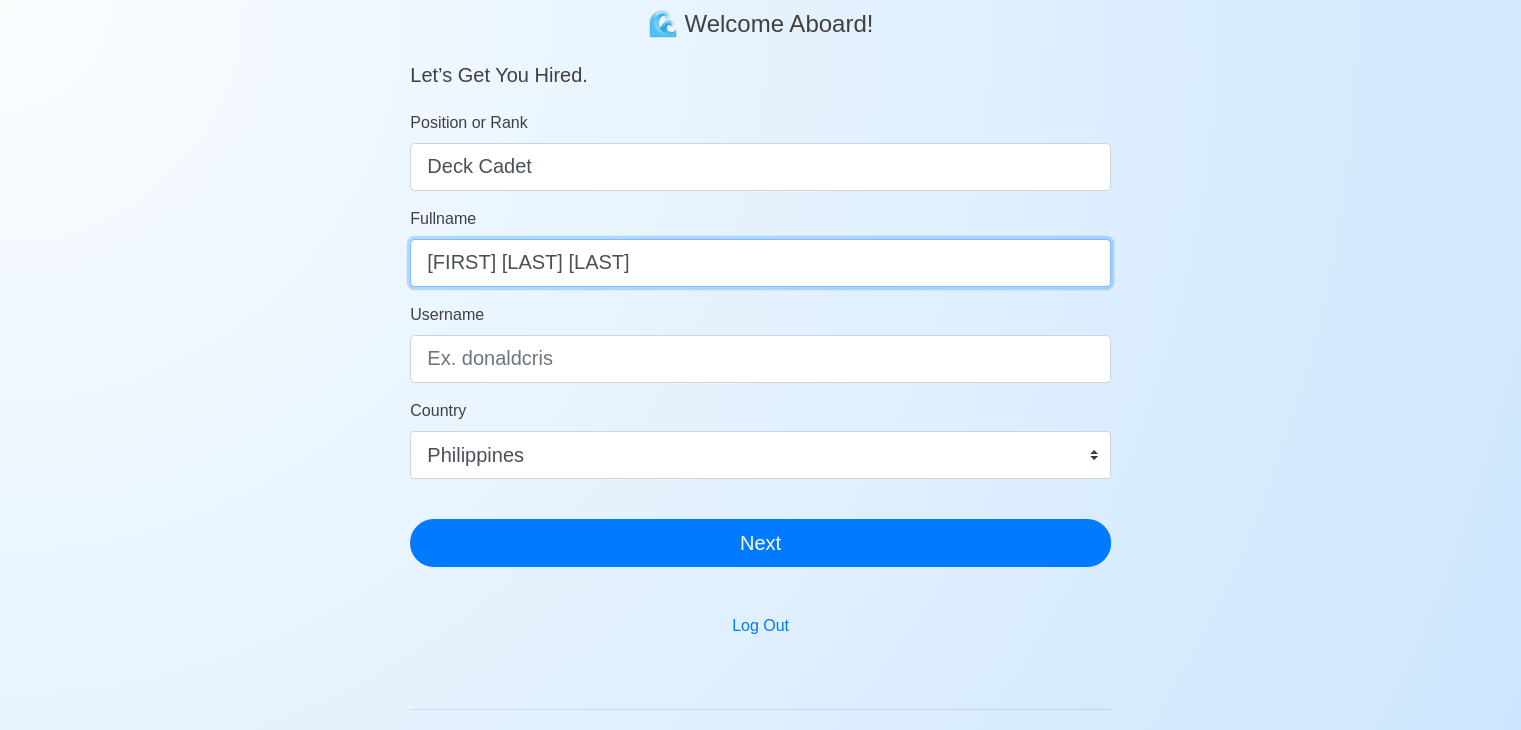 type on "[FIRST] [LAST]" 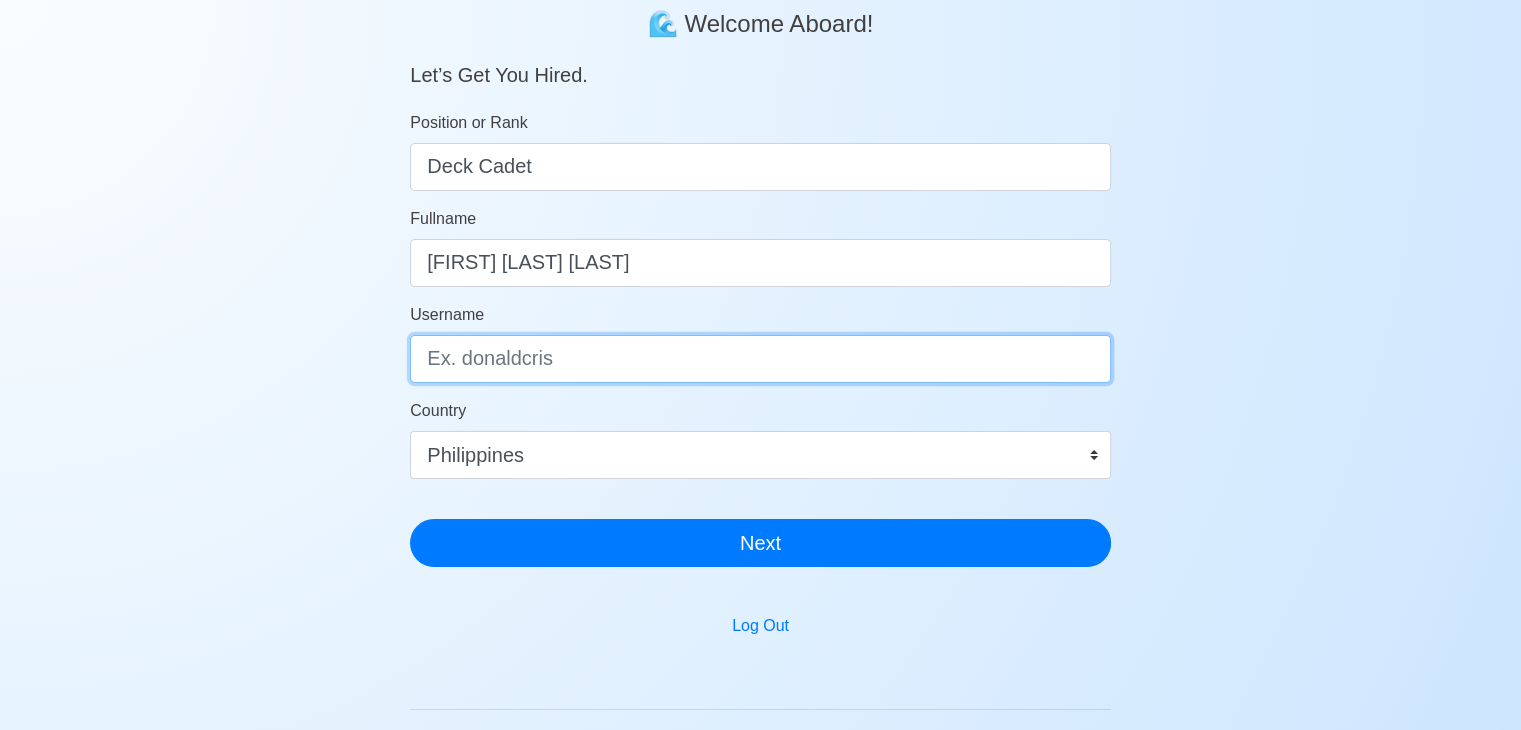 click on "Username" at bounding box center [760, 359] 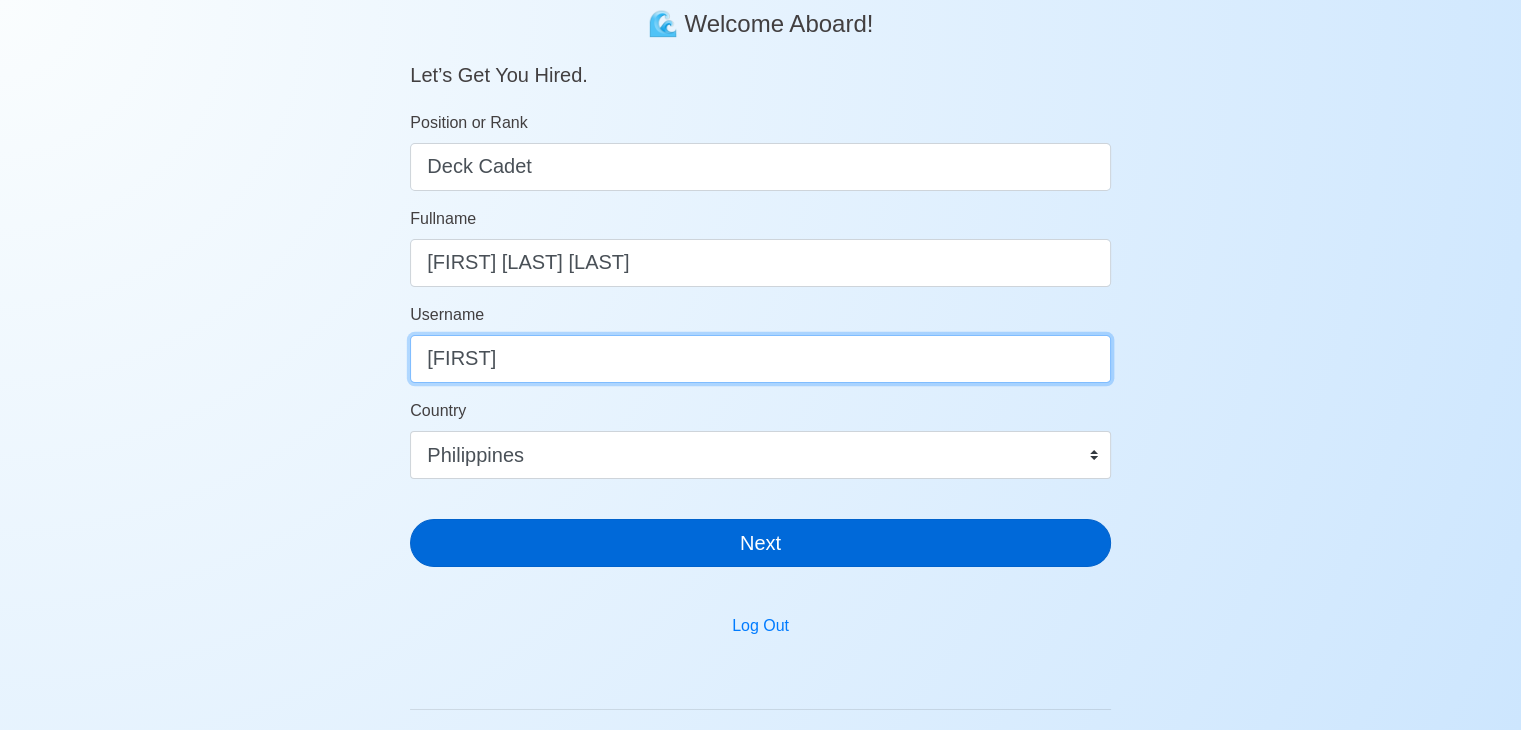 type on "Anncea" 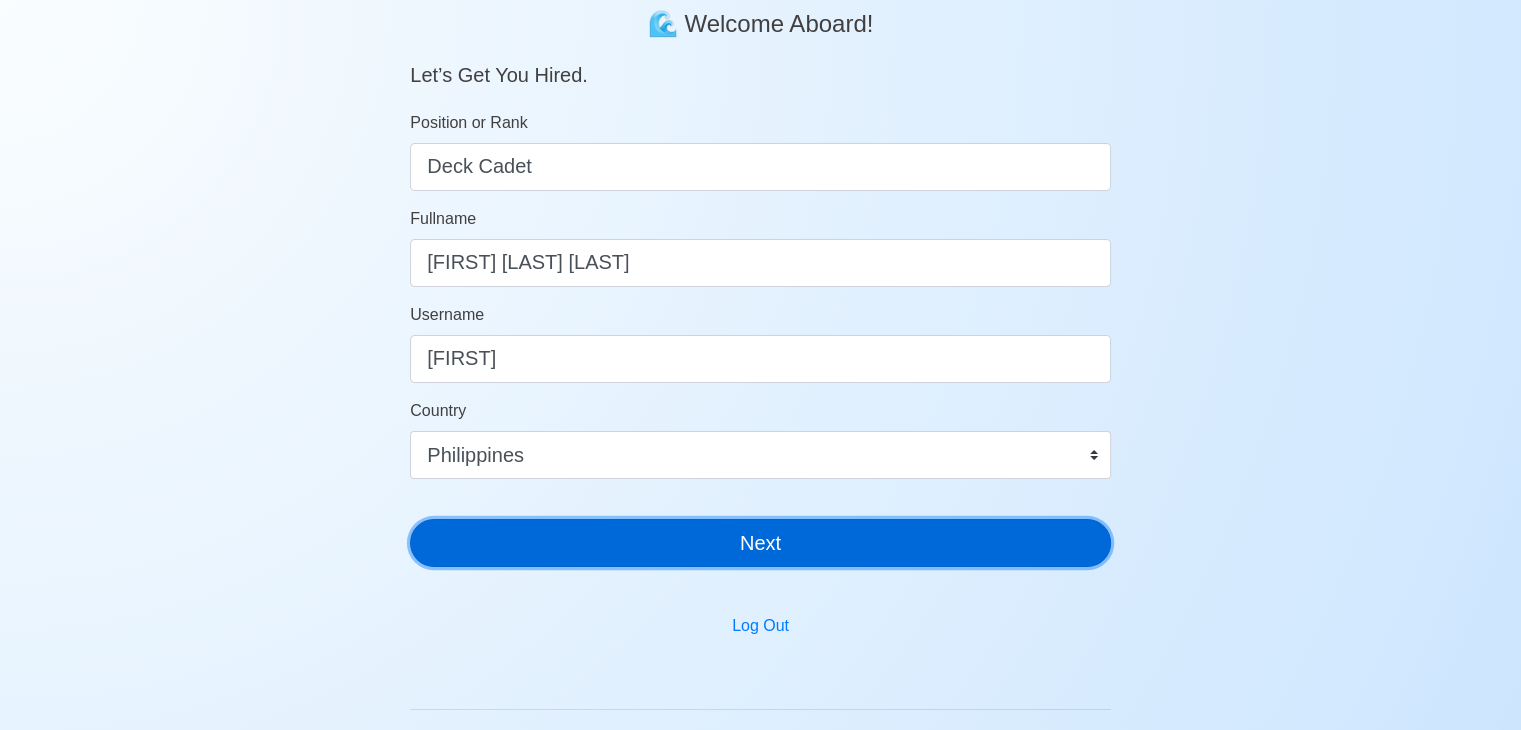 click on "Next" at bounding box center [760, 543] 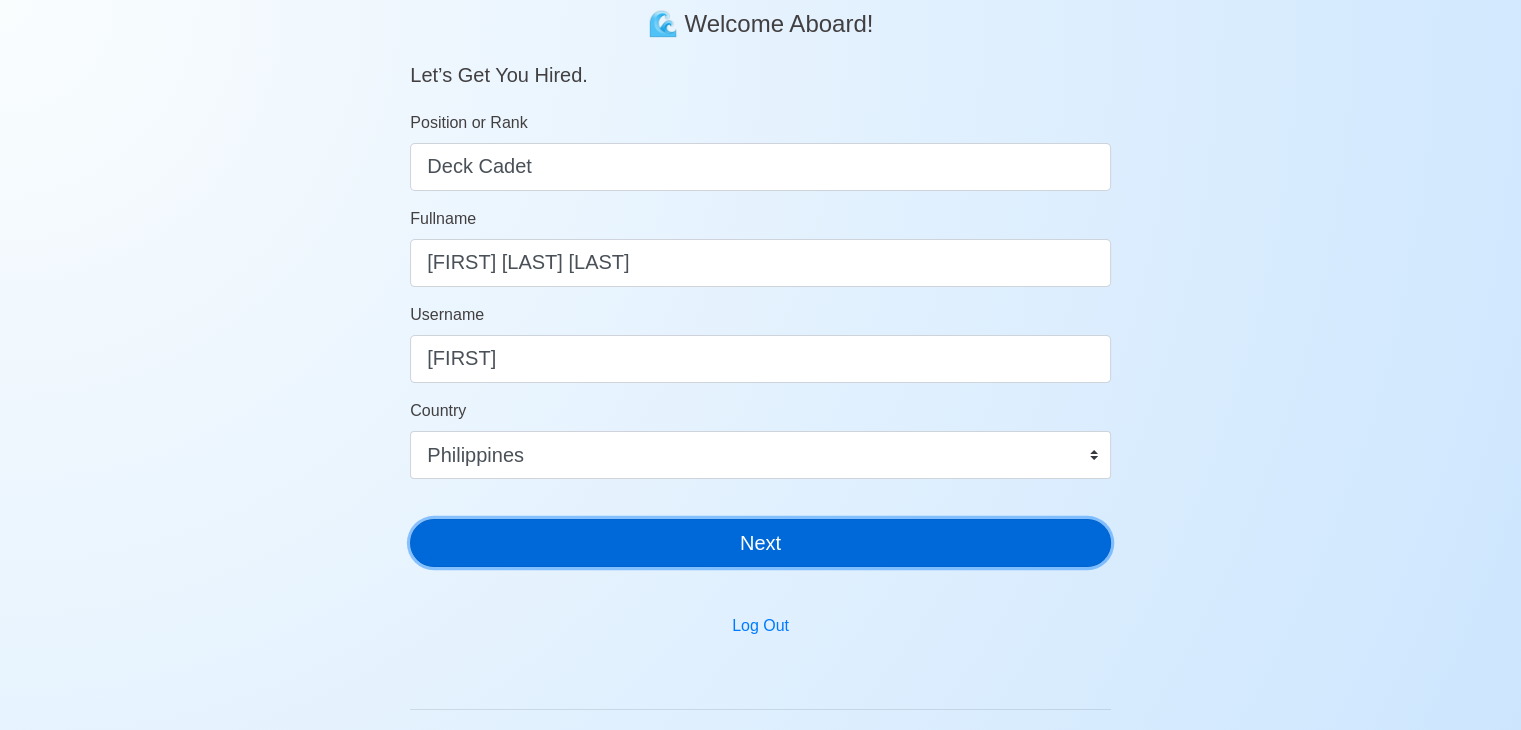click on "Next" at bounding box center (760, 543) 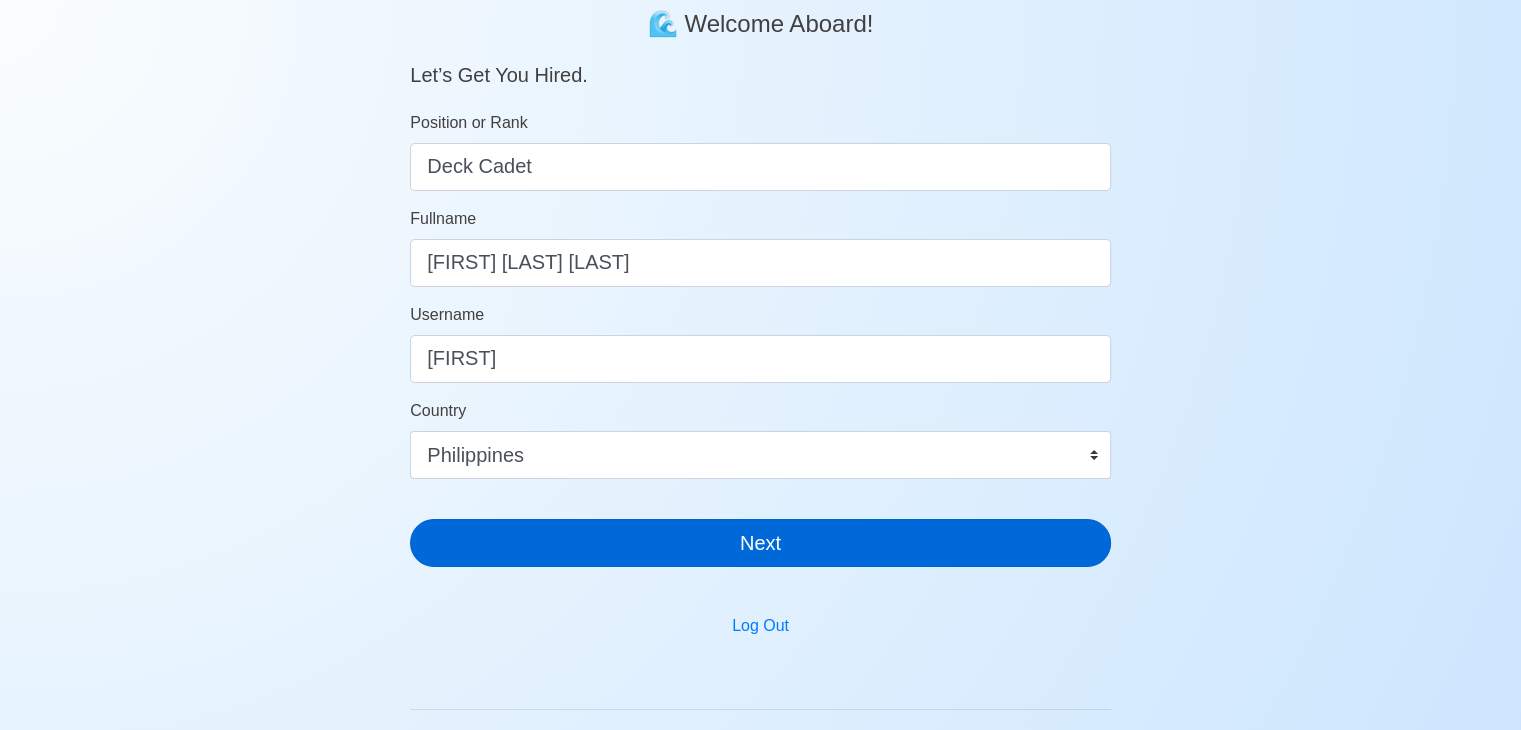 scroll, scrollTop: 24, scrollLeft: 0, axis: vertical 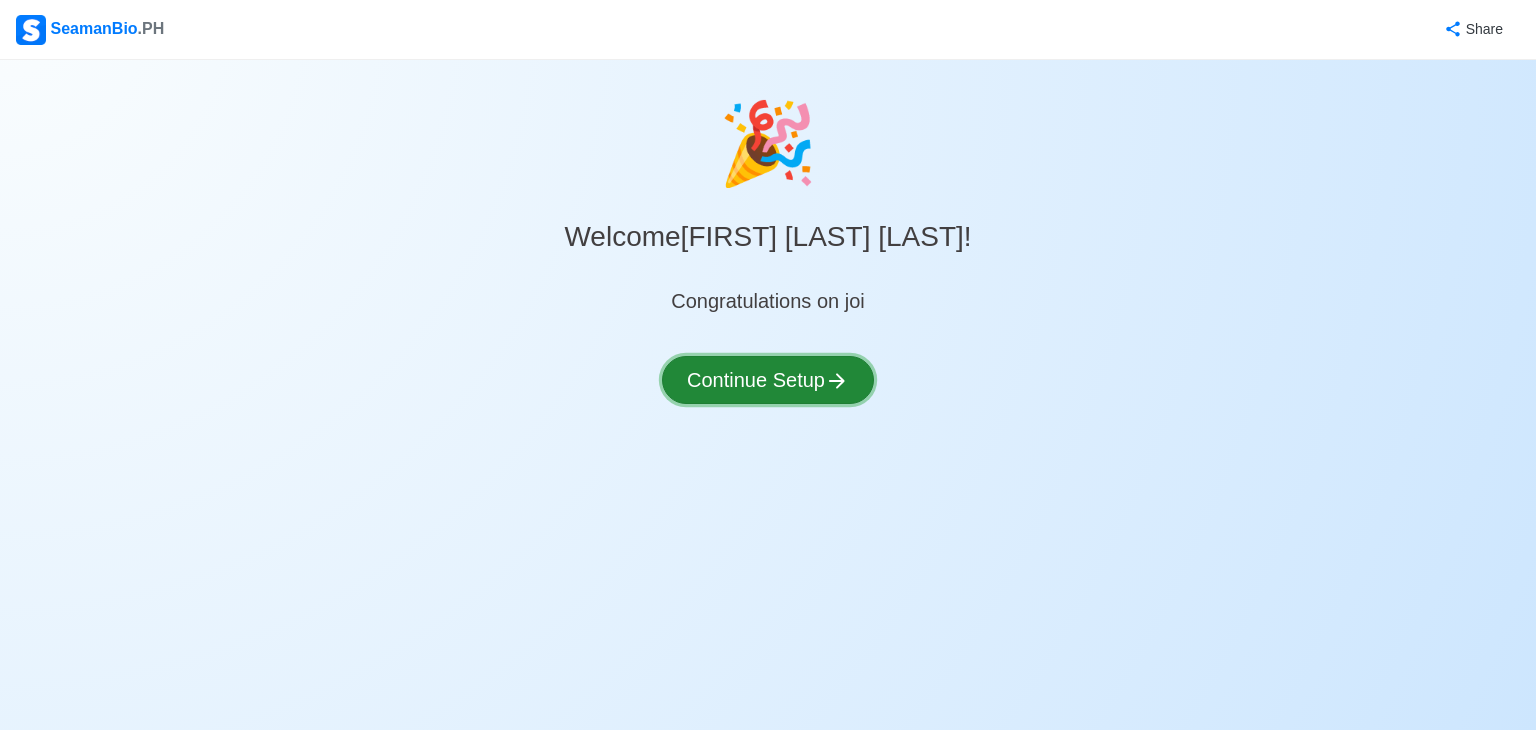 click on "Continue Setup" at bounding box center [768, 380] 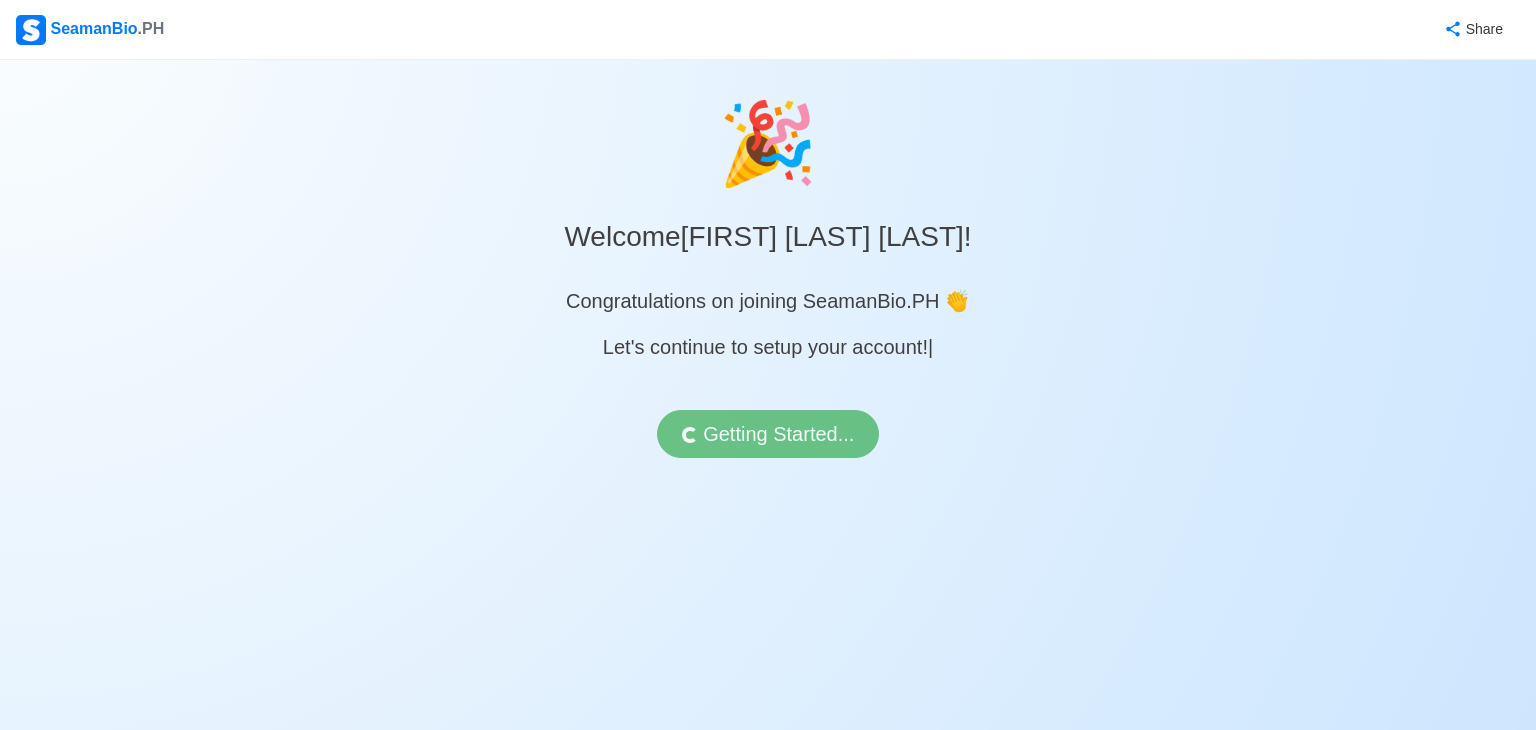 click on "🎉 Welcome  Anncea Caye Ulit Baris ! Congratulations on joining SeamanBio.PH 👏 Let's continue to setup your account! |   Getting Started..." at bounding box center (768, 295) 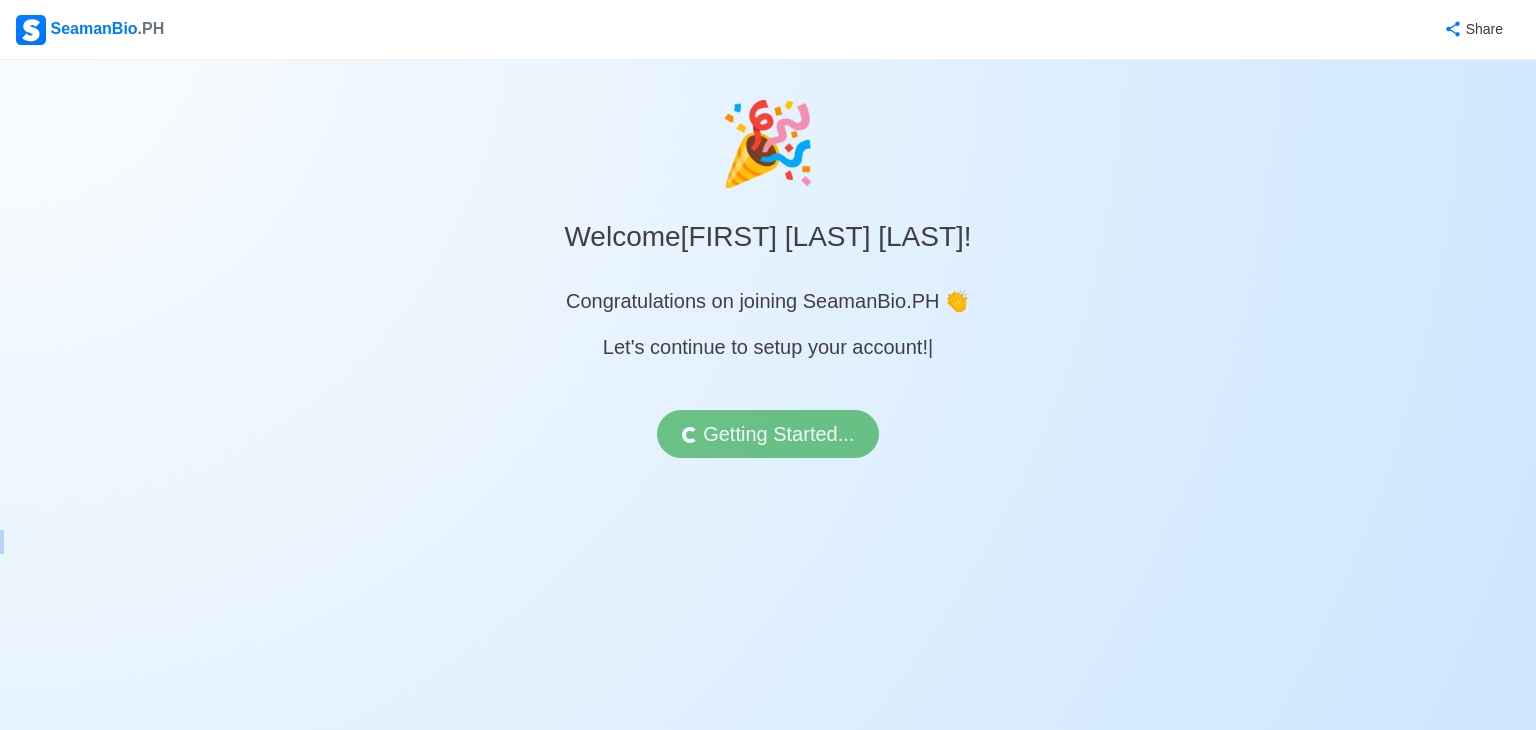 click on "🎉 Welcome  Anncea Caye Ulit Baris ! Congratulations on joining SeamanBio.PH 👏 Let's continue to setup your account! |   Getting Started..." at bounding box center (768, 295) 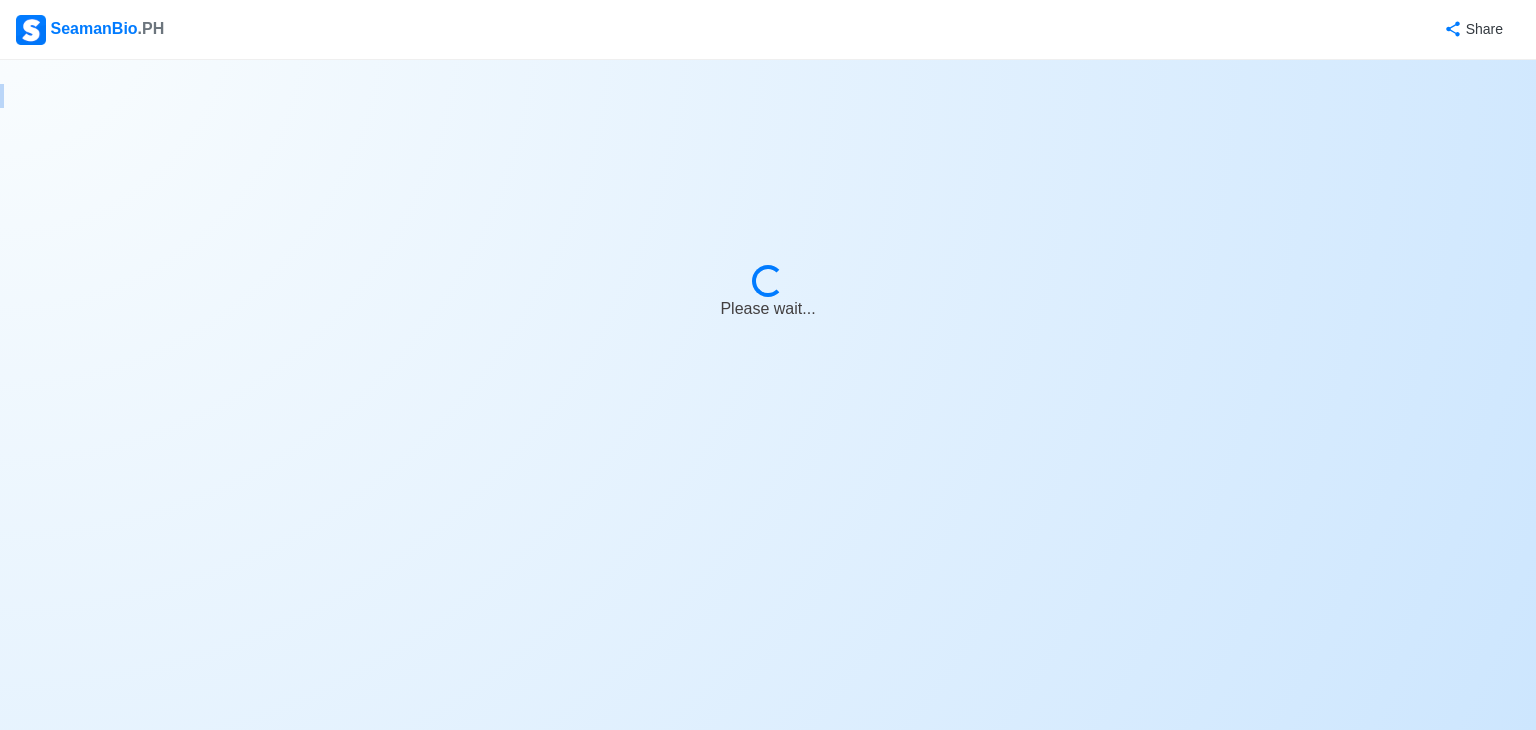 select on "Visible for Hiring" 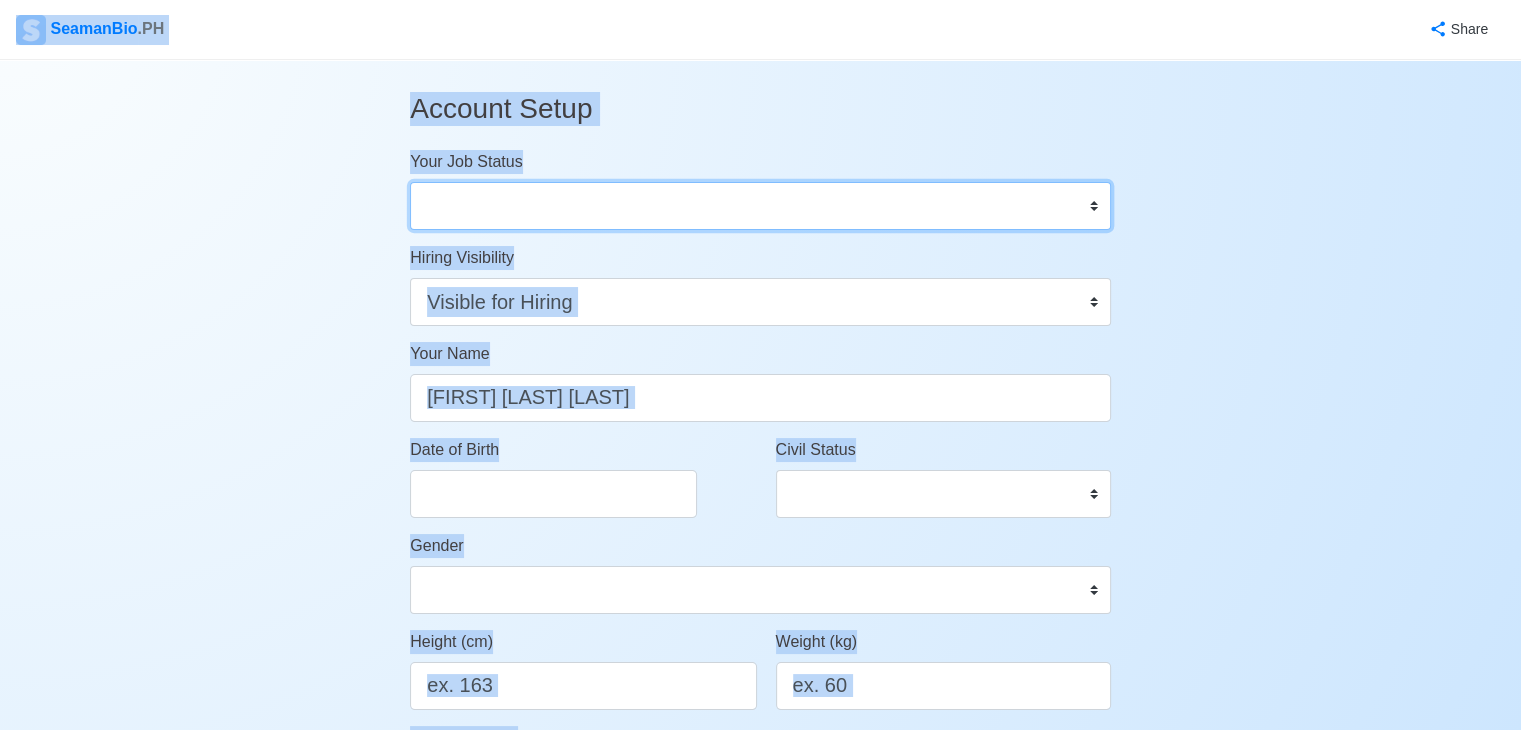 click on "Onboard Actively Looking for Job Not Looking for Job" at bounding box center (760, 206) 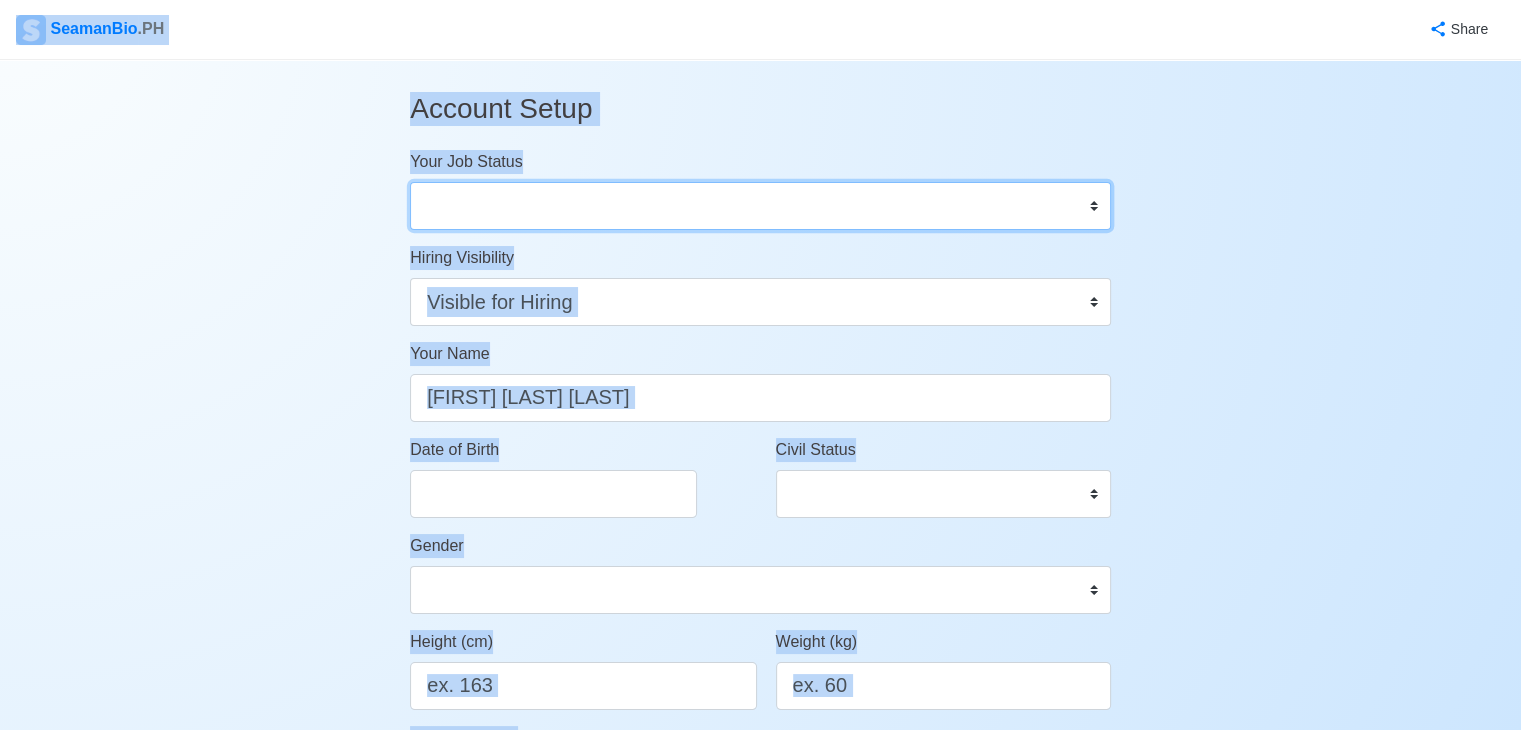 select on "Actively Looking for Job" 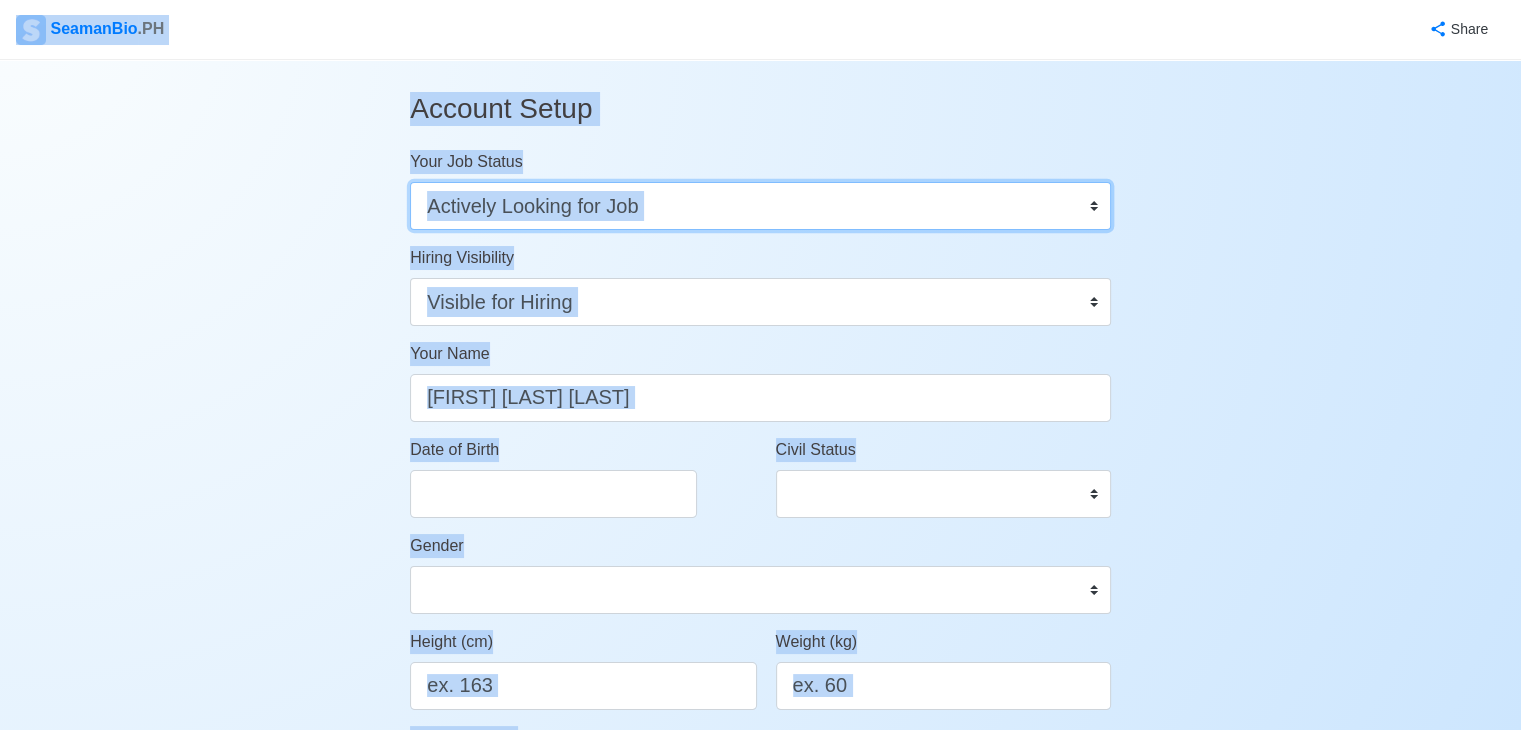 click on "Onboard Actively Looking for Job Not Looking for Job" at bounding box center (760, 206) 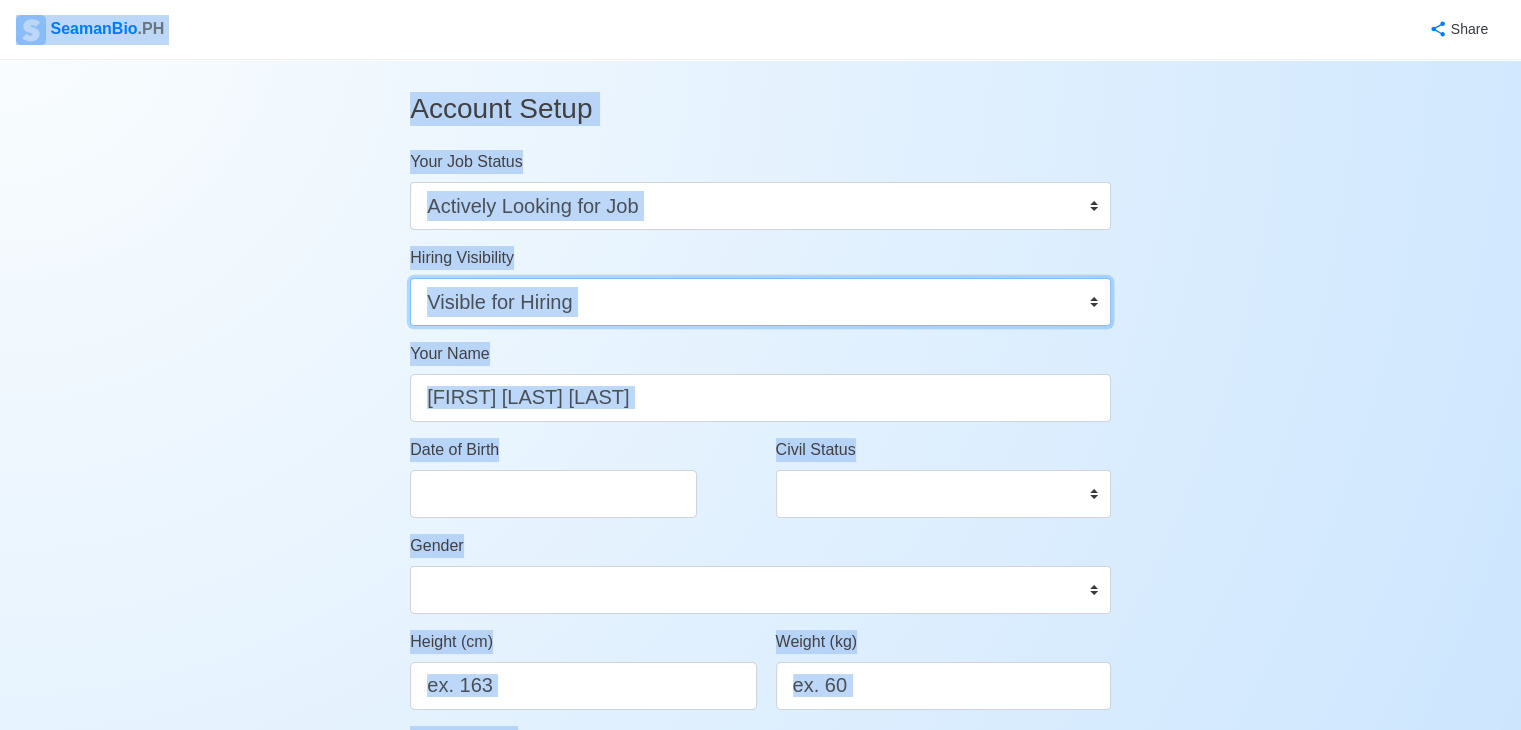 click on "Visible for Hiring Not Visible for Hiring" at bounding box center (760, 302) 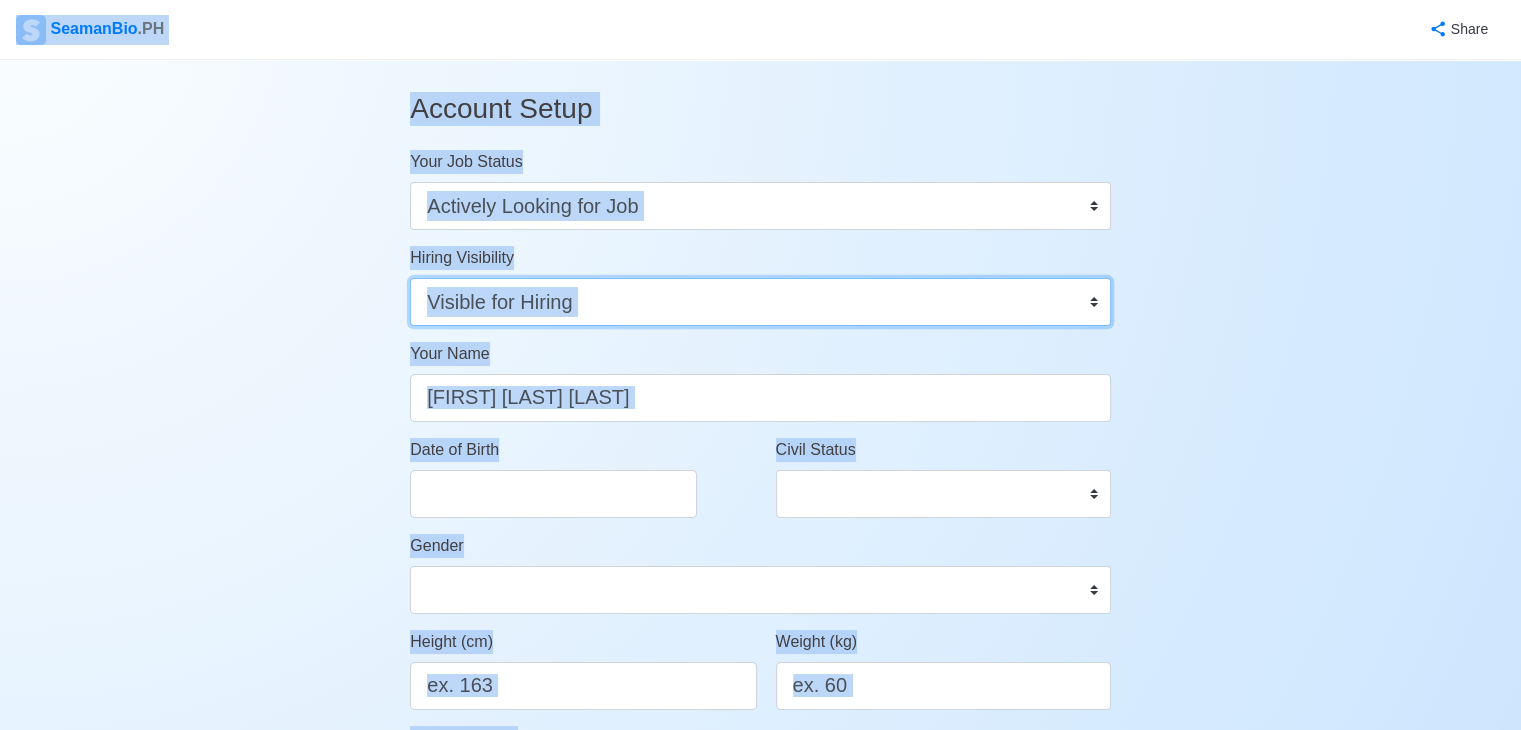 click on "Visible for Hiring Not Visible for Hiring" at bounding box center (760, 302) 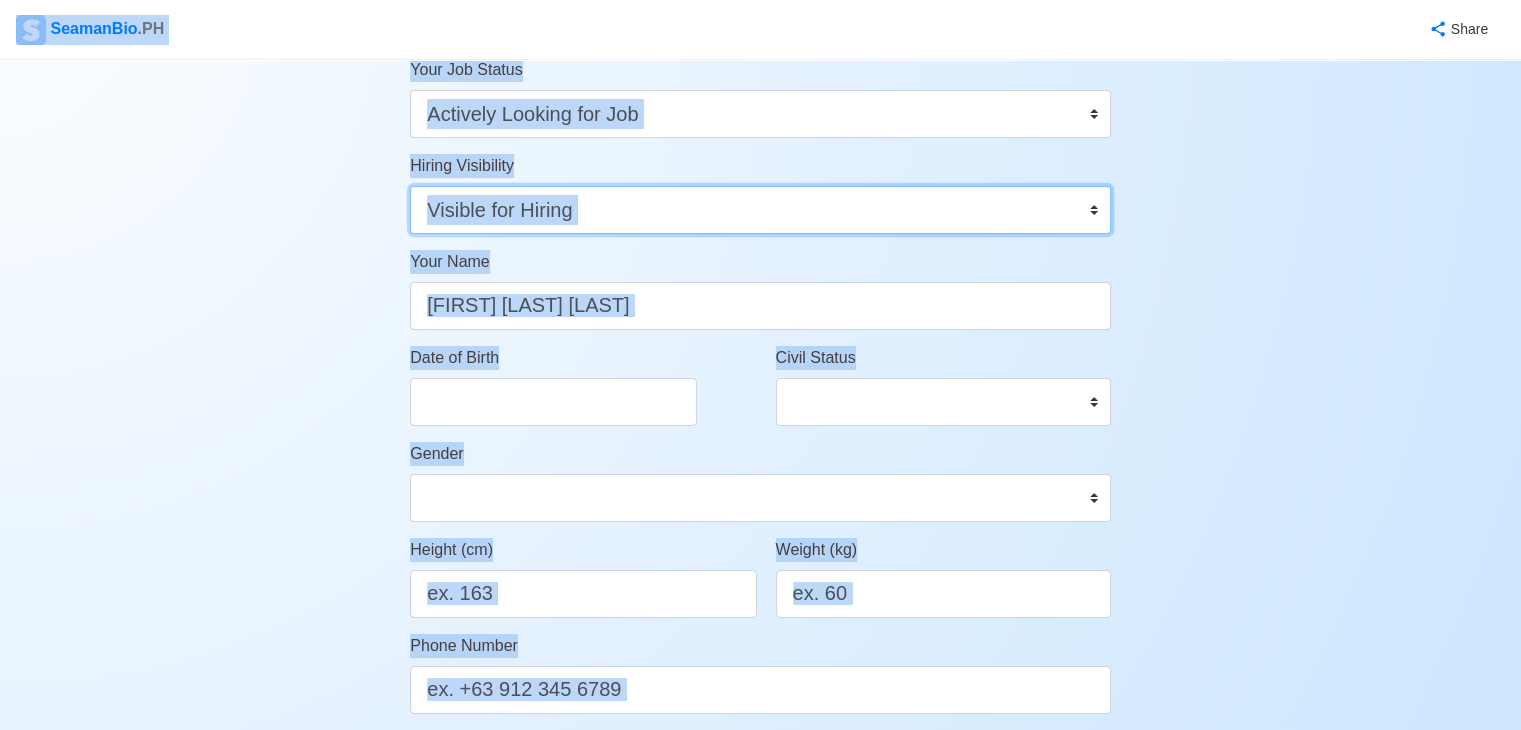 scroll, scrollTop: 146, scrollLeft: 0, axis: vertical 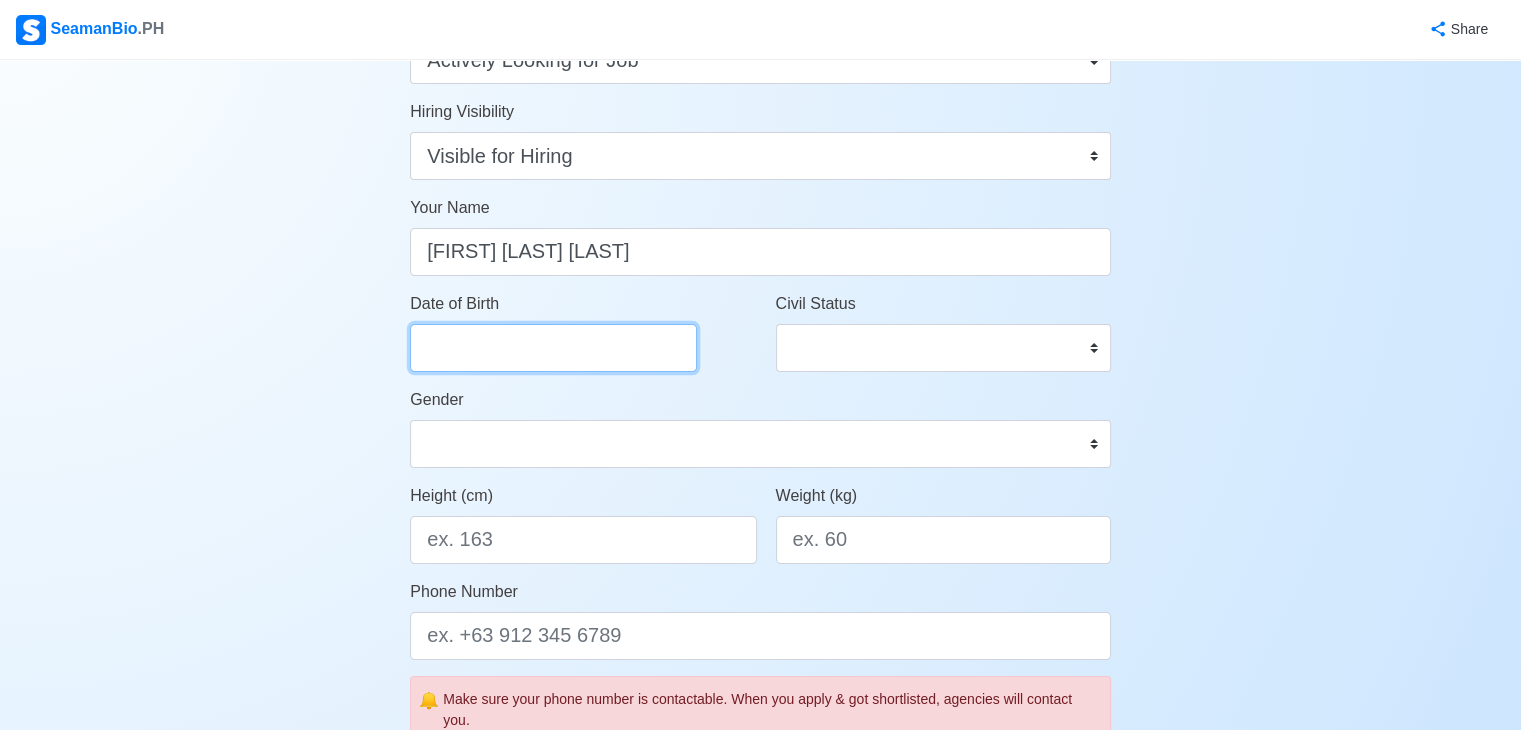 select on "****" 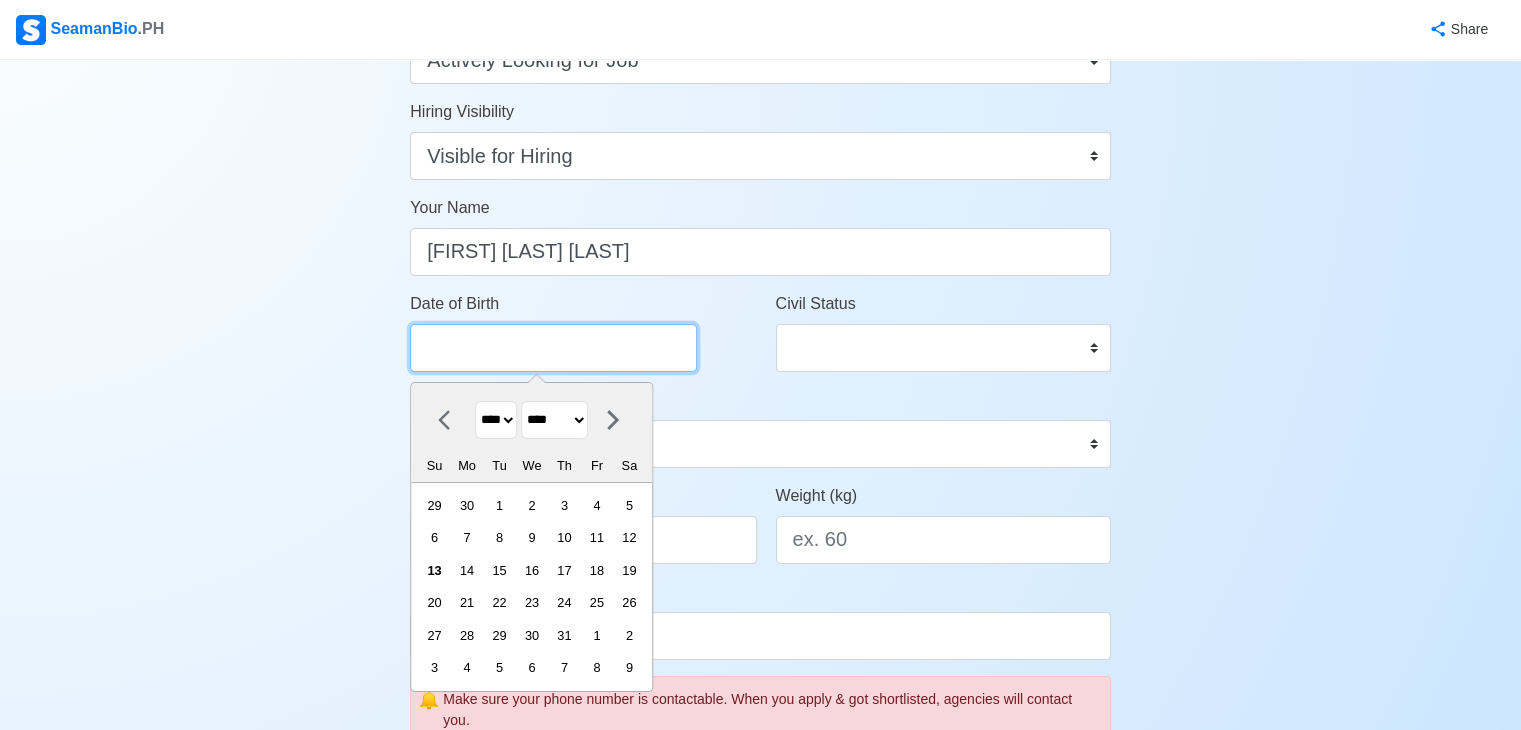 click on "Date of Birth" at bounding box center [553, 348] 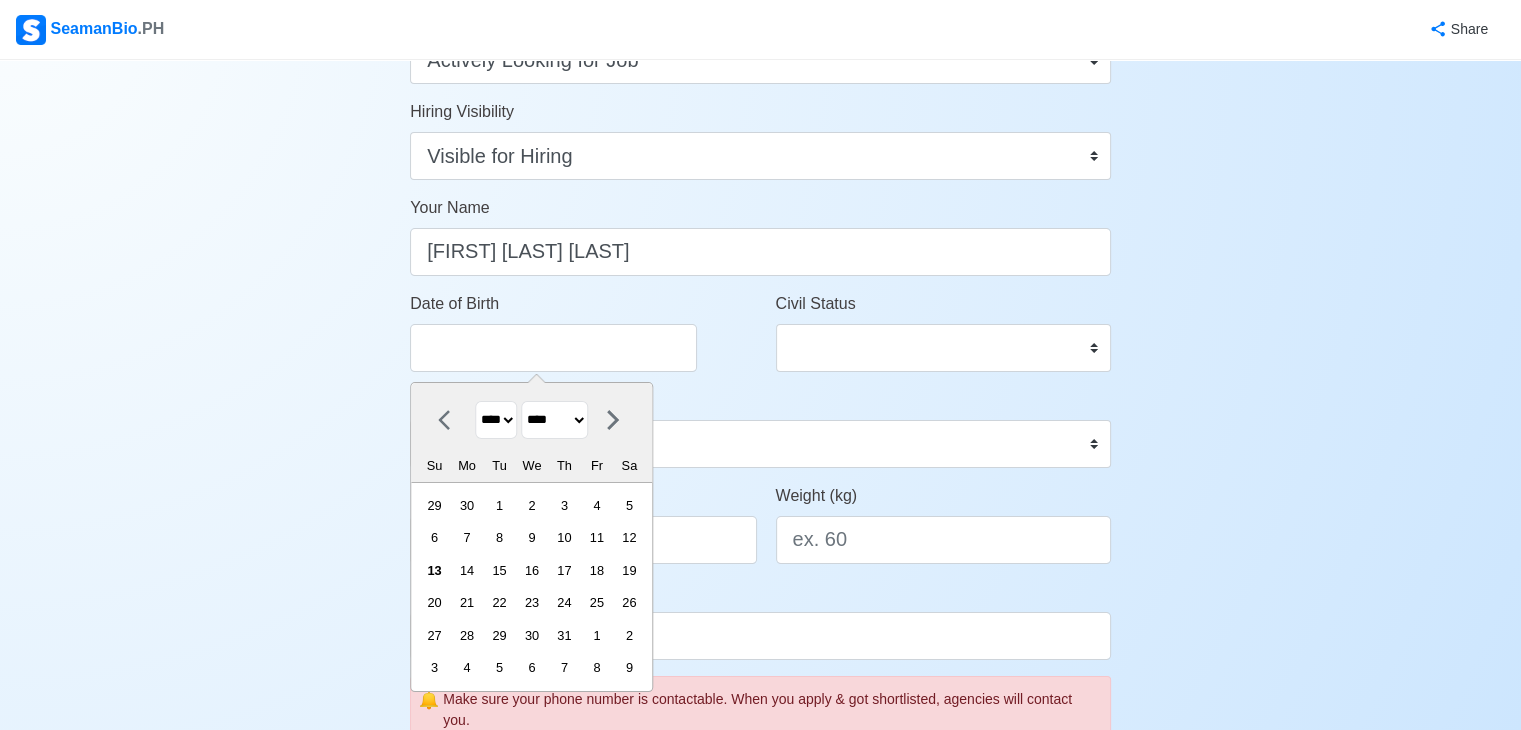 click on "**** **** **** **** **** **** **** **** **** **** **** **** **** **** **** **** **** **** **** **** **** **** **** **** **** **** **** **** **** **** **** **** **** **** **** **** **** **** **** **** **** **** **** **** **** **** **** **** **** **** **** **** **** **** **** **** **** **** **** **** **** **** **** **** **** **** **** **** **** **** **** **** **** **** **** **** **** **** **** **** **** **** **** **** **** **** **** **** **** **** **** **** **** **** **** **** **** **** **** **** **** **** **** **** **** ****" at bounding box center [496, 420] 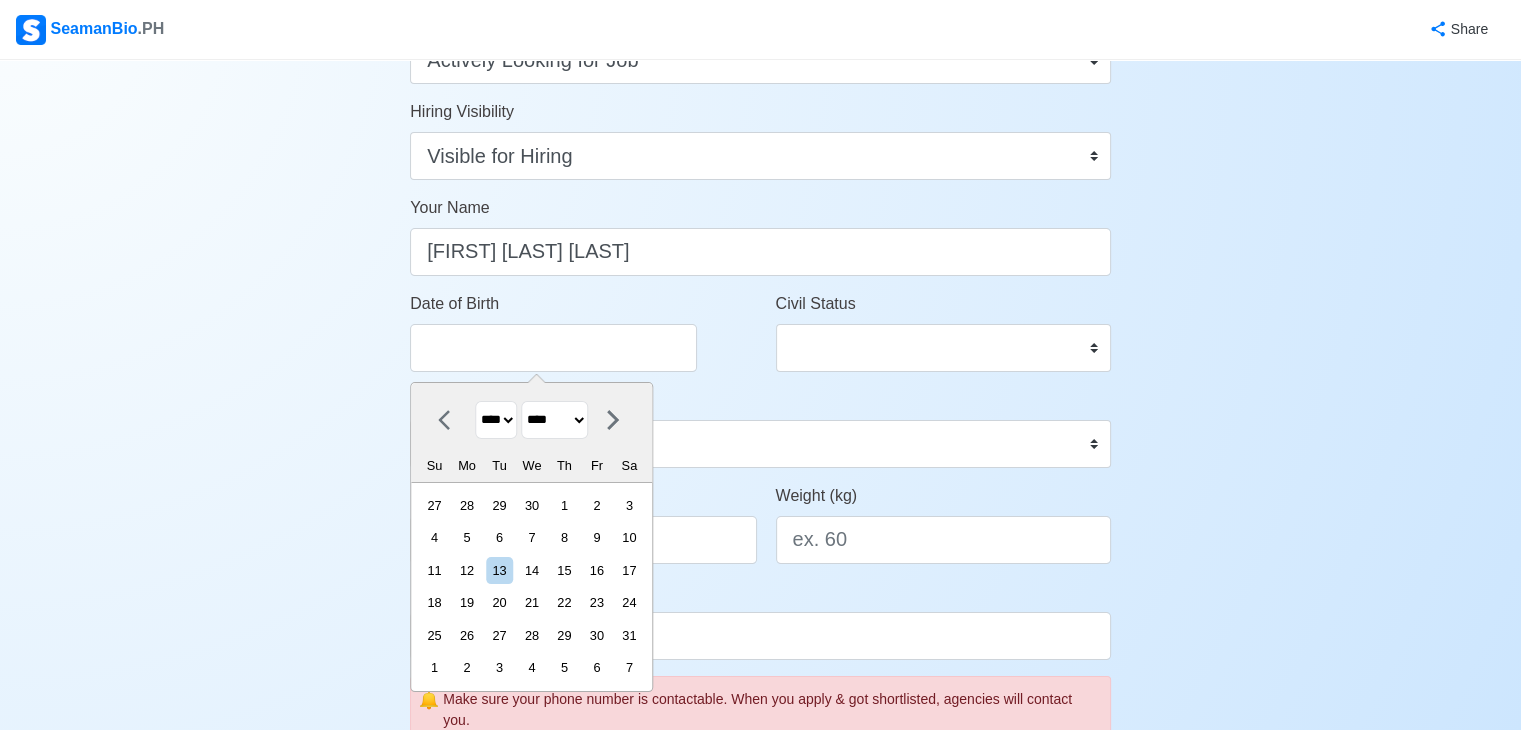 click on "******* ******** ***** ***** *** **** **** ****** ********* ******* ******** ********" at bounding box center [554, 420] 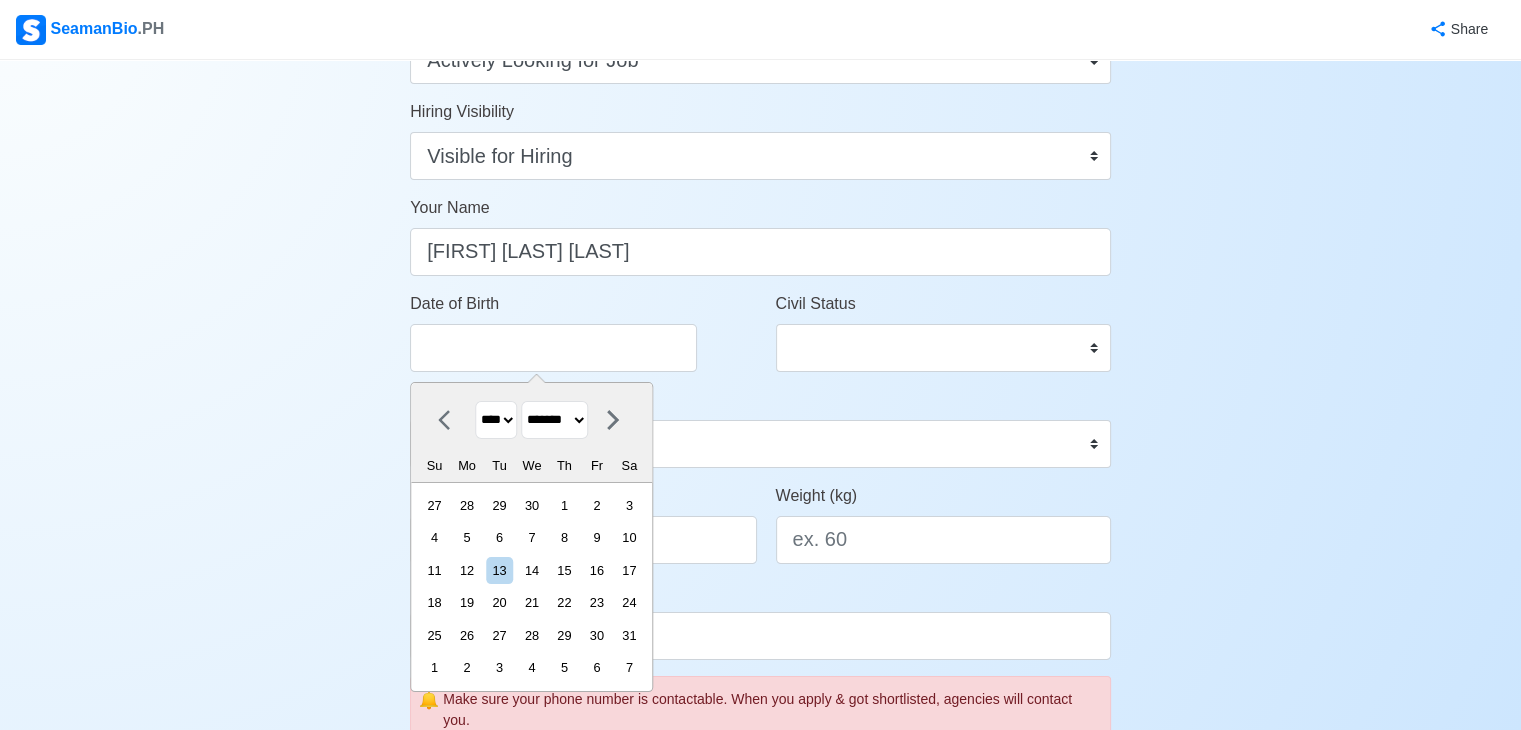 click on "******* ******** ***** ***** *** **** **** ****** ********* ******* ******** ********" at bounding box center (554, 420) 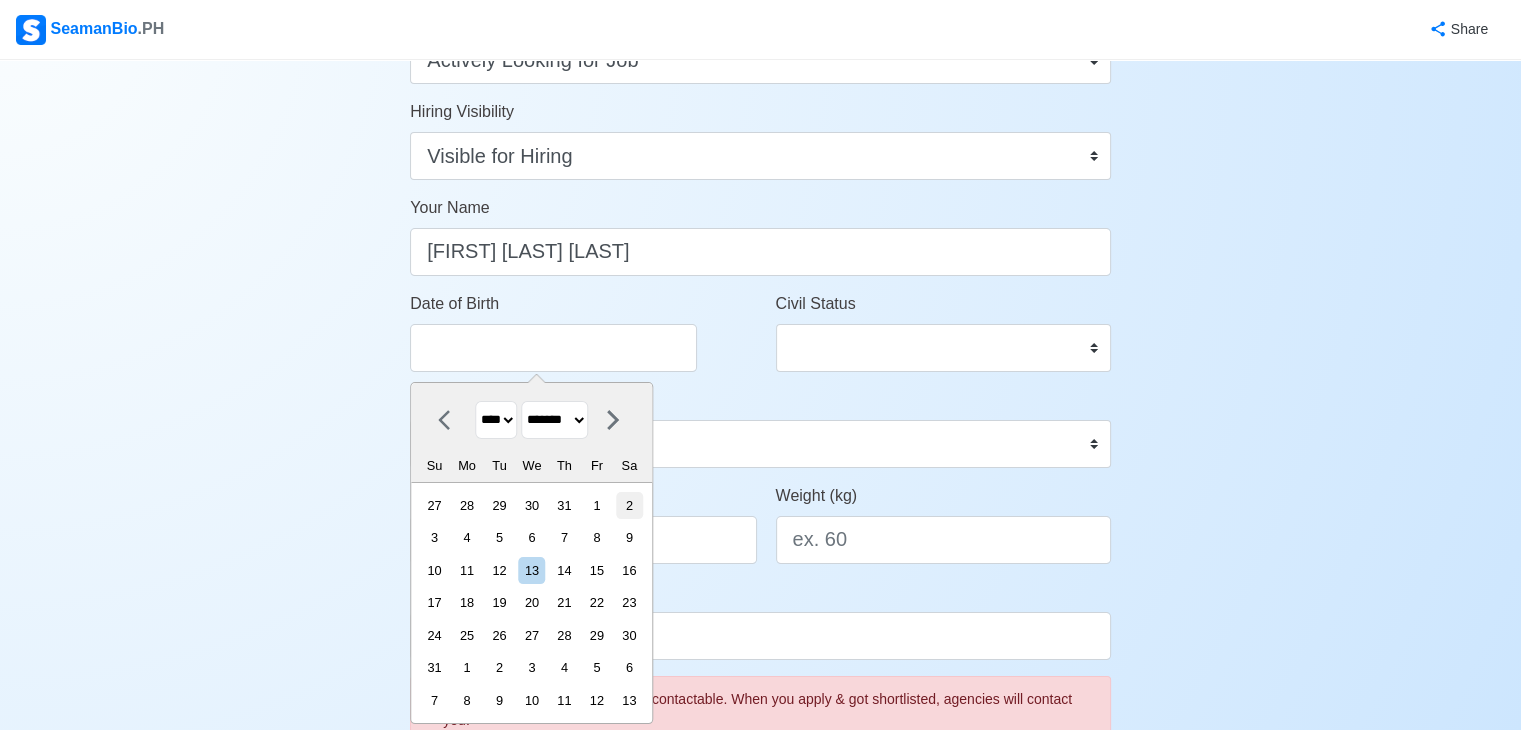 click on "2" at bounding box center [629, 505] 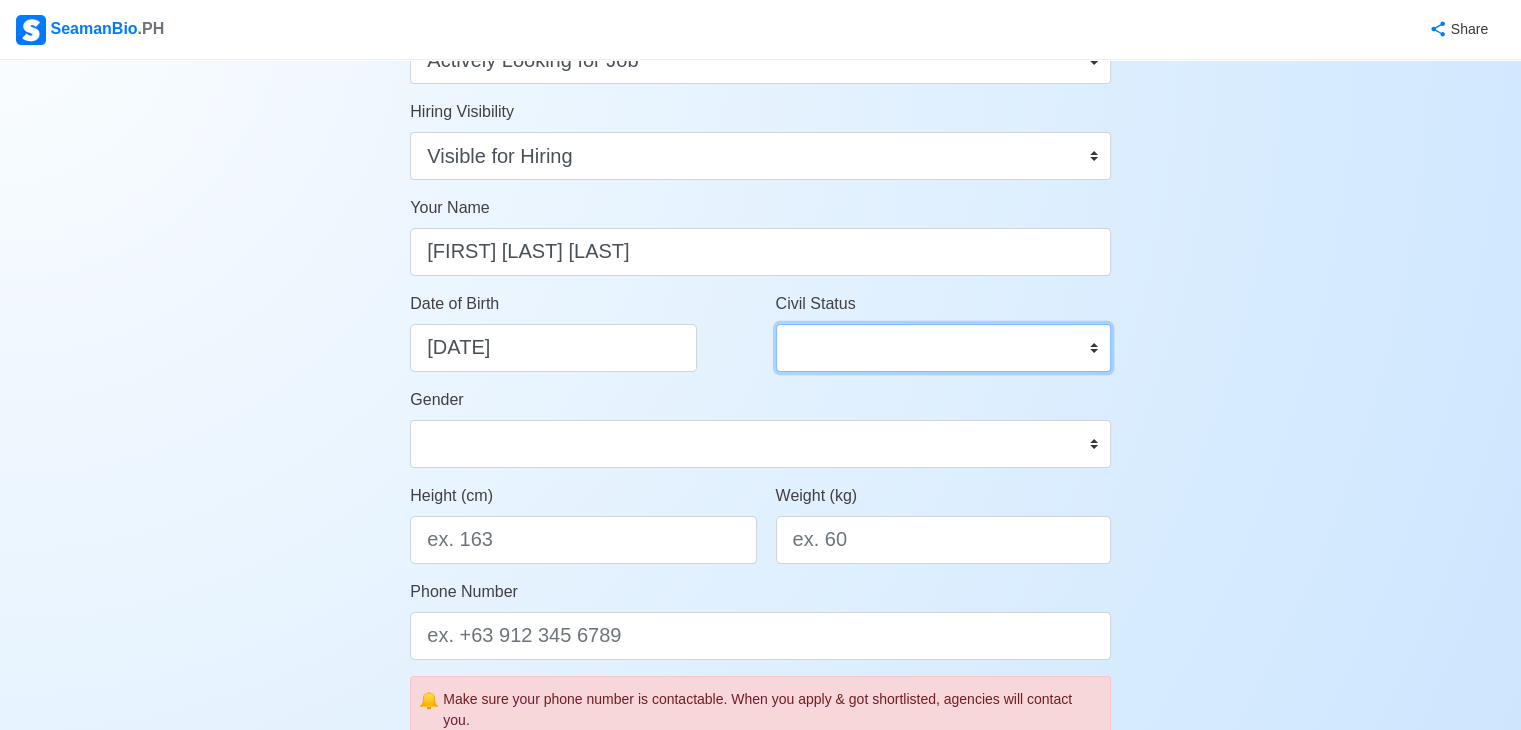 click on "Single Married Widowed Separated" at bounding box center [943, 348] 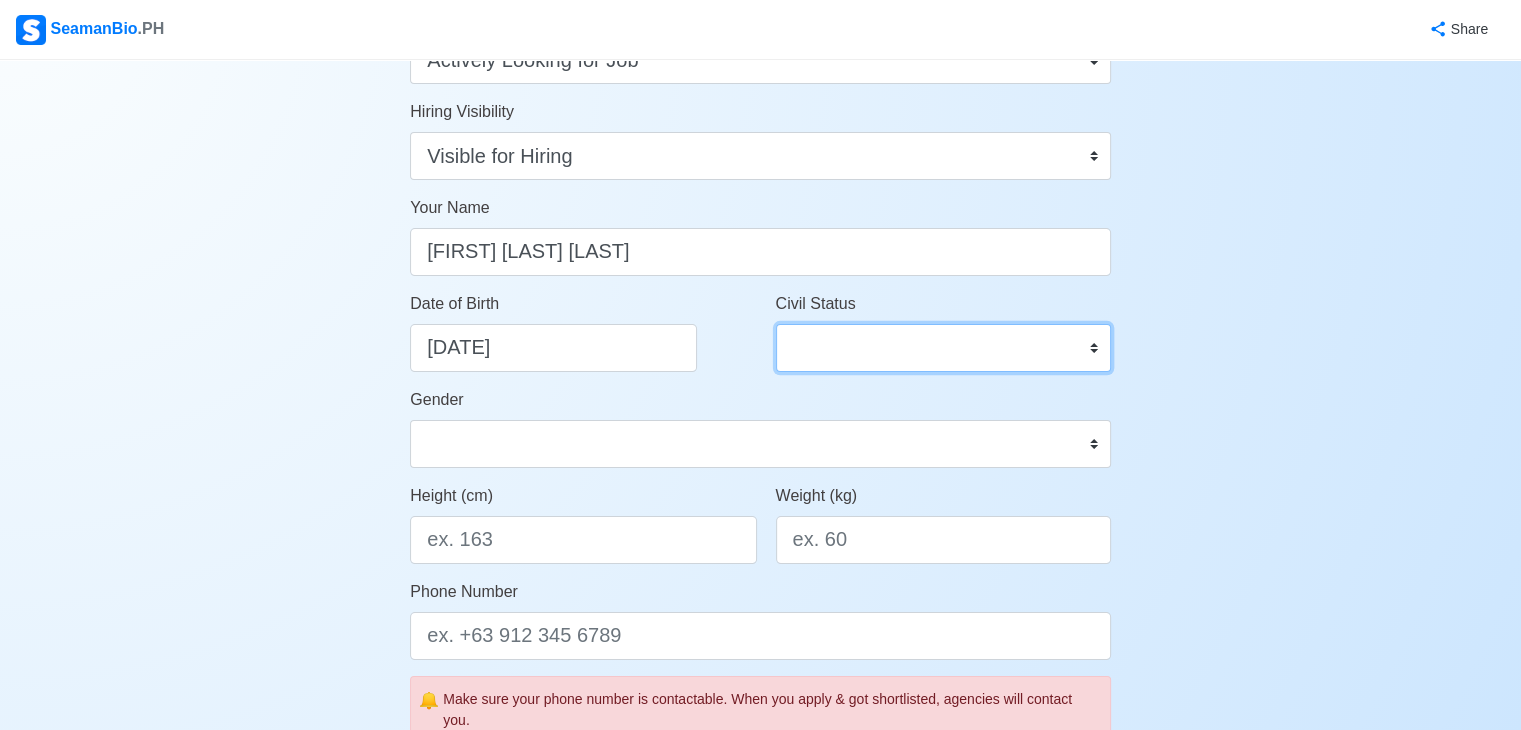 select on "Single" 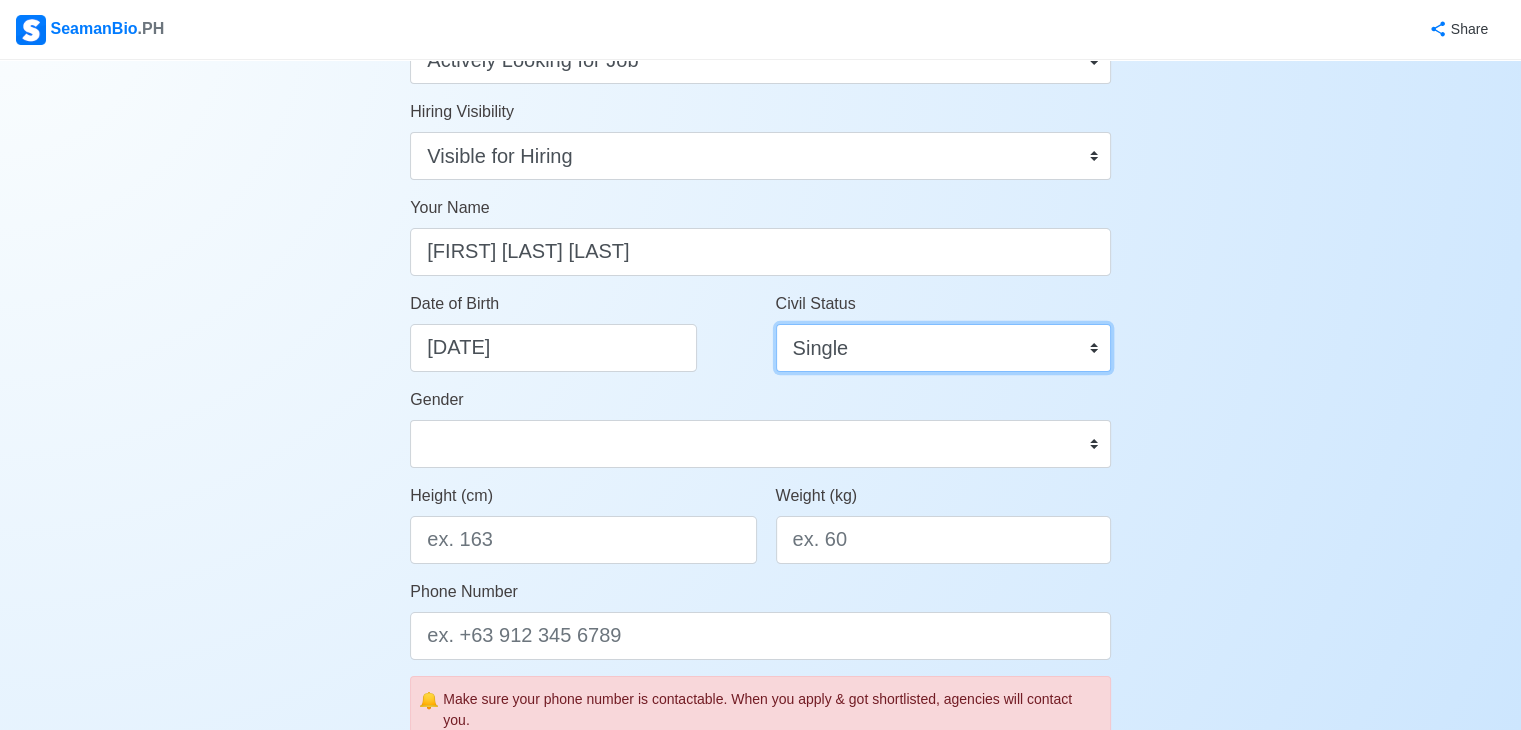 click on "Single Married Widowed Separated" at bounding box center [943, 348] 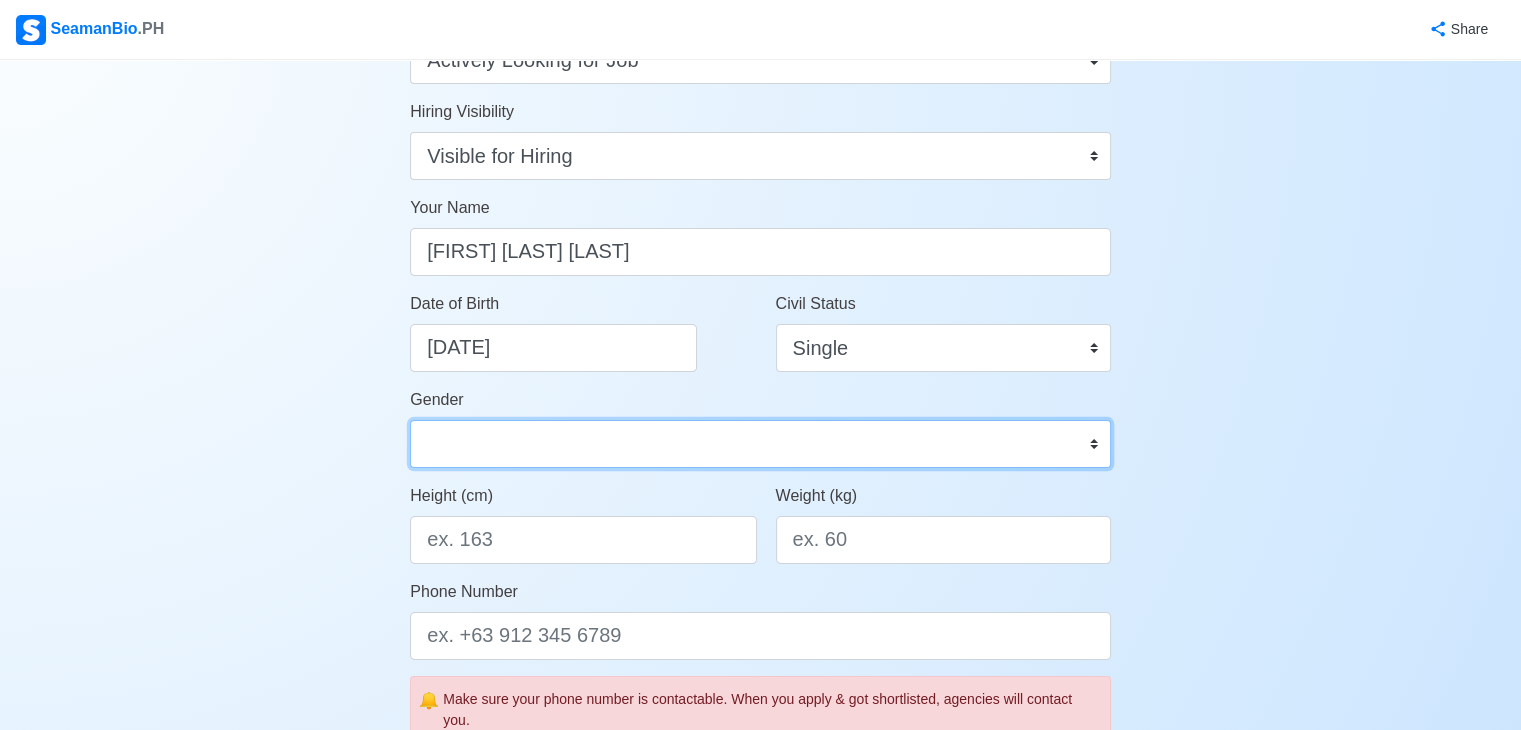 click on "Male Female" at bounding box center [760, 444] 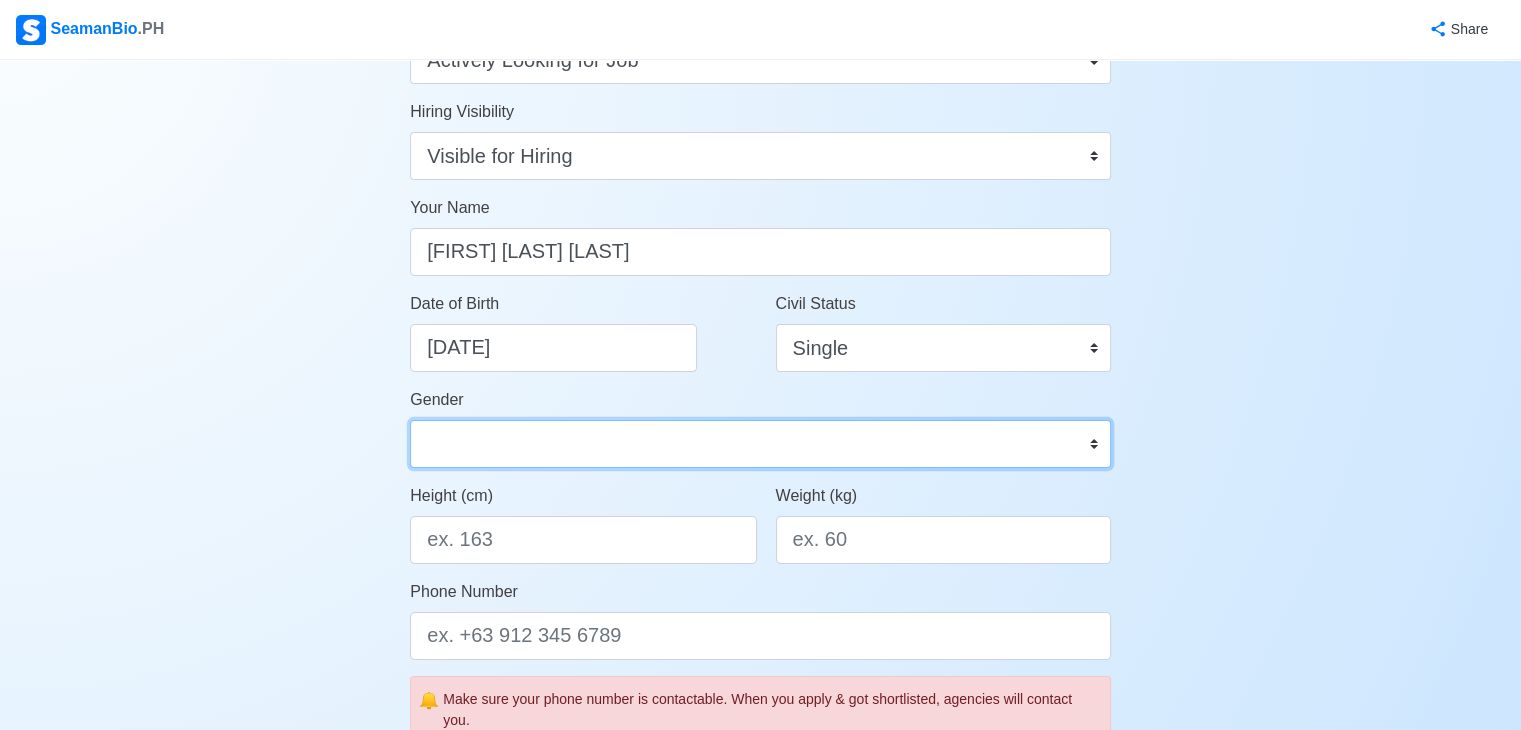 select on "Female" 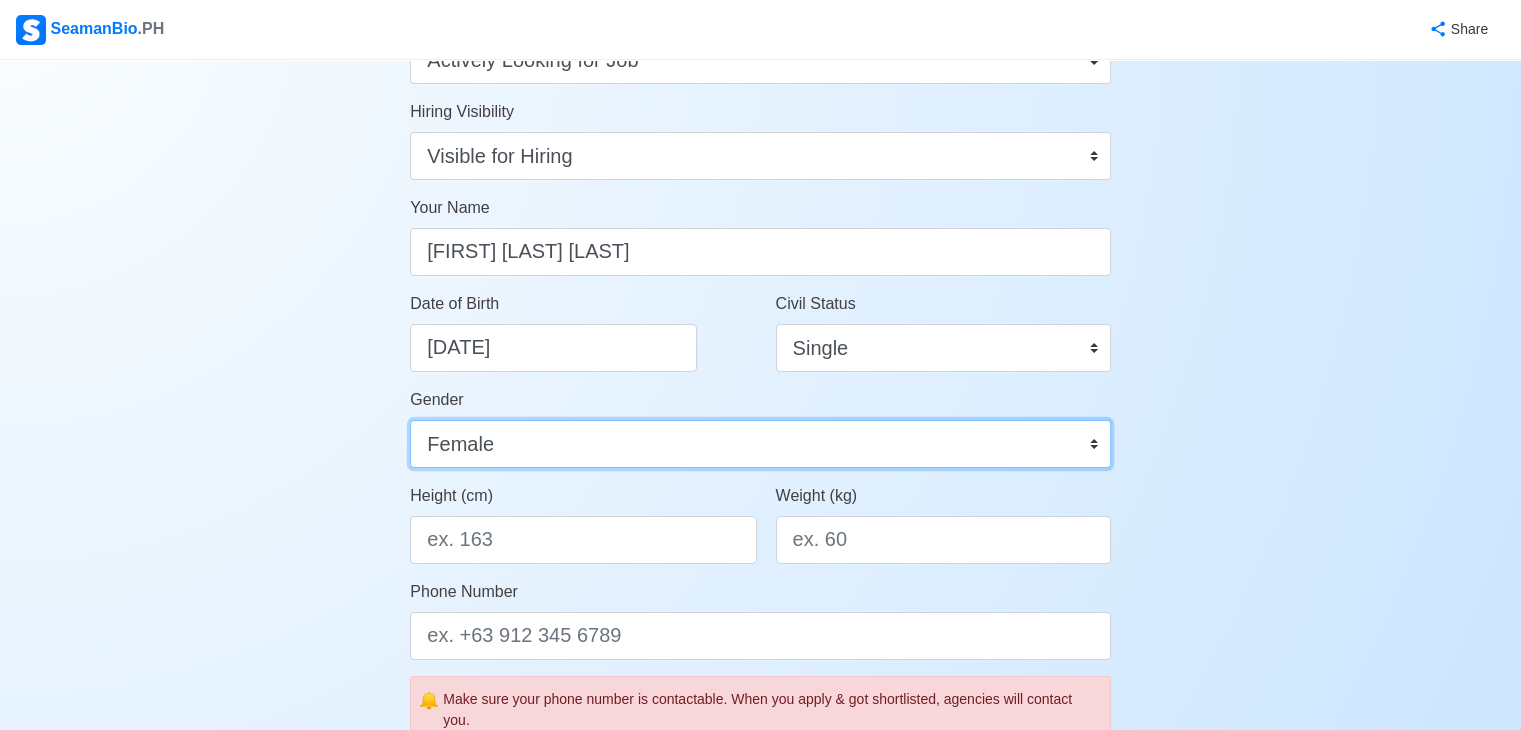 click on "Male Female" at bounding box center (760, 444) 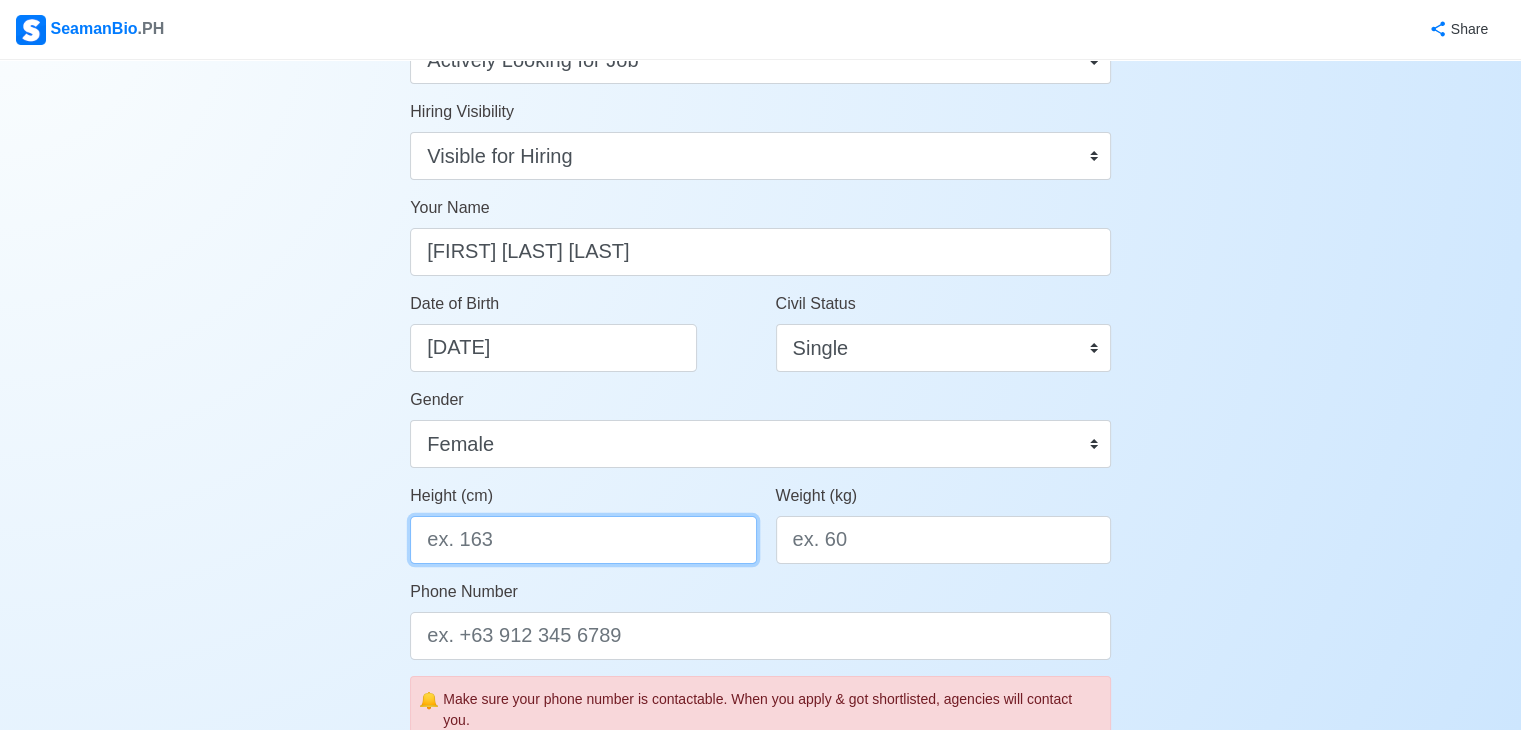 click on "Height (cm)" at bounding box center [583, 540] 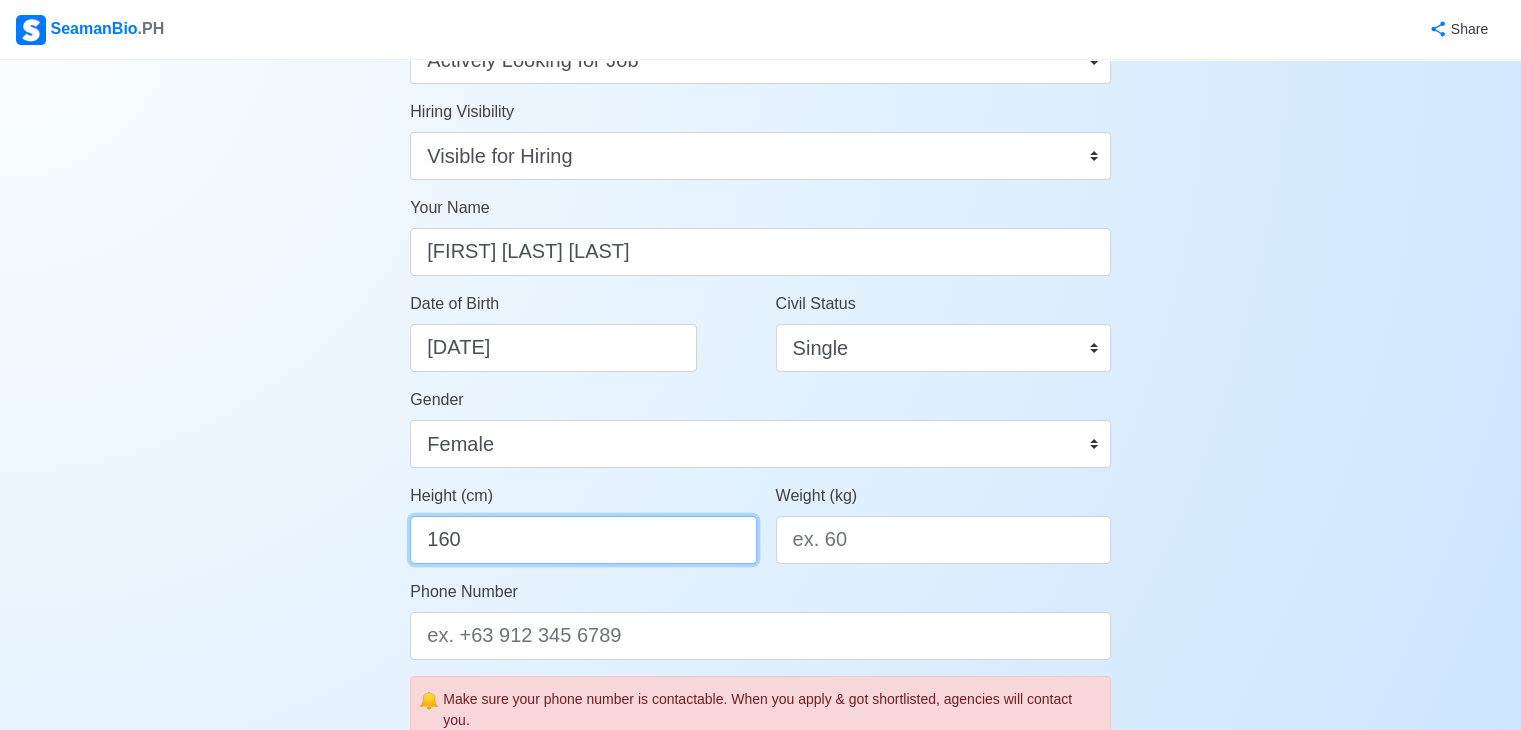 type on "160" 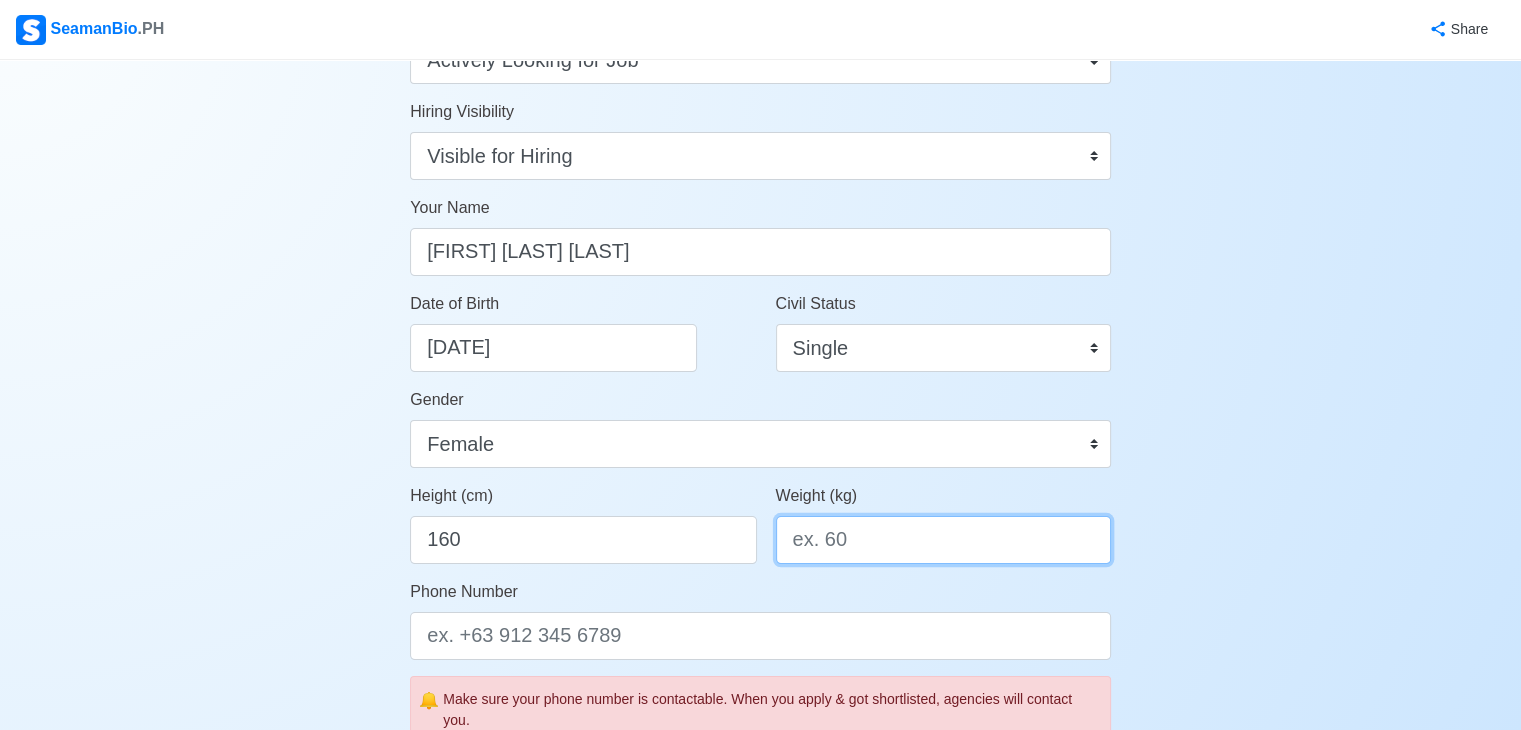 click on "Weight (kg)" at bounding box center (943, 540) 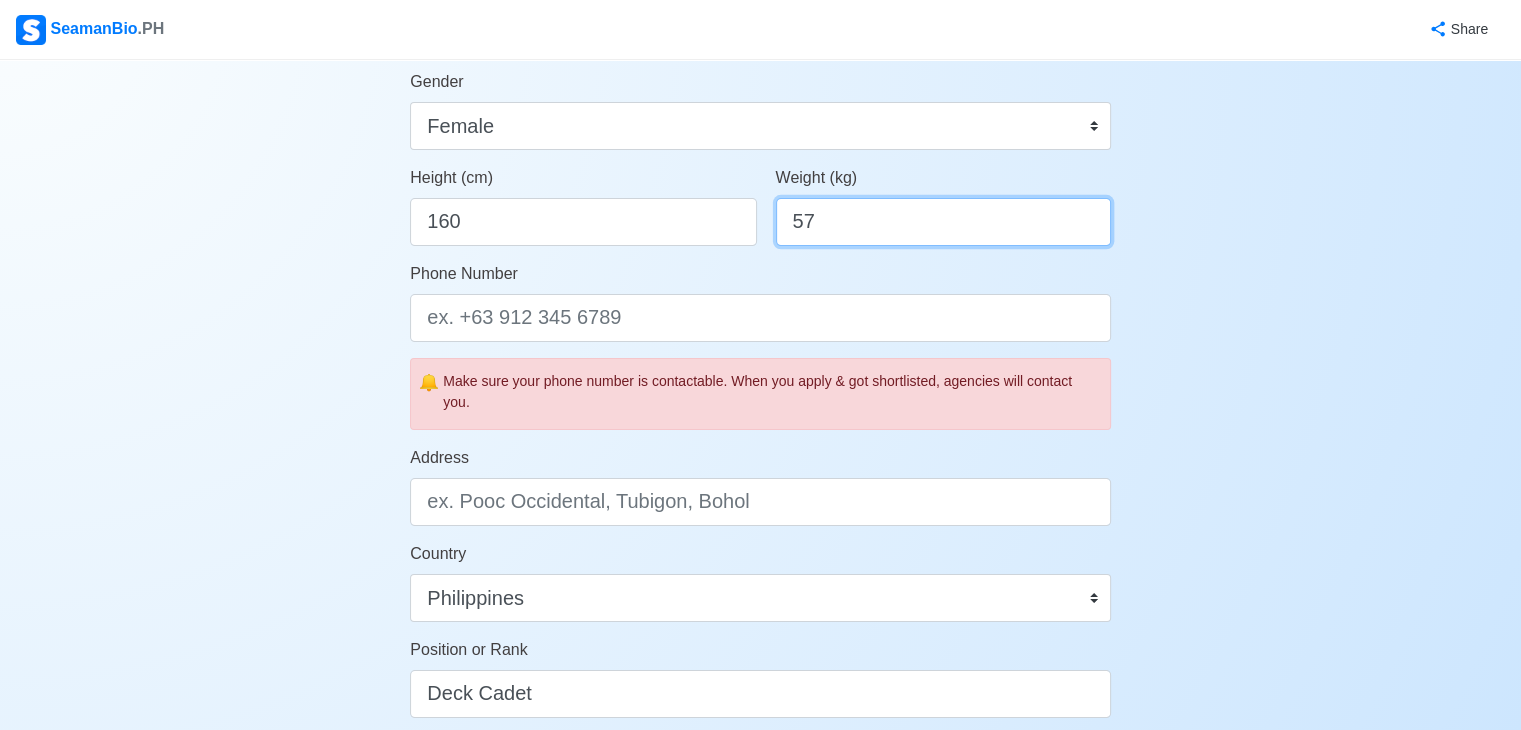 scroll, scrollTop: 464, scrollLeft: 0, axis: vertical 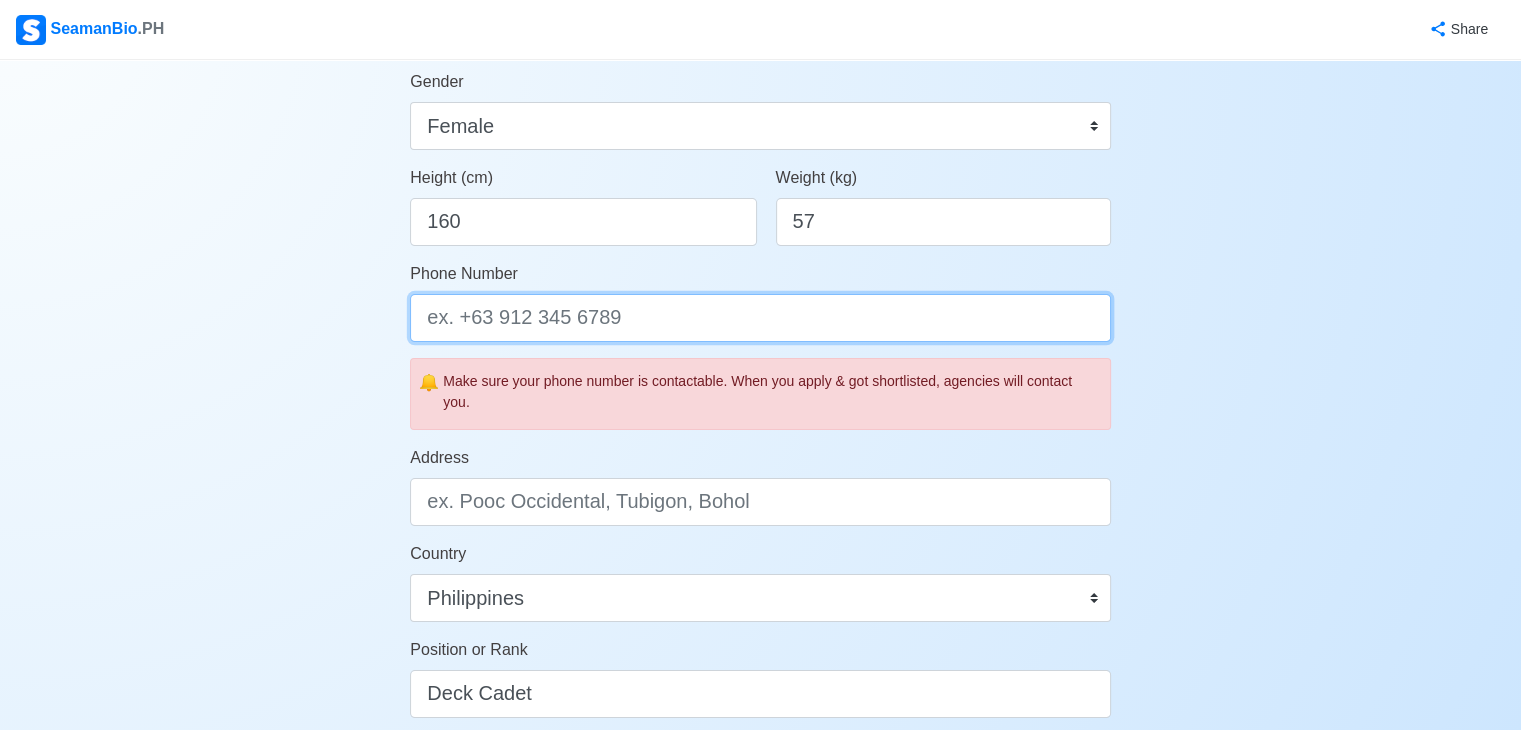 click on "Phone Number" at bounding box center [760, 318] 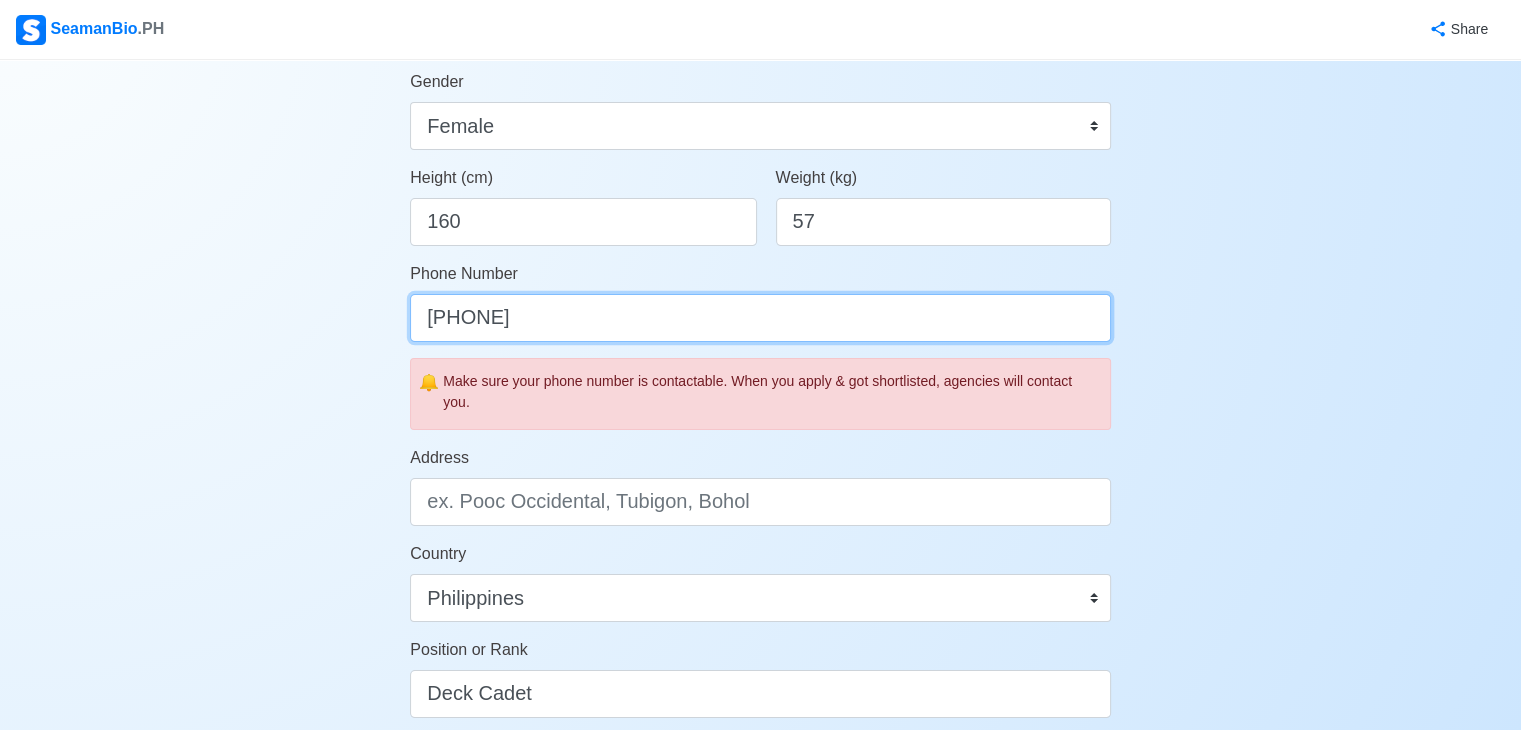 type on "[PHONE]" 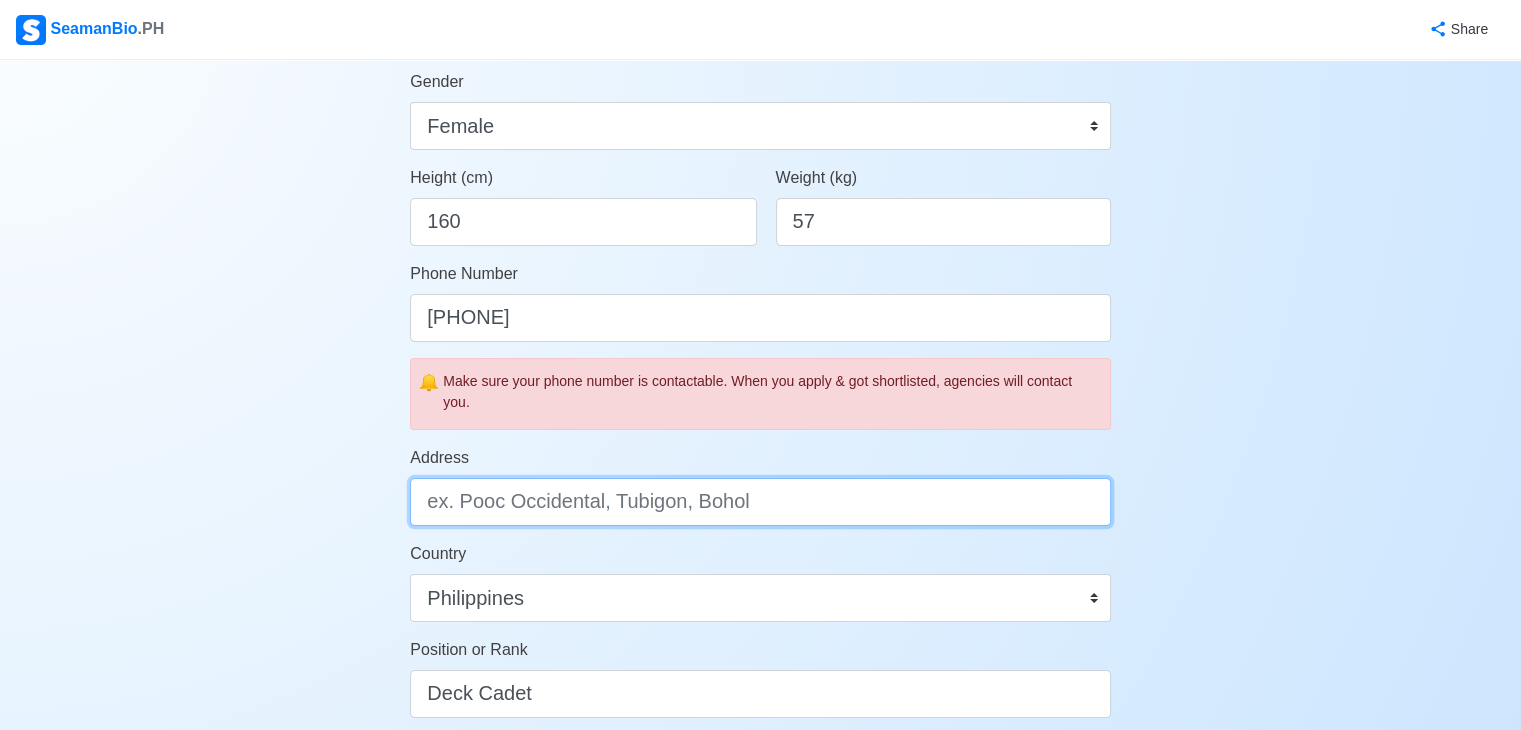 click on "Address" at bounding box center (760, 502) 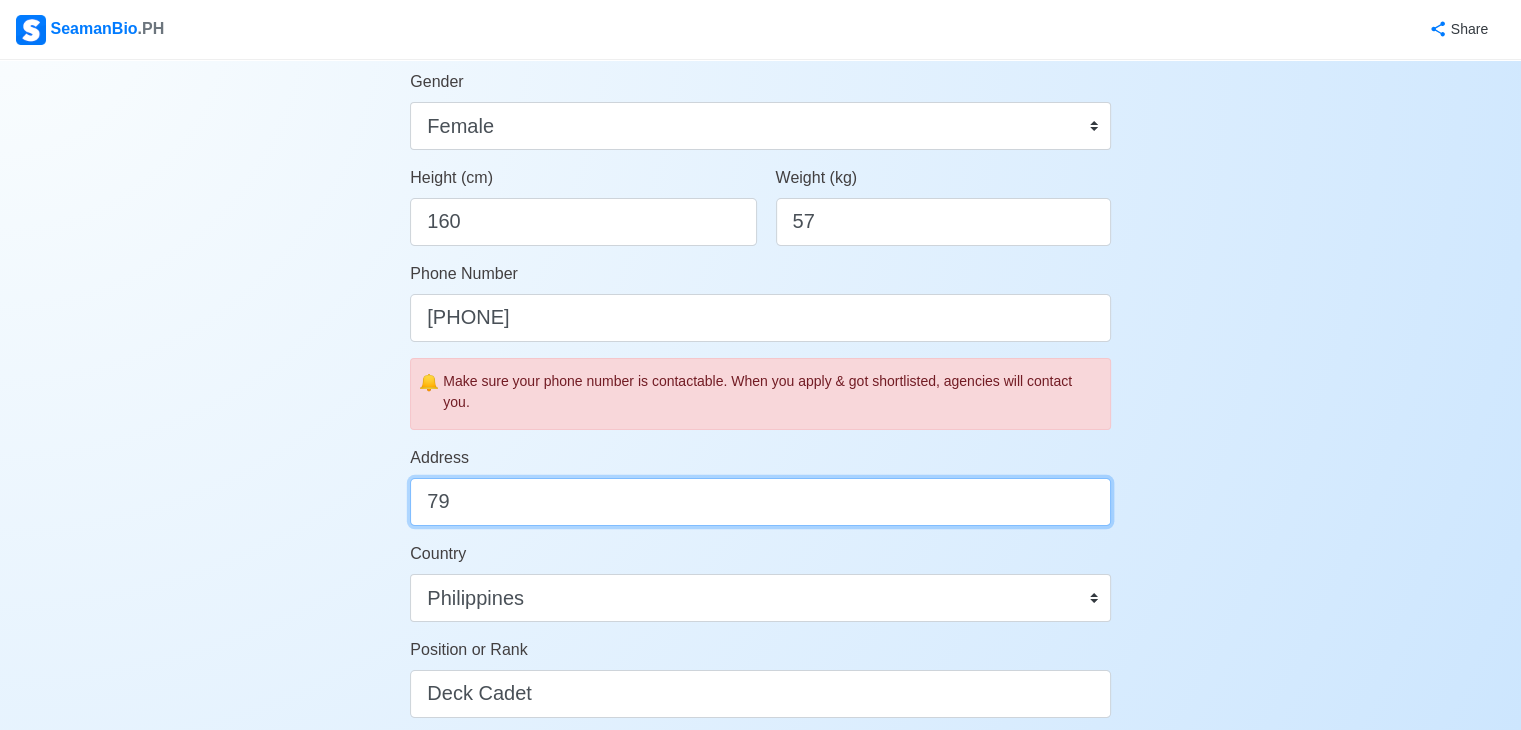 type on "7" 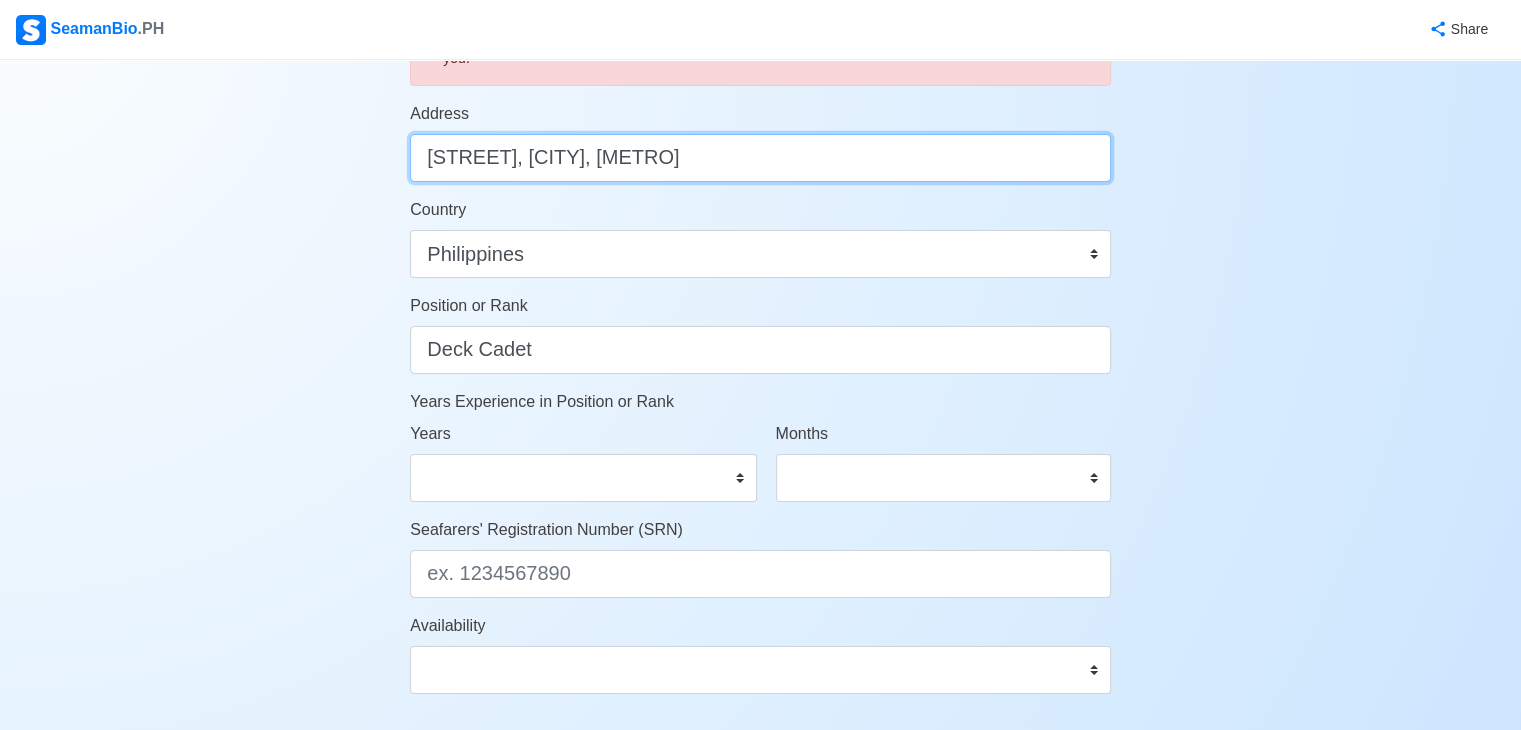 scroll, scrollTop: 906, scrollLeft: 0, axis: vertical 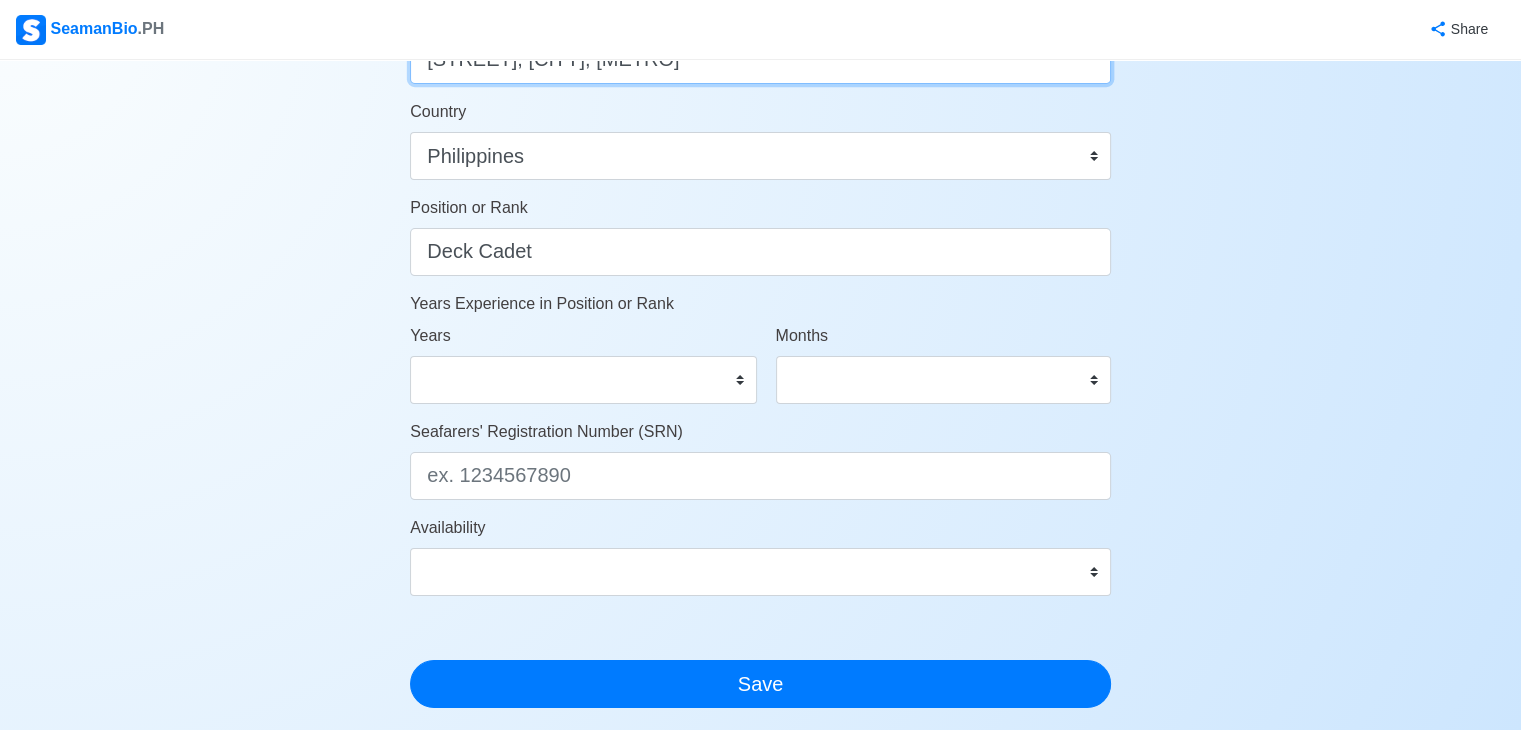 type on "Pio Del Pilar, Makati City, Metro Manila" 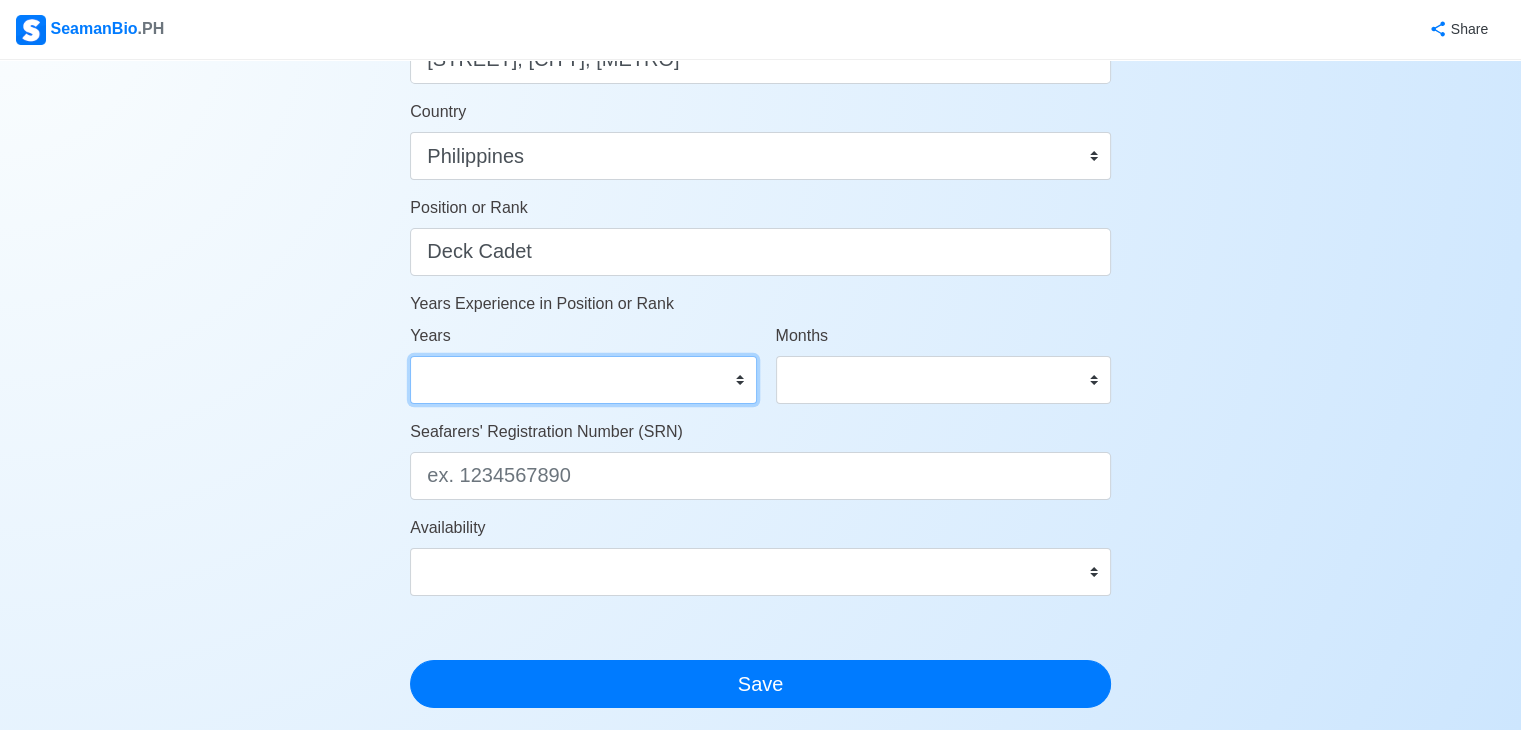 click on "0 1 2 3 4 5 6 7 8 9 10 11 12 13 14 15 16 17 18 19 20 21 22 23 24 25 26 27 28 29 30 31 32 33 34 35 36 37 38 39 40 41 42 43 44 45 46 47 48 49 50" at bounding box center (583, 380) 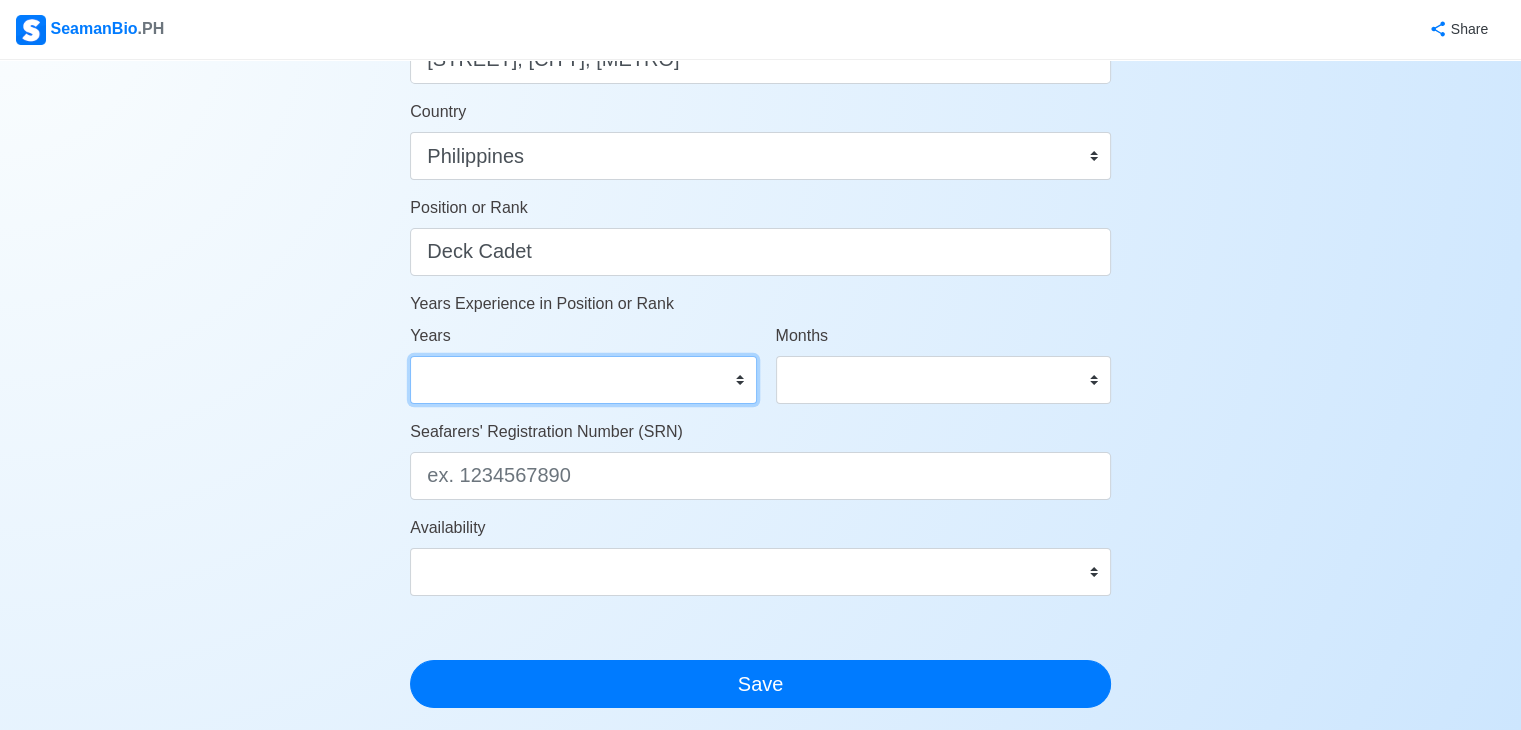 select on "0" 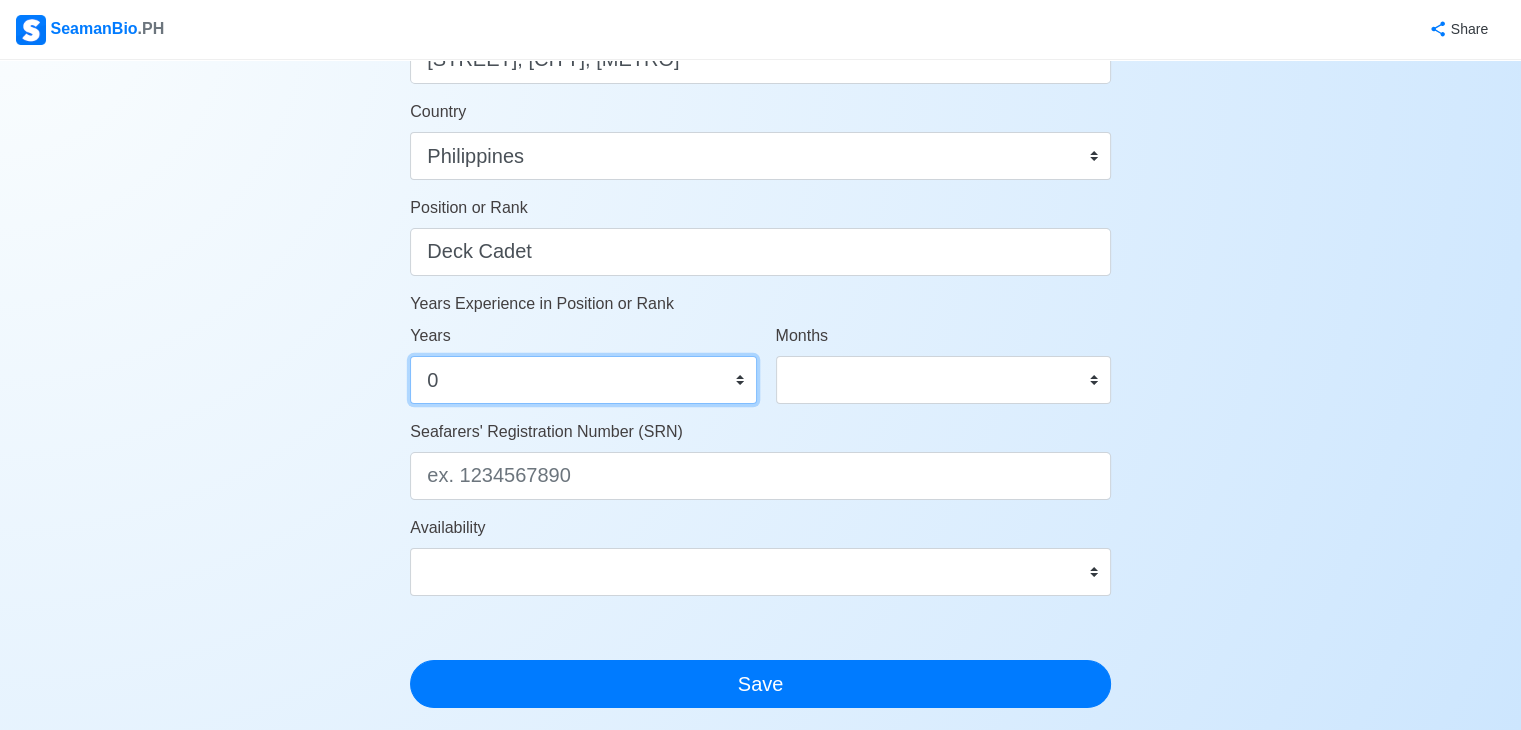 click on "0 1 2 3 4 5 6 7 8 9 10 11 12 13 14 15 16 17 18 19 20 21 22 23 24 25 26 27 28 29 30 31 32 33 34 35 36 37 38 39 40 41 42 43 44 45 46 47 48 49 50" at bounding box center [583, 380] 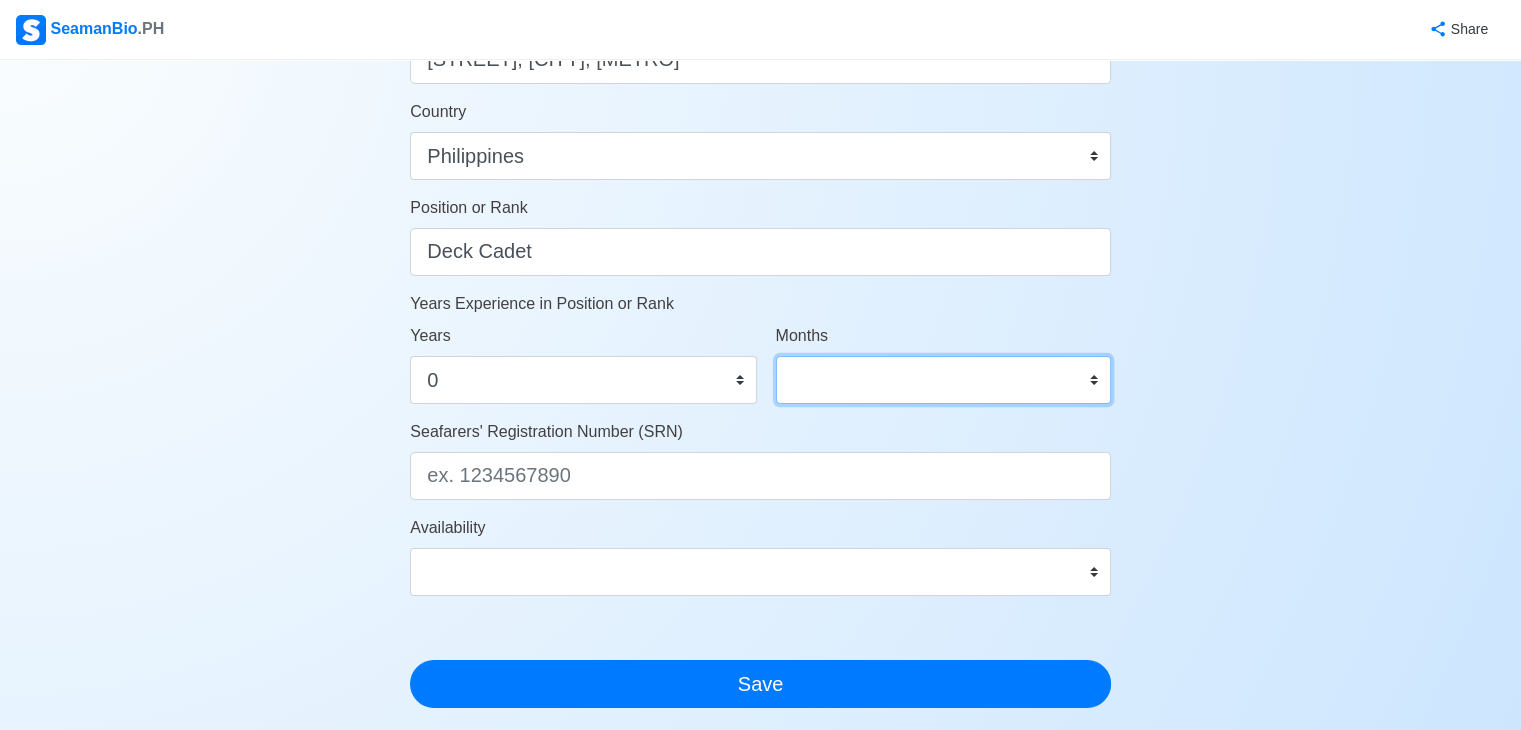 click on "0 1 2 3 4 5 6 7 8 9 10 11" at bounding box center [943, 380] 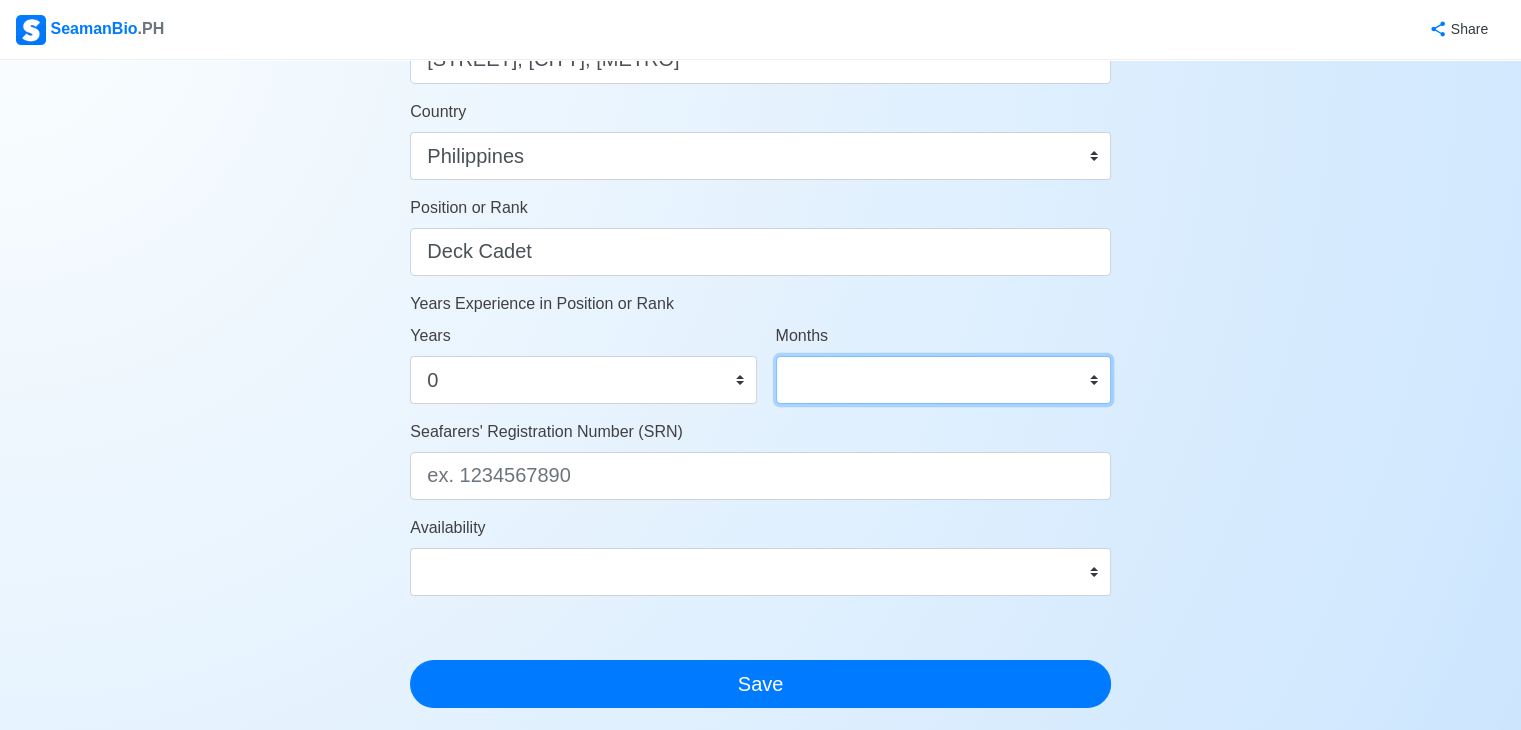 select on "0" 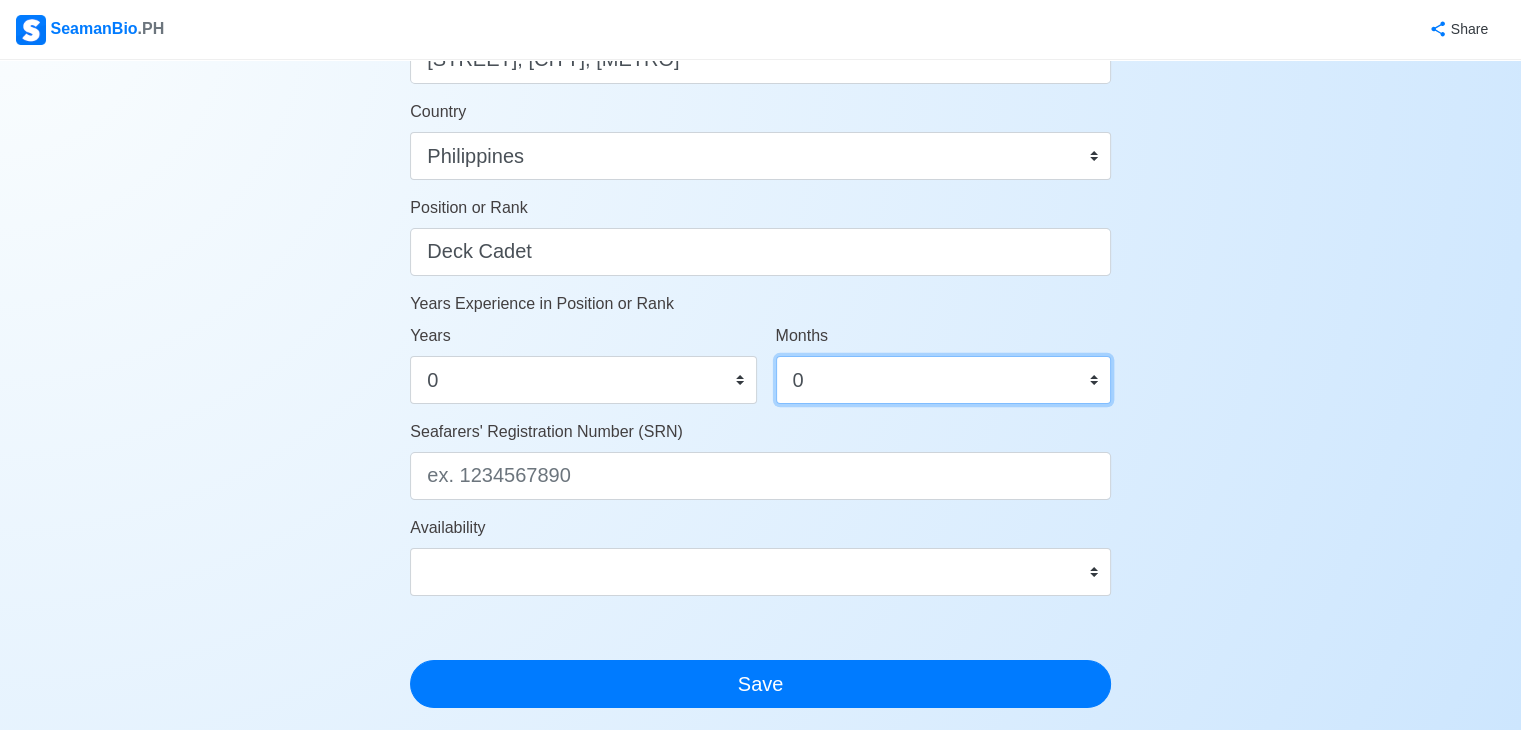 click on "0 1 2 3 4 5 6 7 8 9 10 11" at bounding box center [943, 380] 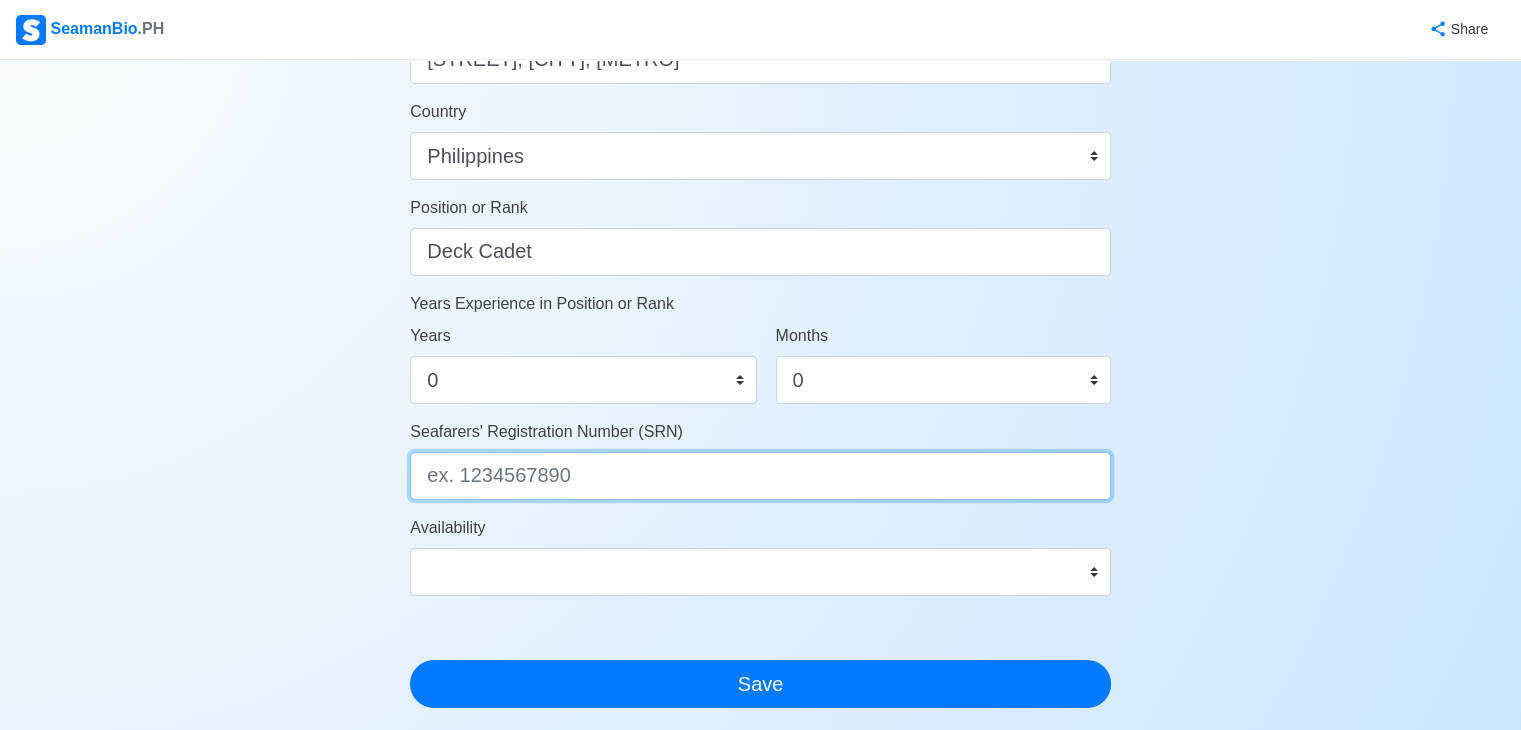 click on "Seafarers' Registration Number (SRN)" at bounding box center (760, 476) 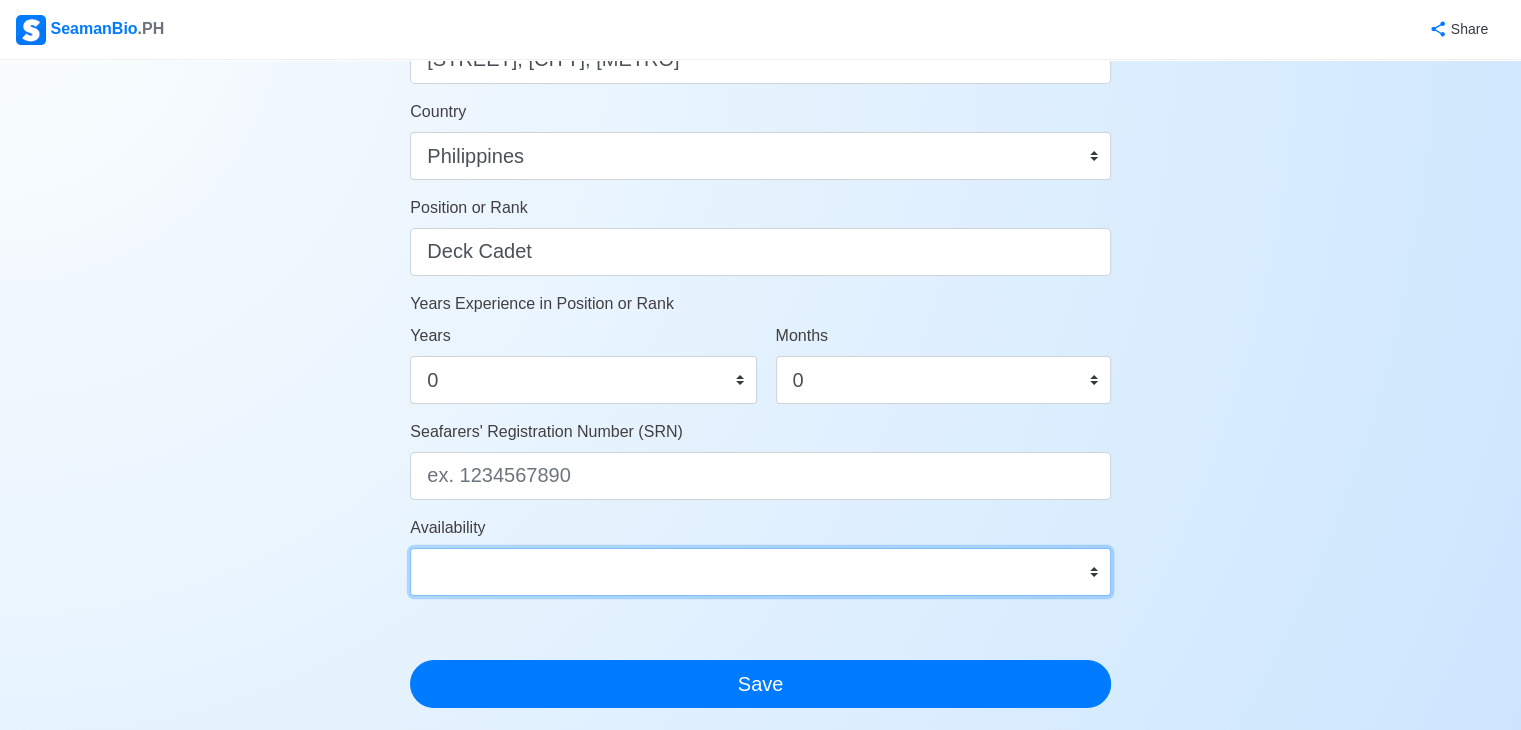 click on "Immediate Aug 2025  Sep 2025  Oct 2025  Nov 2025  Dec 2025  Jan 2026  Feb 2026  Mar 2026  Apr 2026" at bounding box center [760, 572] 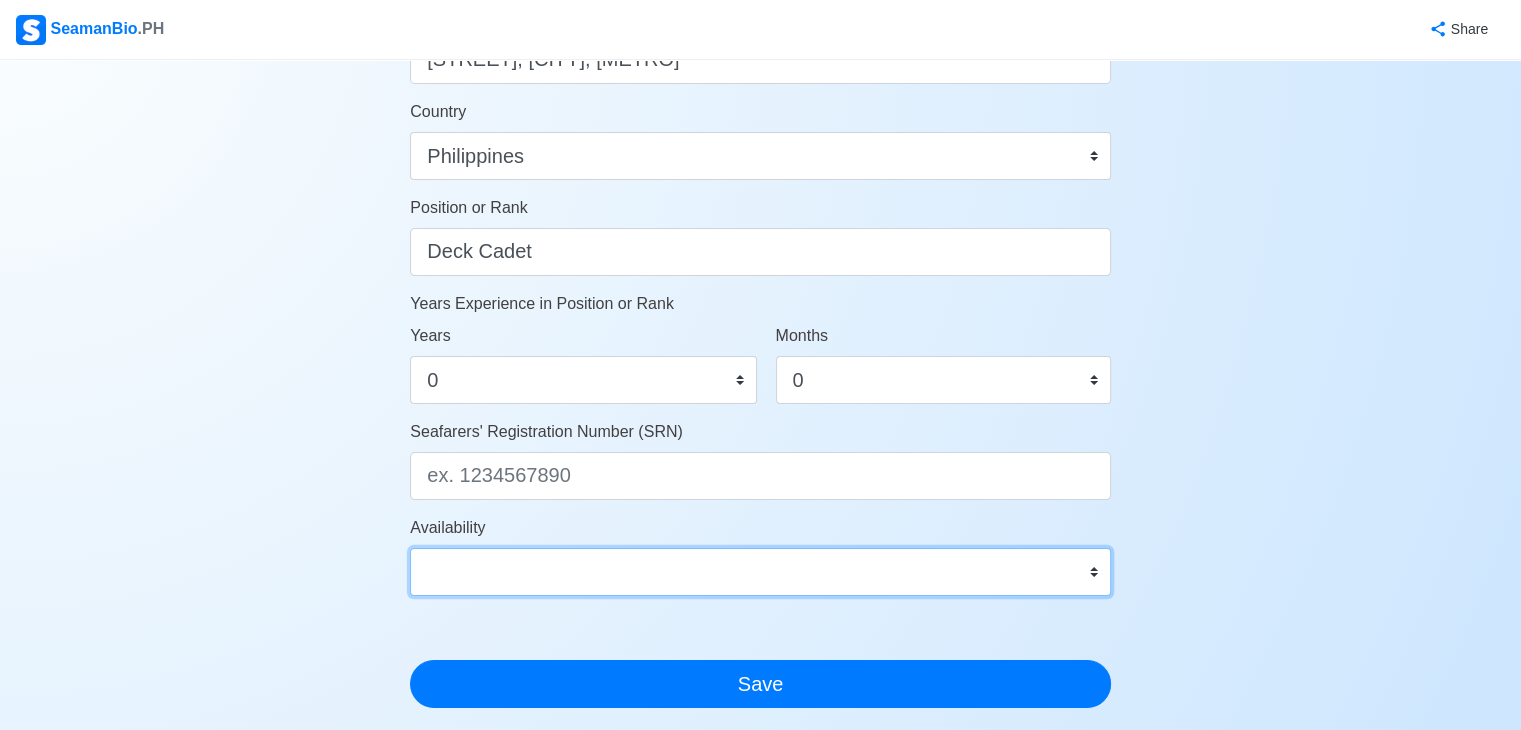 select on "4102416000000" 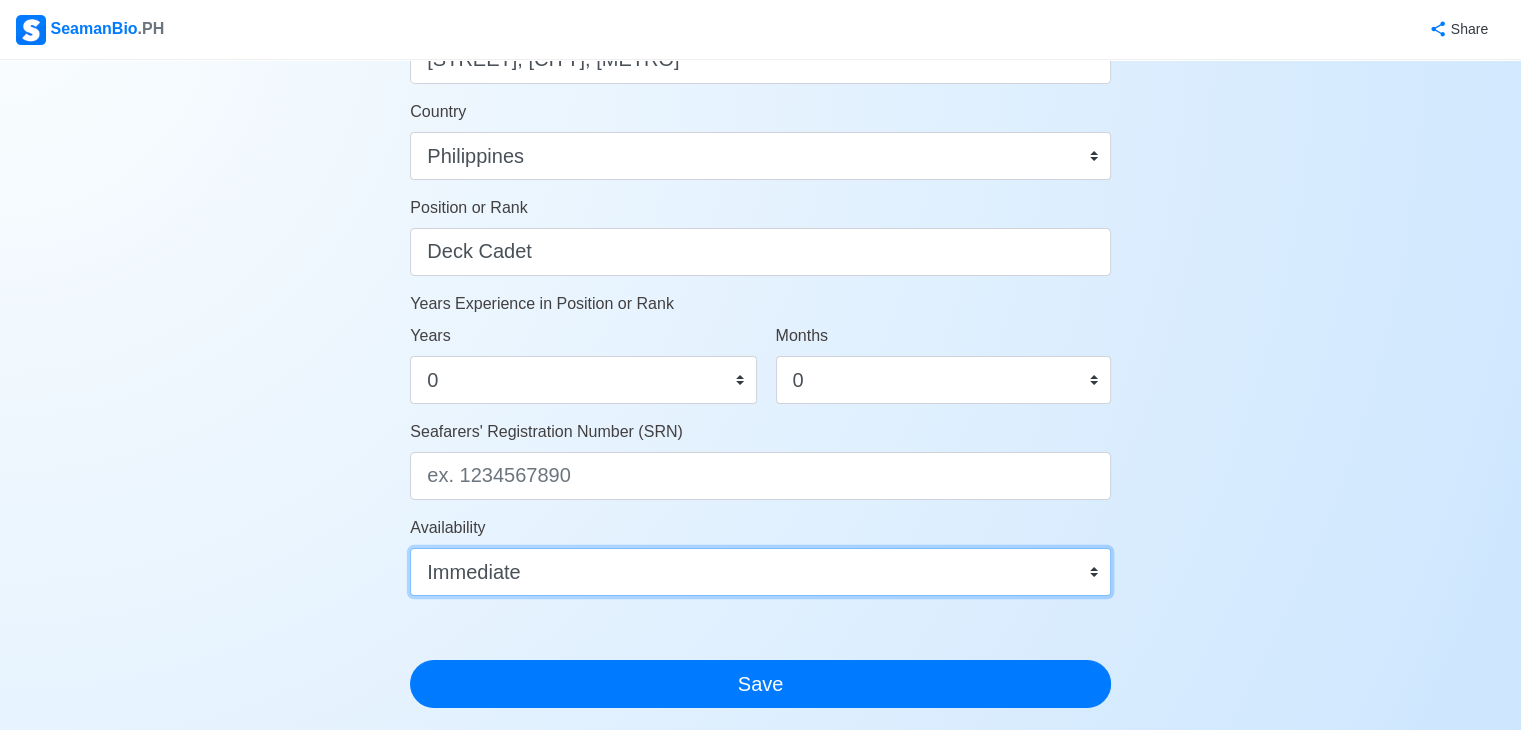 click on "Immediate Aug 2025  Sep 2025  Oct 2025  Nov 2025  Dec 2025  Jan 2026  Feb 2026  Mar 2026  Apr 2026" at bounding box center (760, 572) 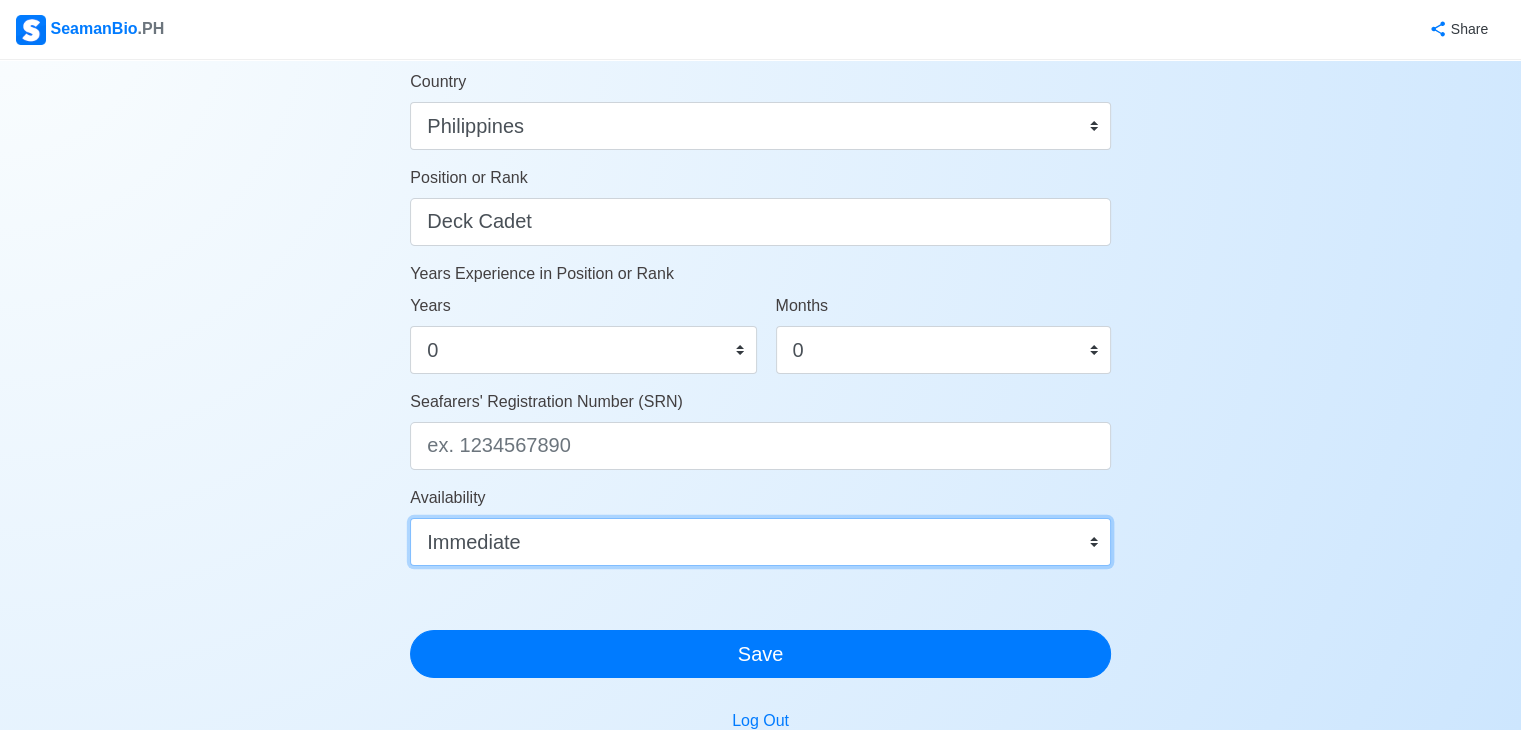 scroll, scrollTop: 936, scrollLeft: 0, axis: vertical 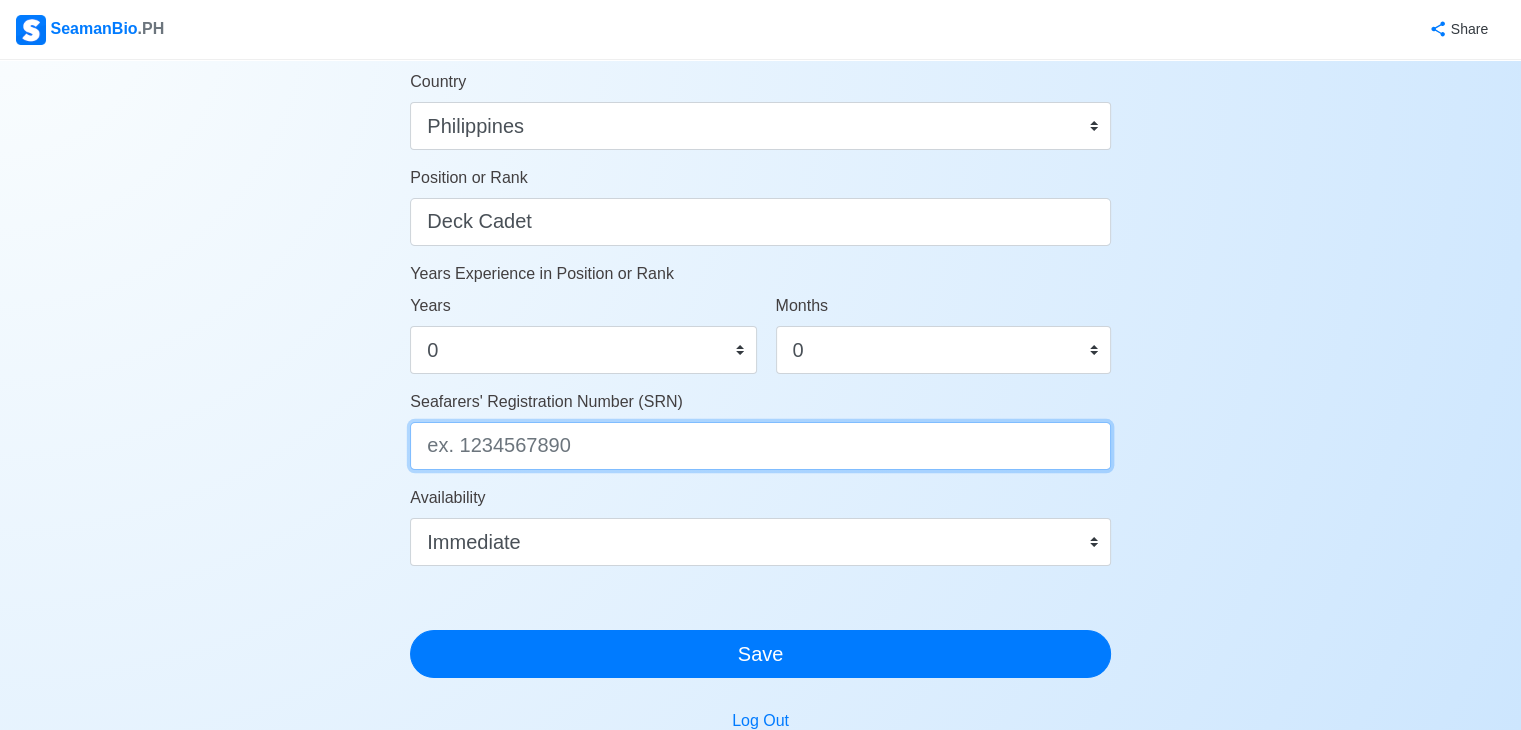click on "Seafarers' Registration Number (SRN)" at bounding box center (760, 446) 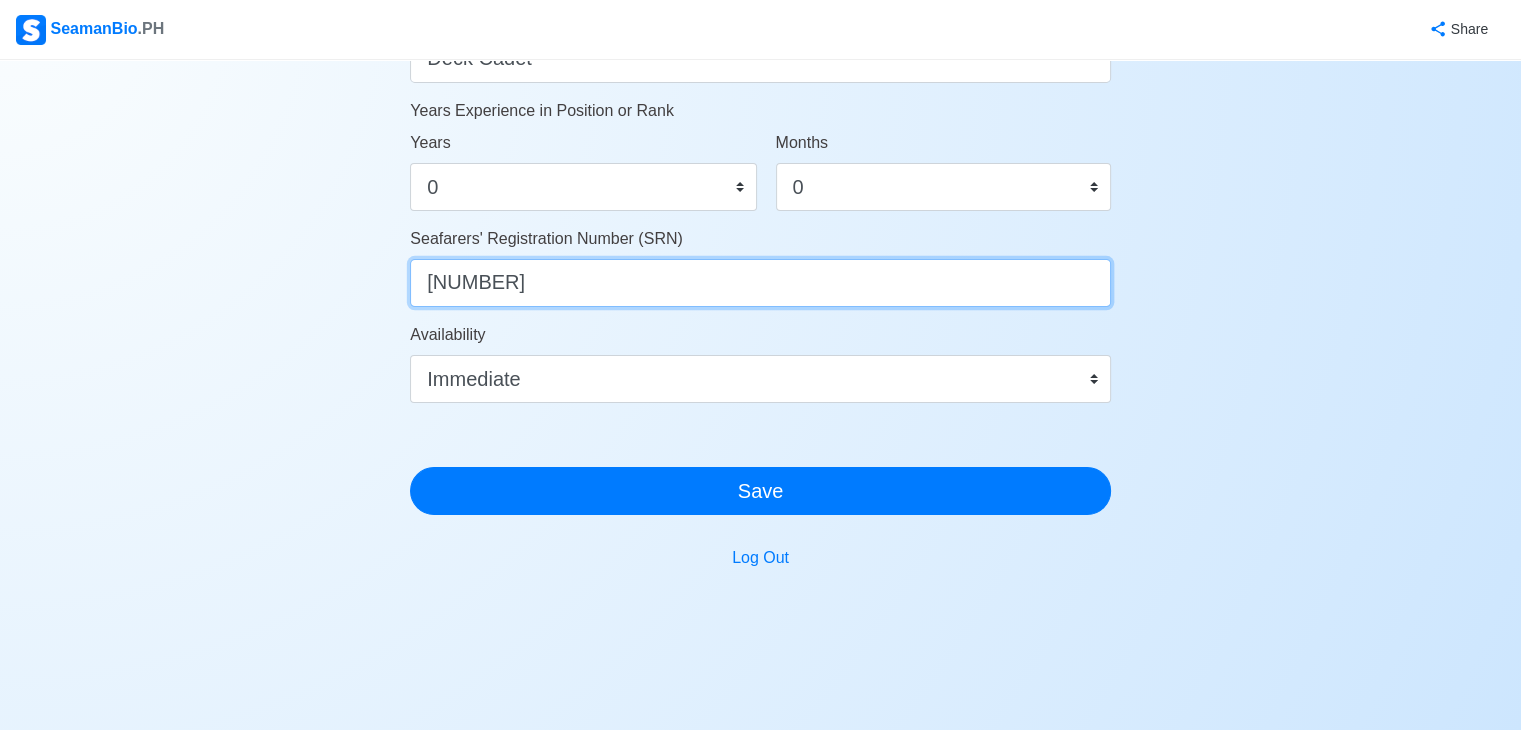scroll, scrollTop: 1128, scrollLeft: 0, axis: vertical 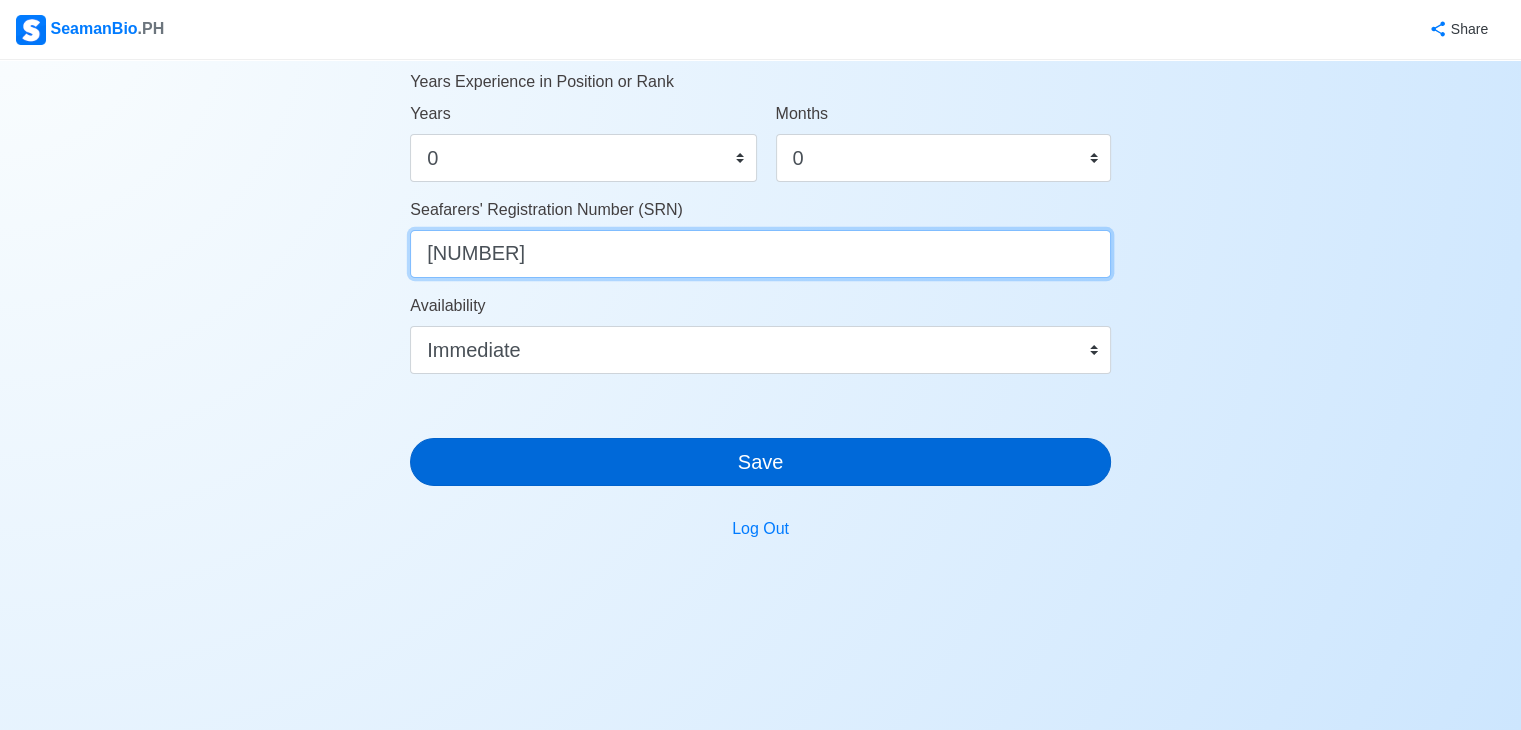 type on "[NUMBER]" 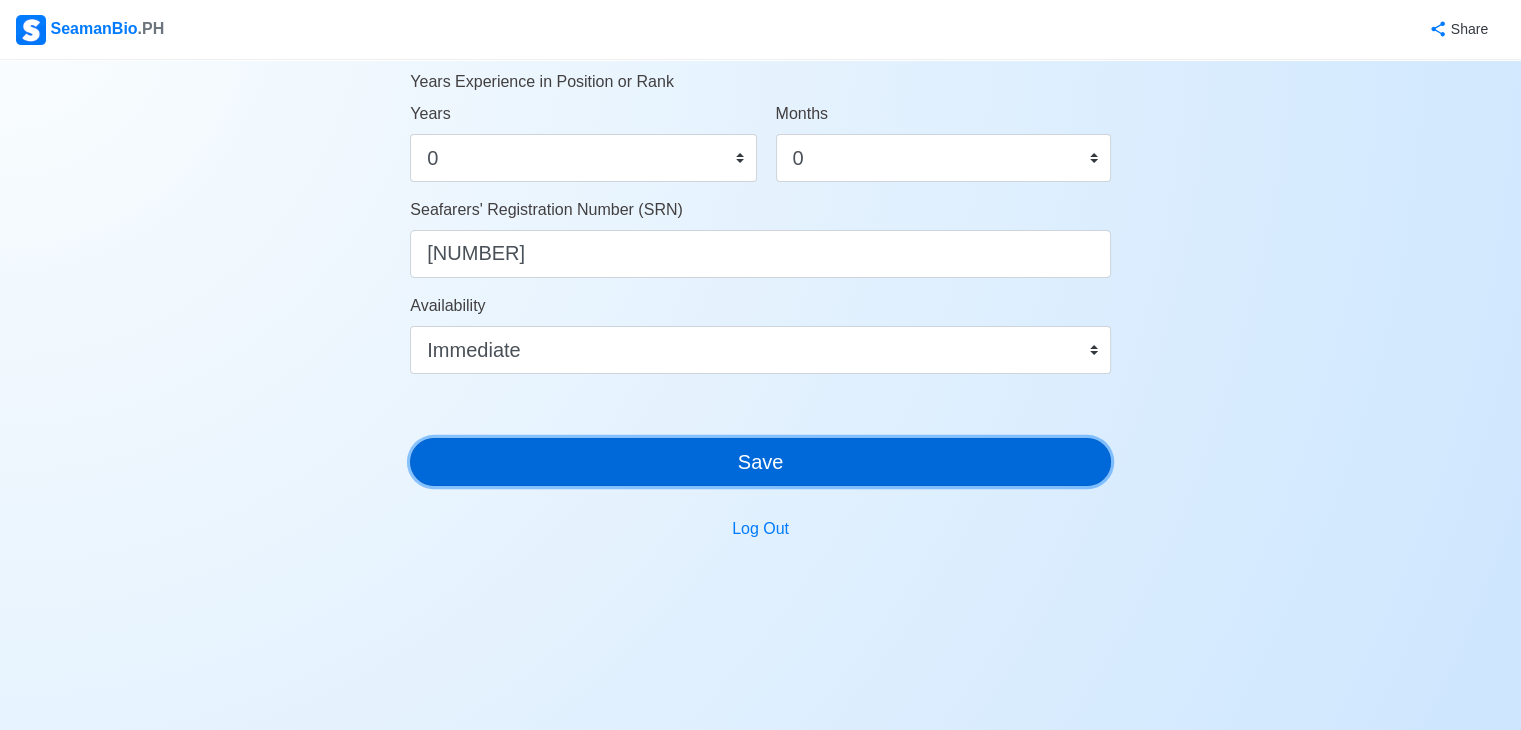 click on "Save" at bounding box center [760, 462] 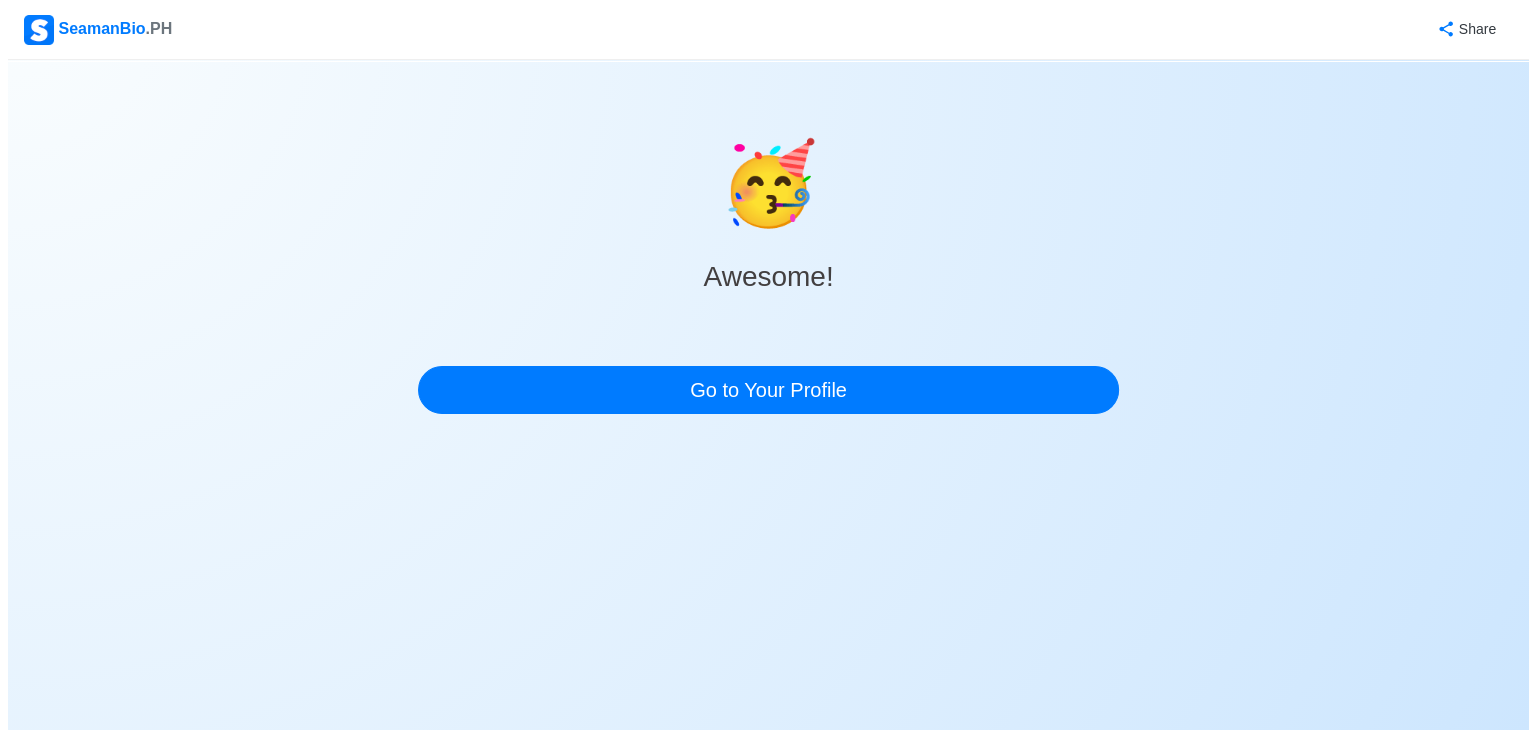 scroll, scrollTop: 0, scrollLeft: 0, axis: both 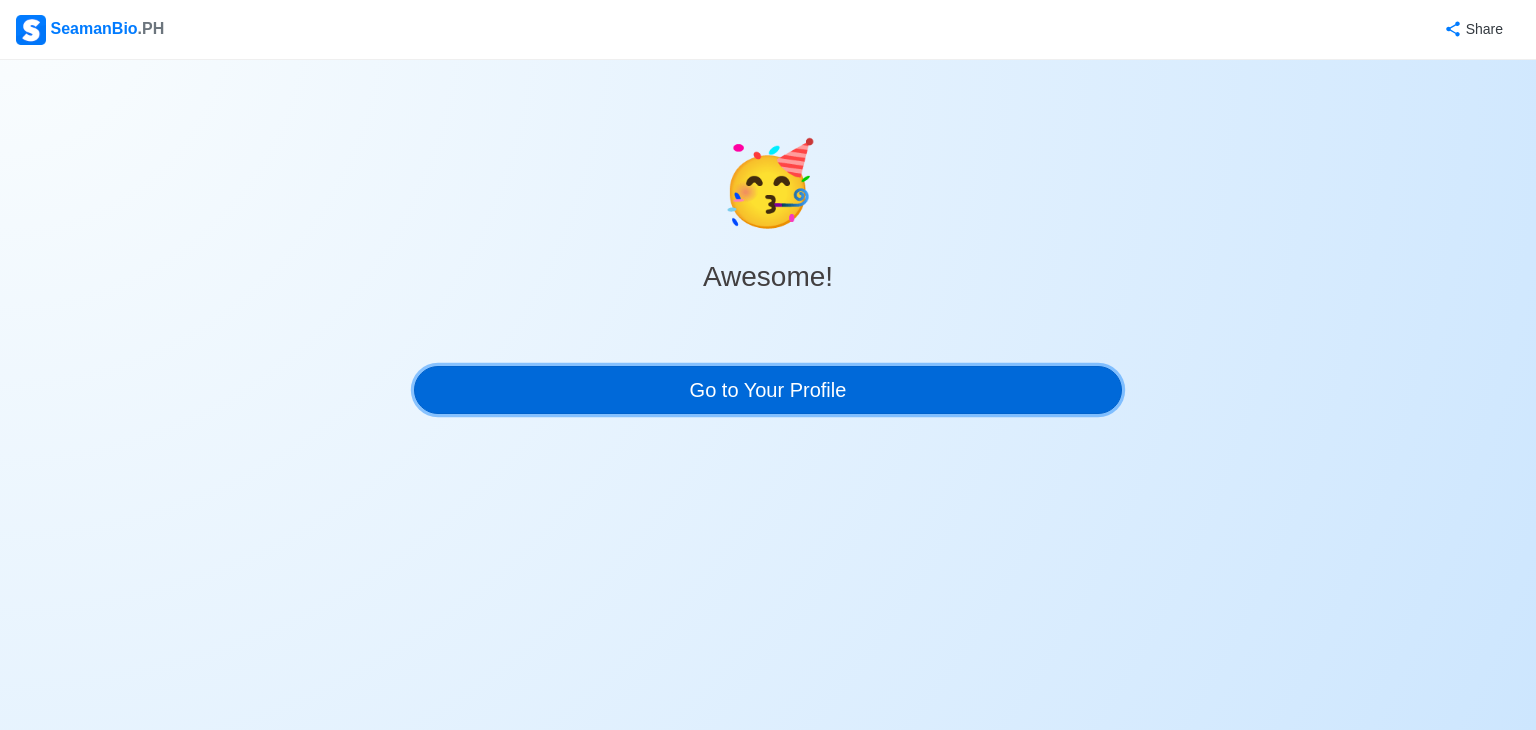 click on "Go to Your Profile" at bounding box center (768, 390) 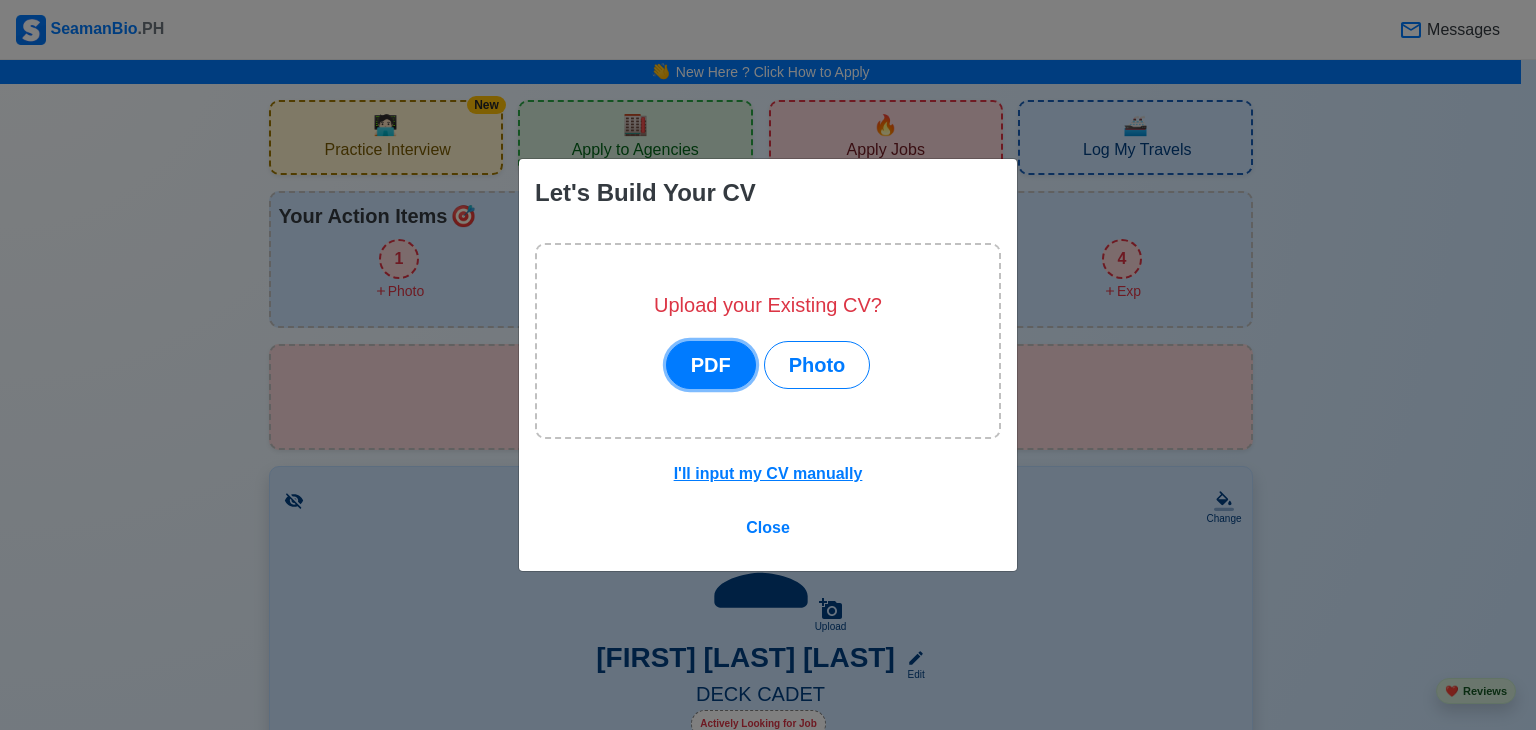 click on "PDF" at bounding box center [711, 365] 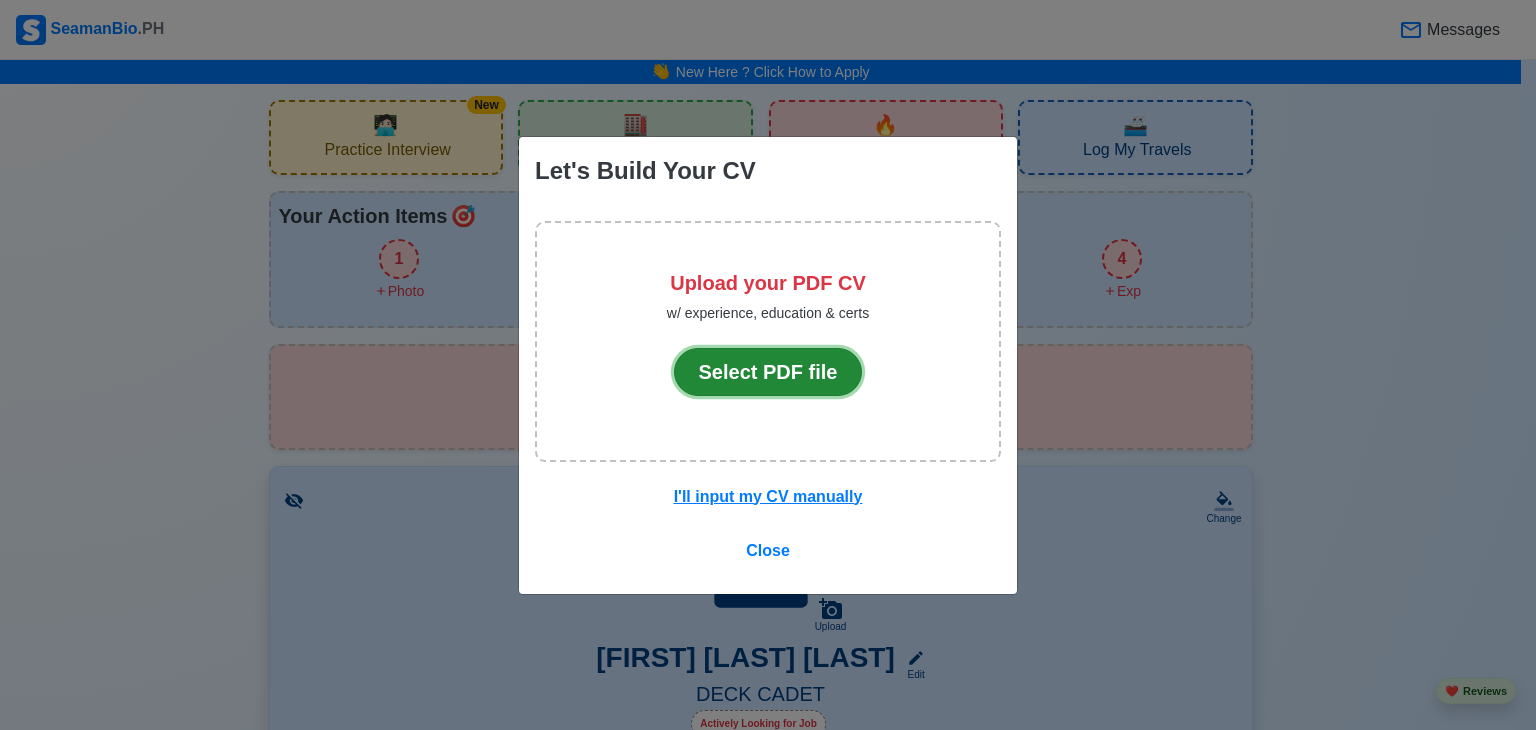 click on "Select PDF file" at bounding box center [768, 372] 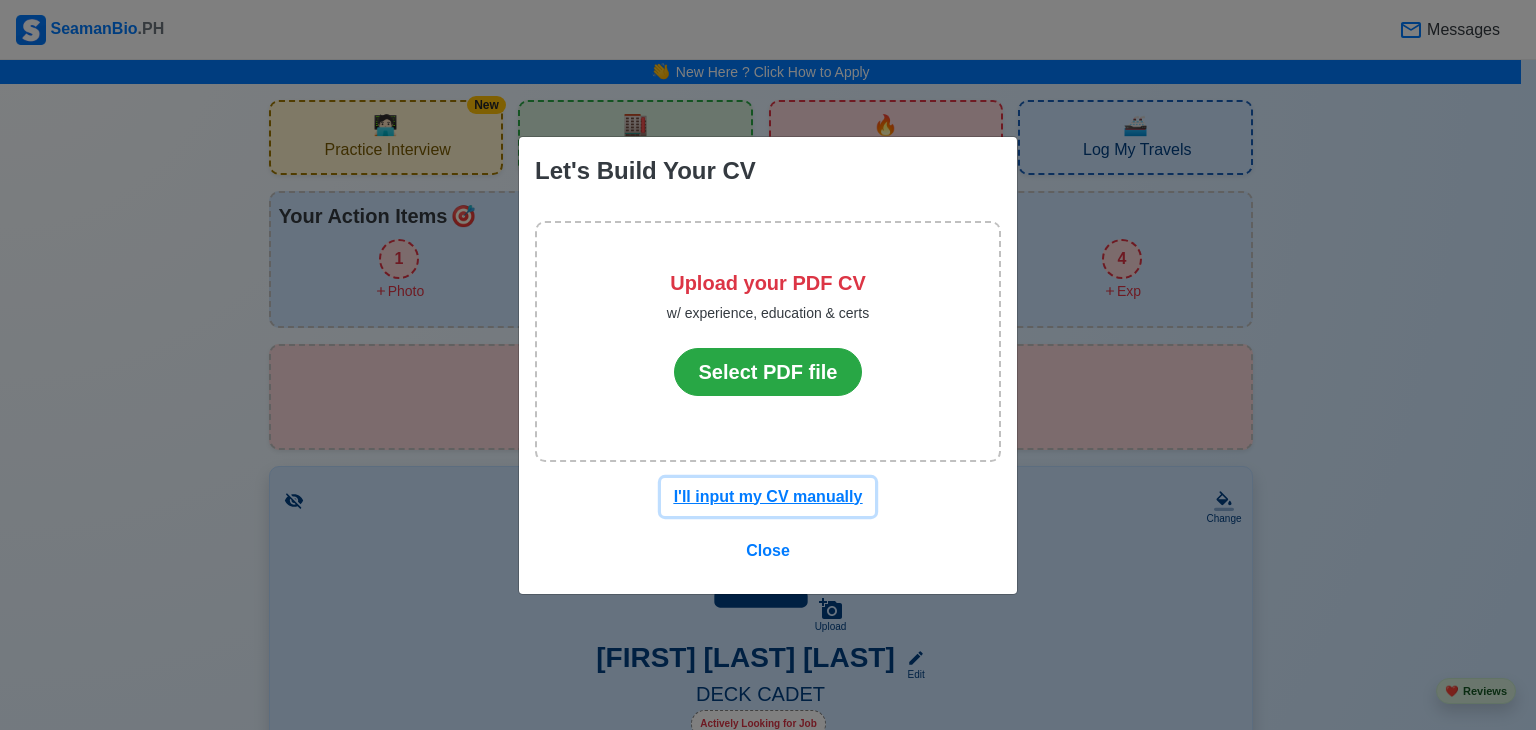 click on "I'll input my CV manually" at bounding box center (768, 496) 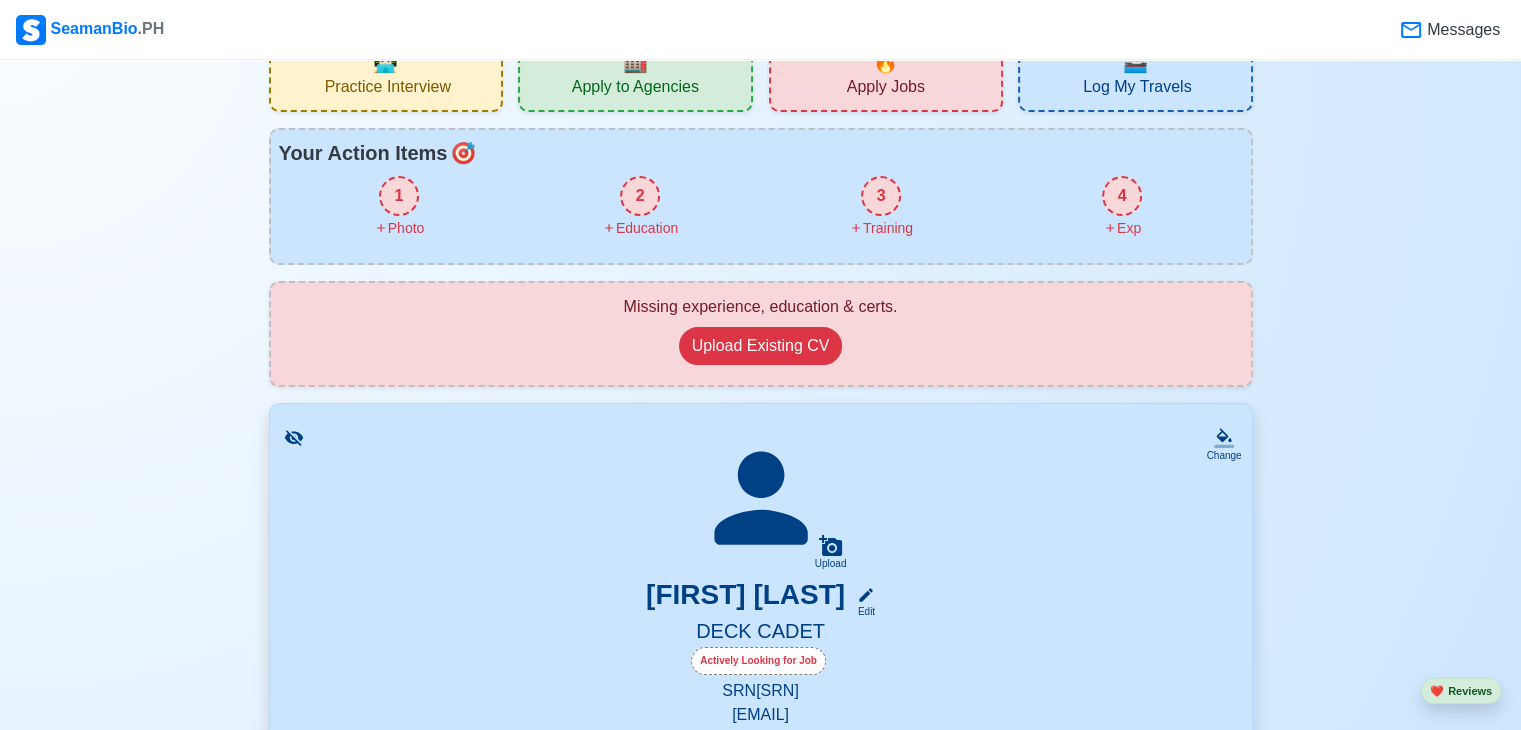 scroll, scrollTop: 62, scrollLeft: 0, axis: vertical 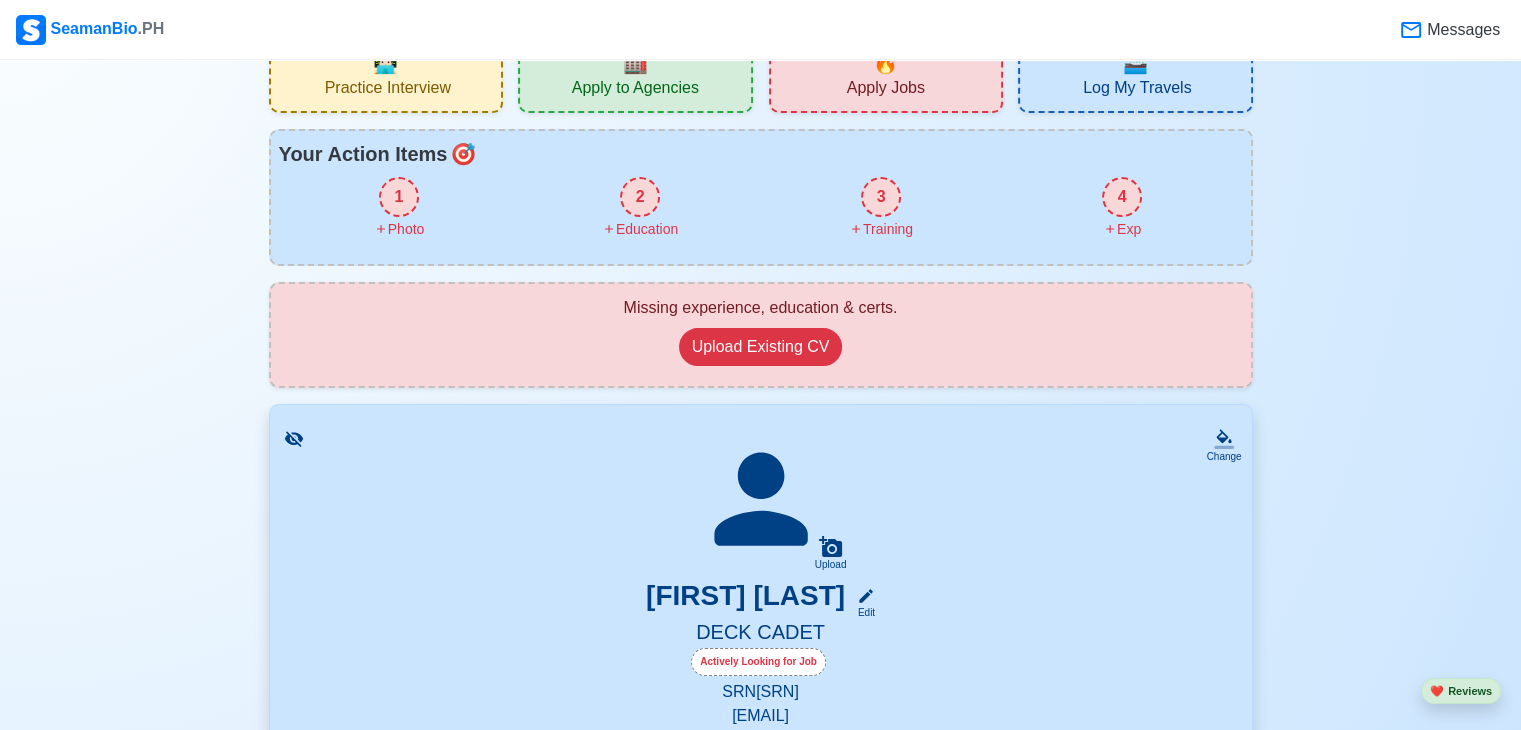 click on "2" at bounding box center (640, 197) 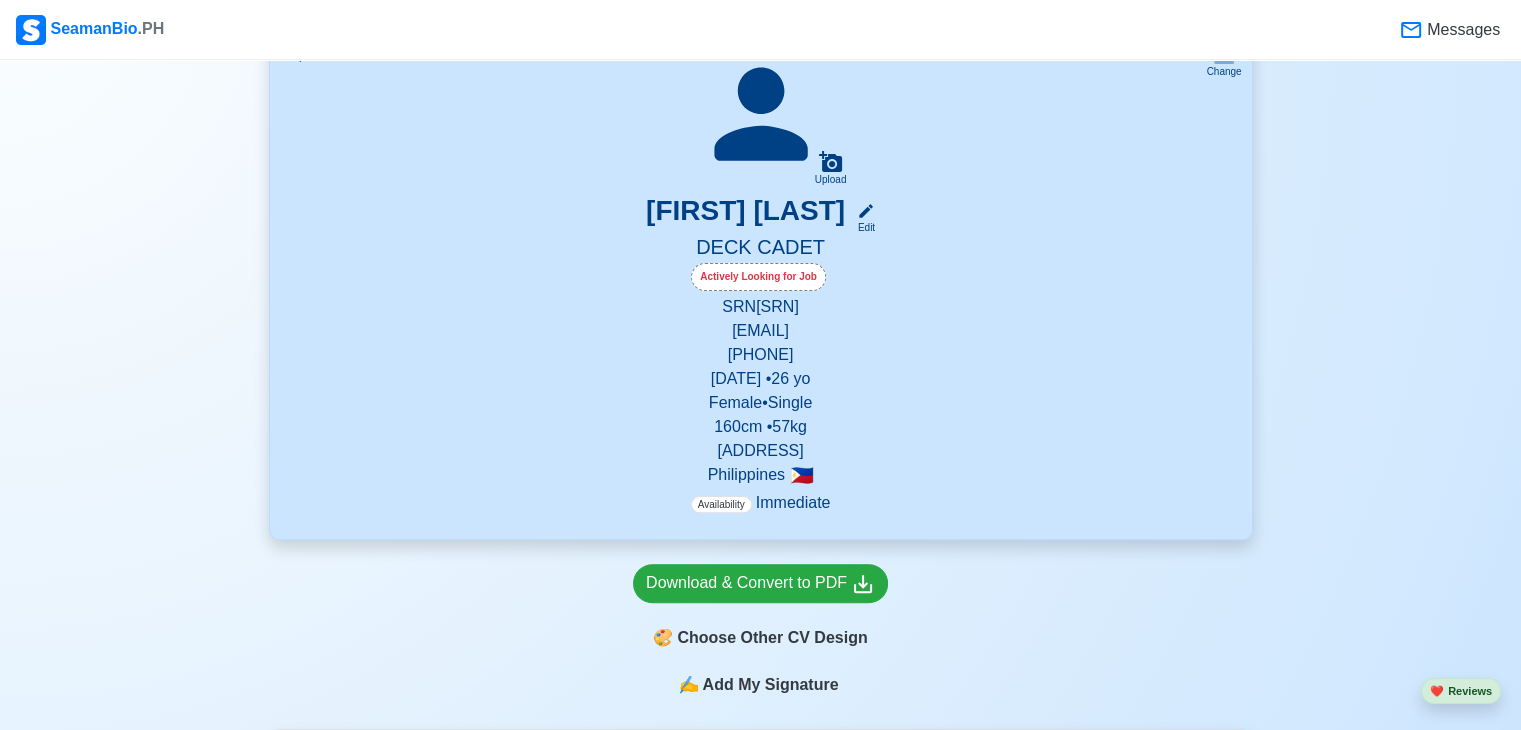 scroll, scrollTop: 436, scrollLeft: 0, axis: vertical 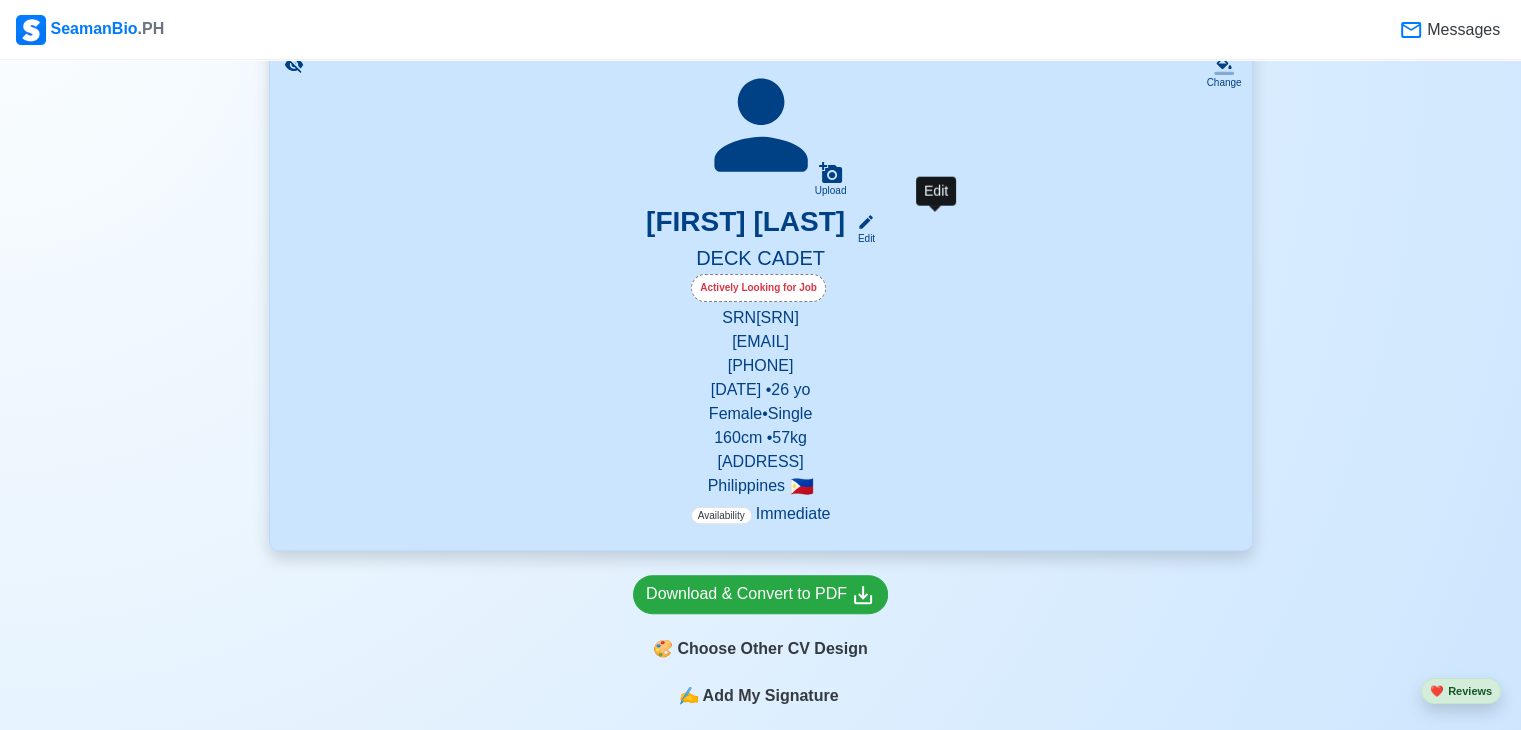 click 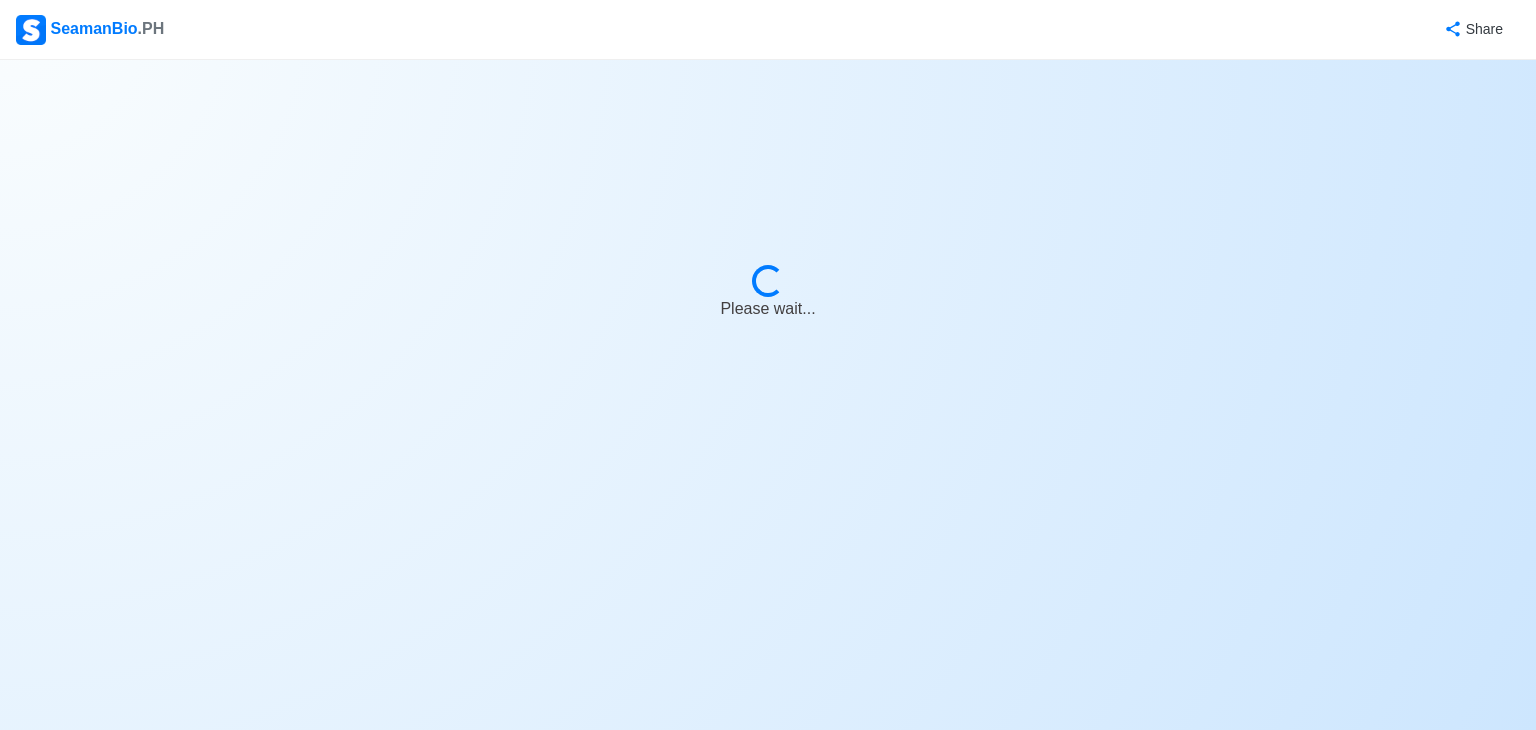 select on "Actively Looking for Job" 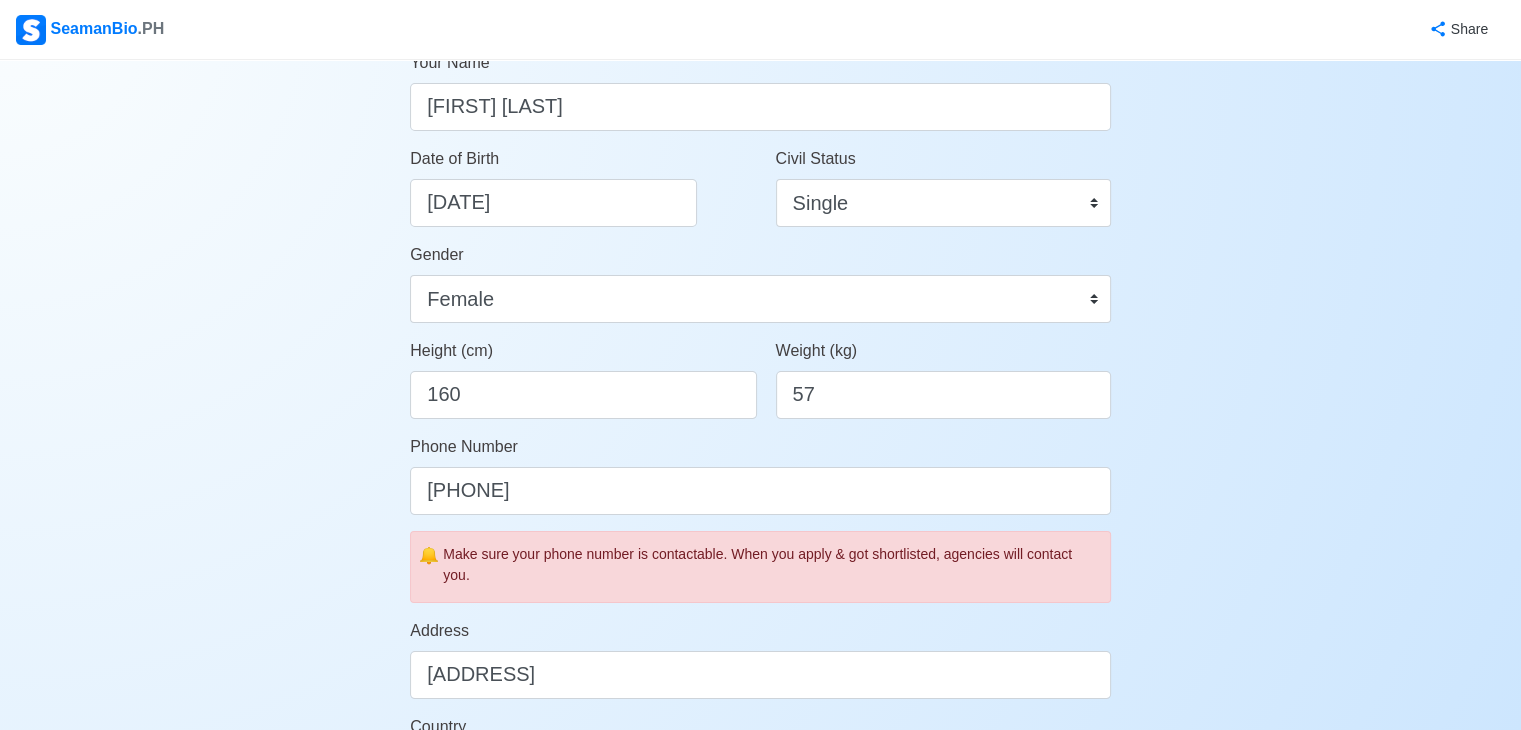 scroll, scrollTop: 292, scrollLeft: 0, axis: vertical 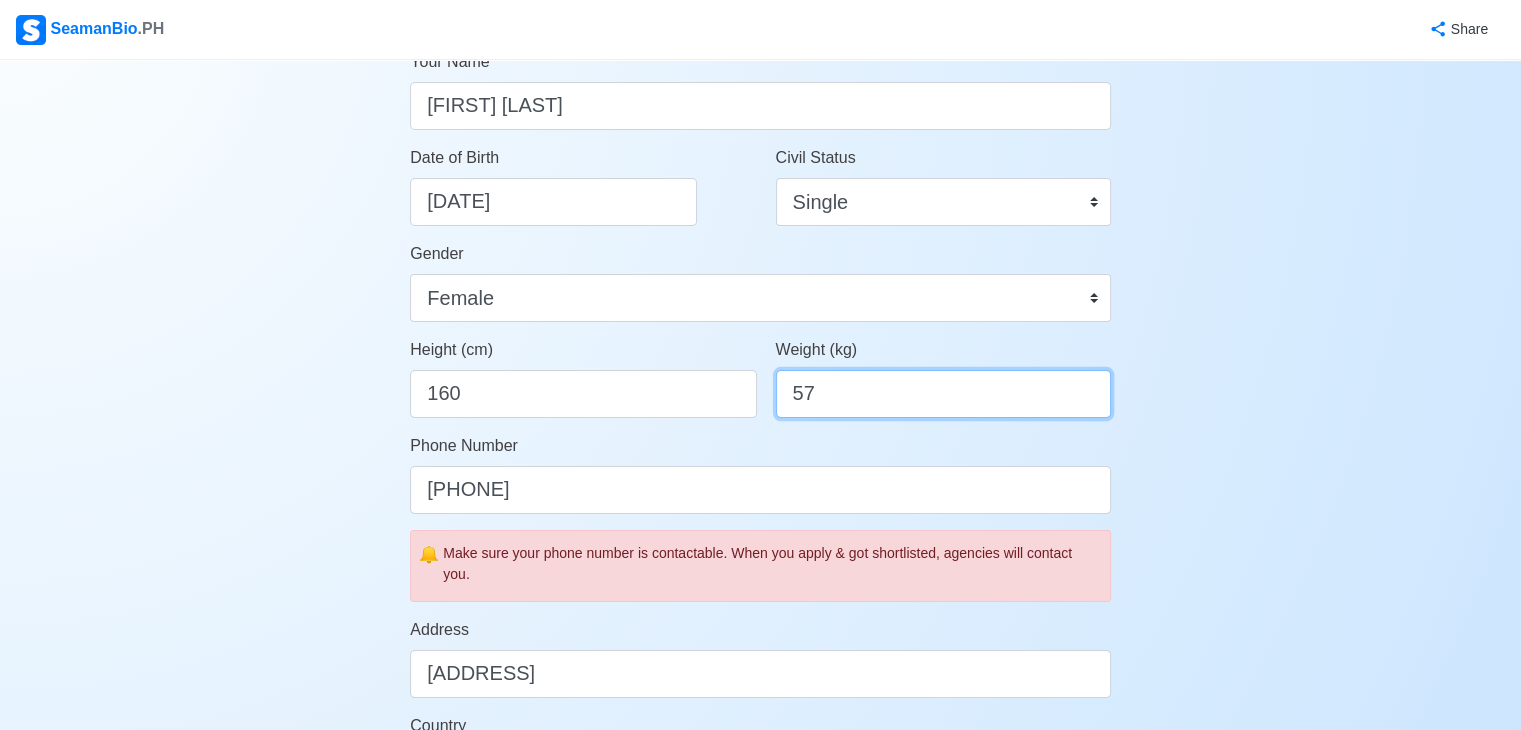 click on "57" at bounding box center (943, 394) 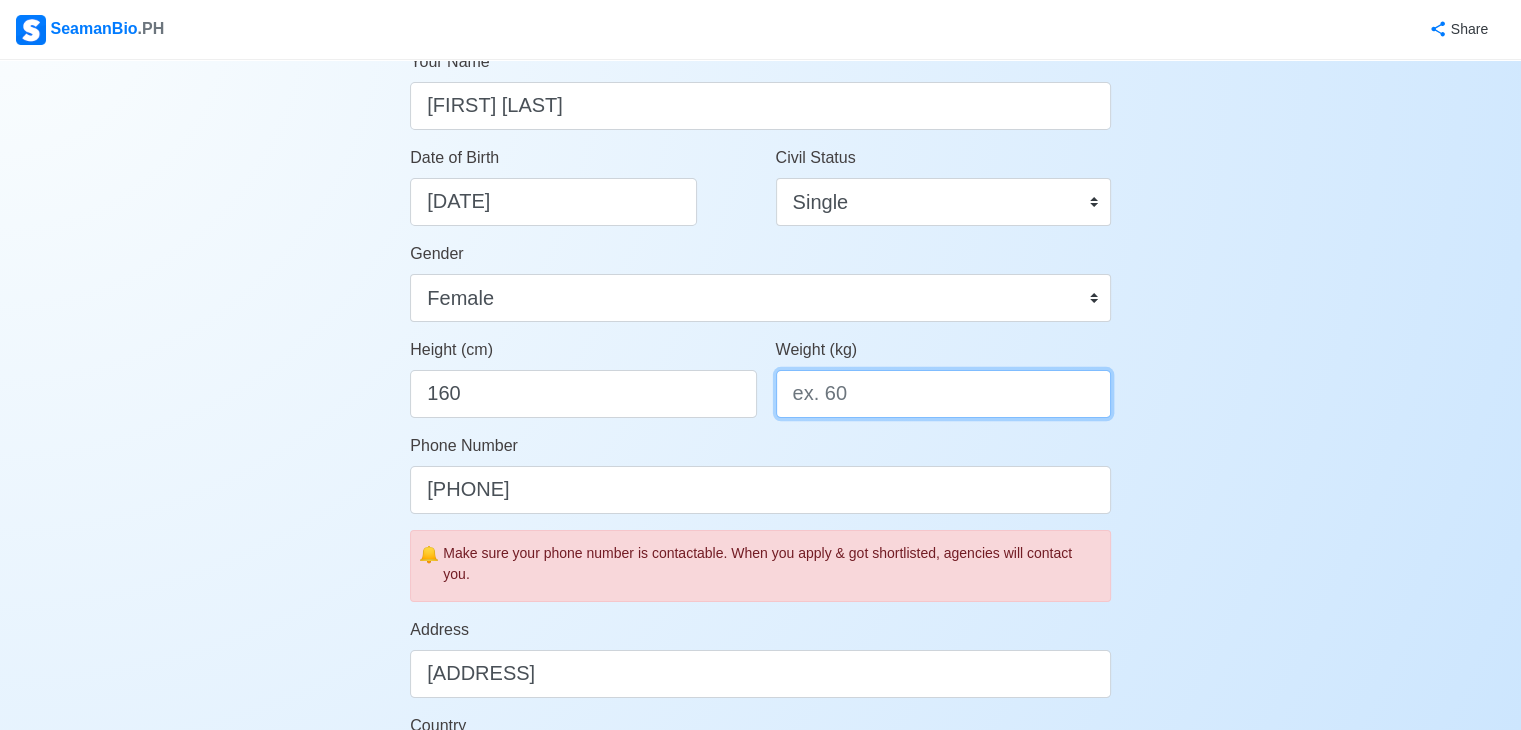 type 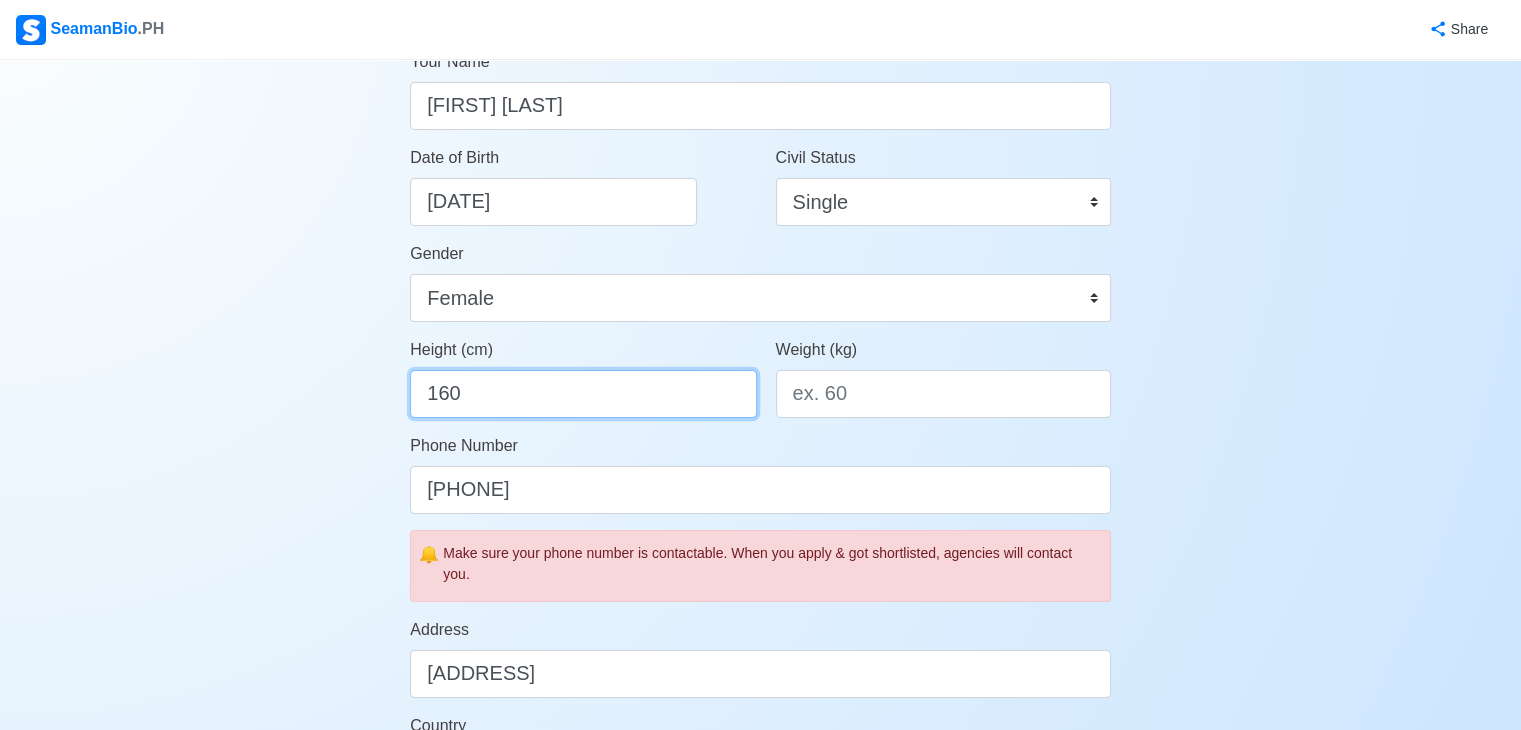 click on "160" at bounding box center [583, 394] 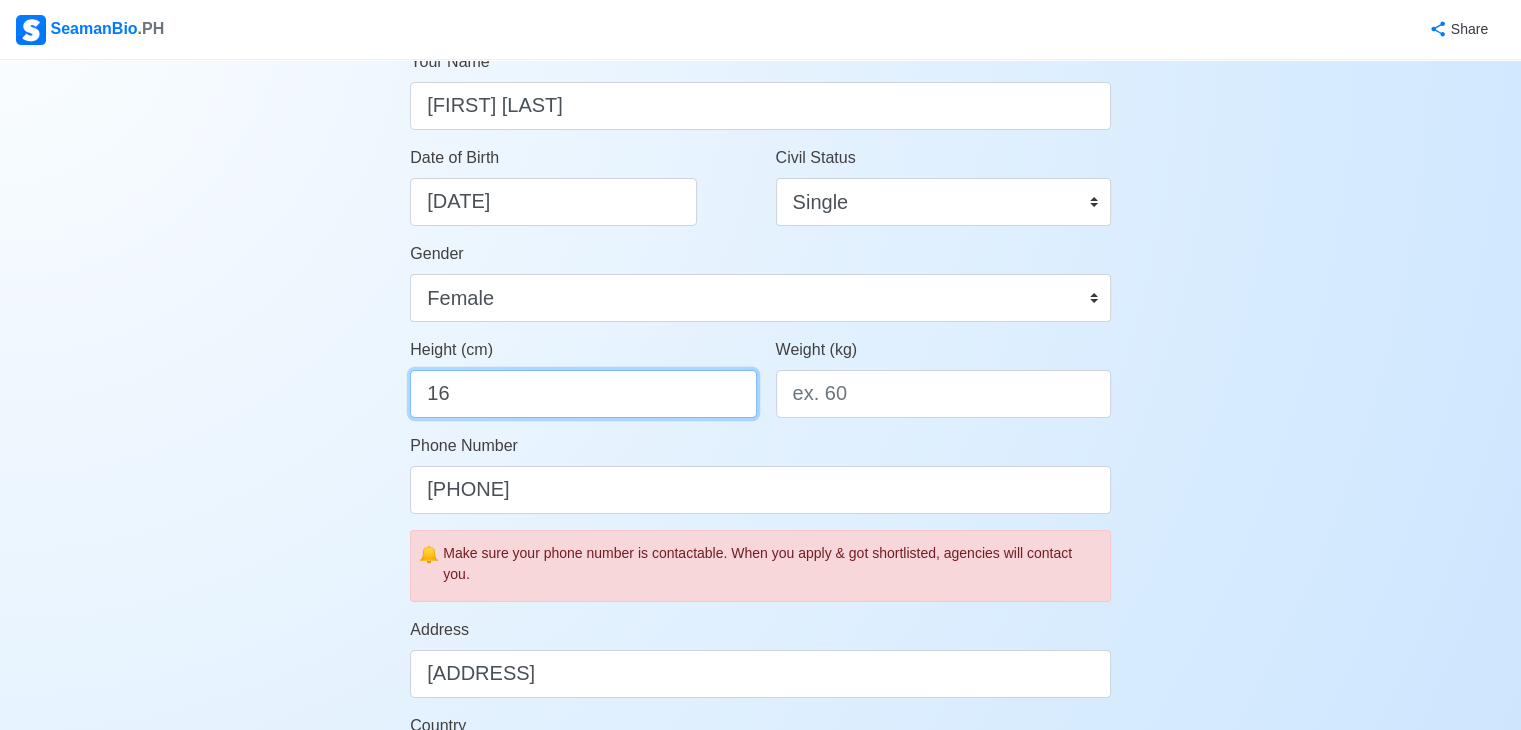 type on "1" 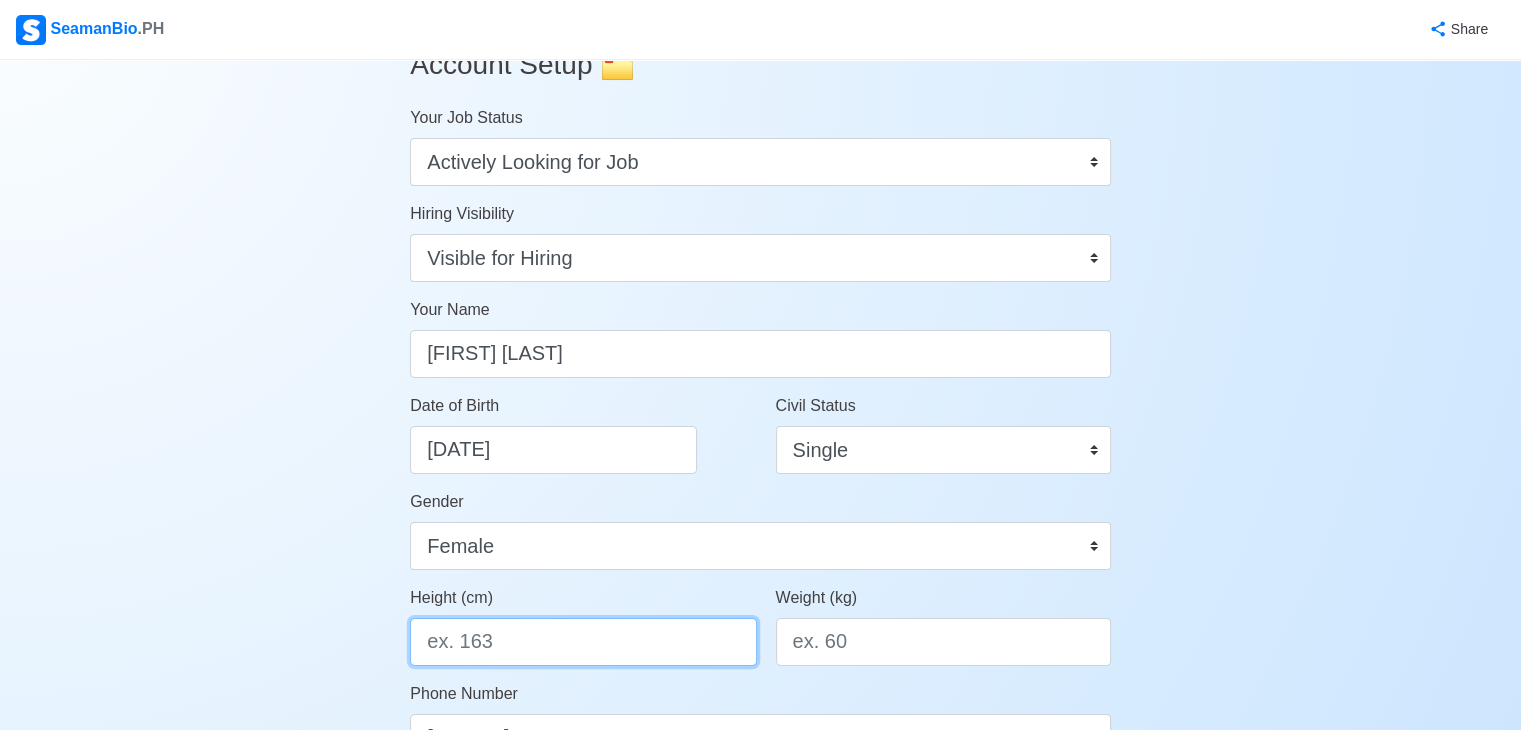 scroll, scrollTop: 0, scrollLeft: 0, axis: both 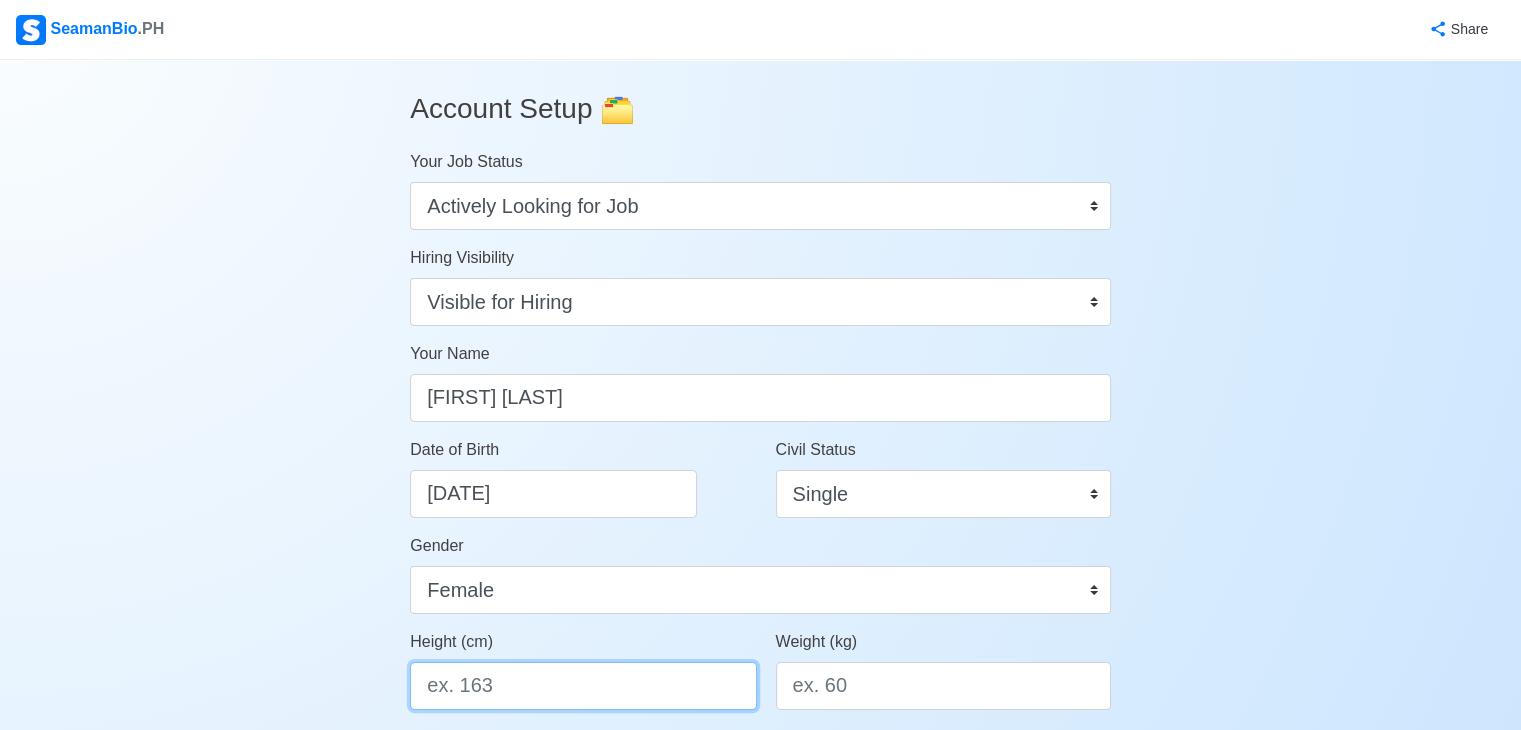 type 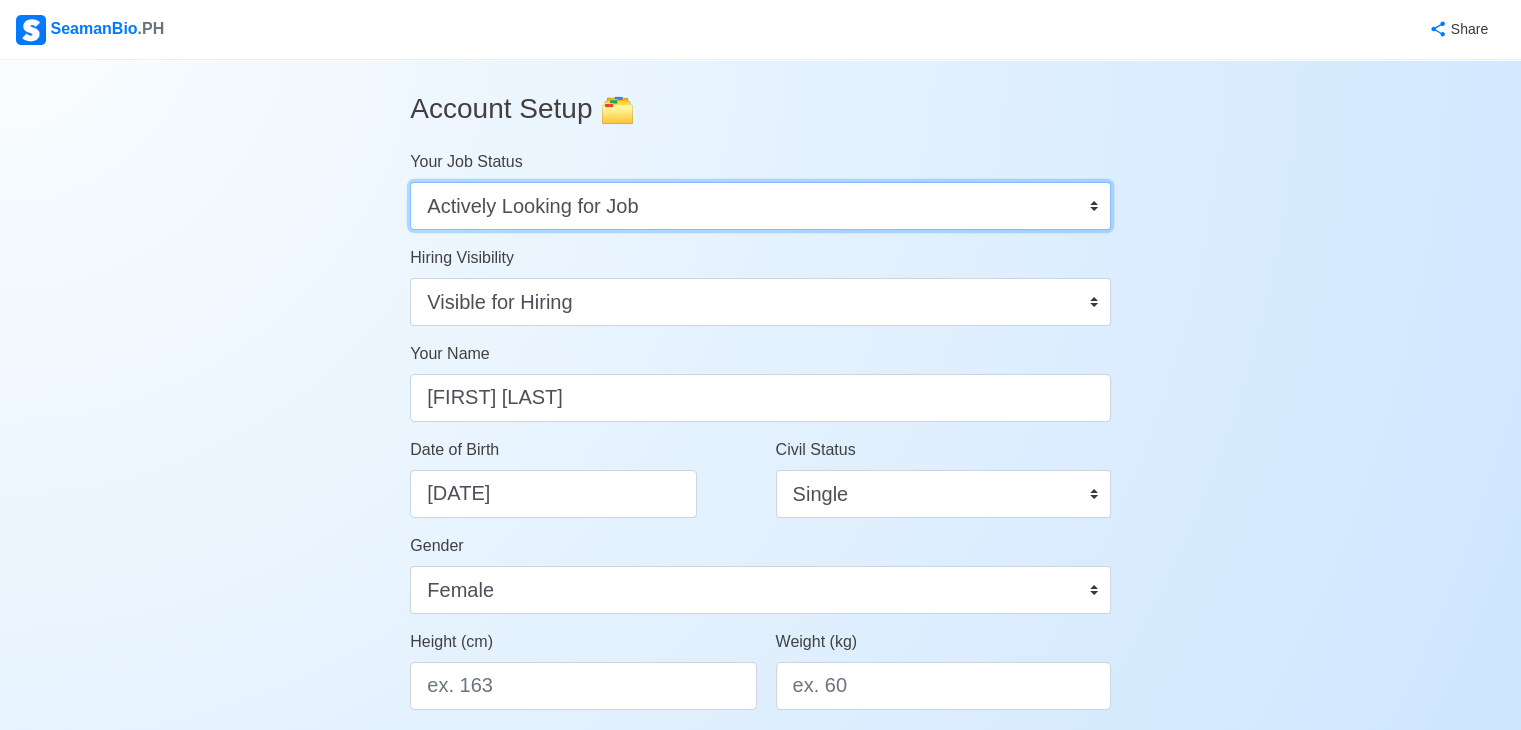 click on "Onboard Actively Looking for Job Not Looking for Job" at bounding box center (760, 206) 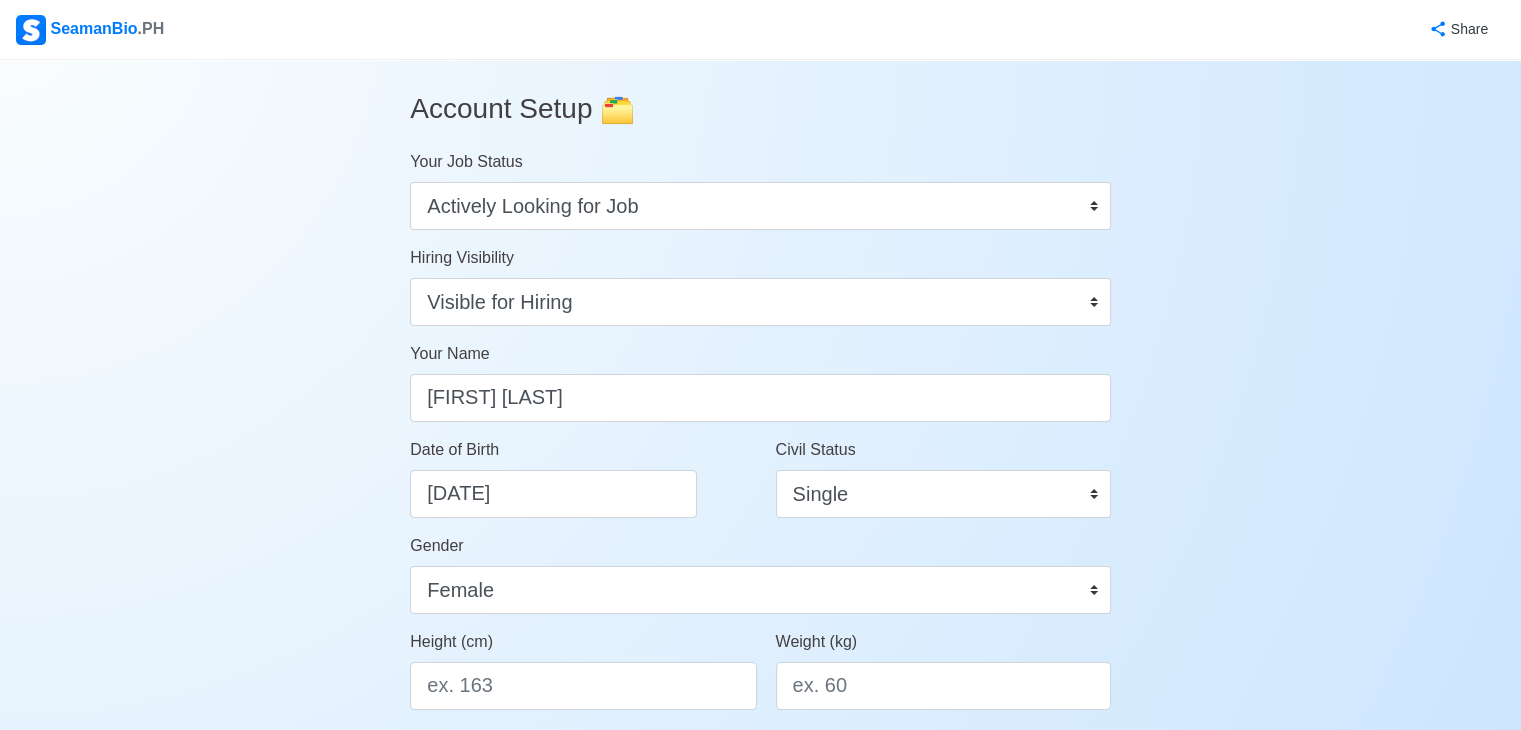 click on "Account Setup   🗂️ Your Job Status Onboard Actively Looking for Job Not Looking for Job Hiring Visibility Visible for Hiring Not Visible for Hiring Your Name Anncea Caye Ulit Baris Date of Birth     01/02/1999 Civil Status Single Married Widowed Separated Gender Male Female Height (cm) Weight (kg) Phone Number +639763012371 🔔 Make sure your phone number is contactable. When you apply & got shortlisted, agencies will contact you. Address Pio Del Pilar, Makati City, Metro Manila Country Afghanistan Åland Islands Albania Algeria American Samoa Andorra Angola Anguilla Antarctica Antigua and Barbuda Argentina Armenia Aruba Australia Austria Azerbaijan Bahamas Bahrain Bangladesh Barbados Belarus Belgium Belize Benin Bermuda Bhutan Bolivia, Plurinational State of Bonaire, Sint Eustatius and Saba Bosnia and Herzegovina Botswana Bouvet Island Brazil British Indian Ocean Territory Brunei Darussalam Bulgaria Burkina Faso Burundi Cabo Verde Cambodia Cameroon Canada Cayman Islands Central African Republic 0 1" at bounding box center [760, 972] 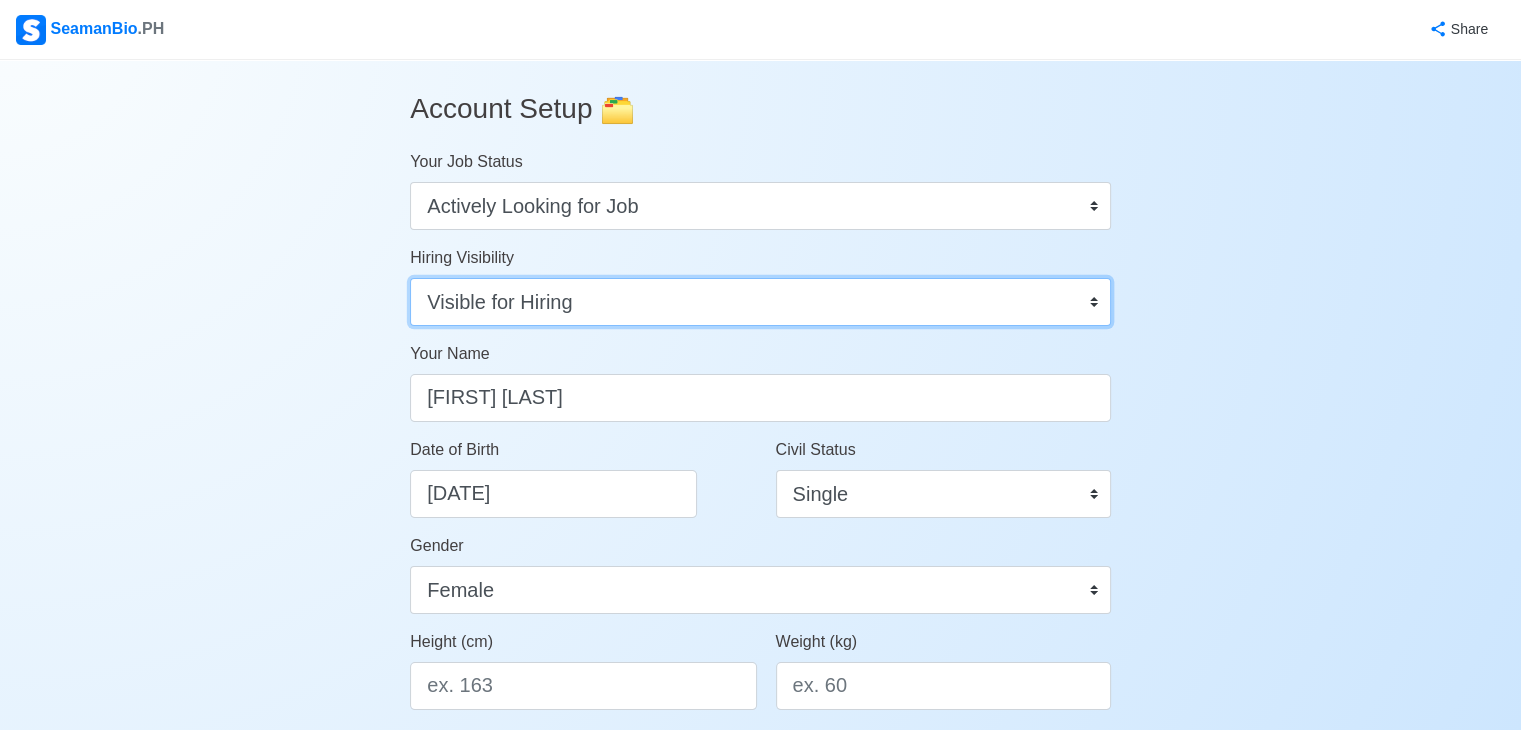 click on "Visible for Hiring Not Visible for Hiring" at bounding box center (760, 302) 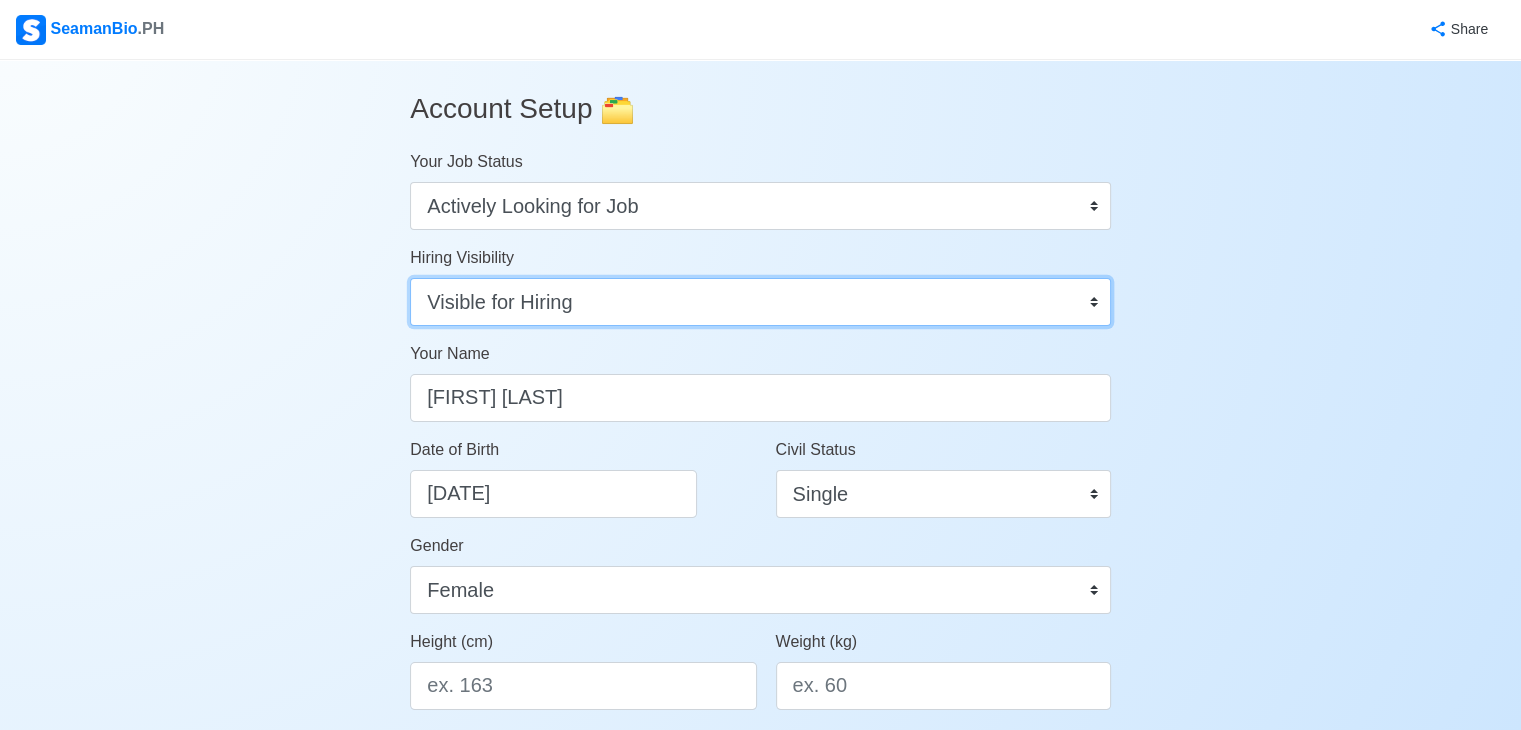 select on "Not Visible for Hiring" 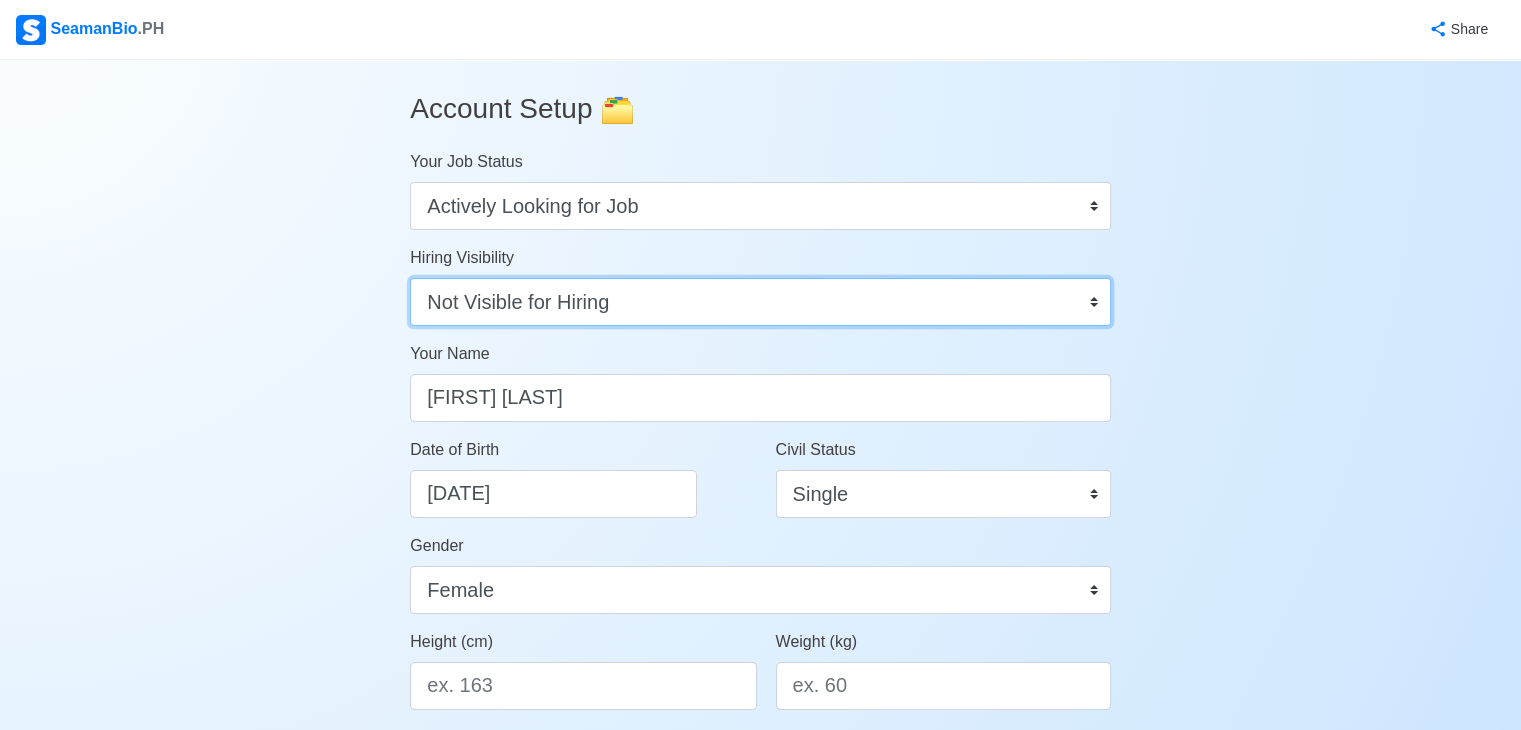 click on "Visible for Hiring Not Visible for Hiring" at bounding box center [760, 302] 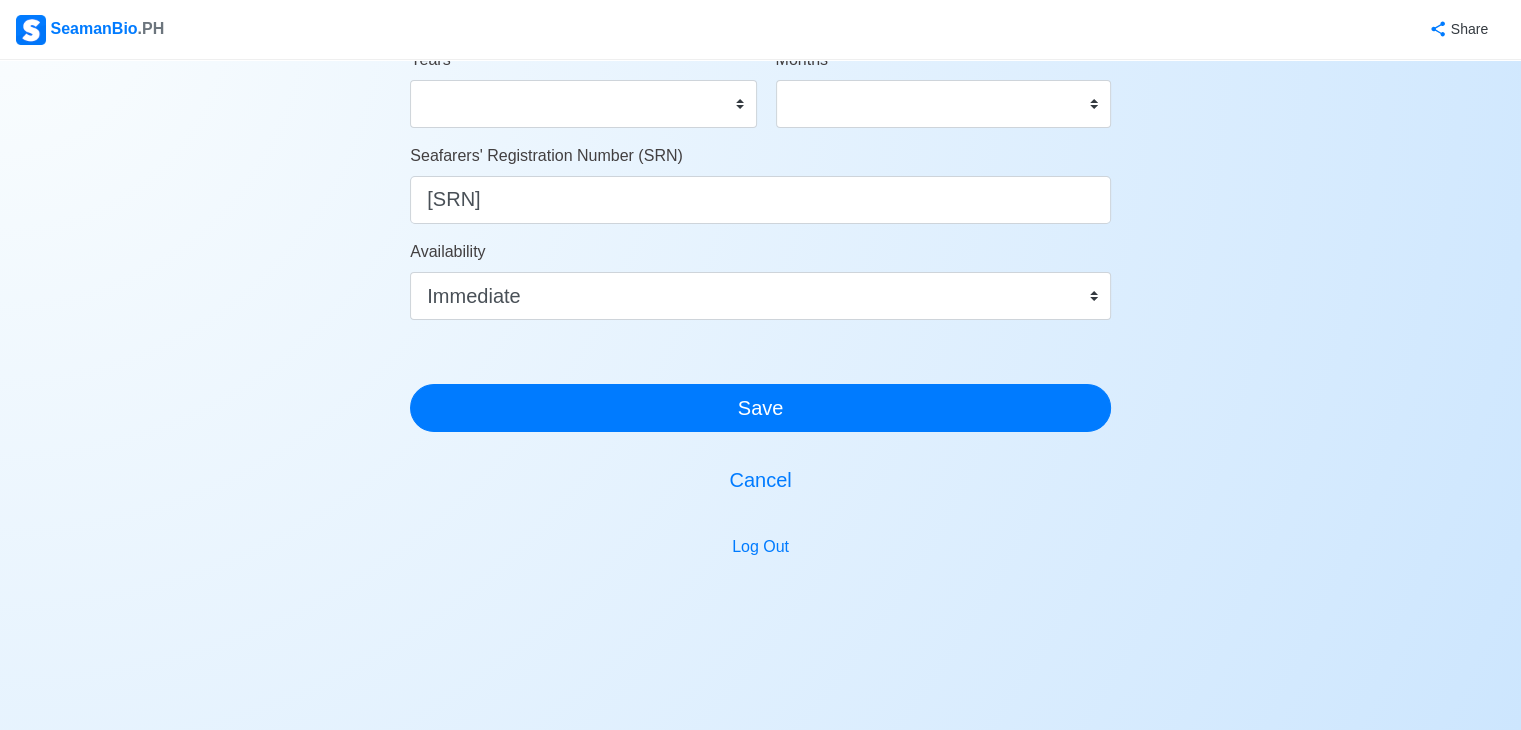 scroll, scrollTop: 1200, scrollLeft: 0, axis: vertical 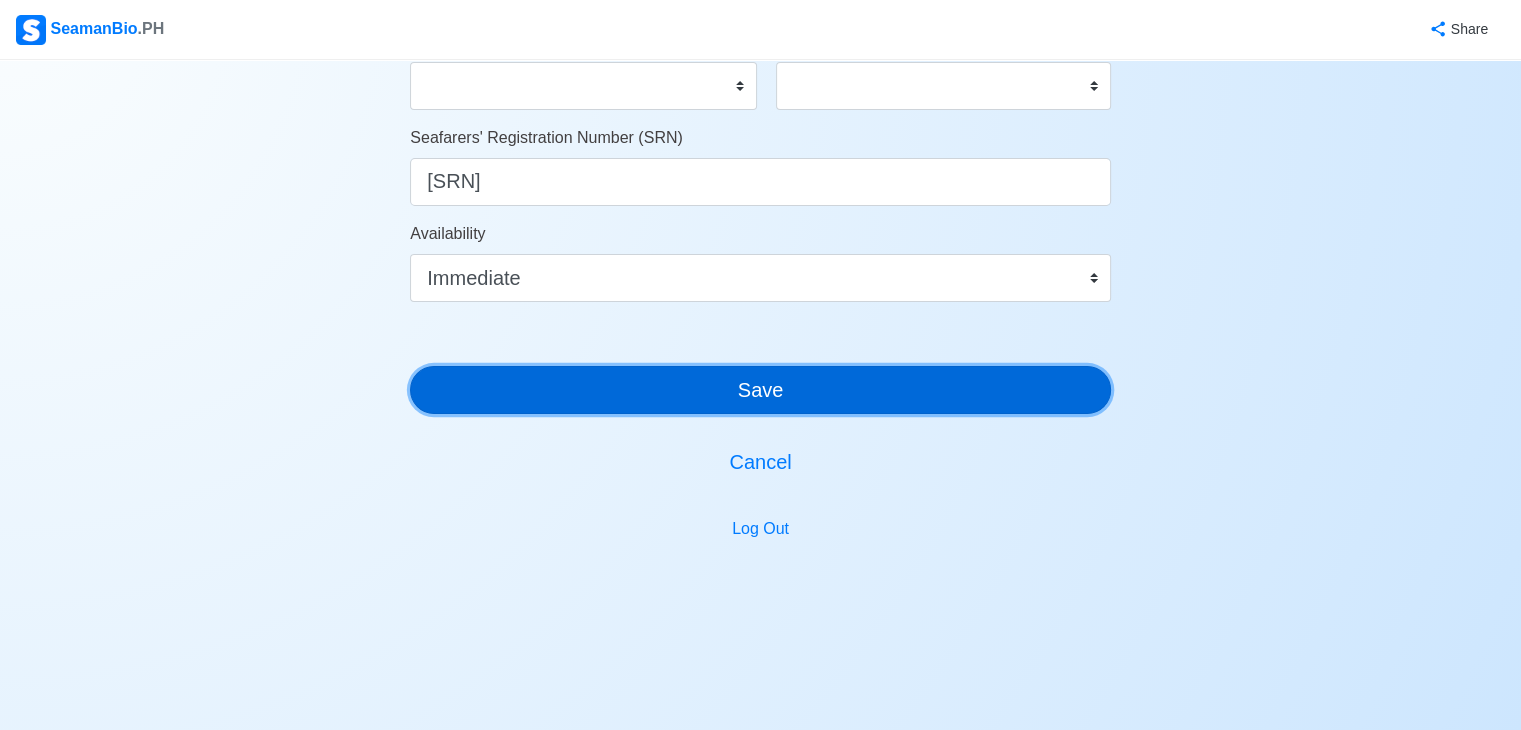 click on "Save" at bounding box center (760, 390) 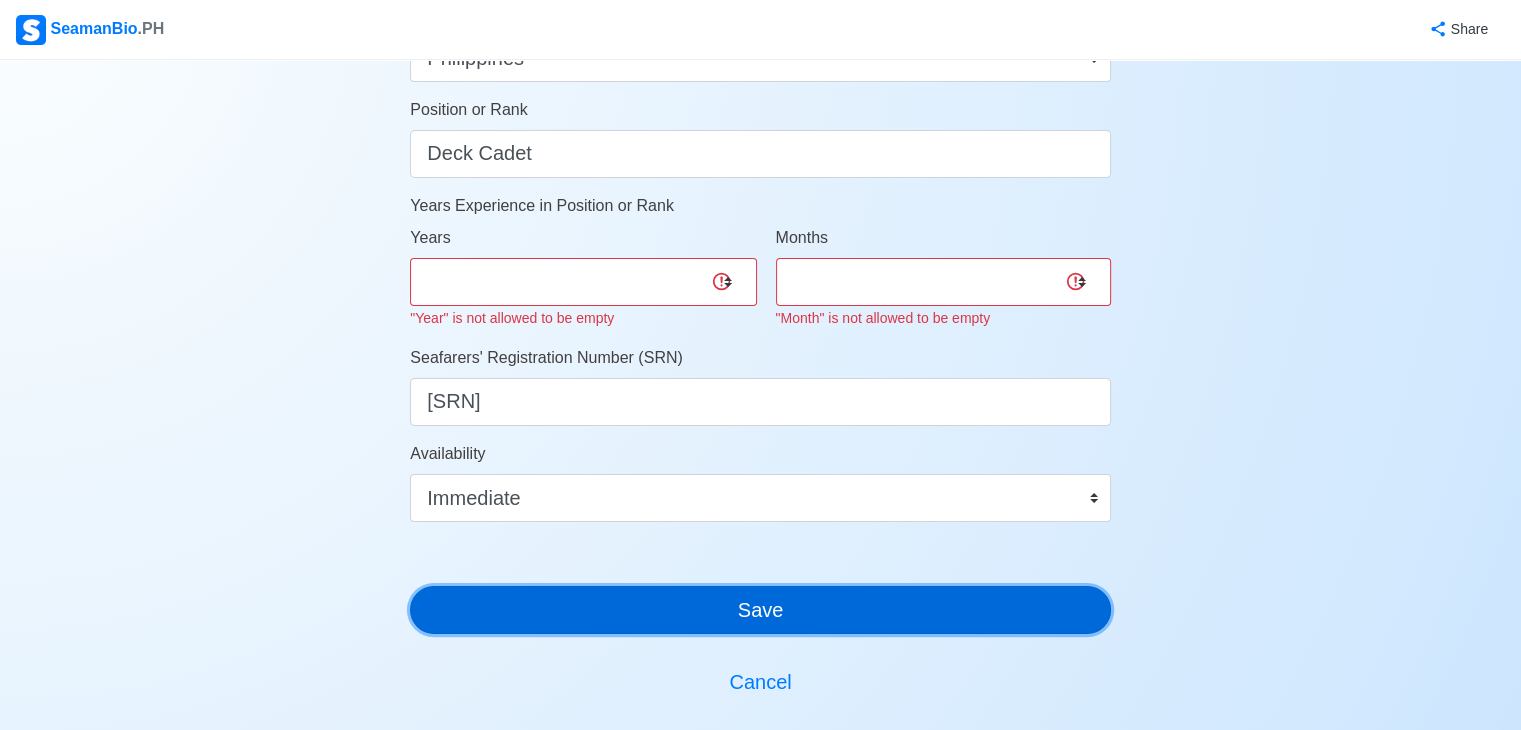 scroll, scrollTop: 1019, scrollLeft: 0, axis: vertical 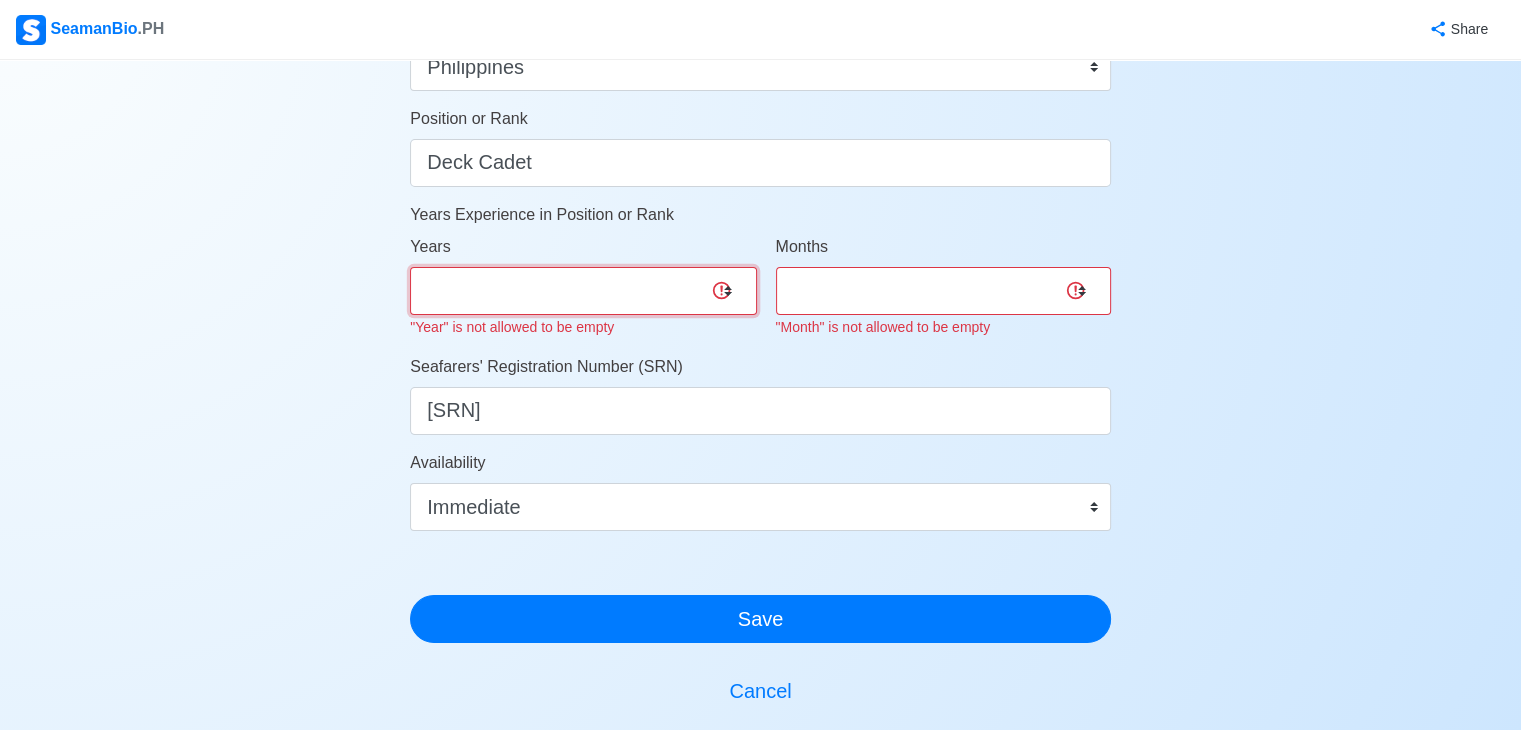 click on "0 1 2 3 4 5 6 7 8 9 10 11 12 13 14 15 16 17 18 19 20 21 22 23 24 25 26 27 28 29 30 31 32 33 34 35 36 37 38 39 40 41 42 43 44 45 46 47 48 49 50" at bounding box center [583, 291] 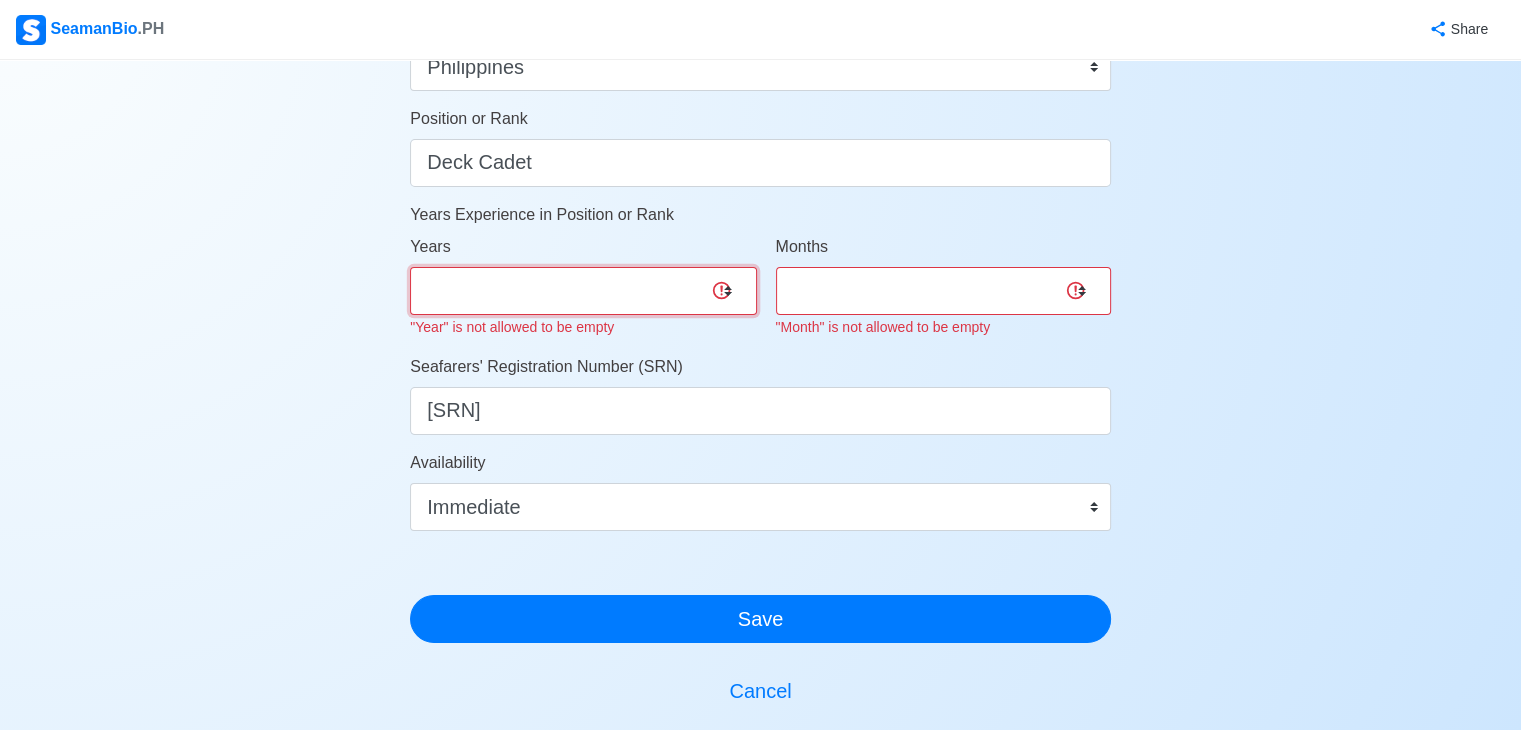 select on "0" 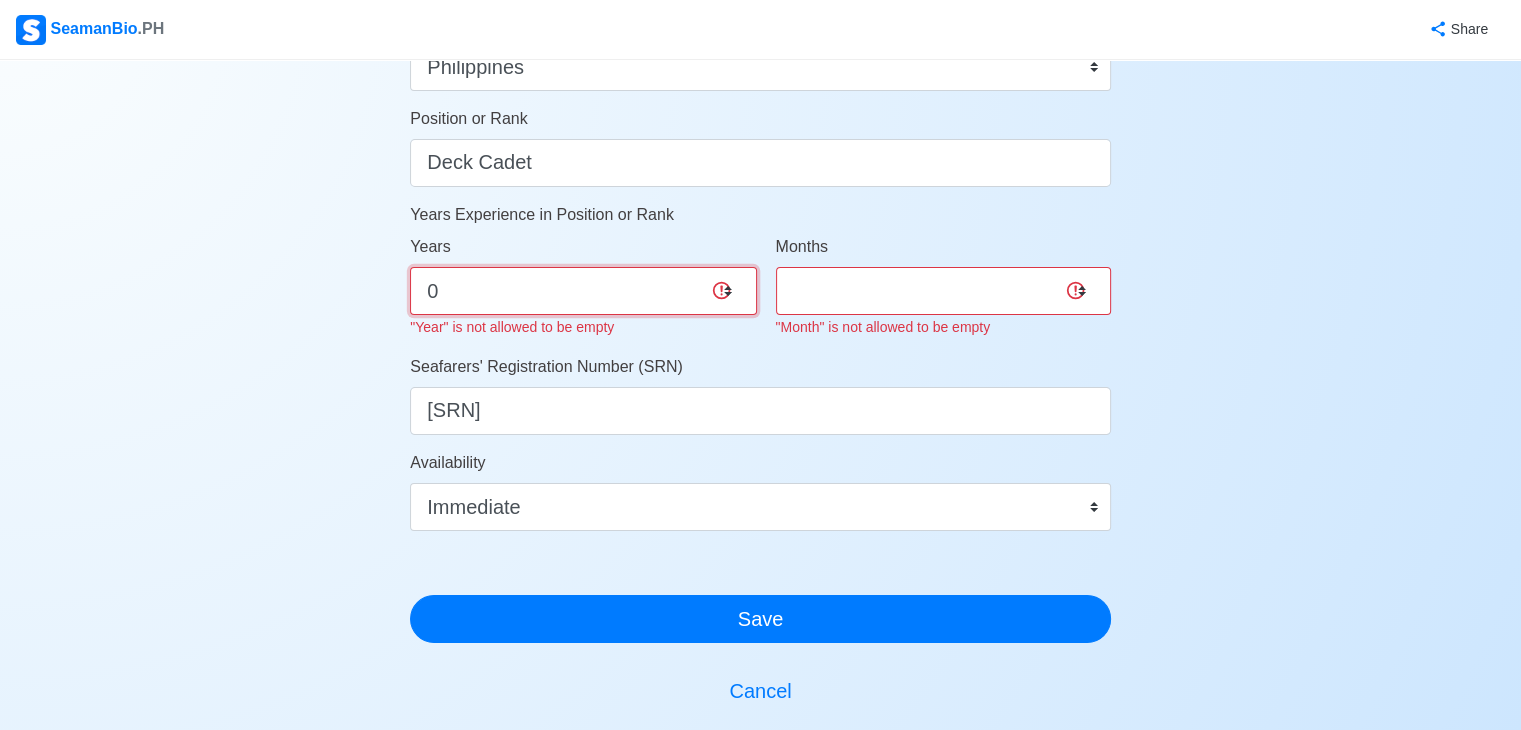 click on "0 1 2 3 4 5 6 7 8 9 10 11 12 13 14 15 16 17 18 19 20 21 22 23 24 25 26 27 28 29 30 31 32 33 34 35 36 37 38 39 40 41 42 43 44 45 46 47 48 49 50" at bounding box center (583, 291) 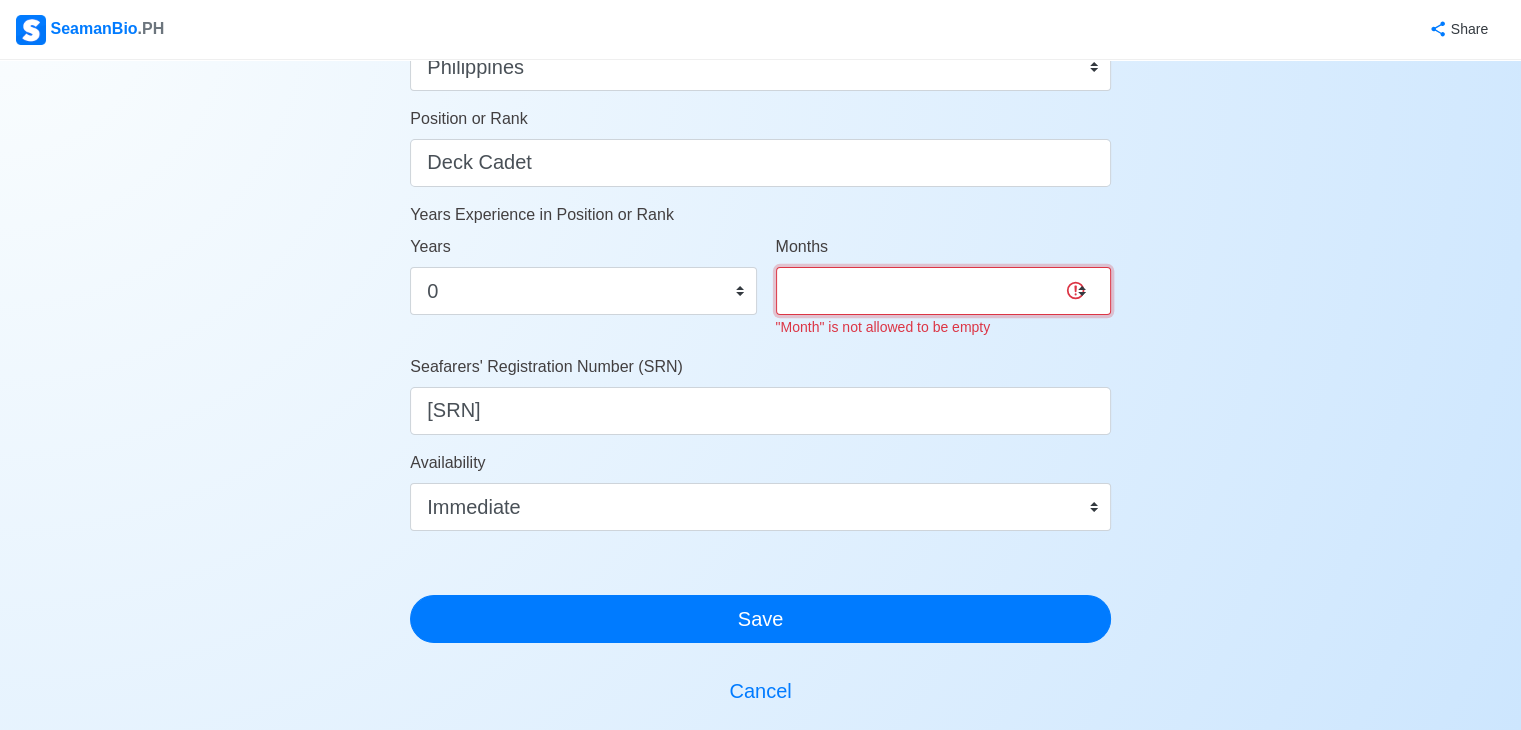 select on "0" 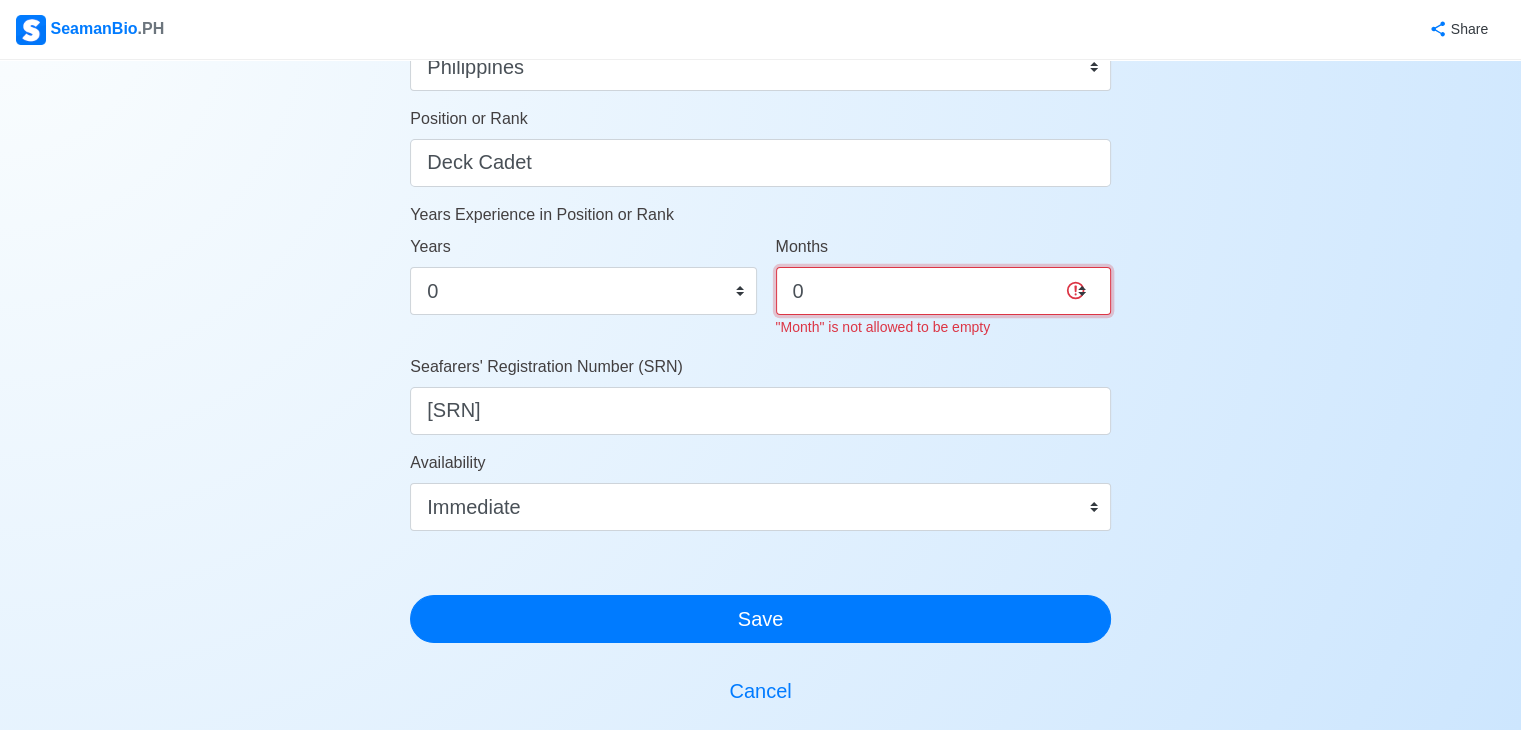 click on "0 1 2 3 4 5 6 7 8 9 10 11" at bounding box center [943, 291] 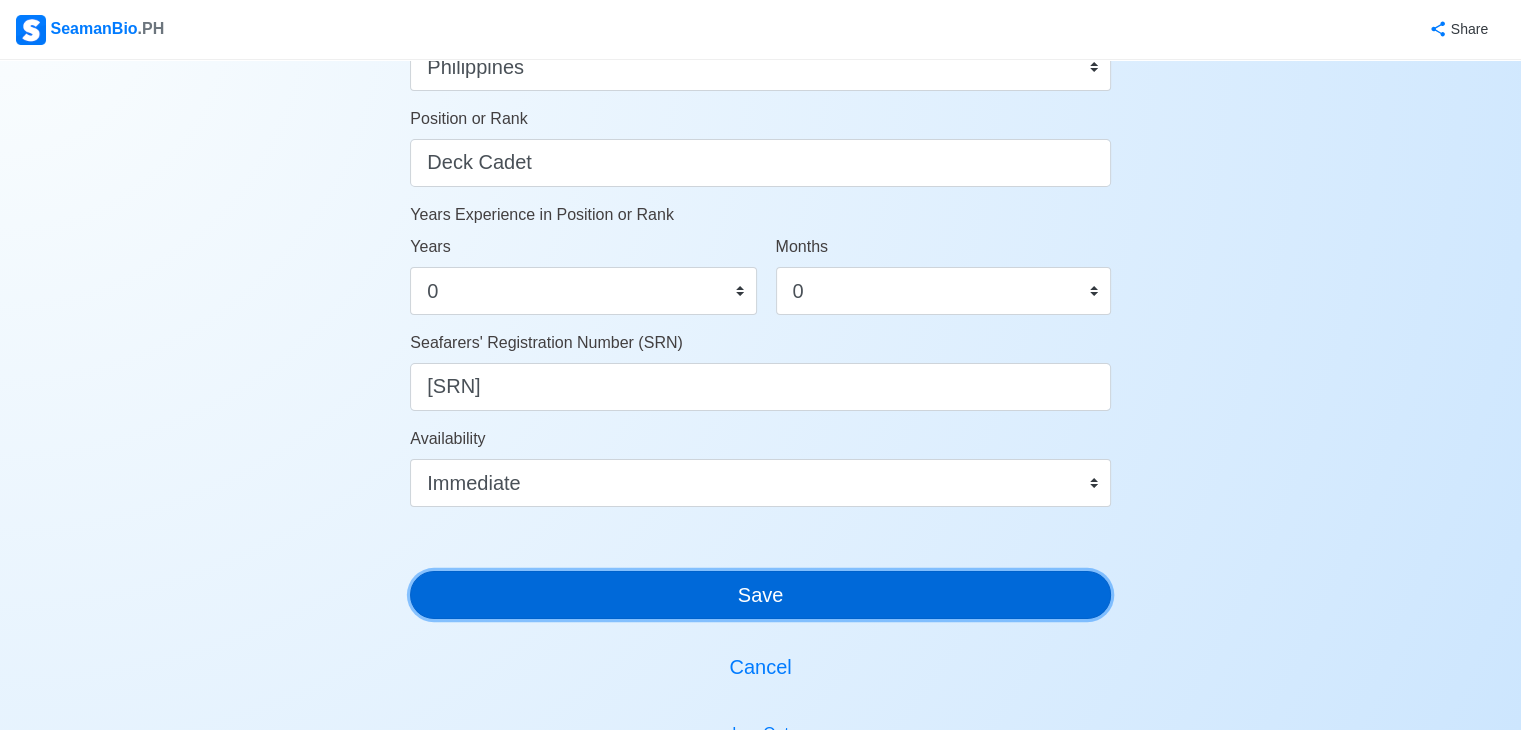 click on "Save" at bounding box center (760, 595) 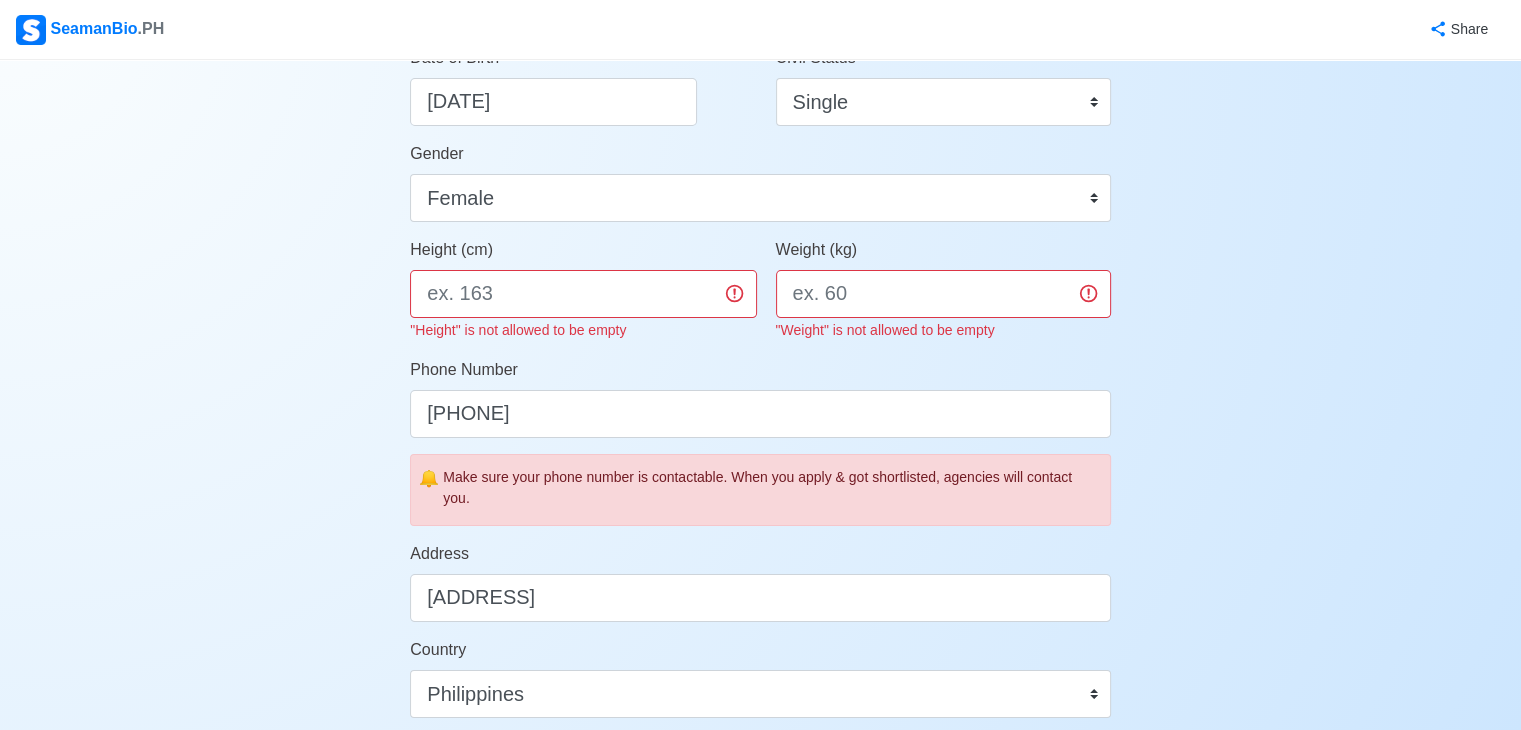 scroll, scrollTop: 384, scrollLeft: 0, axis: vertical 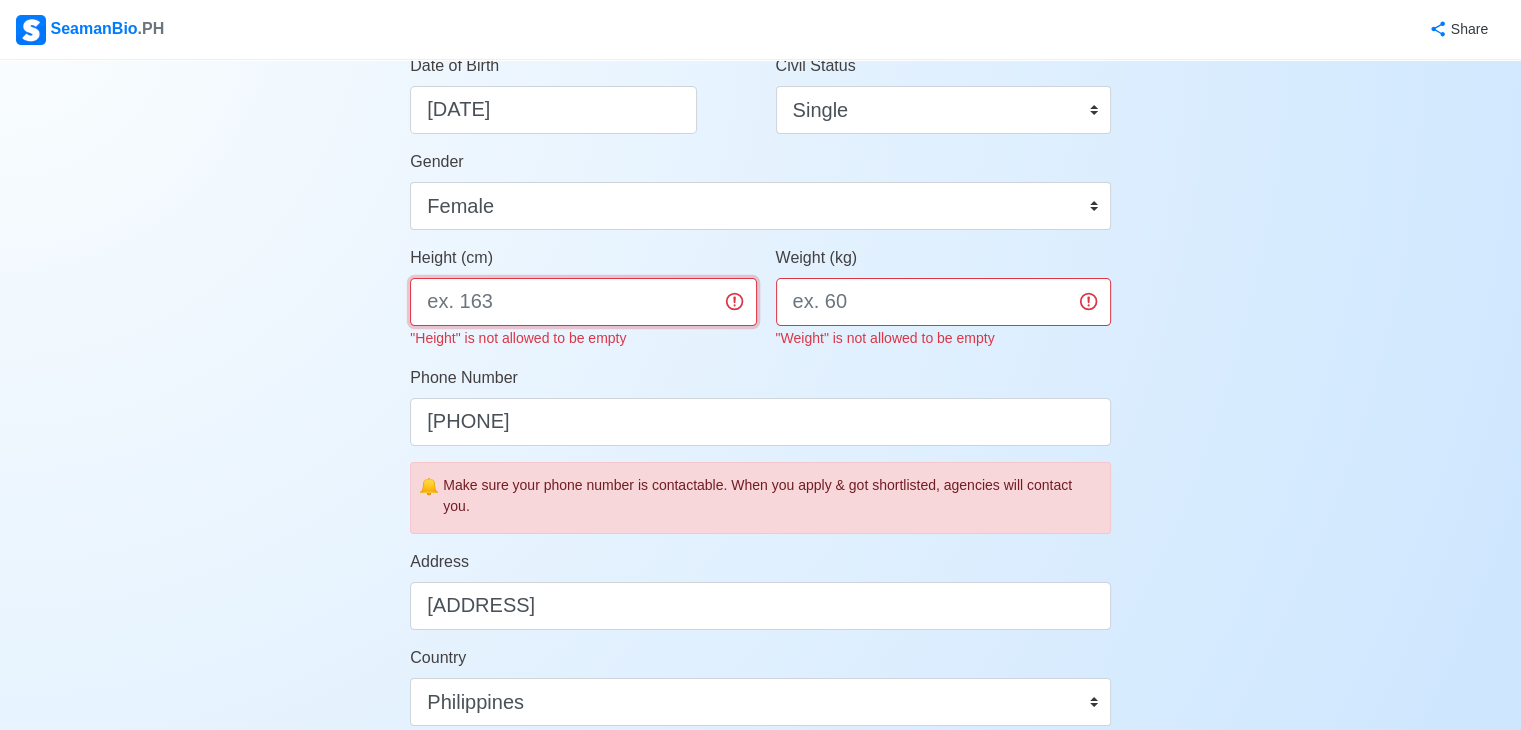 click on "Height (cm)" at bounding box center (583, 302) 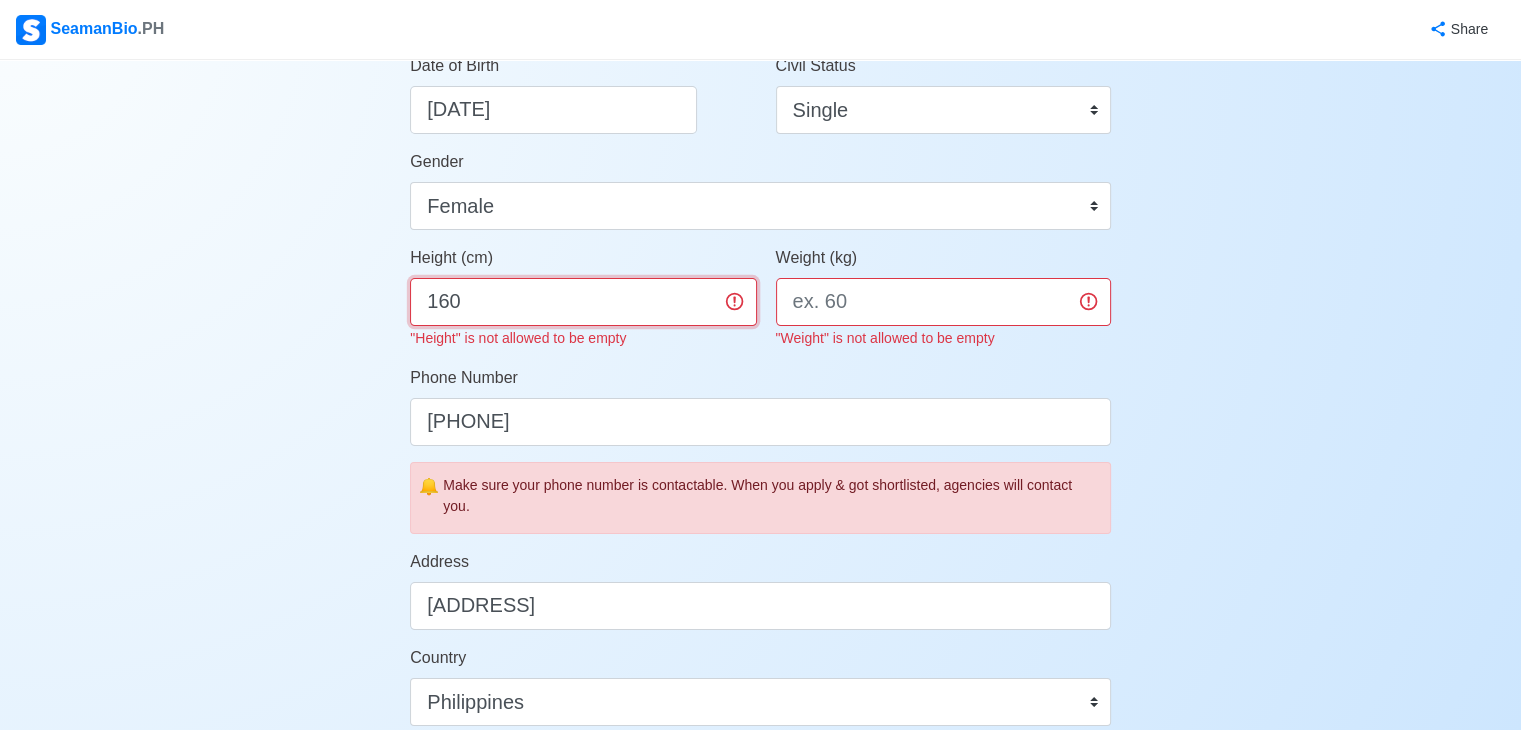 type on "160" 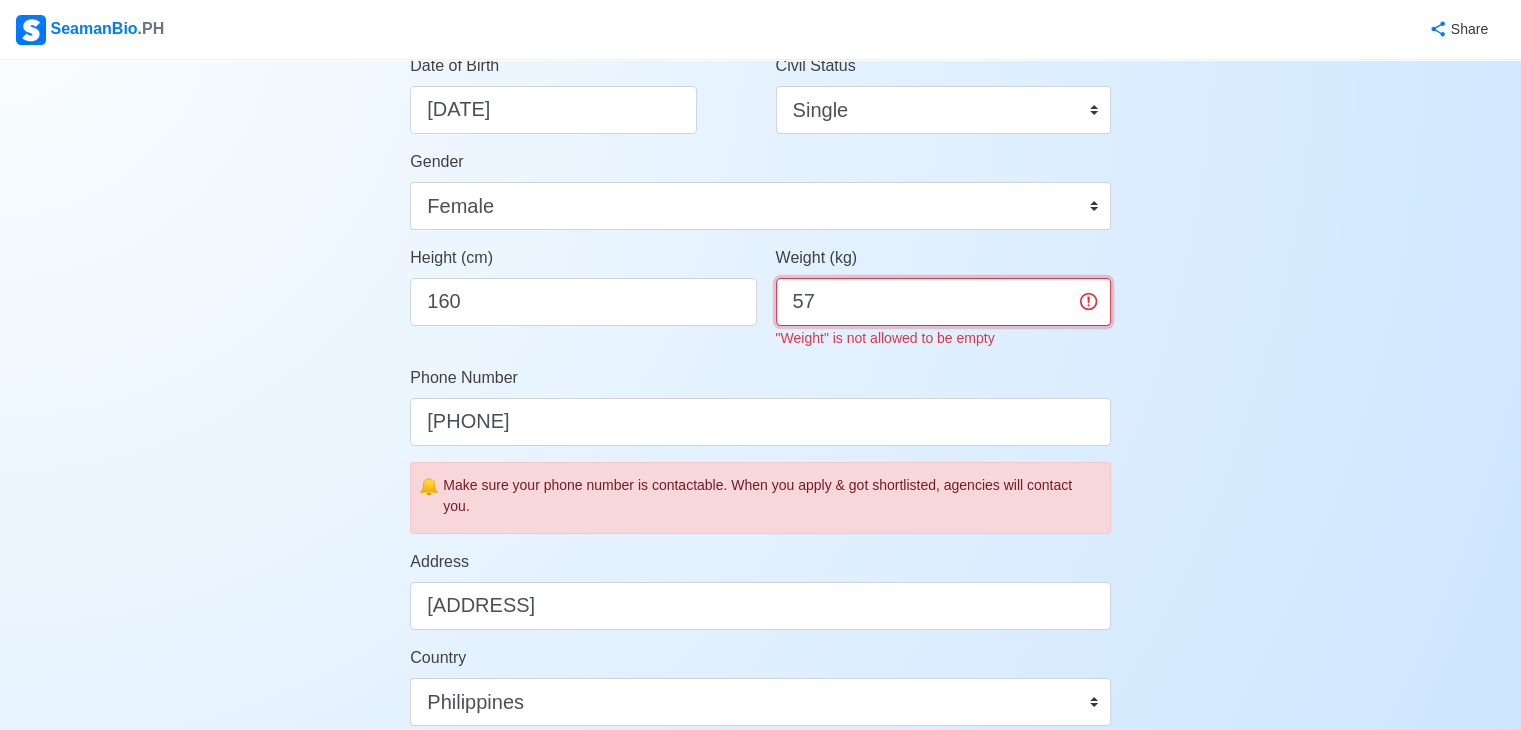 type on "57" 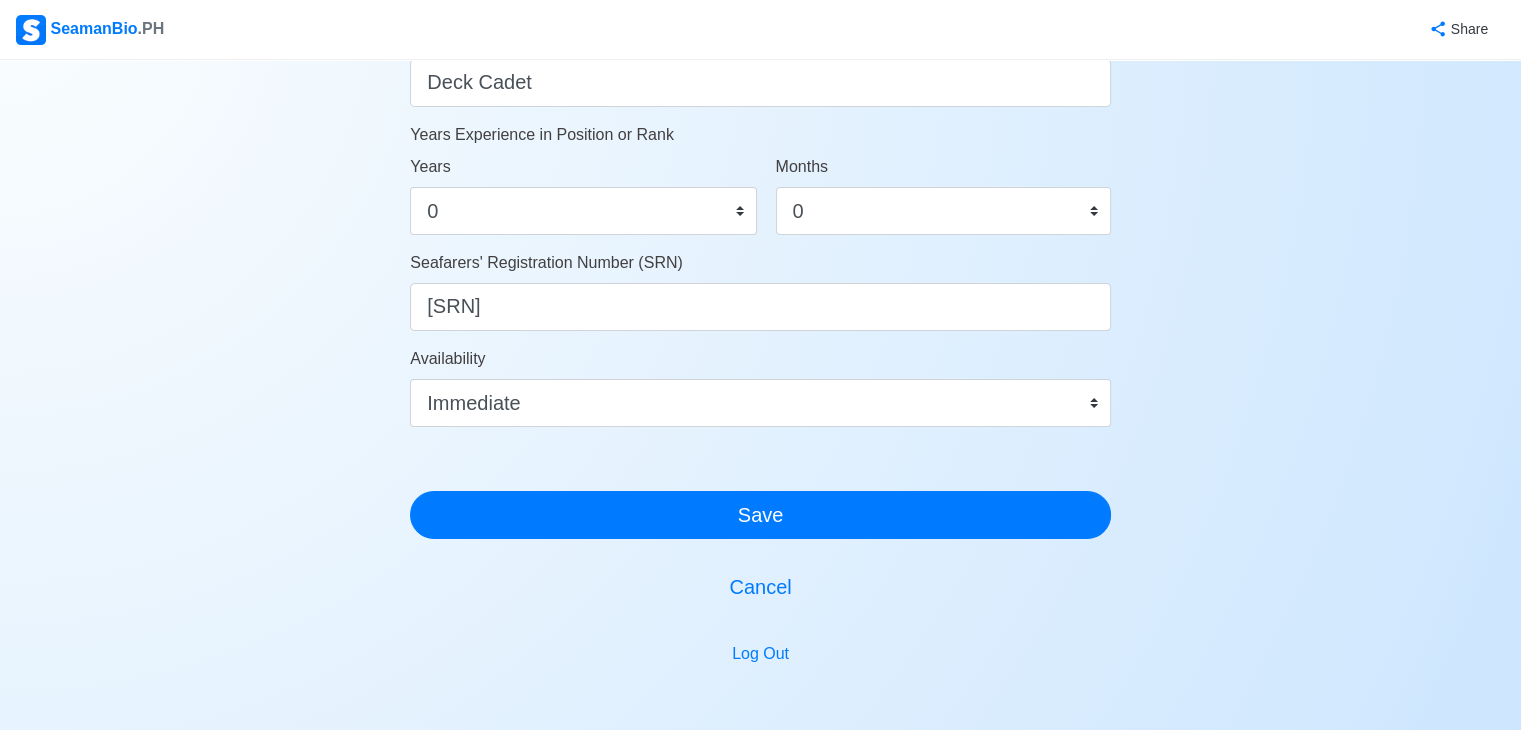 scroll, scrollTop: 1200, scrollLeft: 0, axis: vertical 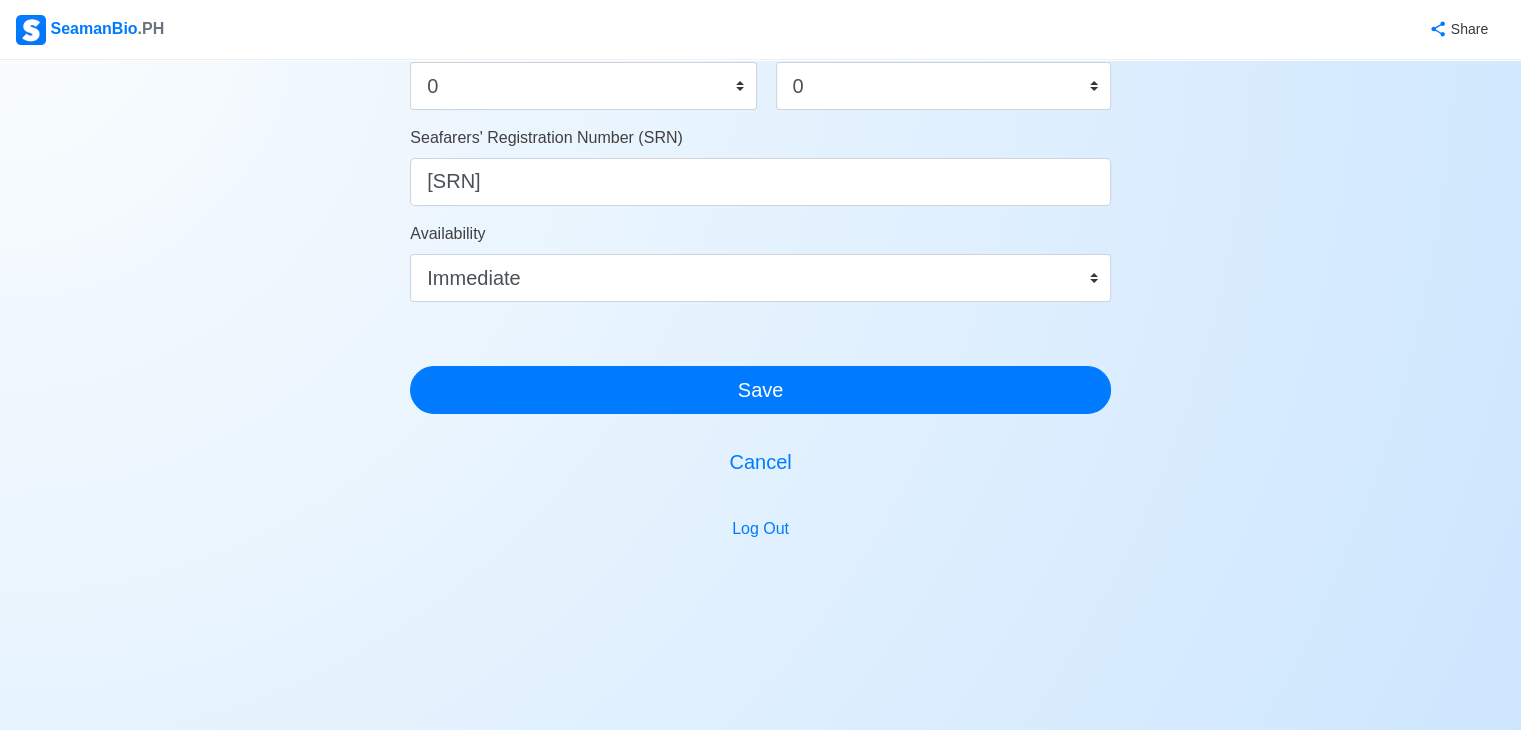 click on "Account Setup   🗂️ Your Job Status Onboard Actively Looking for Job Not Looking for Job Hiring Visibility Visible for Hiring Not Visible for Hiring Your Name Anncea Caye Ulit Baris Date of Birth     01/02/1999 Civil Status Single Married Widowed Separated Gender Male Female Height (cm) 160 Weight (kg) 57 Phone Number +639763012371 🔔 Make sure your phone number is contactable. When you apply & got shortlisted, agencies will contact you. Address Pio Del Pilar, Makati City, Metro Manila Country Afghanistan Åland Islands Albania Algeria American Samoa Andorra Angola Anguilla Antarctica Antigua and Barbuda Argentina Armenia Aruba Australia Austria Azerbaijan Bahamas Bahrain Bangladesh Barbados Belarus Belgium Belize Benin Bermuda Bhutan Bolivia, Plurinational State of Bonaire, Sint Eustatius and Saba Bosnia and Herzegovina Botswana Bouvet Island Brazil British Indian Ocean Territory Brunei Darussalam Bulgaria Burkina Faso Burundi Cabo Verde Cambodia Cameroon Canada Cayman Islands Chad Chile China Cuba" at bounding box center (760, -228) 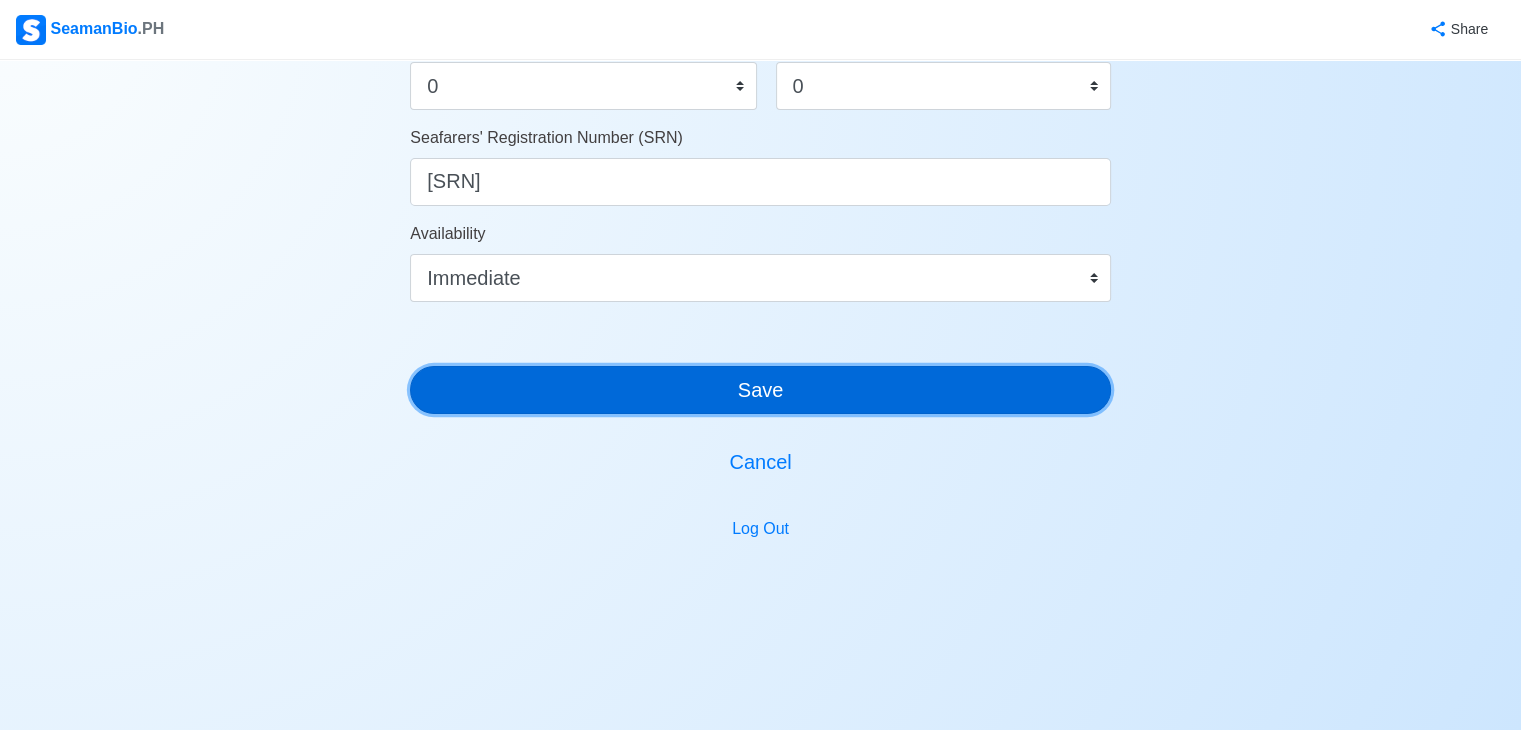 click on "Save" at bounding box center (760, 390) 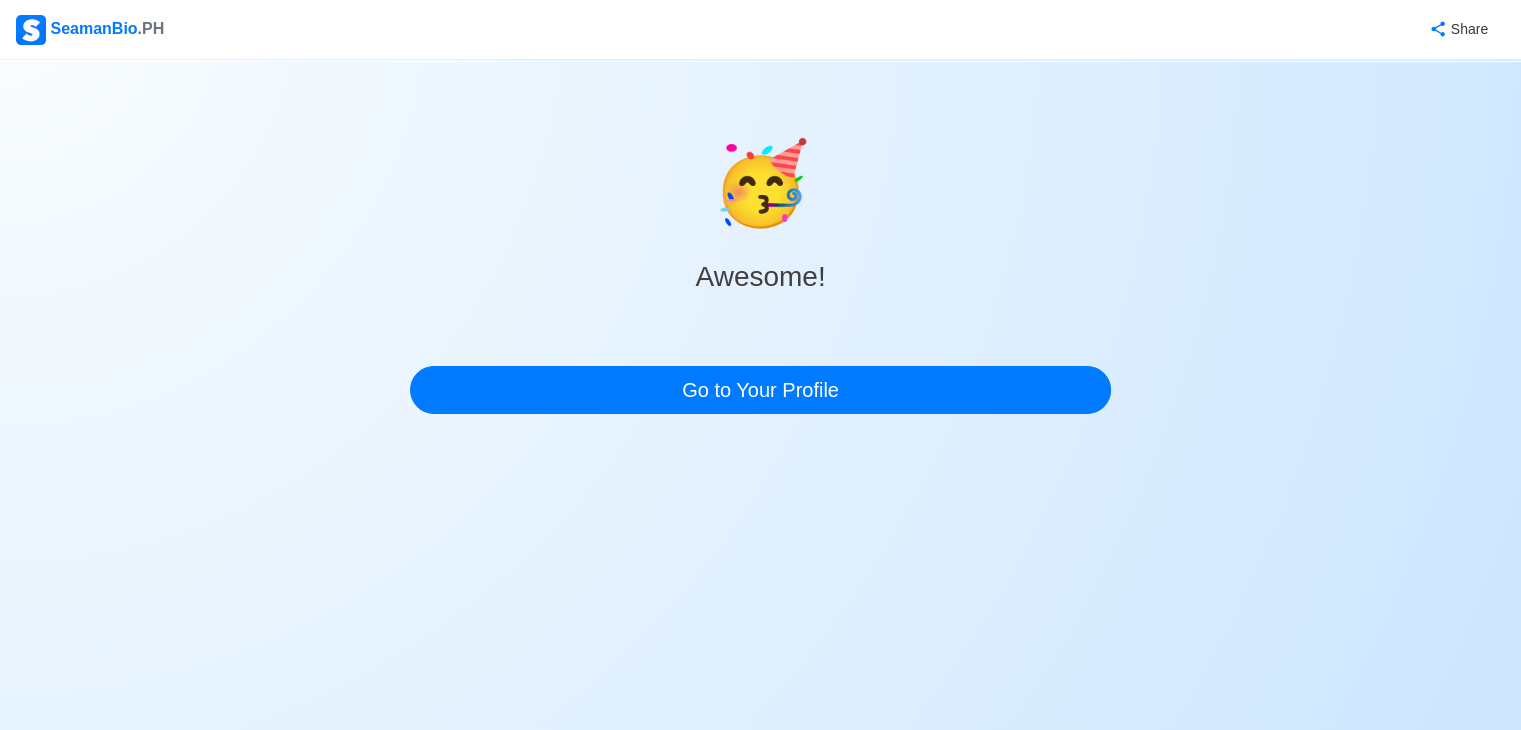 scroll, scrollTop: 0, scrollLeft: 0, axis: both 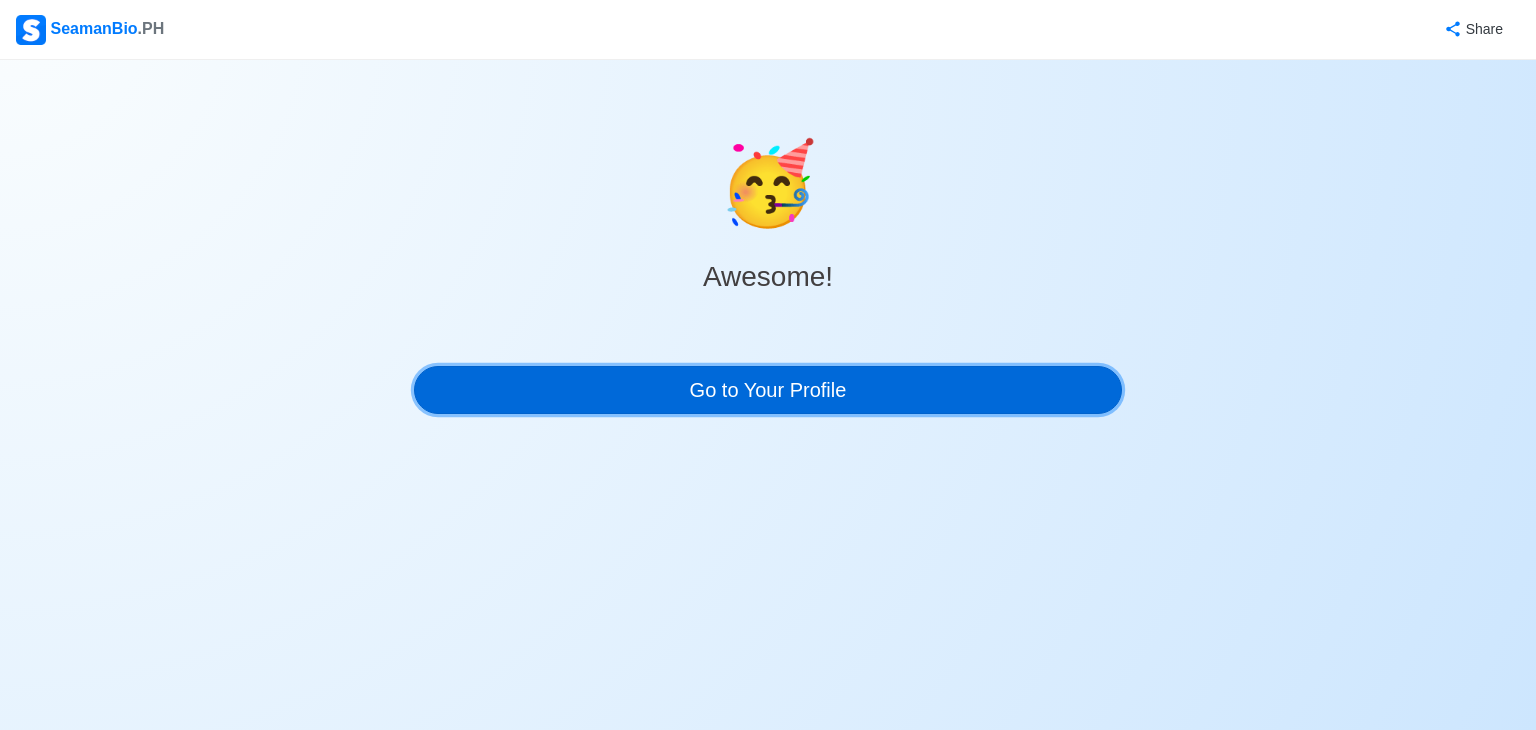 click on "Go to Your Profile" at bounding box center [768, 390] 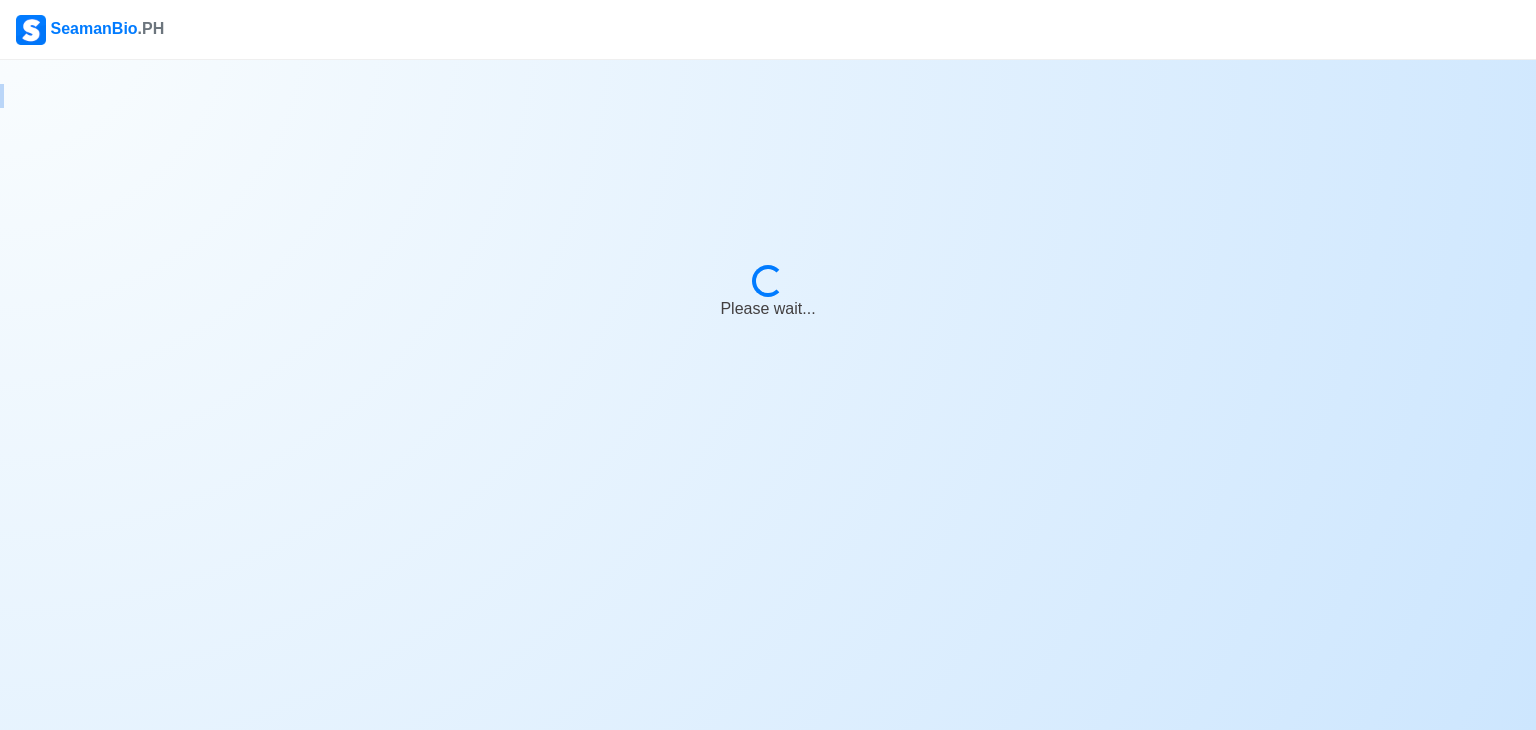click on "SeamanBio .PH Loading... Please wait..." at bounding box center (768, 365) 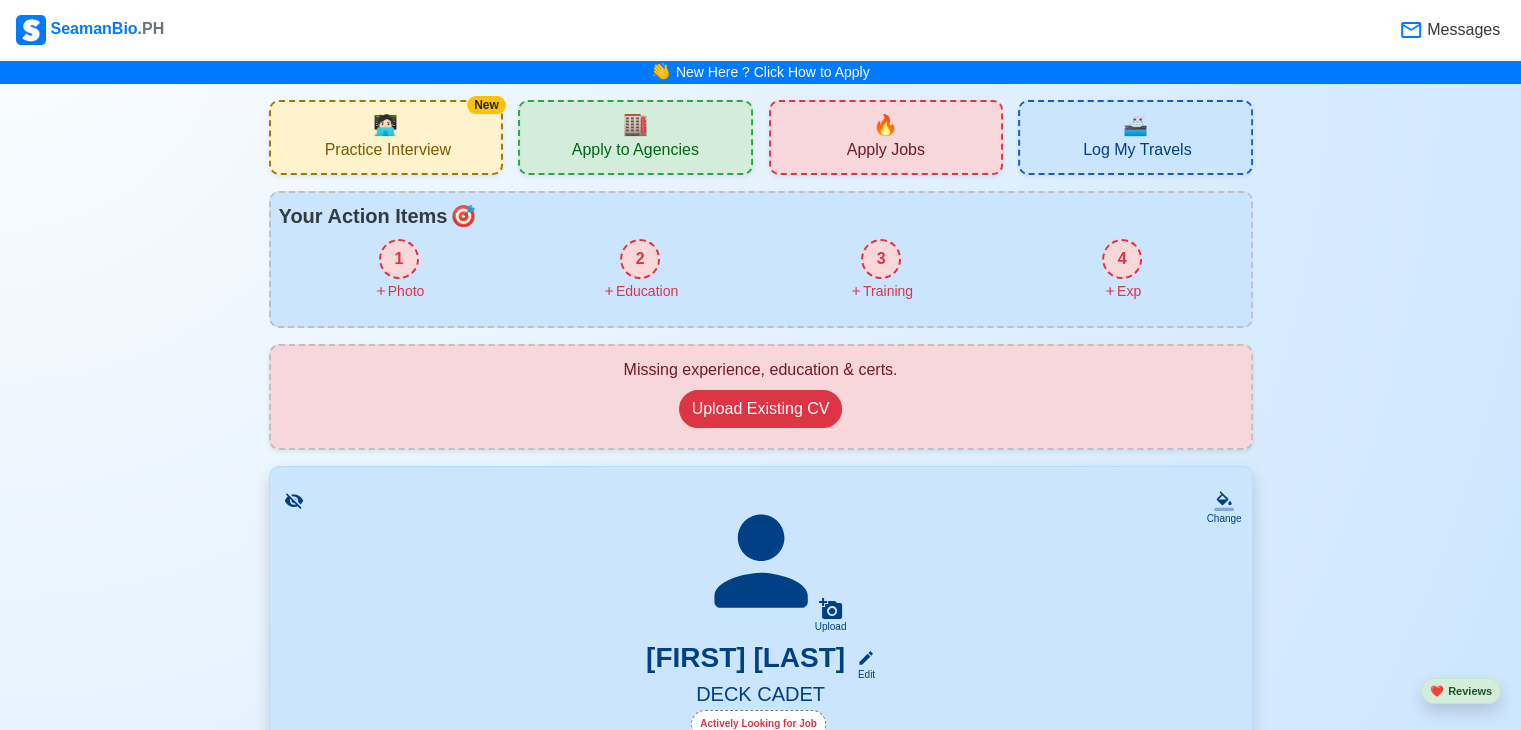 click on "Missing experience, education & certs." at bounding box center [761, 370] 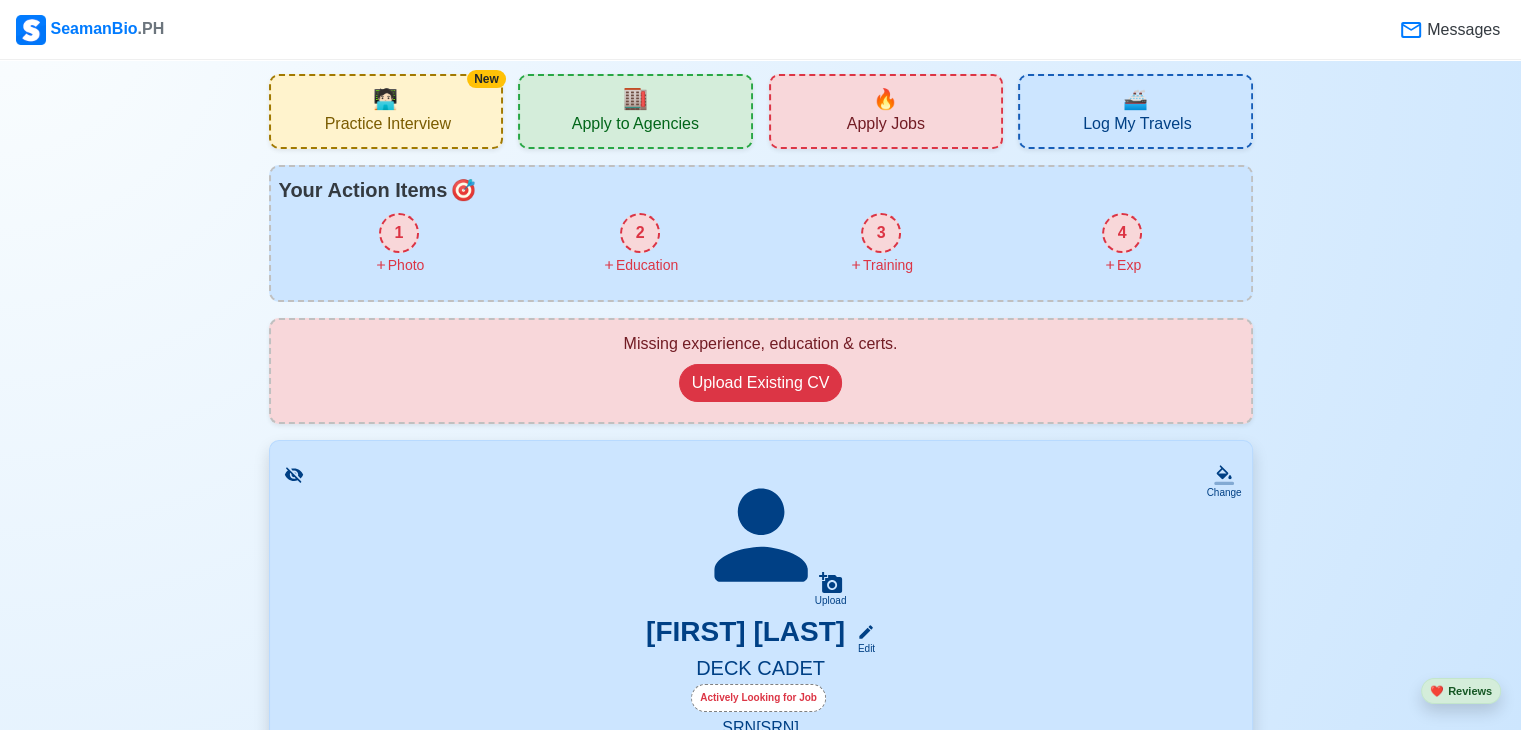 scroll, scrollTop: 0, scrollLeft: 0, axis: both 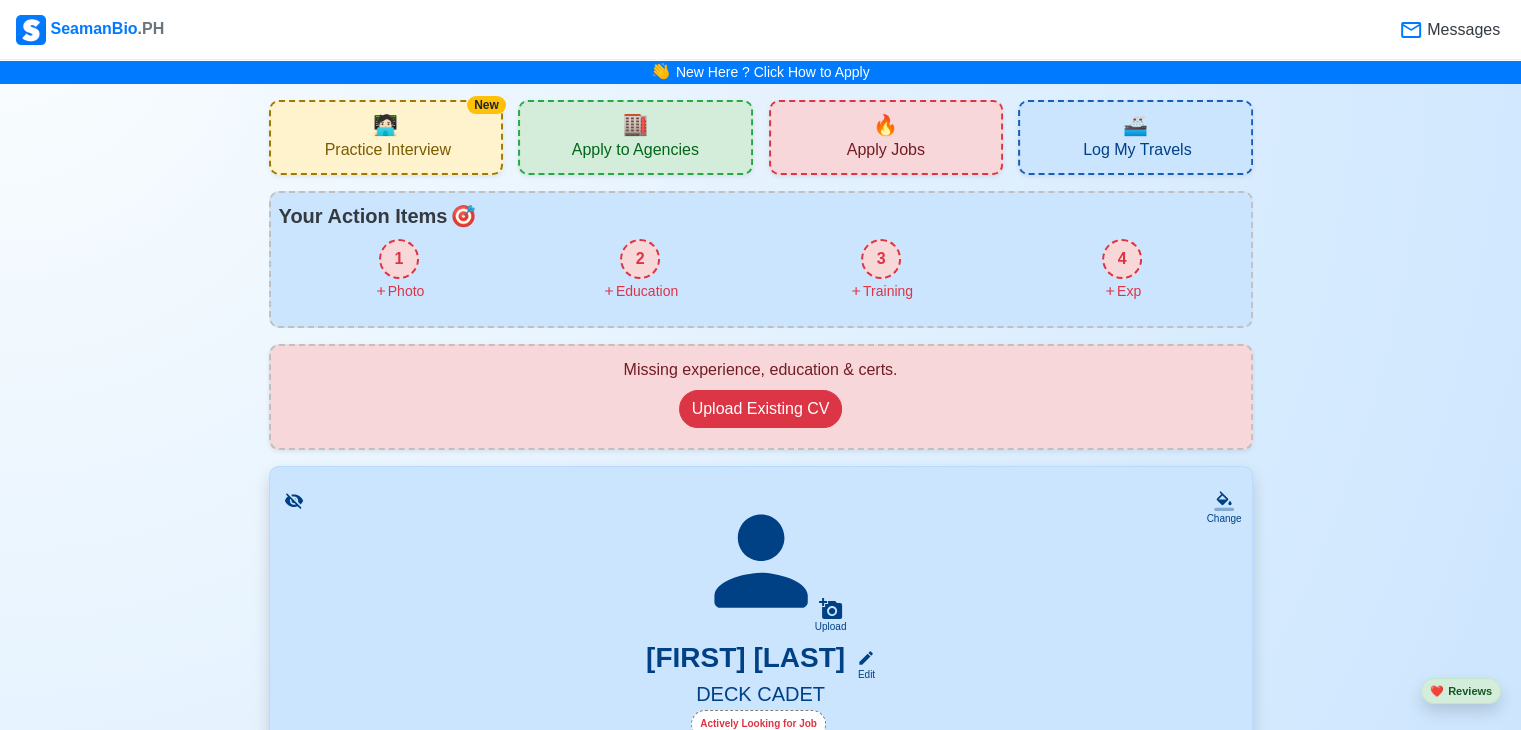 click on "2" at bounding box center (640, 259) 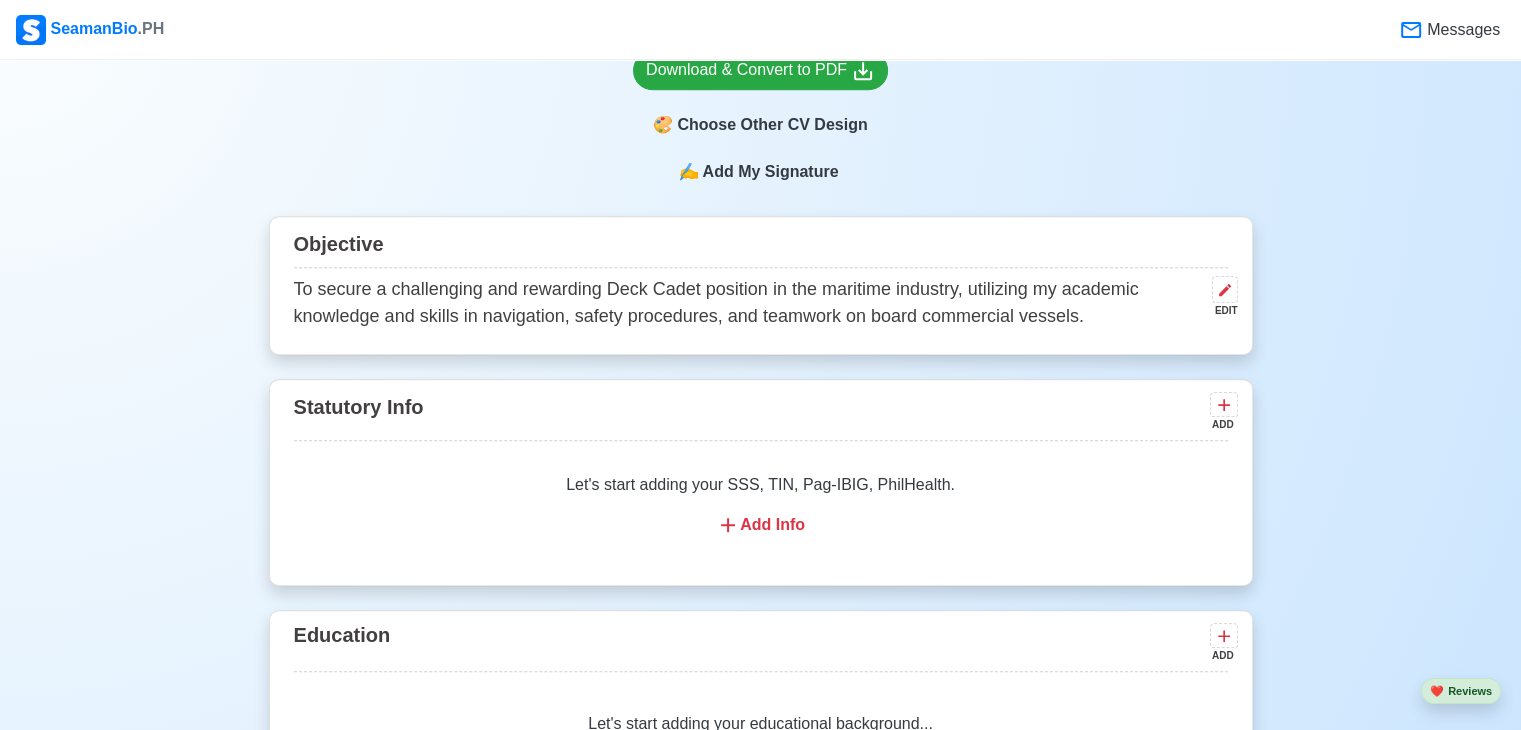 scroll, scrollTop: 1061, scrollLeft: 0, axis: vertical 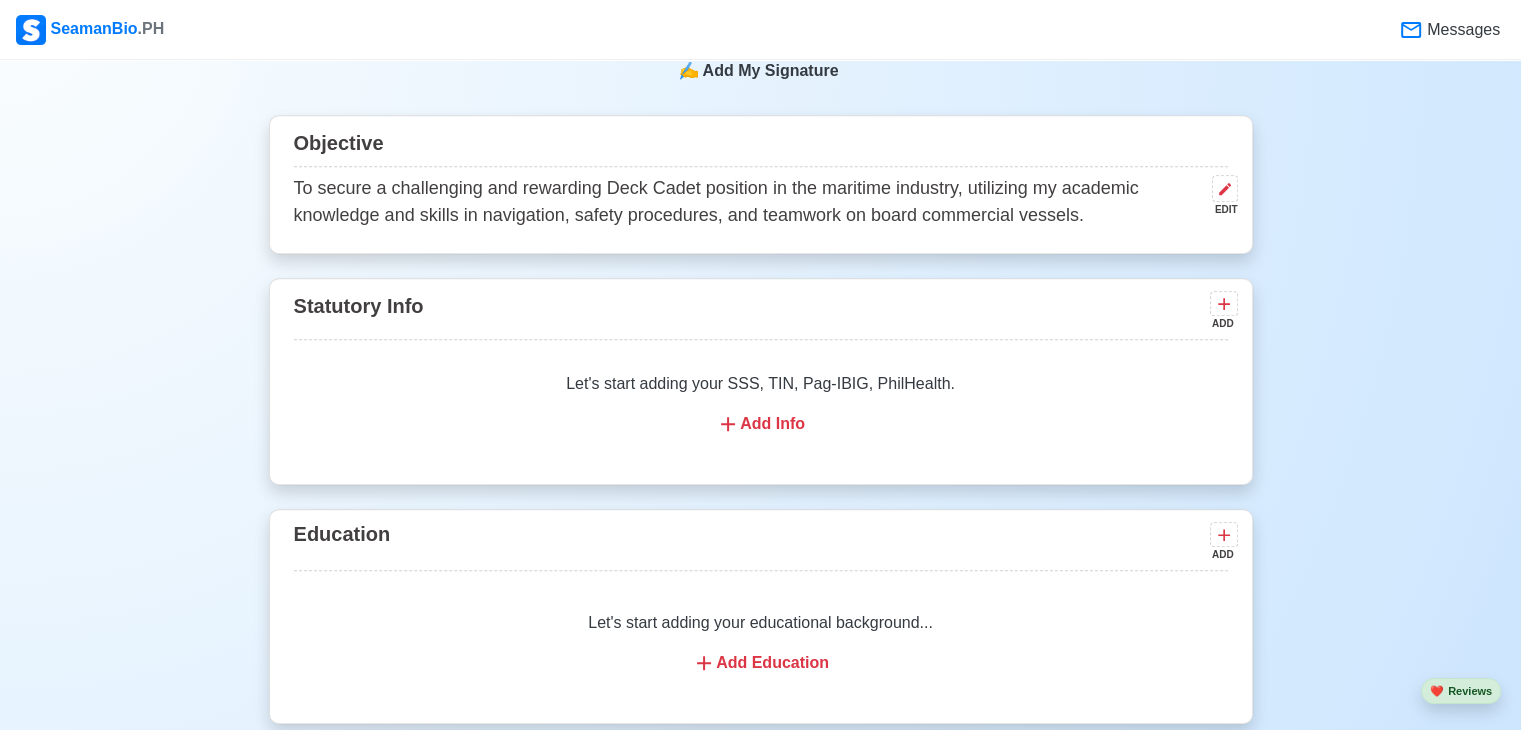 click on "Add Info" at bounding box center [761, 424] 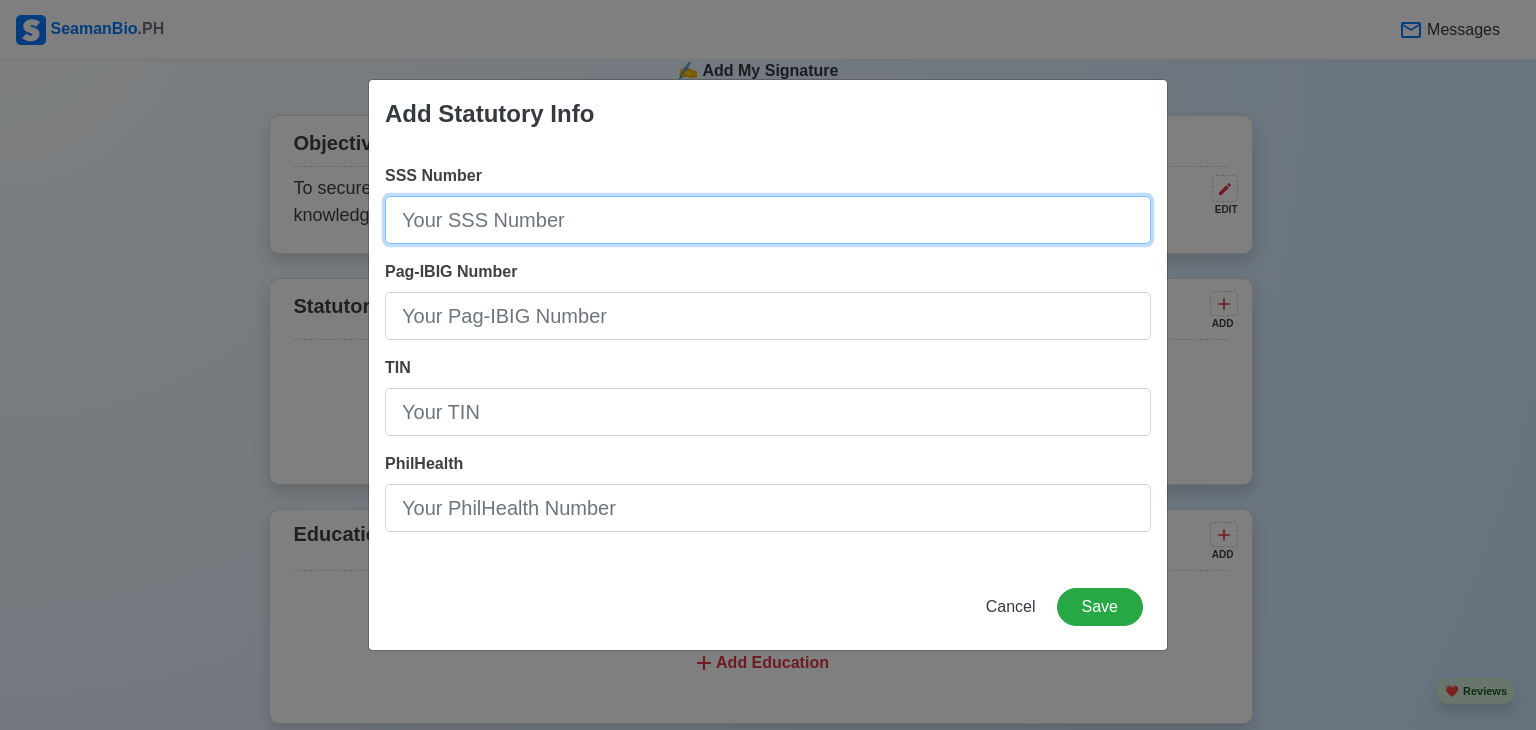 click on "SSS Number" at bounding box center (768, 220) 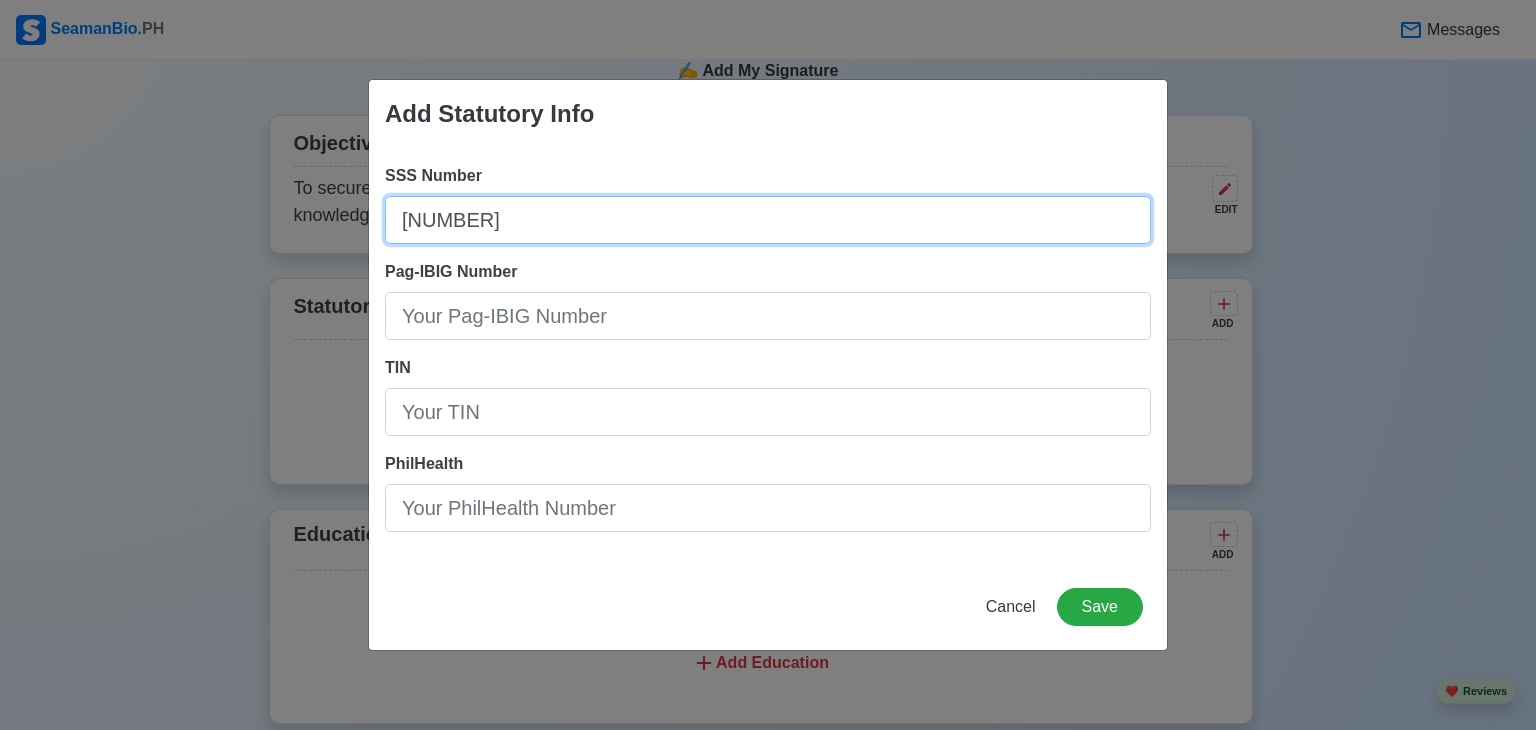 type on "[NUMBER]" 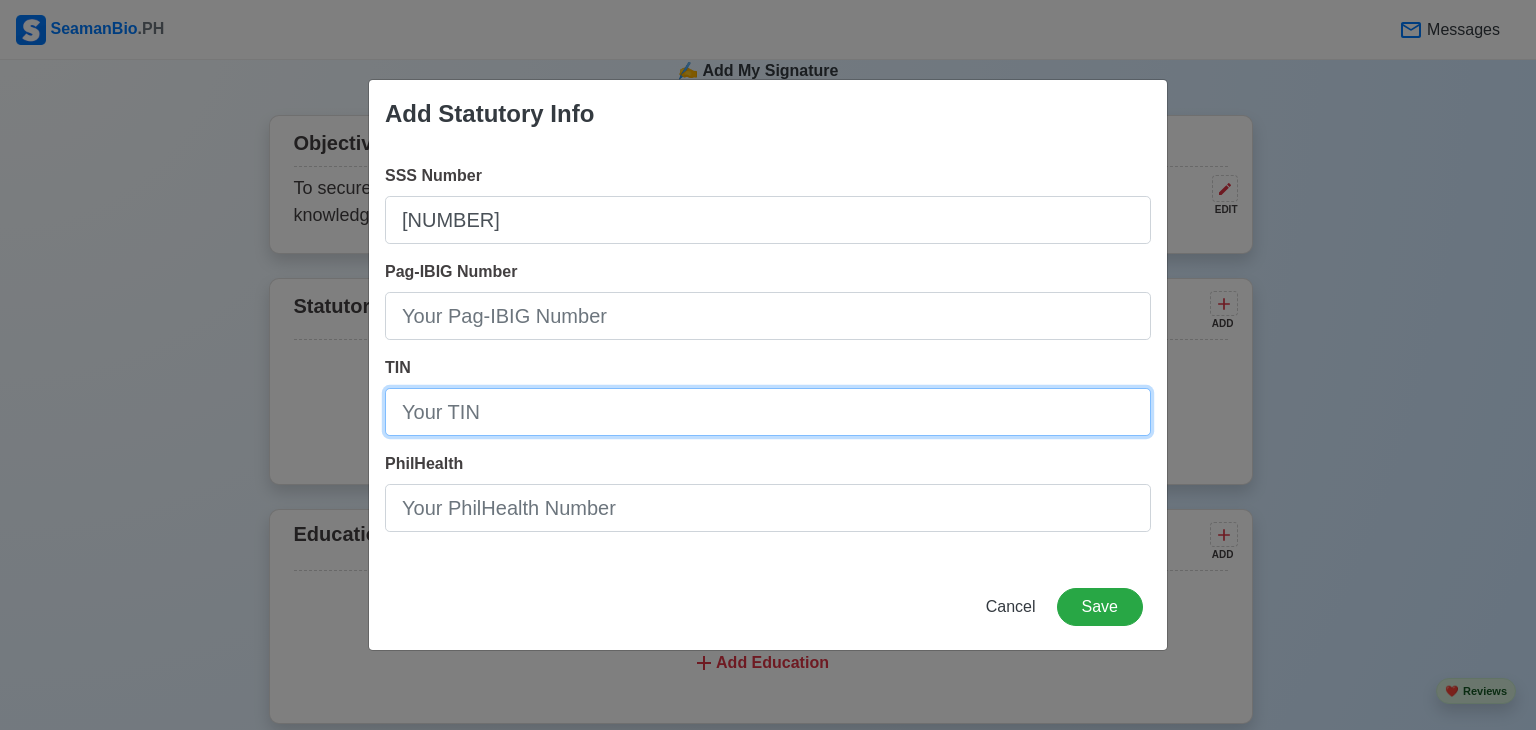 click on "TIN" at bounding box center (768, 412) 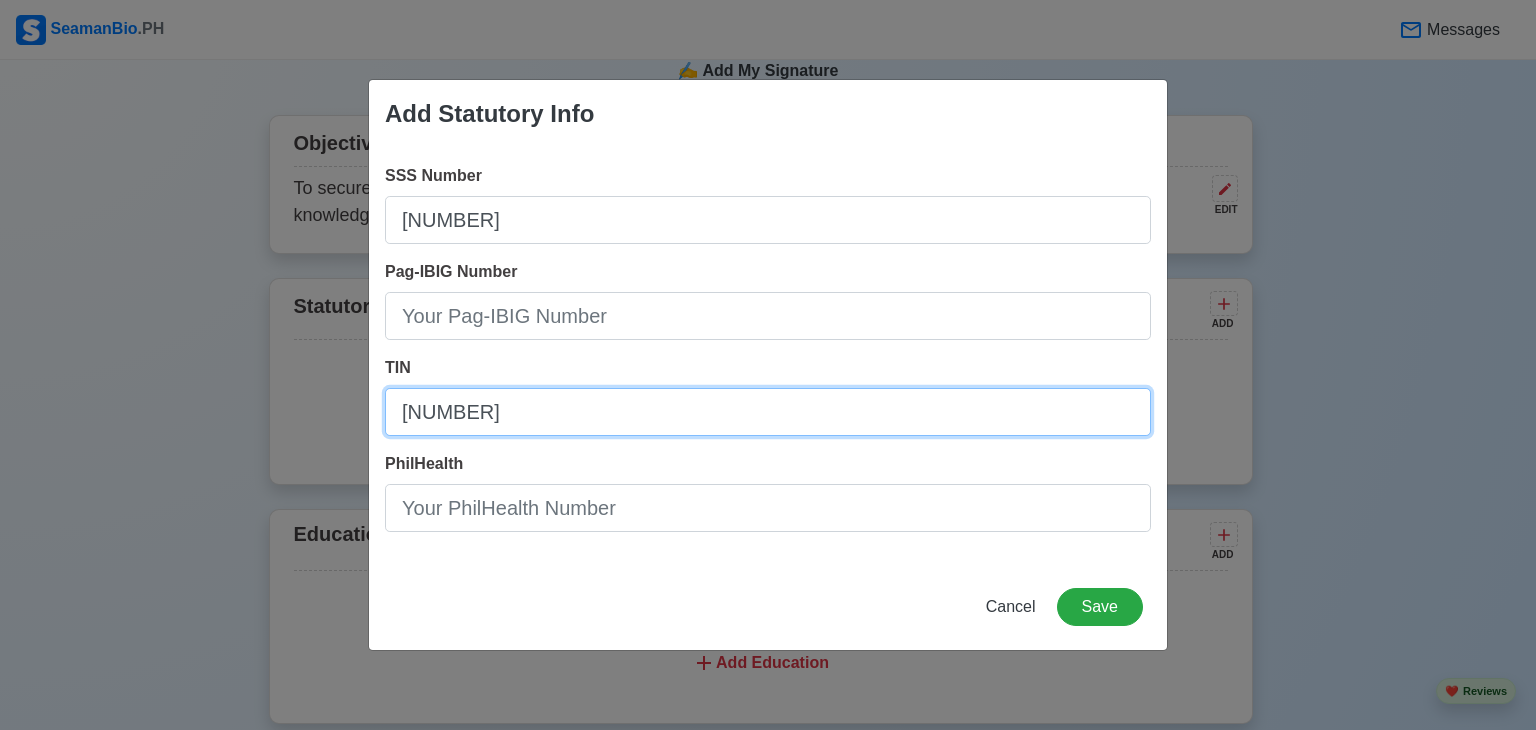 type on "[NUMBER]" 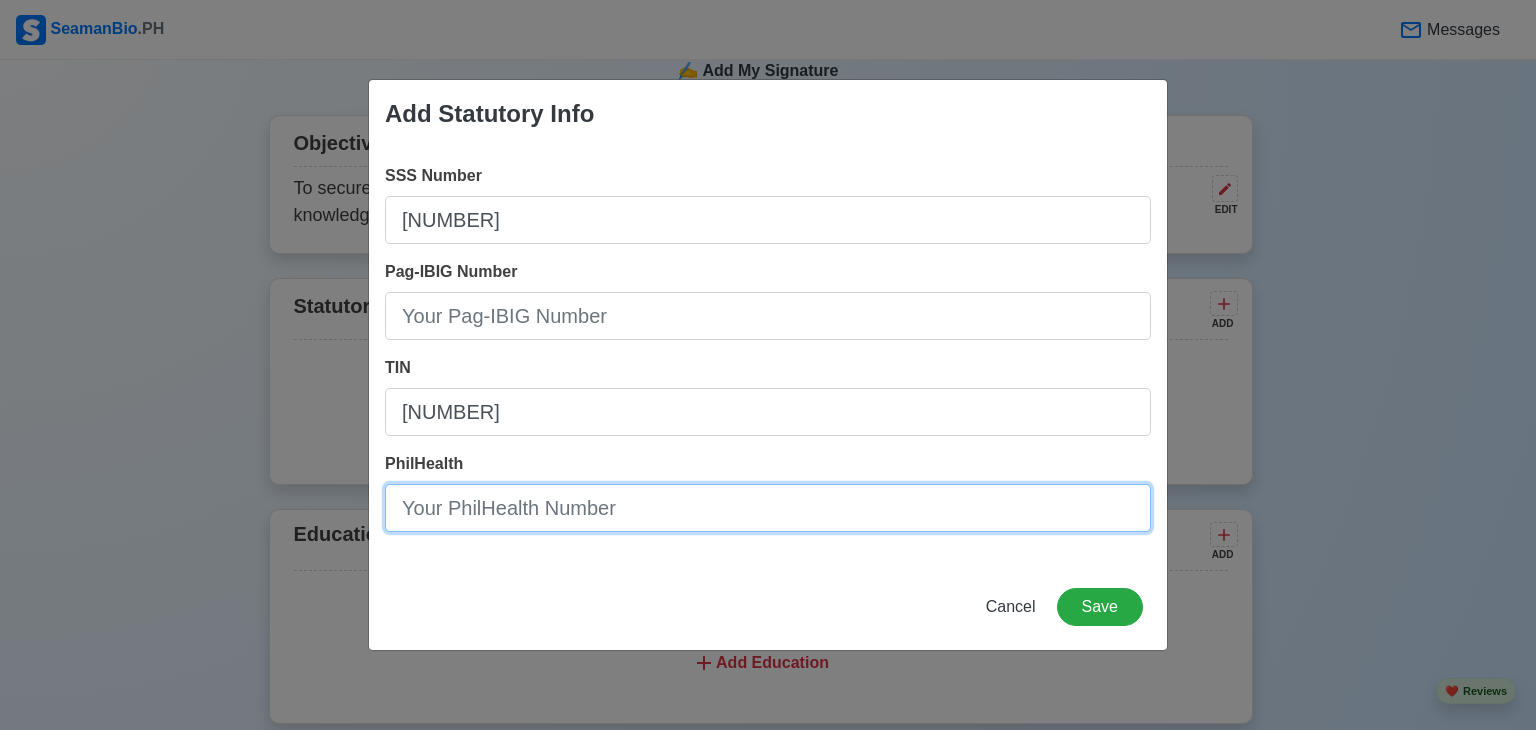 click on "PhilHealth" at bounding box center [768, 508] 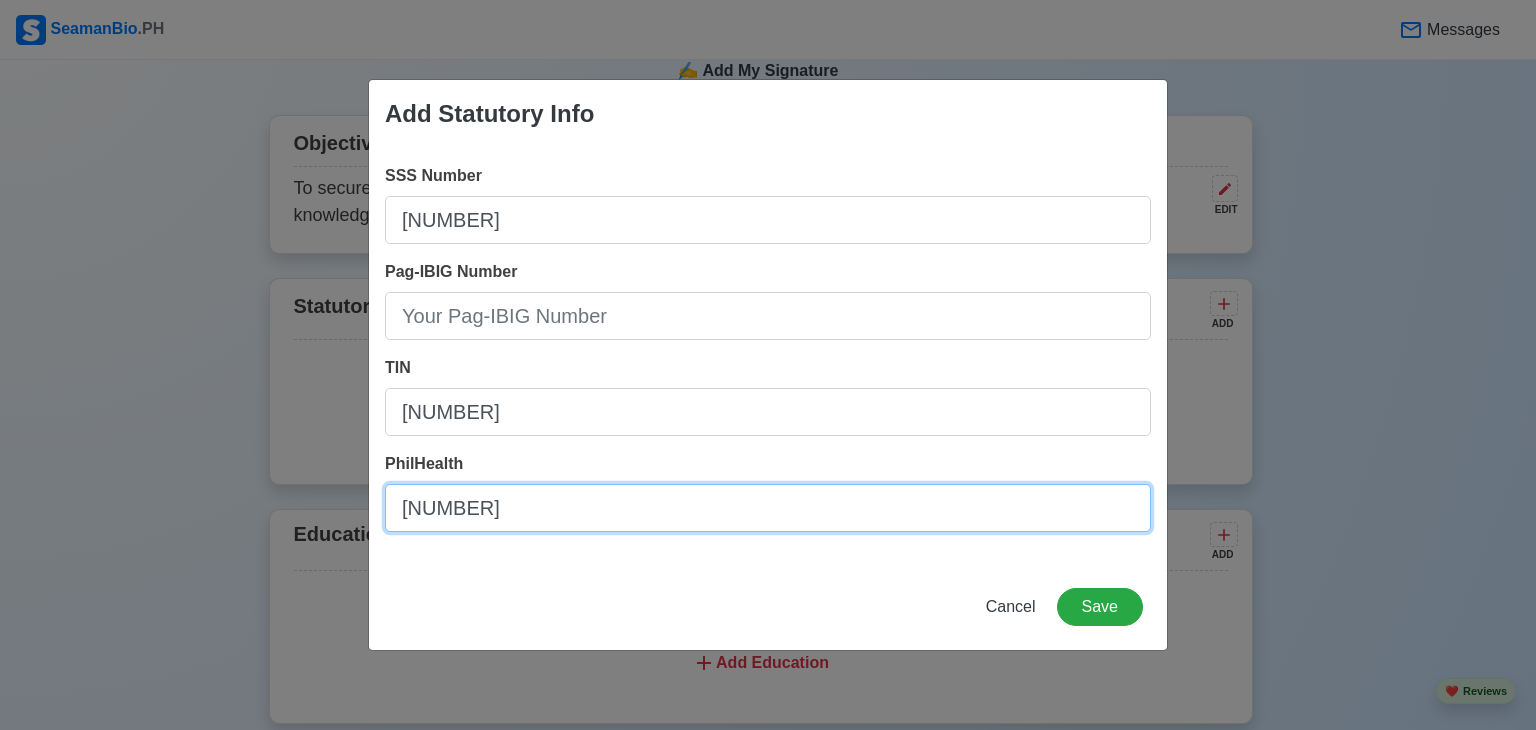 type on "[NUMBER]" 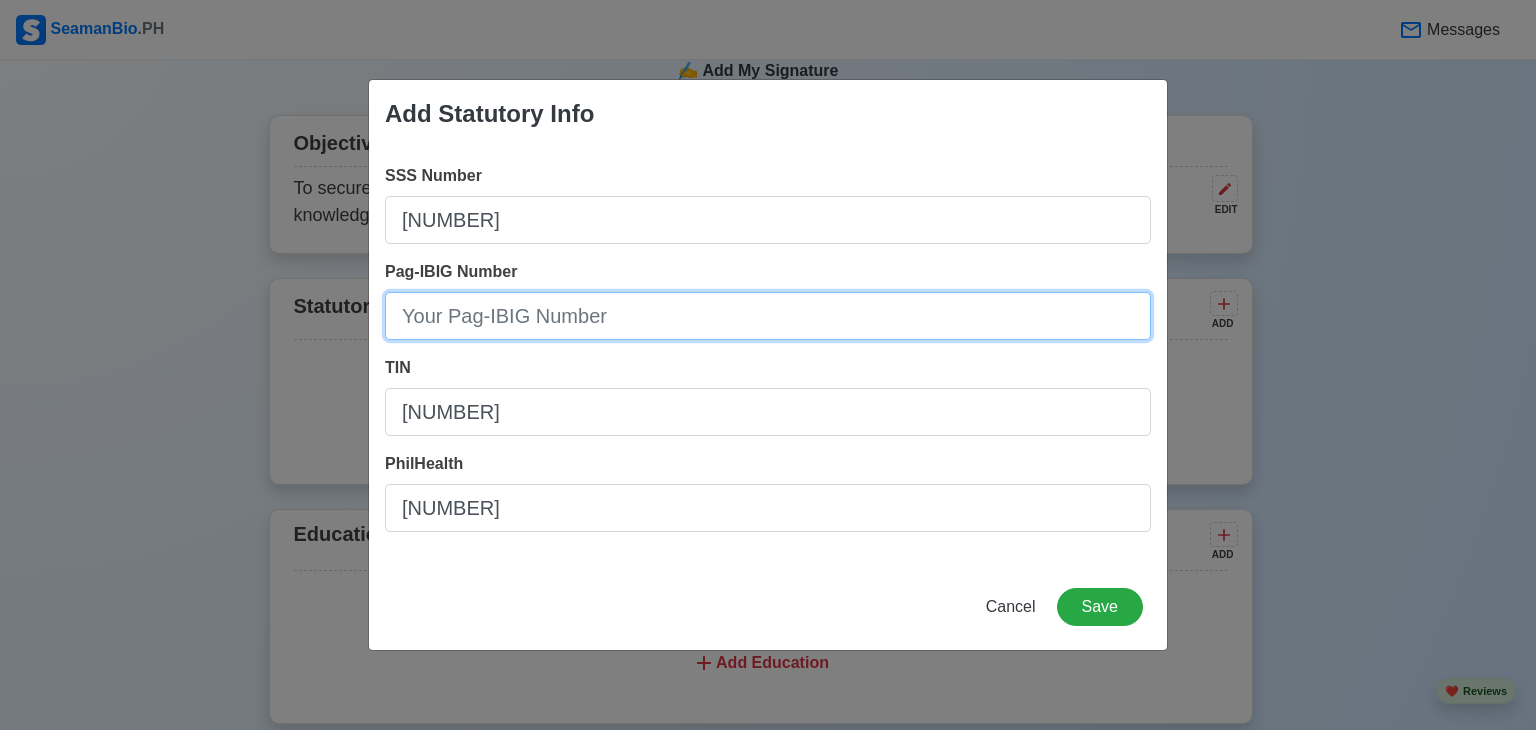 click on "Pag-IBIG Number" at bounding box center [768, 316] 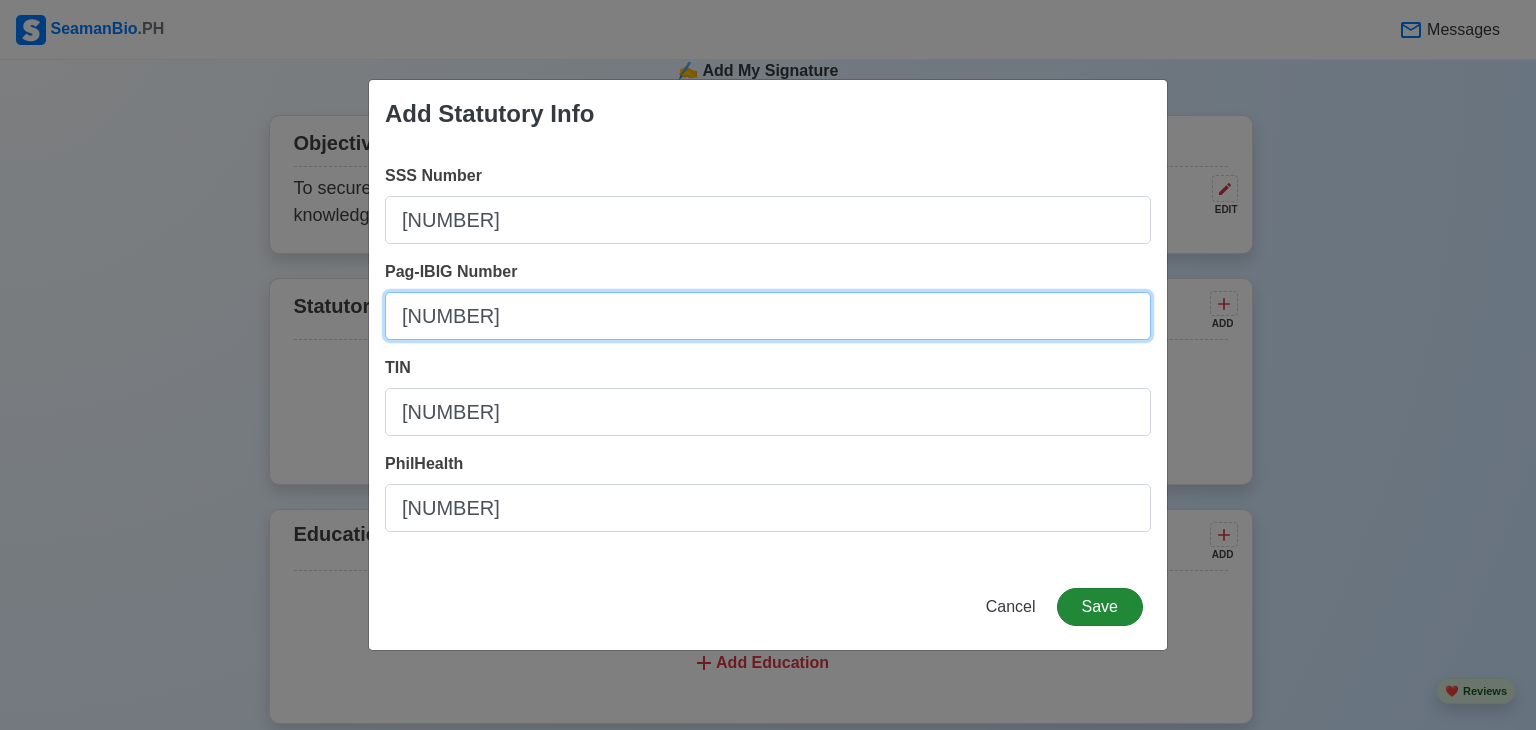 type on "[NUMBER]" 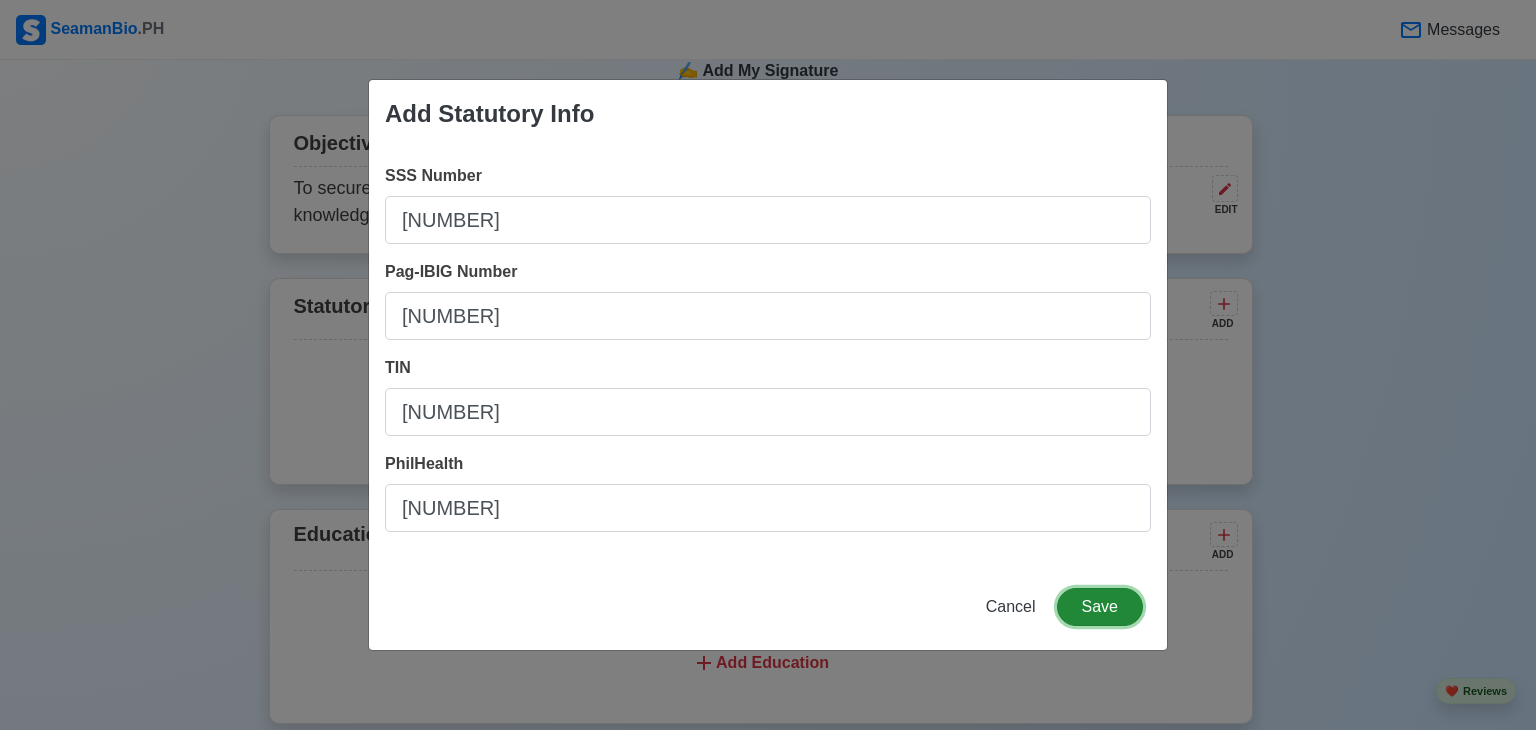 click on "Save" at bounding box center (1100, 607) 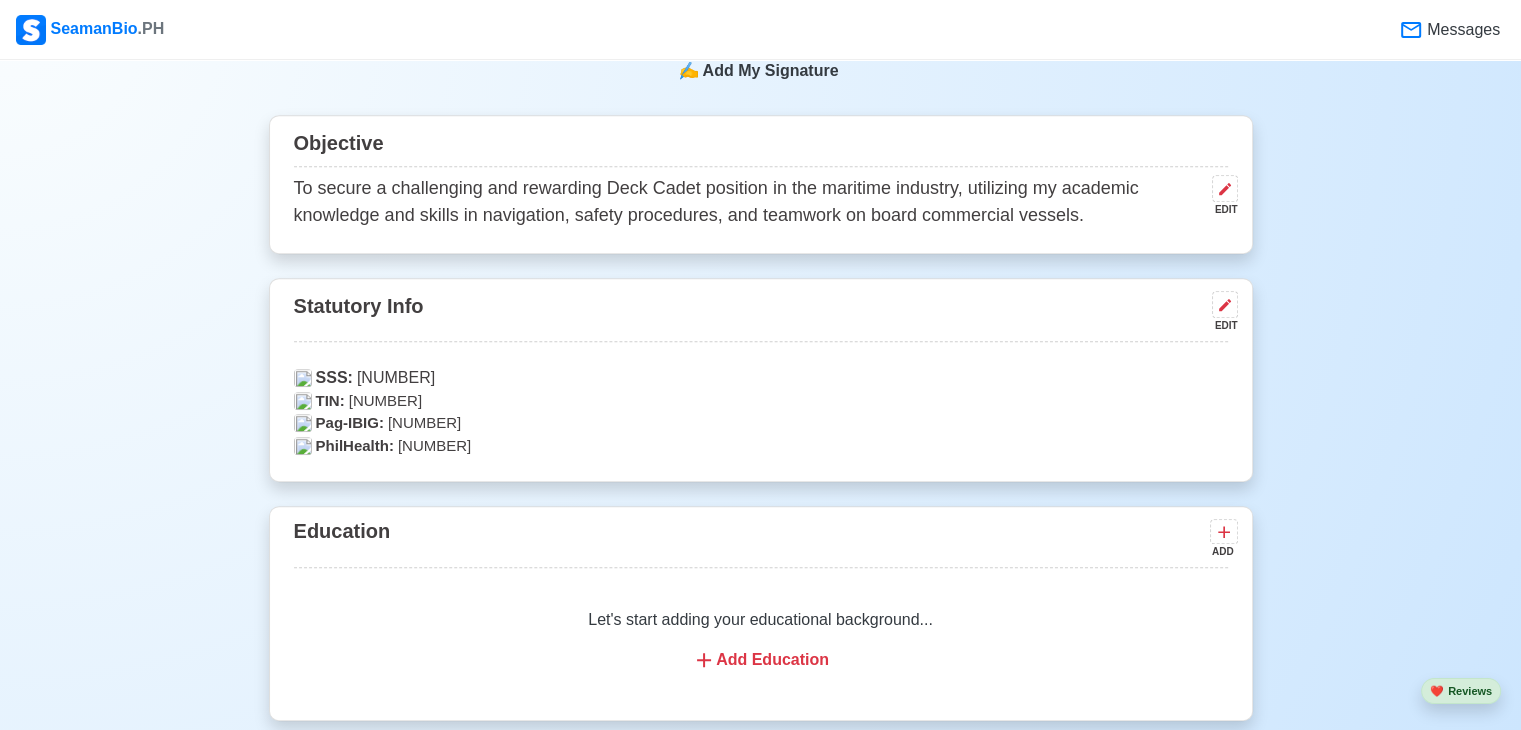 click on "New 🧑🏻‍💻   Practice Interview 🏬   Apply to Agencies 🔥 Apply Jobs 🚢   Log My Travels Your Action Items   🎯 1 Photo 2 Education 3 Training 4 Exp Missing experience, education & certs. Upload Existing CV Change Upload ANNCEA CAYE ULIT BARIS Edit DECK CADET Actively Looking for Job SRN  9901020133 barisanncea@gmail.com +639763012371 January 2, 1999   •  26   yo Female  •  Single 160  cm •  57  kg PIO DEL PILAR, MAKATI CITY, METRO MANILA Philippines   🇵🇭 Availability Immediate Download & Convert to PDF 🎨 Choose Other CV Design ✍️ Add My Signature Objective To secure a challenging and rewarding Deck Cadet position in the maritime industry, utilizing my academic knowledge and skills in navigation, safety procedures, and teamwork on board commercial vessels. EDIT Statutory Info EDIT SSS: 34582443318 TIN: 327548680 Pag-IBIG: 121169866955 PhilHealth: 010259353896 Education ADD Let's start adding your educational background...  Add Education Travel Documents ADD  Add Document" at bounding box center [760, 969] 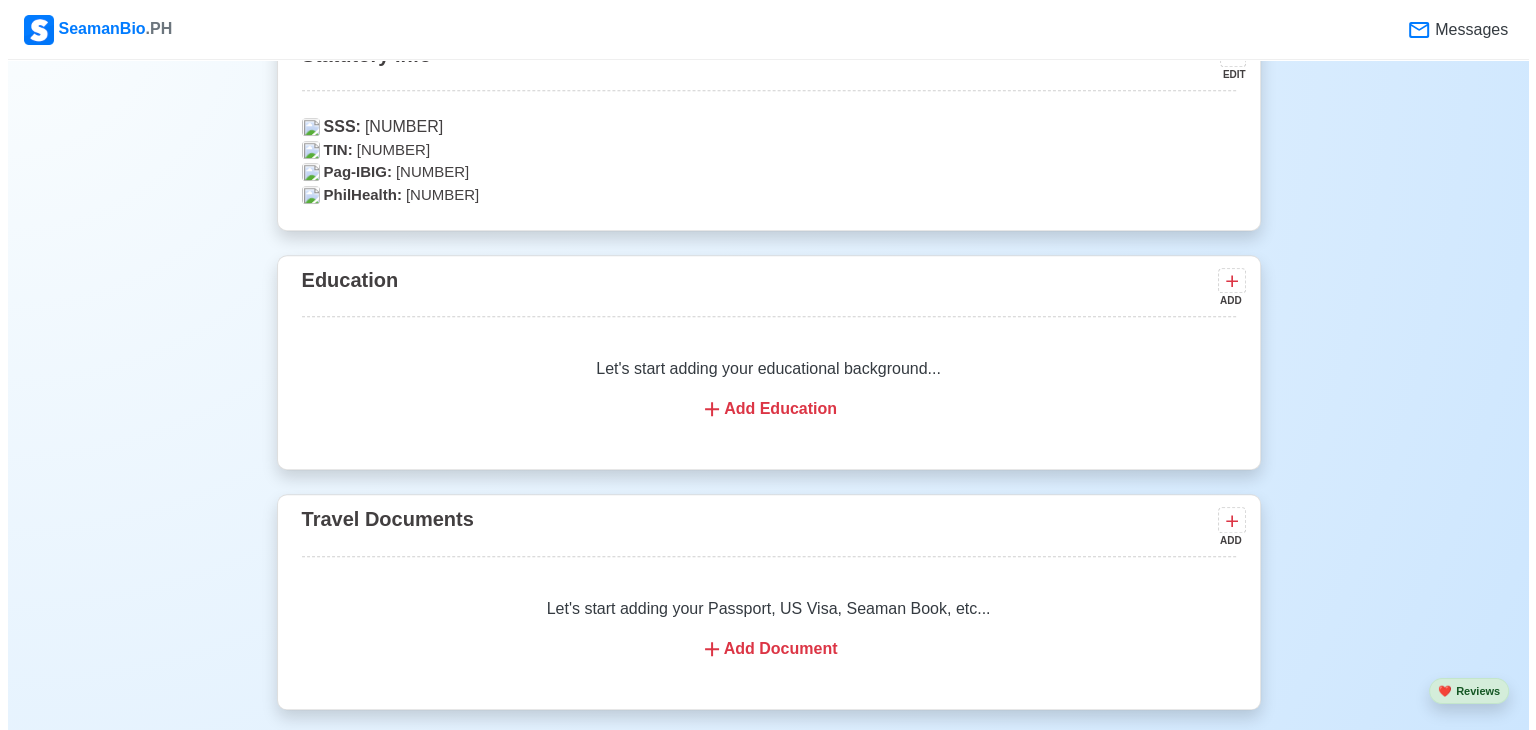 scroll, scrollTop: 1313, scrollLeft: 0, axis: vertical 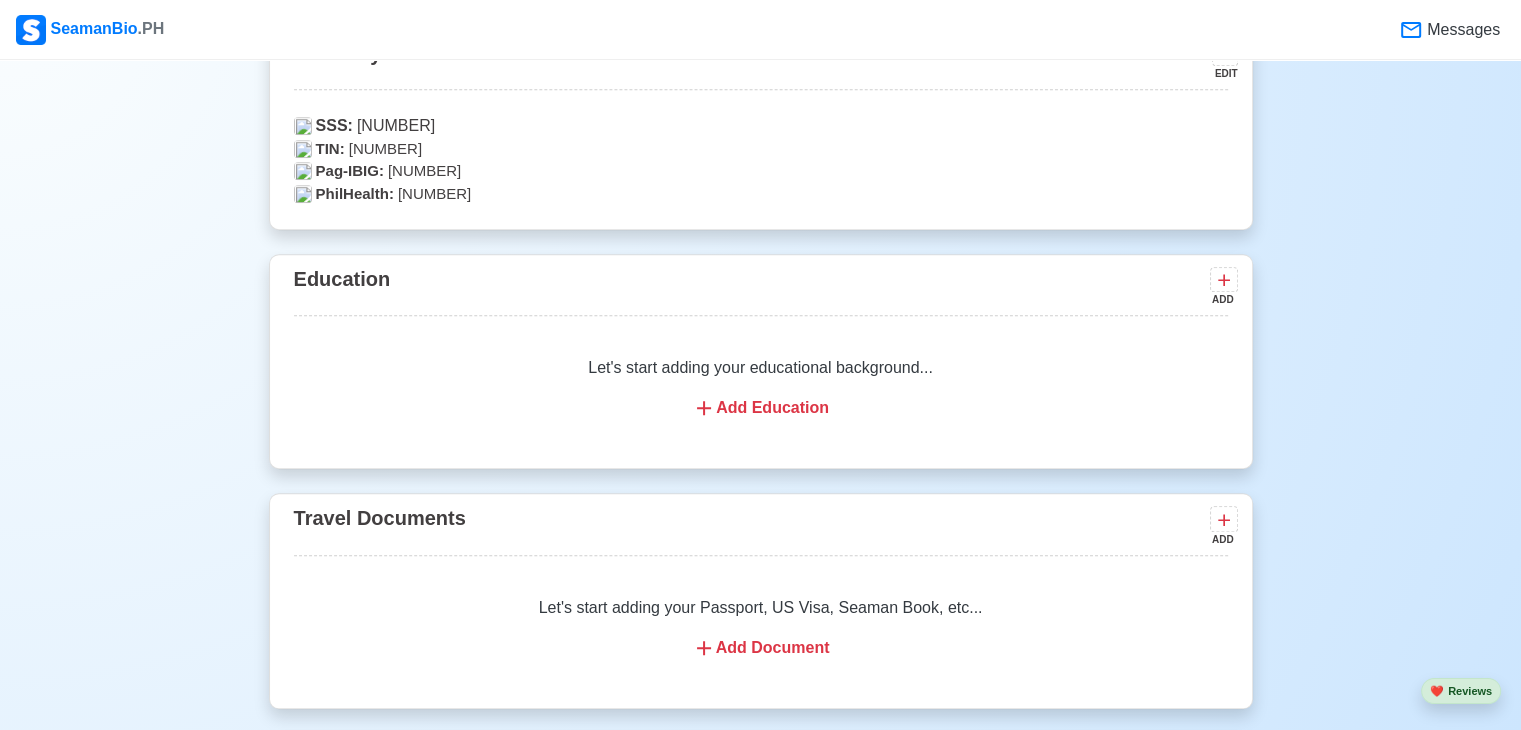 click on "Add Education" at bounding box center (761, 408) 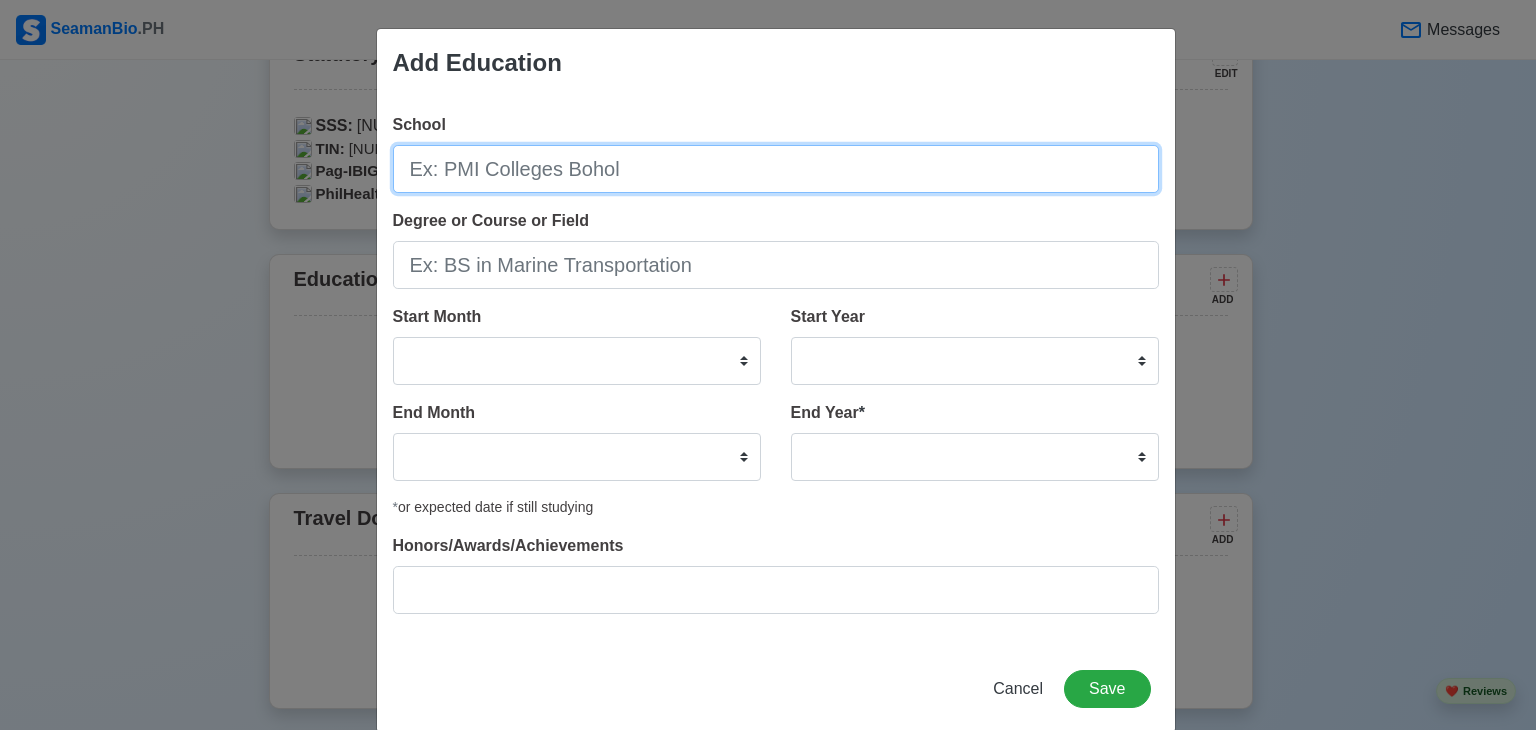 click on "School" at bounding box center [776, 169] 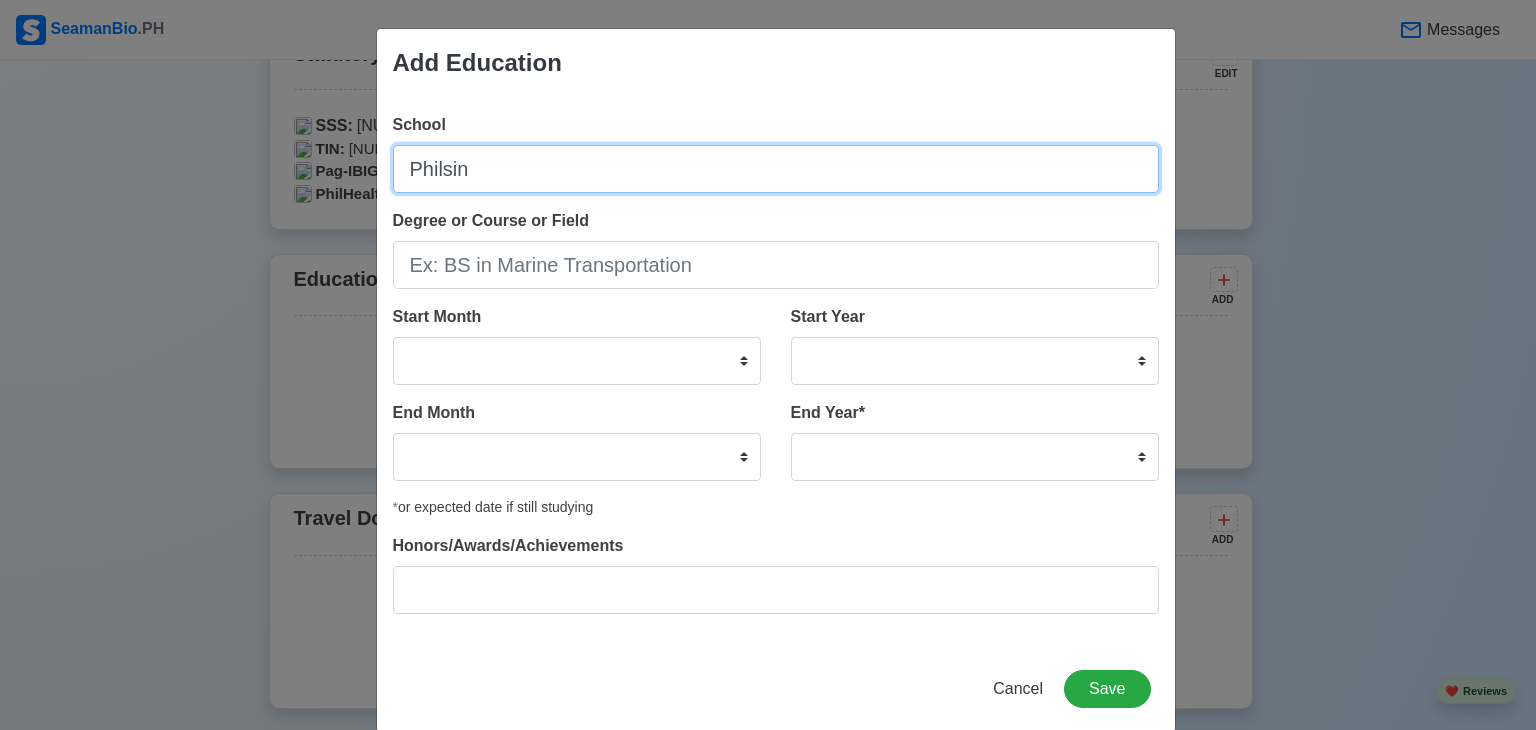 type on "Philsin" 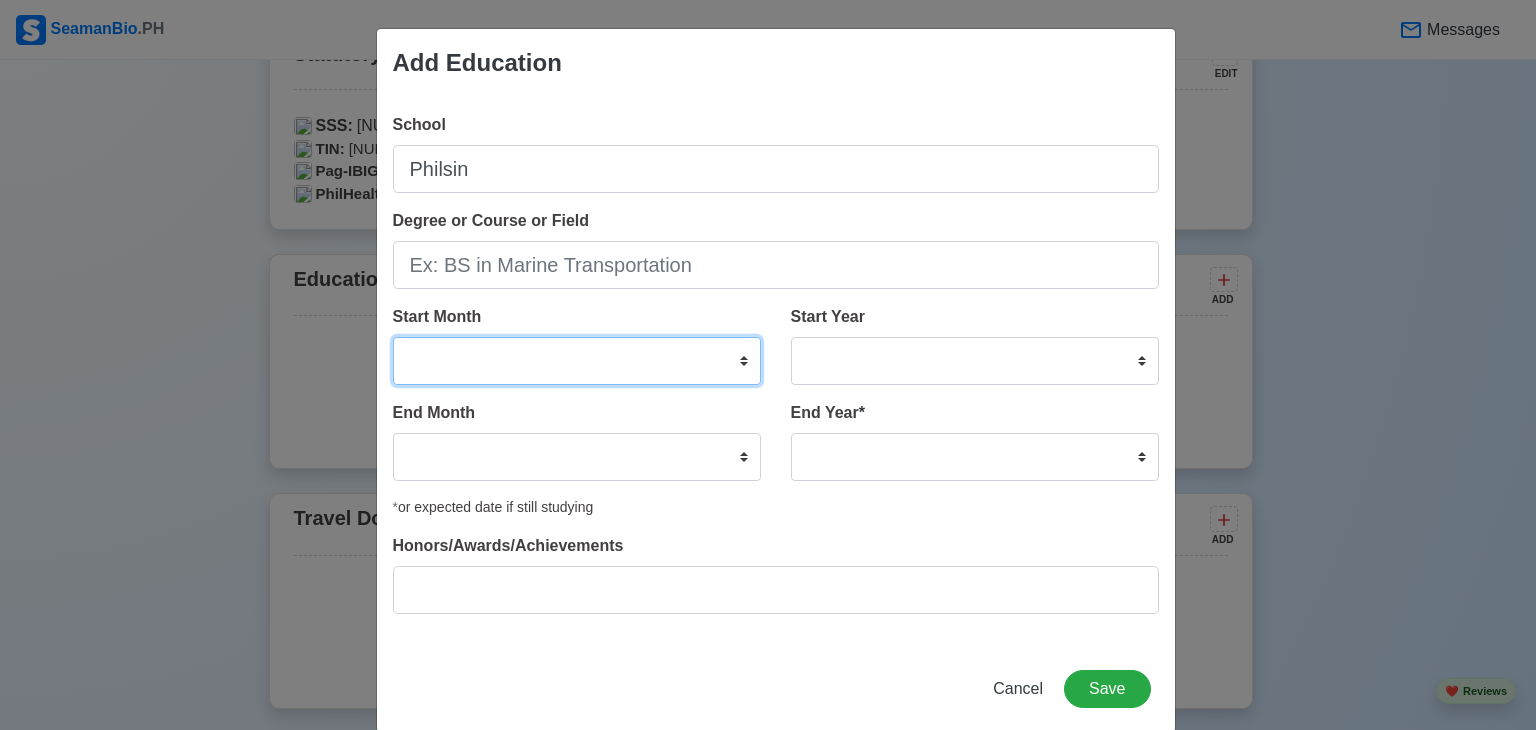 click on "January February March April May June July August September October November December" at bounding box center [577, 361] 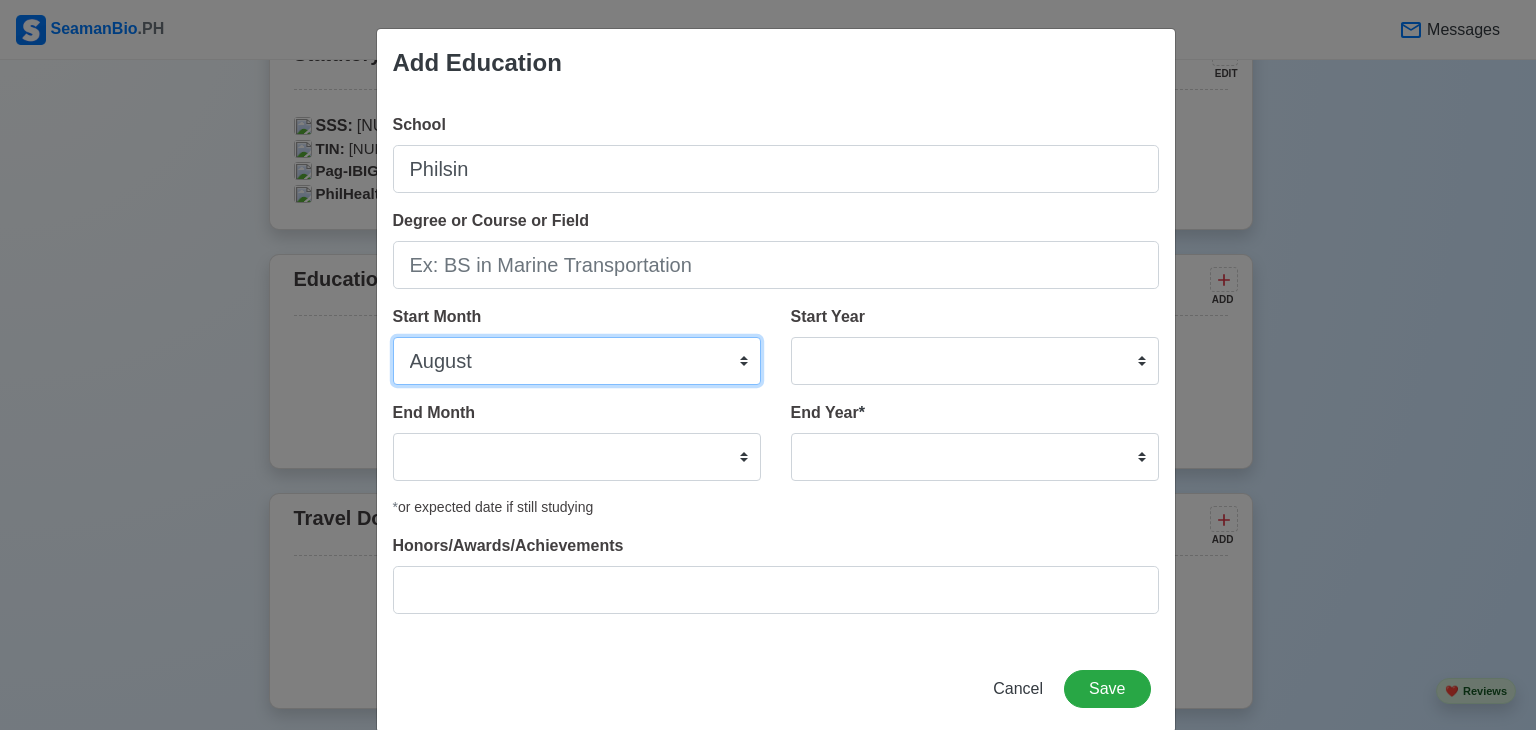 click on "January February March April May June July August September October November December" at bounding box center [577, 361] 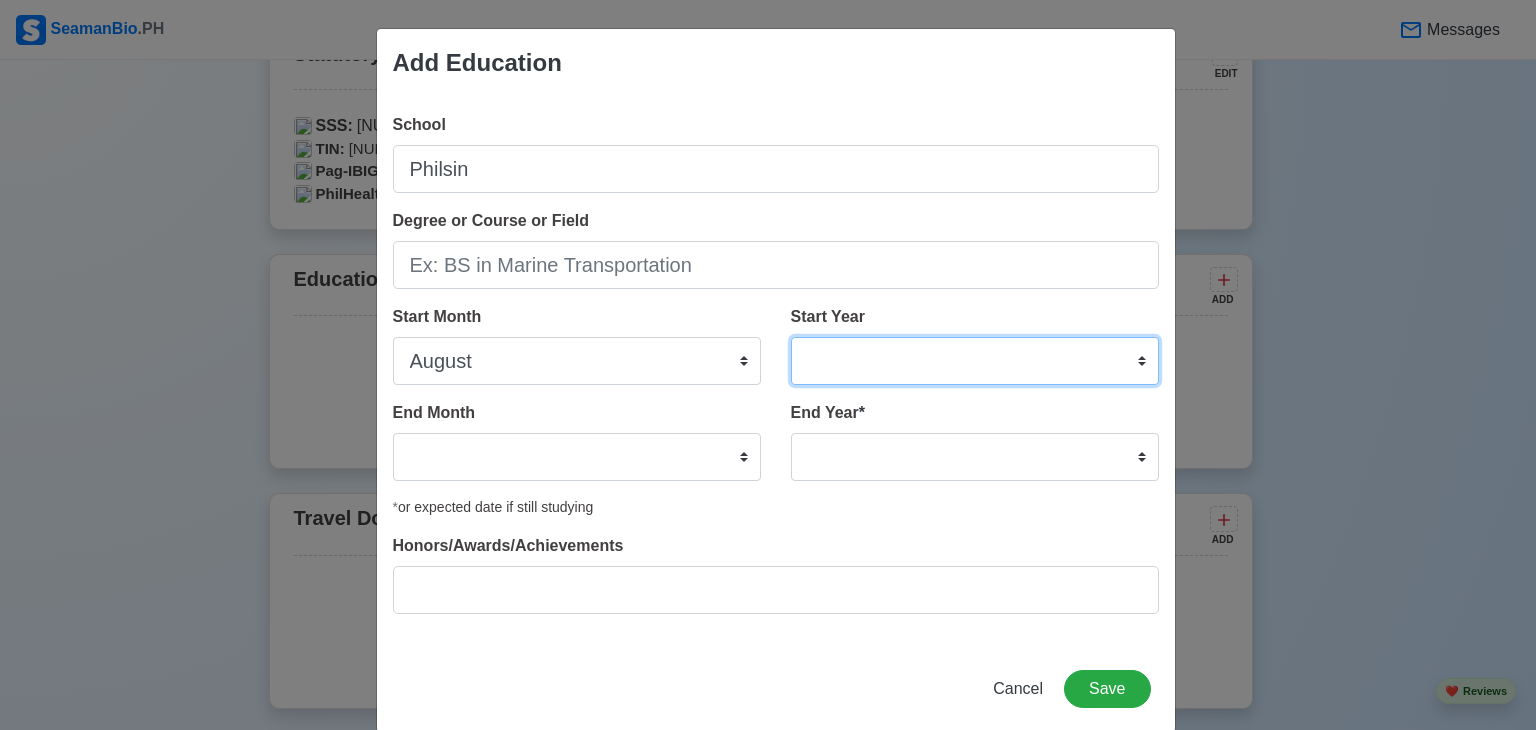 click on "2025 2024 2023 2022 2021 2020 2019 2018 2017 2016 2015 2014 2013 2012 2011 2010 2009 2008 2007 2006 2005 2004 2003 2002 2001 2000 1999 1998 1997 1996 1995 1994 1993 1992 1991 1990 1989 1988 1987 1986 1985 1984 1983 1982 1981 1980 1979 1978 1977 1976 1975 1974 1973 1972 1971 1970 1969 1968 1967 1966 1965 1964 1963 1962 1961 1960 1959 1958 1957 1956 1955 1954 1953 1952 1951 1950 1949 1948 1947 1946 1945 1944 1943 1942 1941 1940 1939 1938 1937 1936 1935 1934 1933 1932 1931 1930 1929 1928 1927 1926 1925" at bounding box center (975, 361) 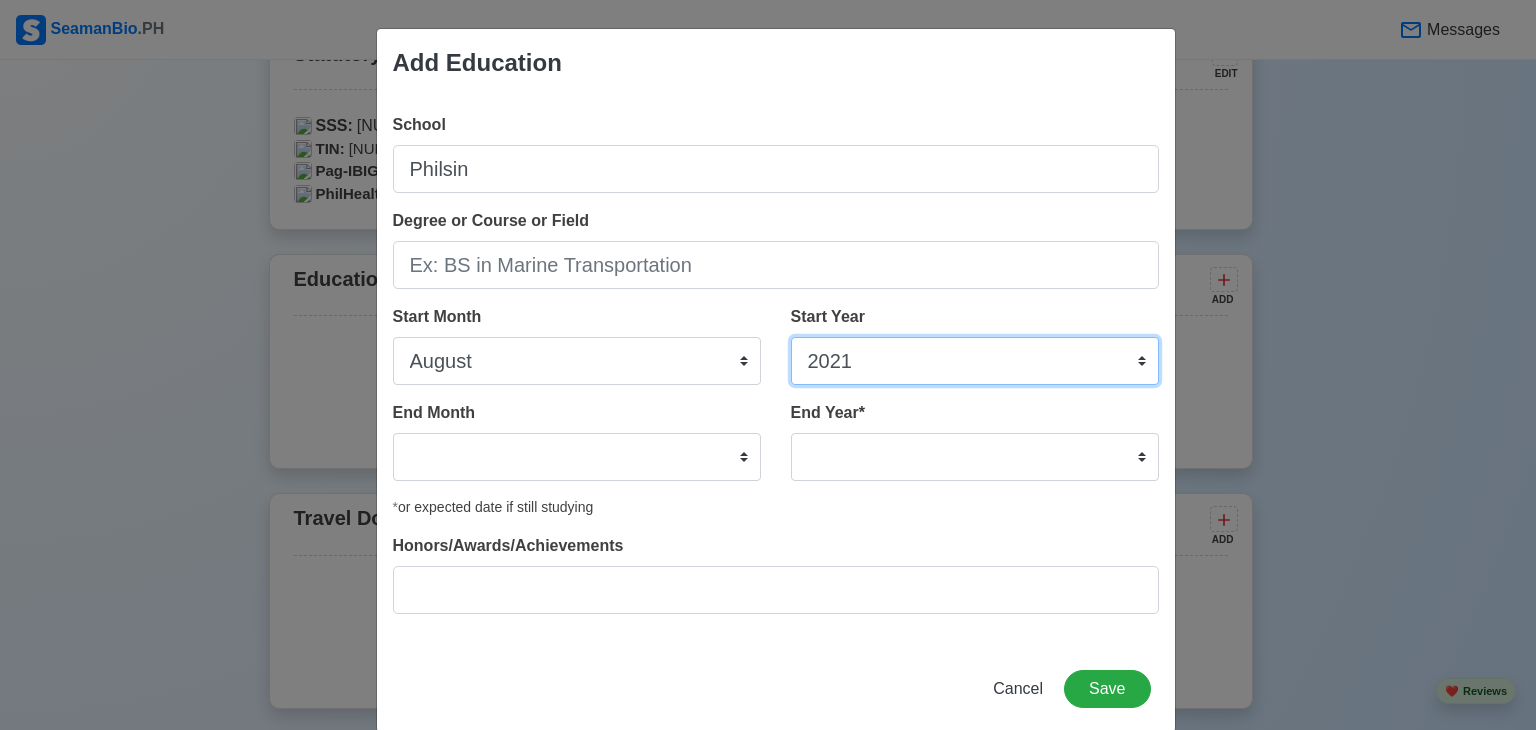 click on "2025 2024 2023 2022 2021 2020 2019 2018 2017 2016 2015 2014 2013 2012 2011 2010 2009 2008 2007 2006 2005 2004 2003 2002 2001 2000 1999 1998 1997 1996 1995 1994 1993 1992 1991 1990 1989 1988 1987 1986 1985 1984 1983 1982 1981 1980 1979 1978 1977 1976 1975 1974 1973 1972 1971 1970 1969 1968 1967 1966 1965 1964 1963 1962 1961 1960 1959 1958 1957 1956 1955 1954 1953 1952 1951 1950 1949 1948 1947 1946 1945 1944 1943 1942 1941 1940 1939 1938 1937 1936 1935 1934 1933 1932 1931 1930 1929 1928 1927 1926 1925" at bounding box center (975, 361) 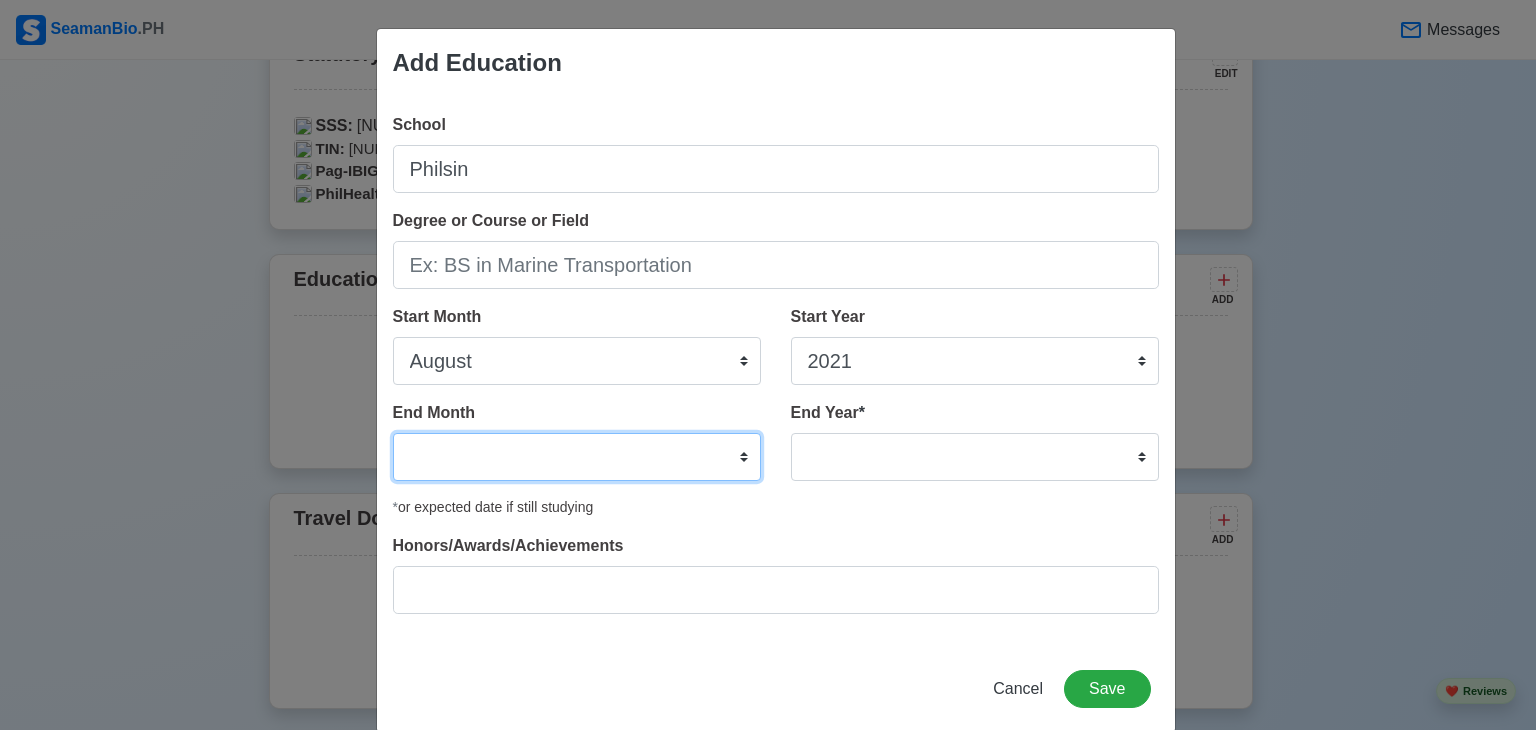 click on "January February March April May June July August September October November December" at bounding box center [577, 457] 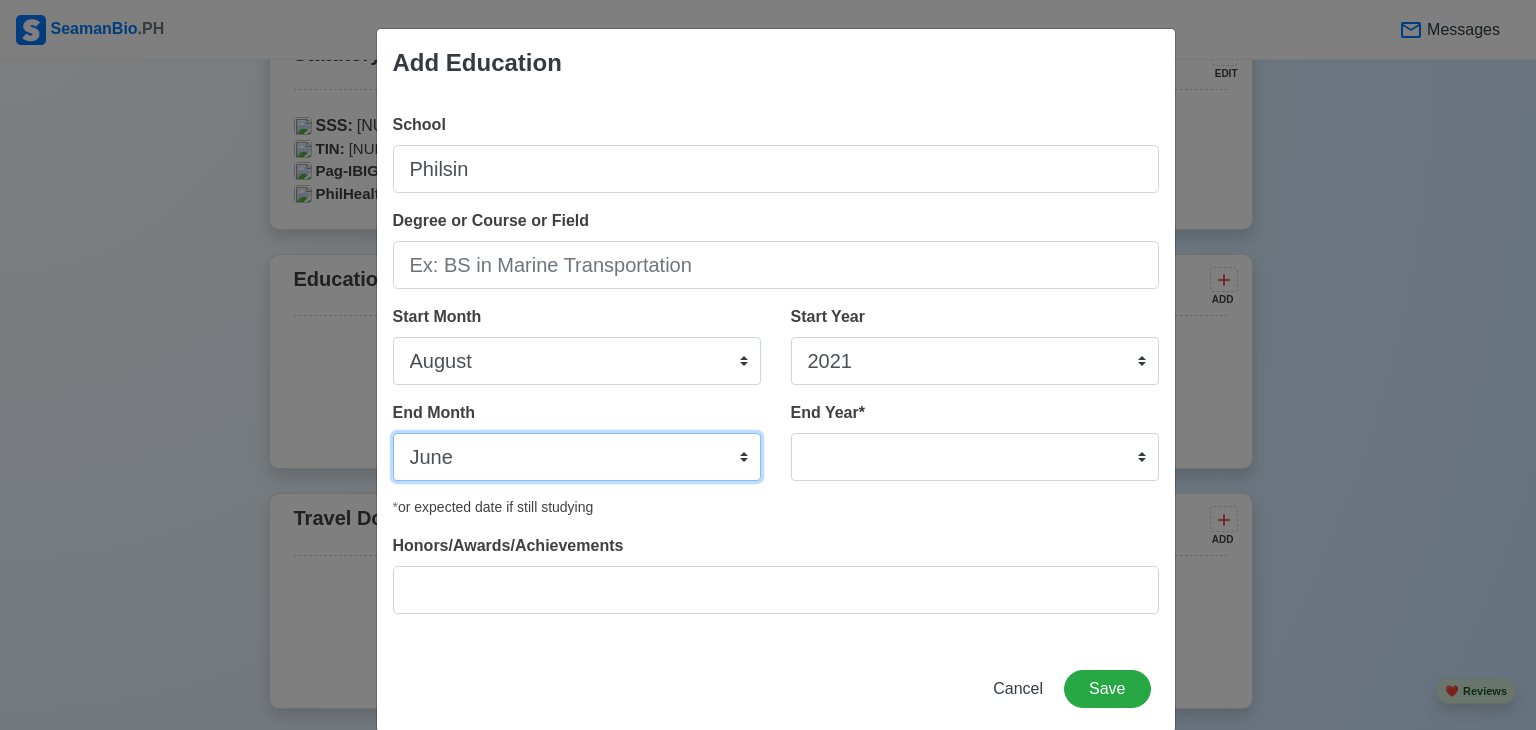 click on "January February March April May June July August September October November December" at bounding box center [577, 457] 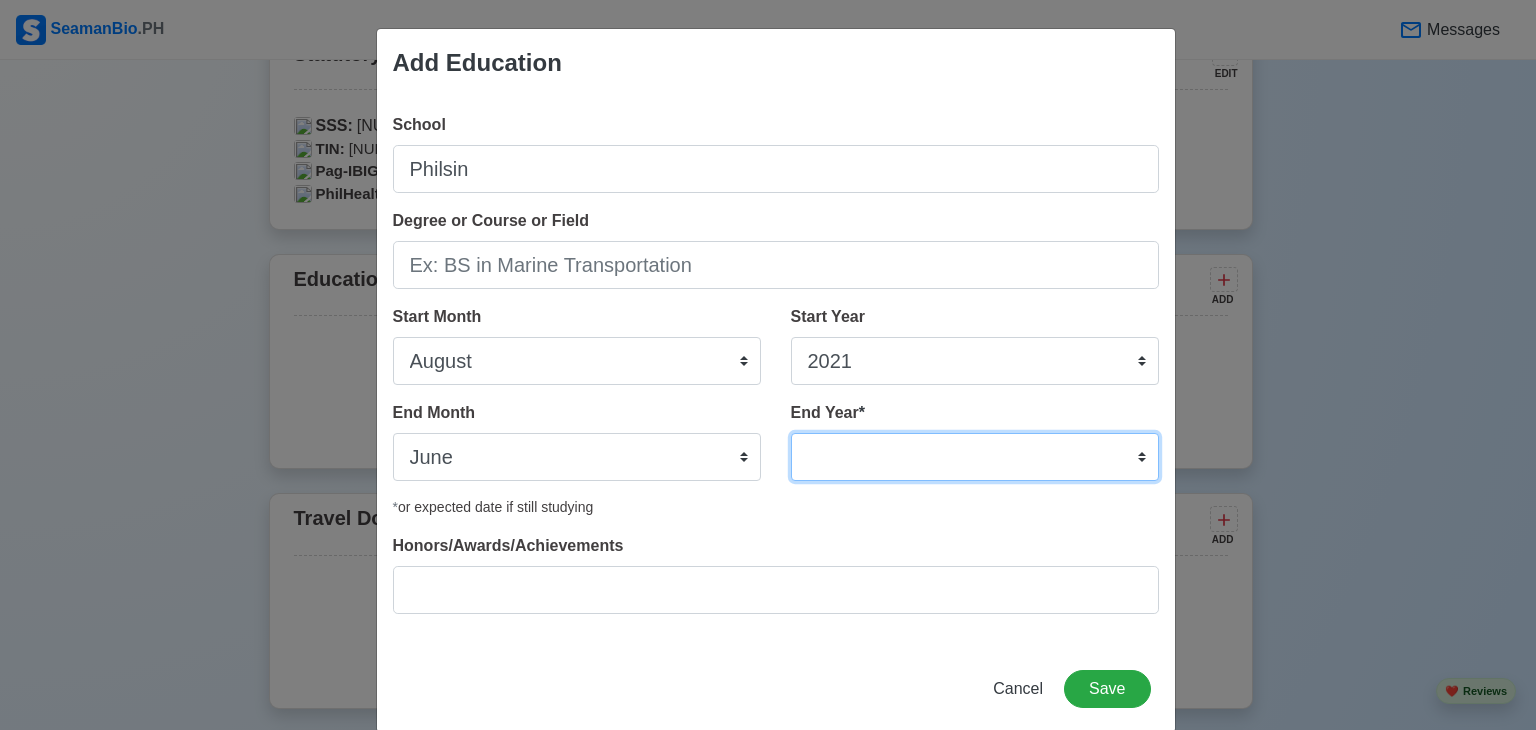 click on "2035 2034 2033 2032 2031 2030 2029 2028 2027 2026 2025 2024 2023 2022 2021 2020 2019 2018 2017 2016 2015 2014 2013 2012 2011 2010 2009 2008 2007 2006 2005 2004 2003 2002 2001 2000 1999 1998 1997 1996 1995 1994 1993 1992 1991 1990 1989 1988 1987 1986 1985 1984 1983 1982 1981 1980 1979 1978 1977 1976 1975 1974 1973 1972 1971 1970 1969 1968 1967 1966 1965 1964 1963 1962 1961 1960 1959 1958 1957 1956 1955 1954 1953 1952 1951 1950 1949 1948 1947 1946 1945 1944 1943 1942 1941 1940 1939 1938 1937 1936 1935" at bounding box center [975, 457] 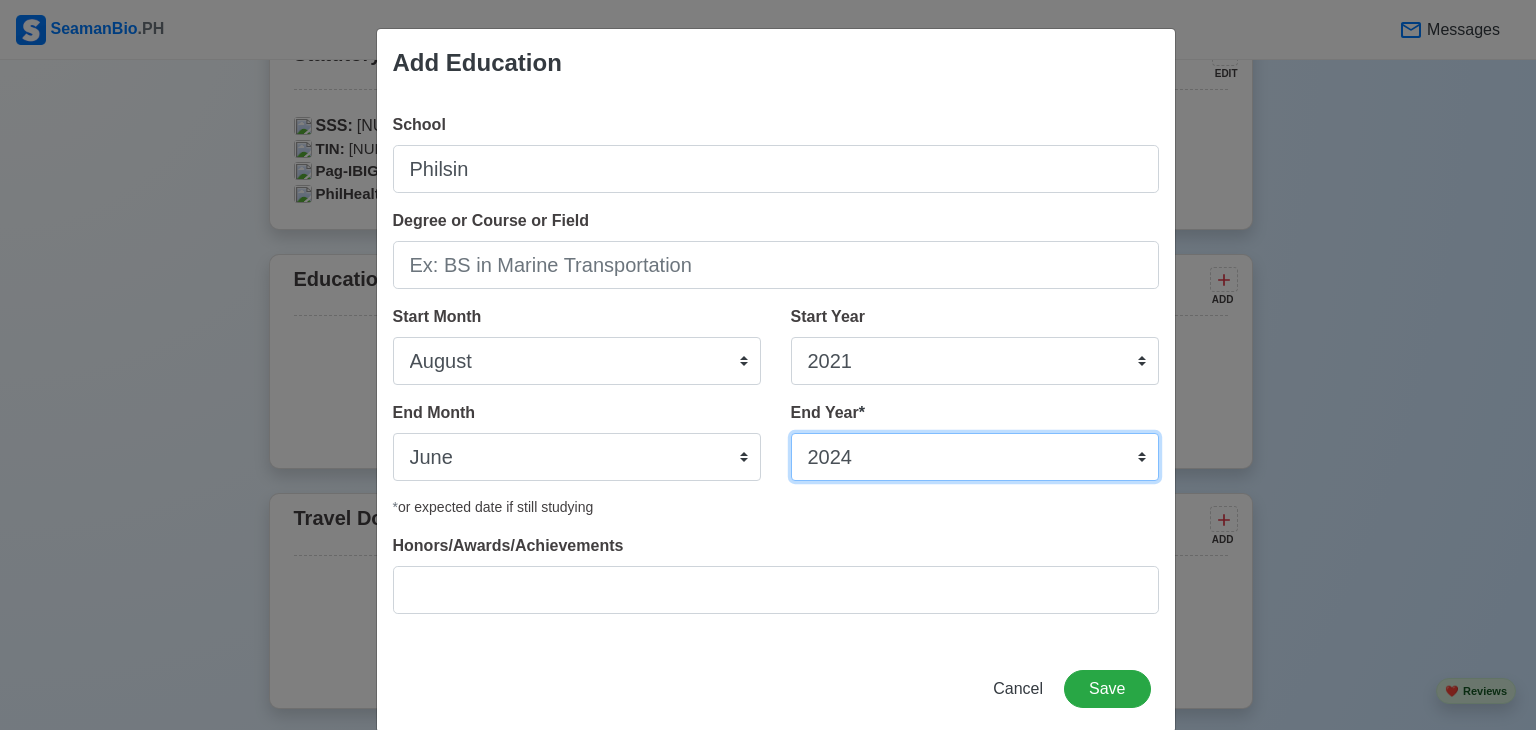 click on "2035 2034 2033 2032 2031 2030 2029 2028 2027 2026 2025 2024 2023 2022 2021 2020 2019 2018 2017 2016 2015 2014 2013 2012 2011 2010 2009 2008 2007 2006 2005 2004 2003 2002 2001 2000 1999 1998 1997 1996 1995 1994 1993 1992 1991 1990 1989 1988 1987 1986 1985 1984 1983 1982 1981 1980 1979 1978 1977 1976 1975 1974 1973 1972 1971 1970 1969 1968 1967 1966 1965 1964 1963 1962 1961 1960 1959 1958 1957 1956 1955 1954 1953 1952 1951 1950 1949 1948 1947 1946 1945 1944 1943 1942 1941 1940 1939 1938 1937 1936 1935" at bounding box center [975, 457] 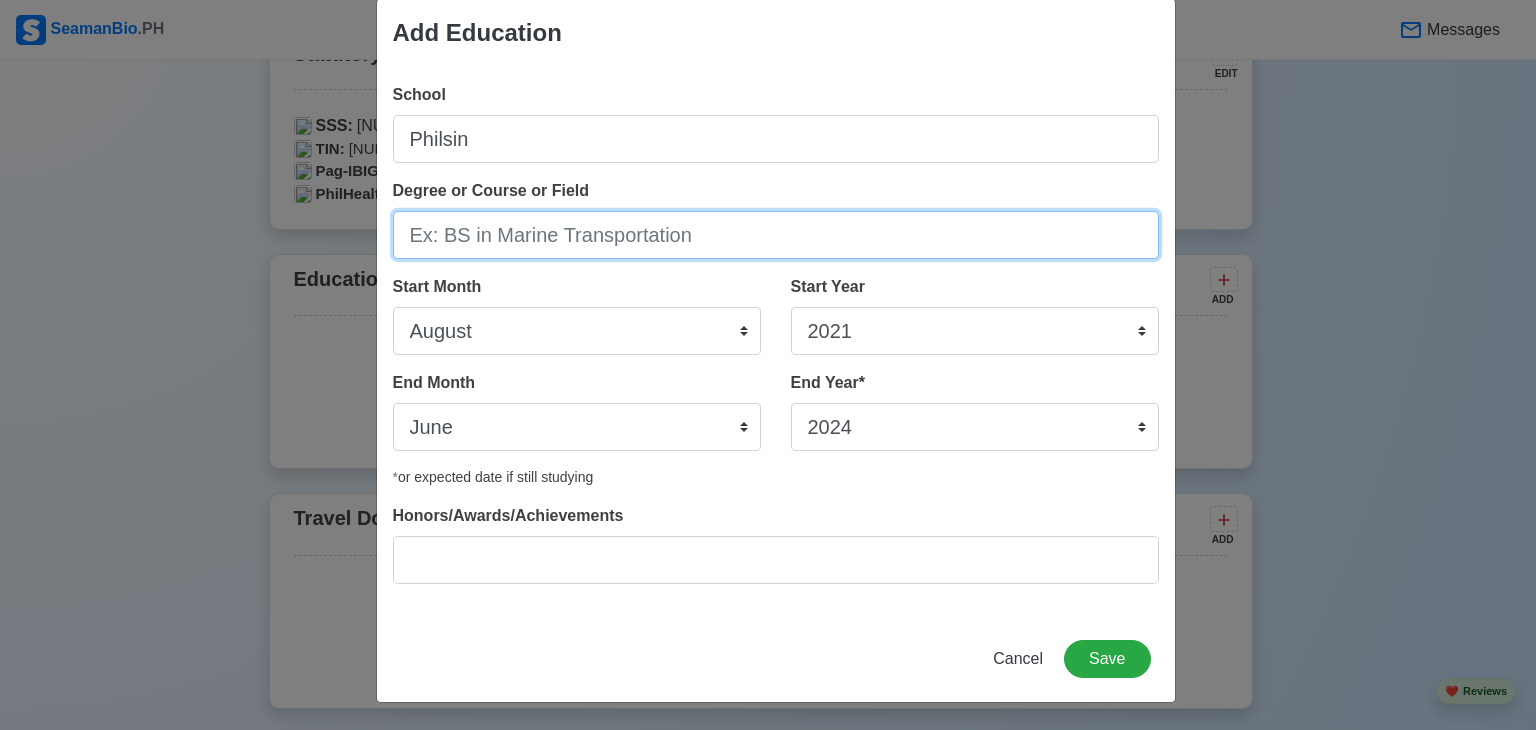 click on "Degree or Course or Field" at bounding box center [776, 235] 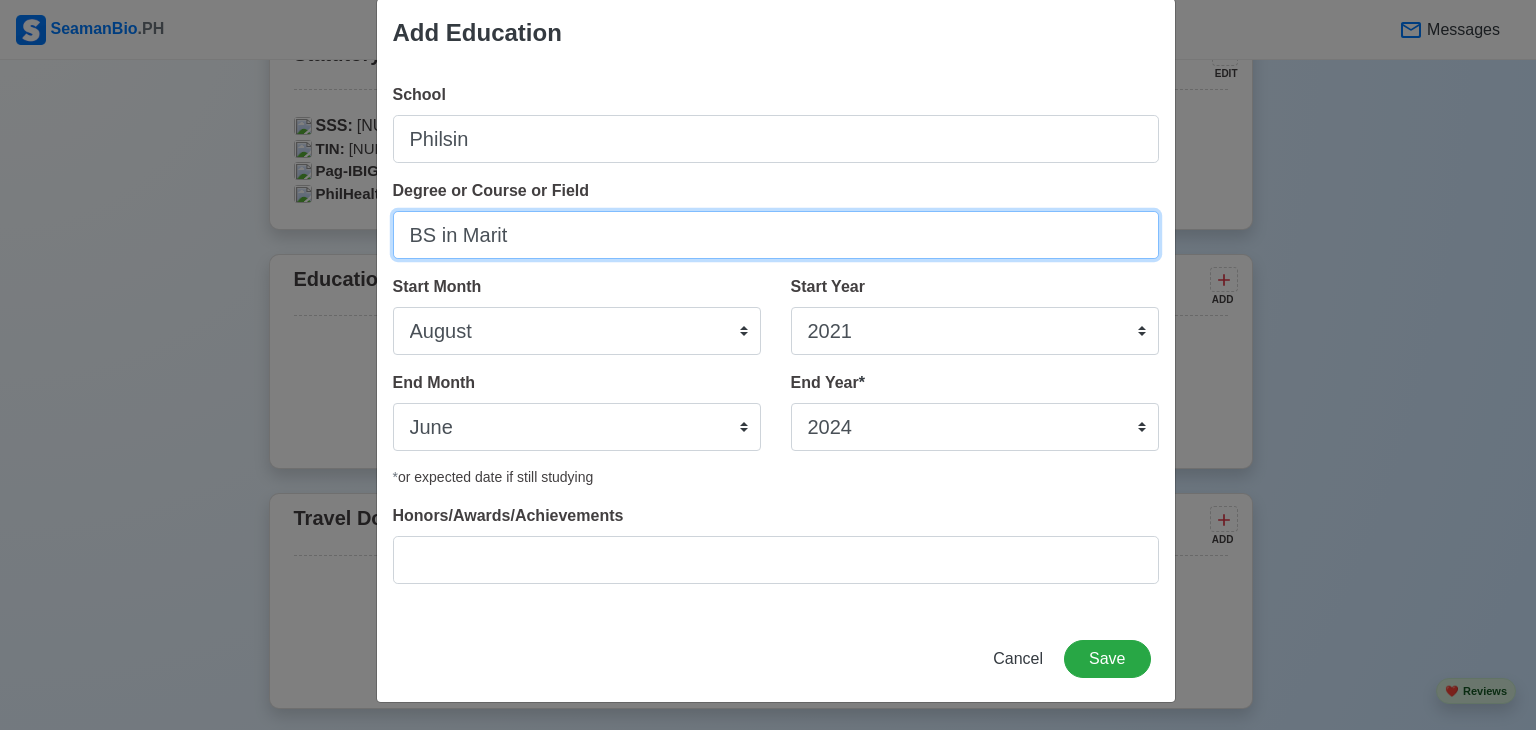 drag, startPoint x: 544, startPoint y: 225, endPoint x: 513, endPoint y: 233, distance: 32.01562 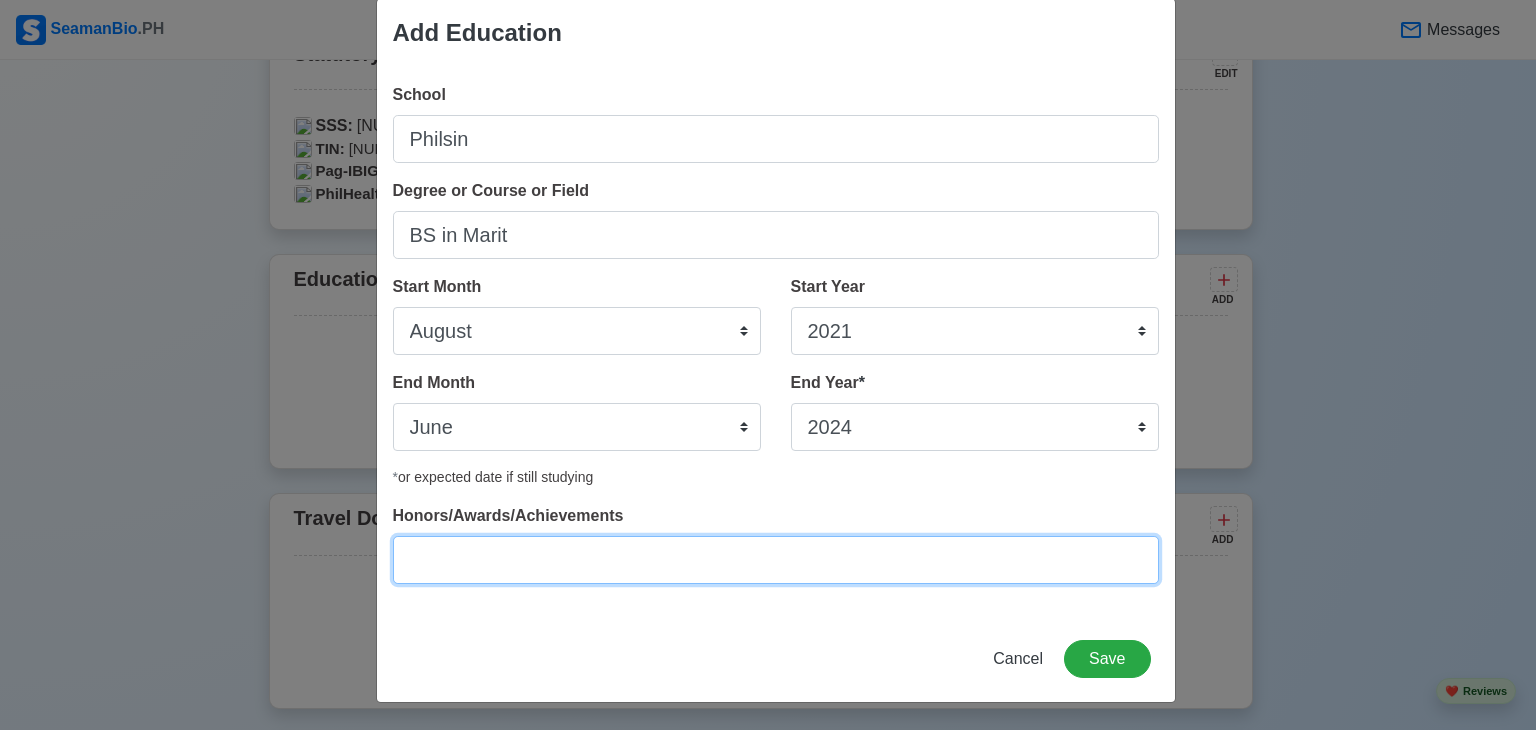 click on "Honors/Awards/Achievements" at bounding box center (776, 560) 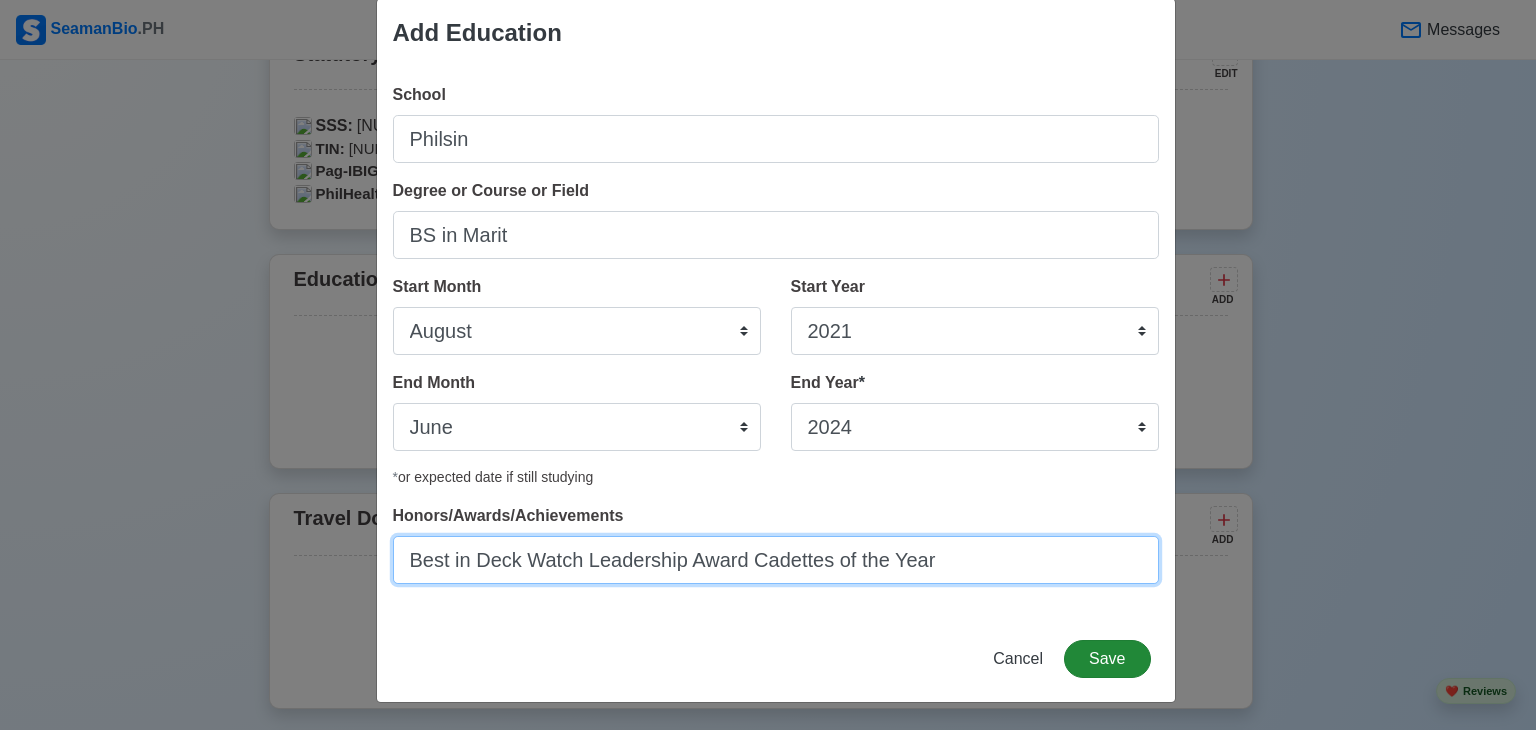 type on "Best in Deck Watch Leadership Award Cadettes of the Year" 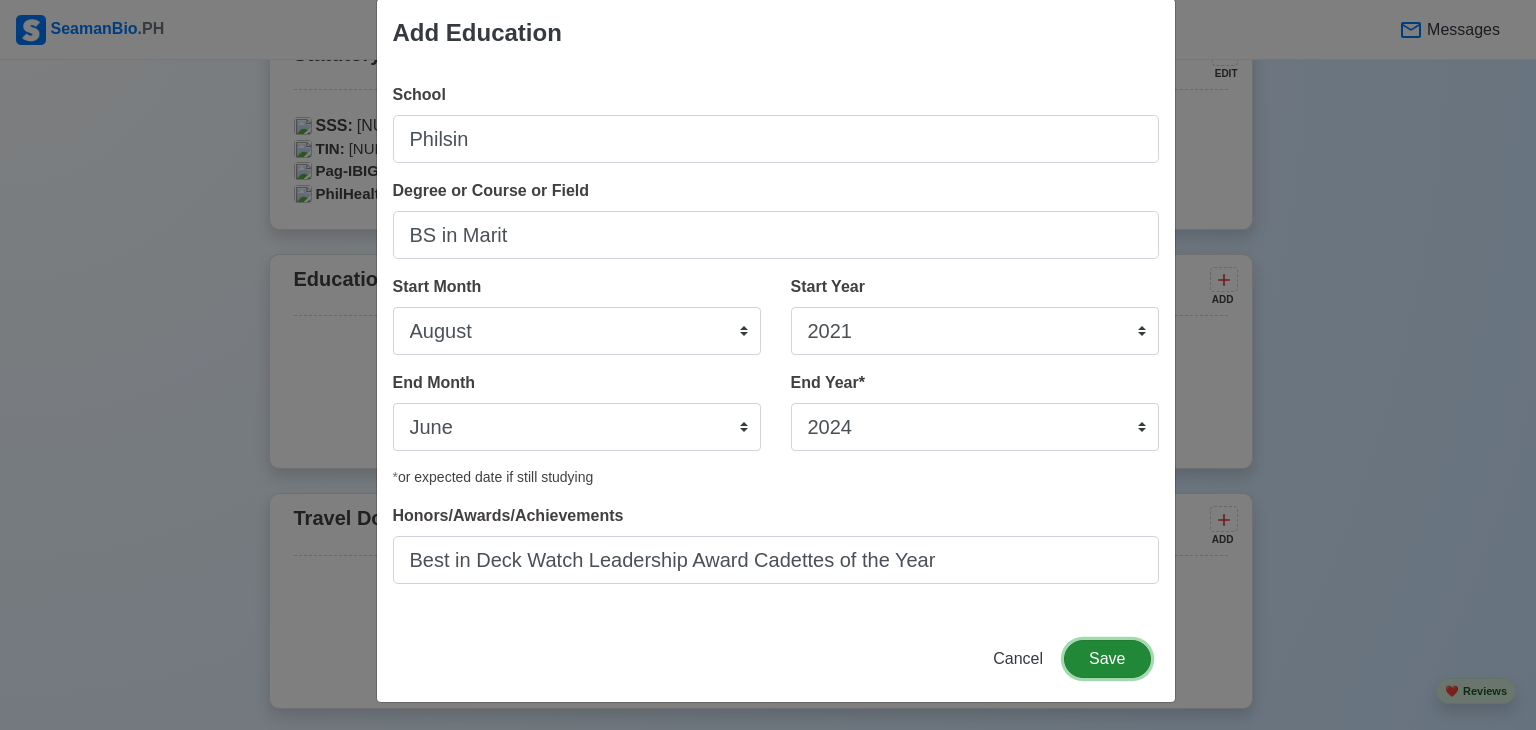 click on "Save" at bounding box center [1107, 659] 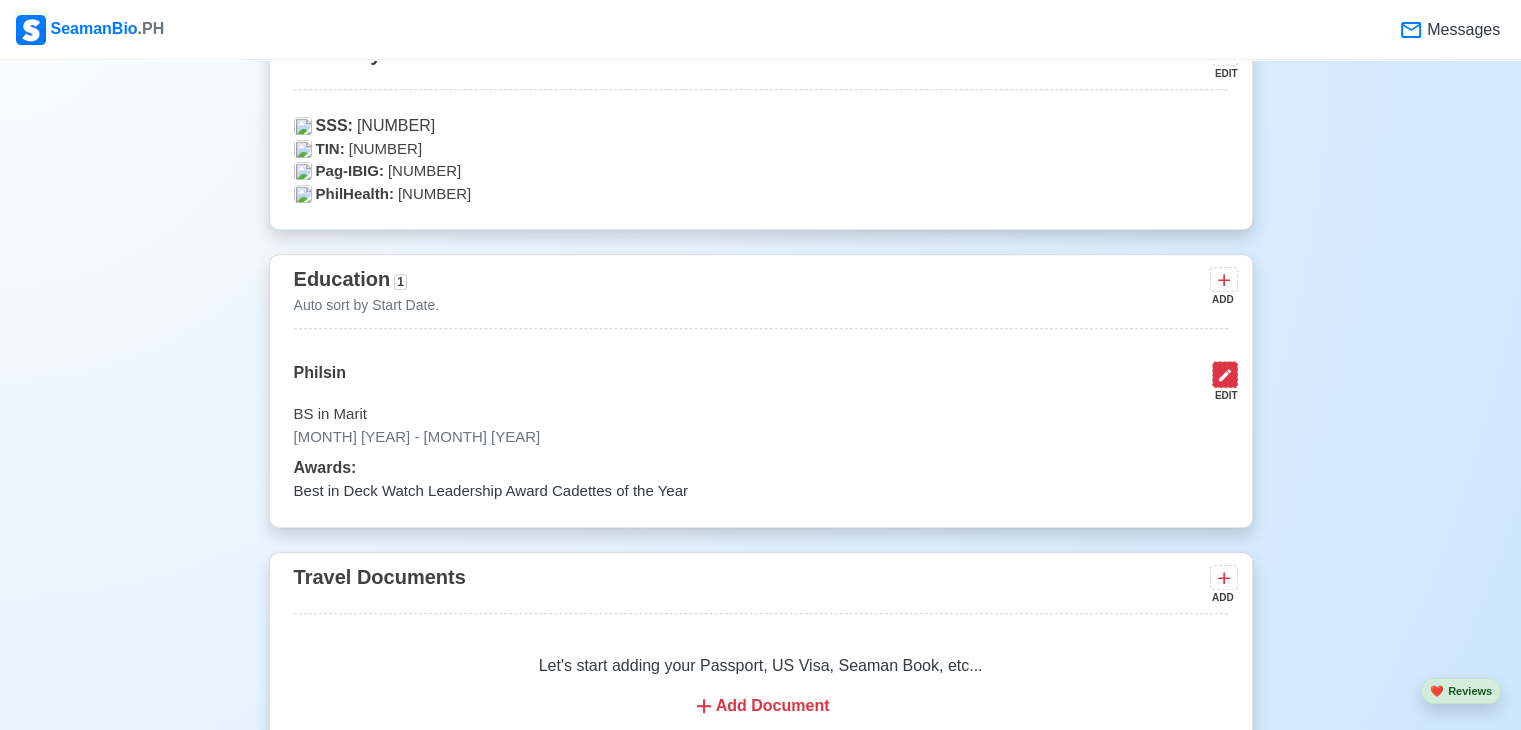 click 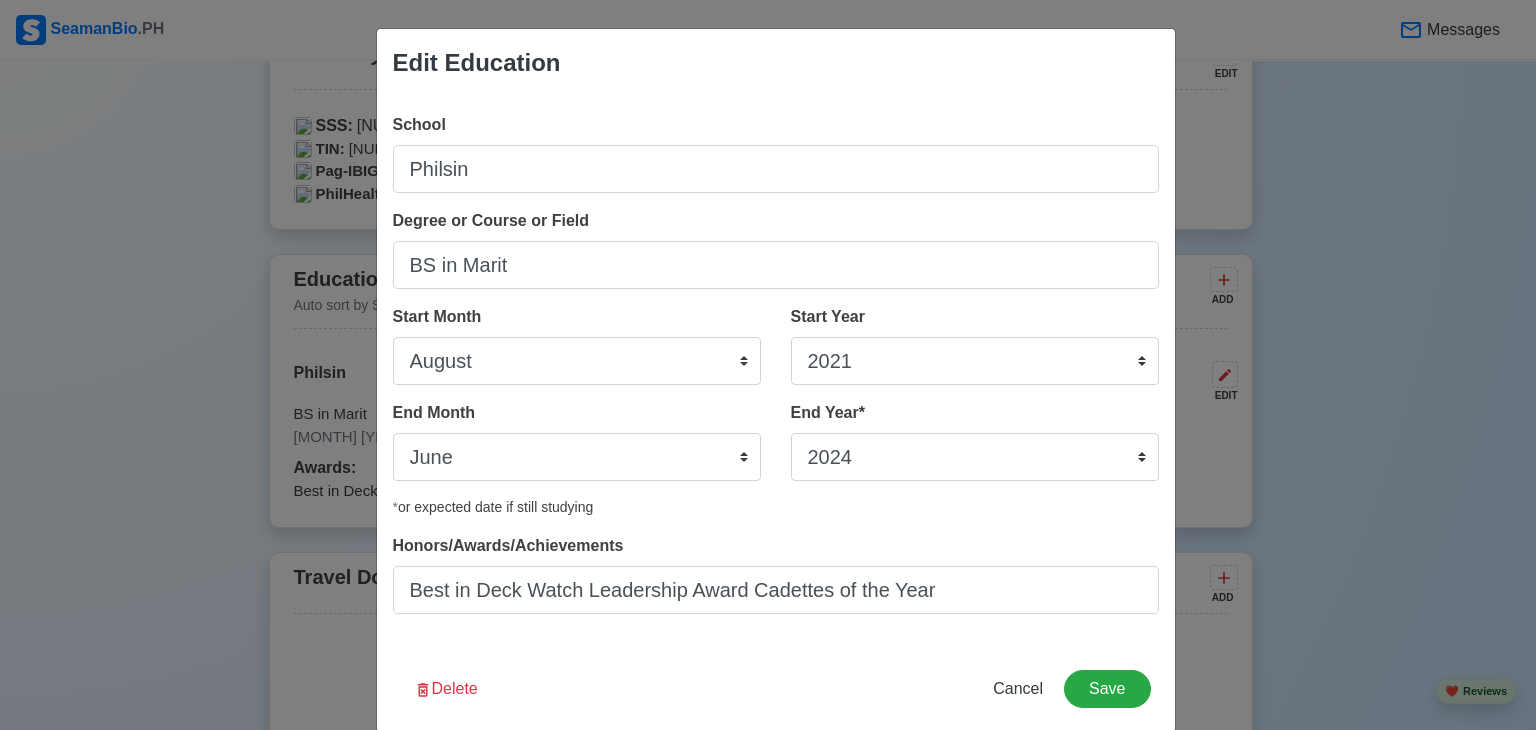 scroll, scrollTop: 30, scrollLeft: 0, axis: vertical 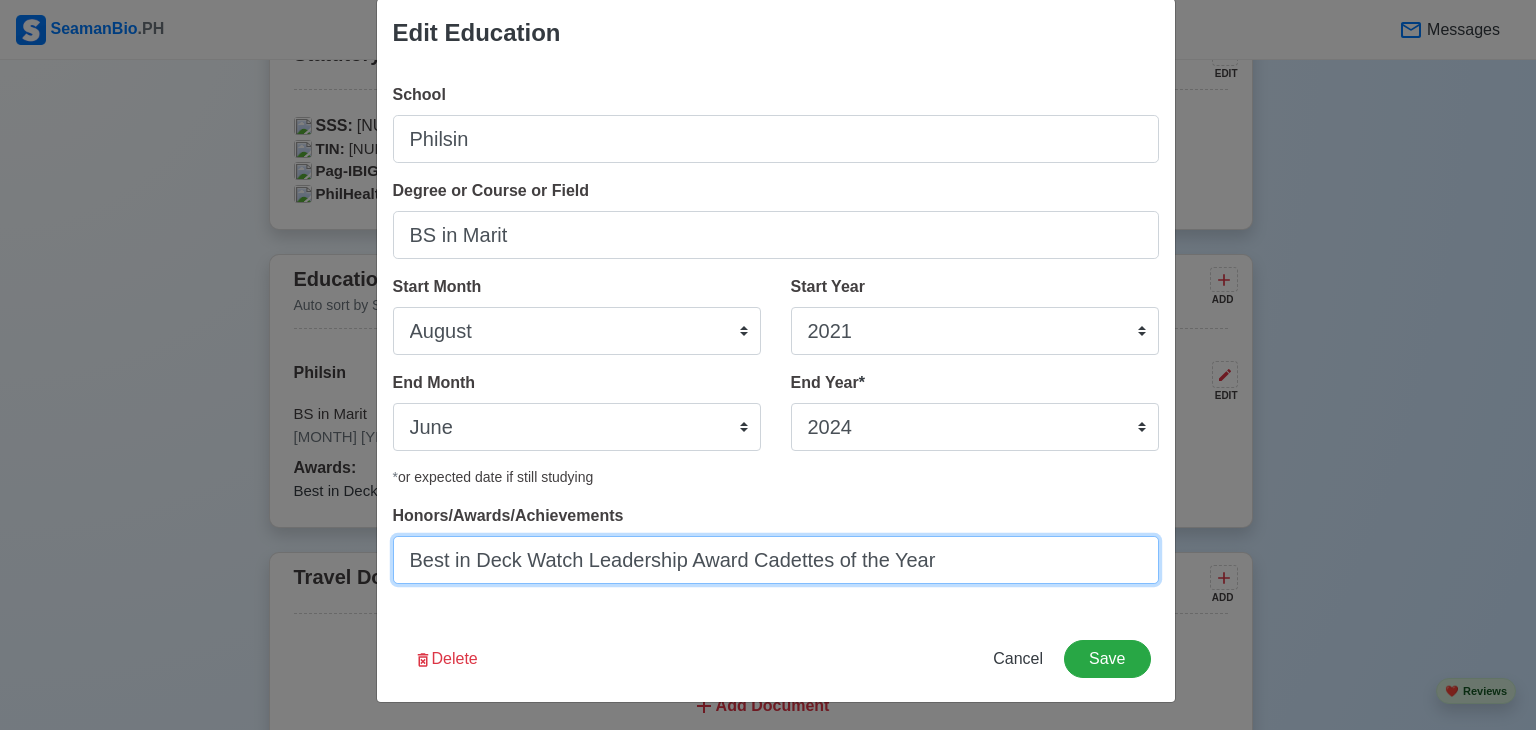 click on "Best in Deck Watch Leadership Award Cadettes of the Year" at bounding box center (776, 560) 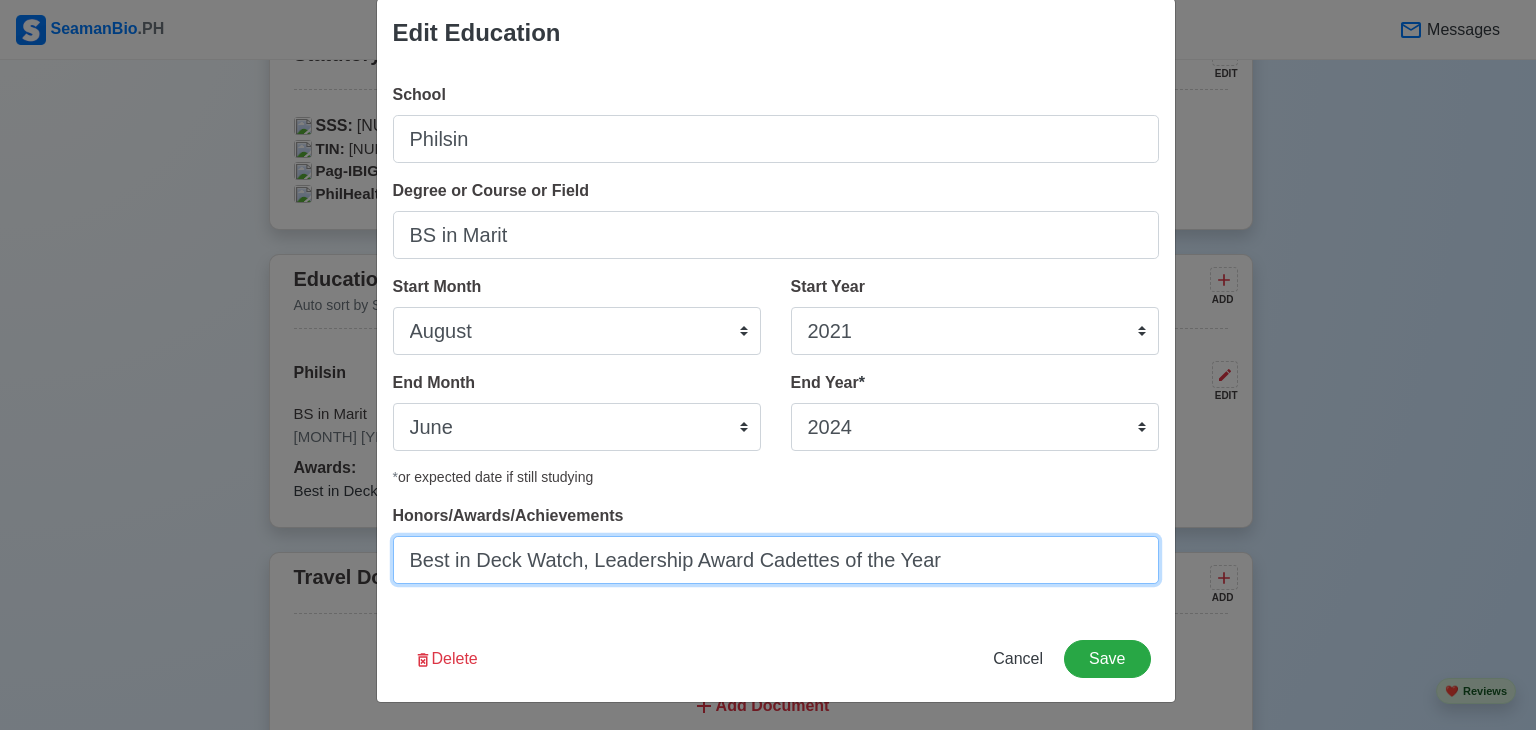 click on "Best in Deck Watch, Leadership Award Cadettes of the Year" at bounding box center (776, 560) 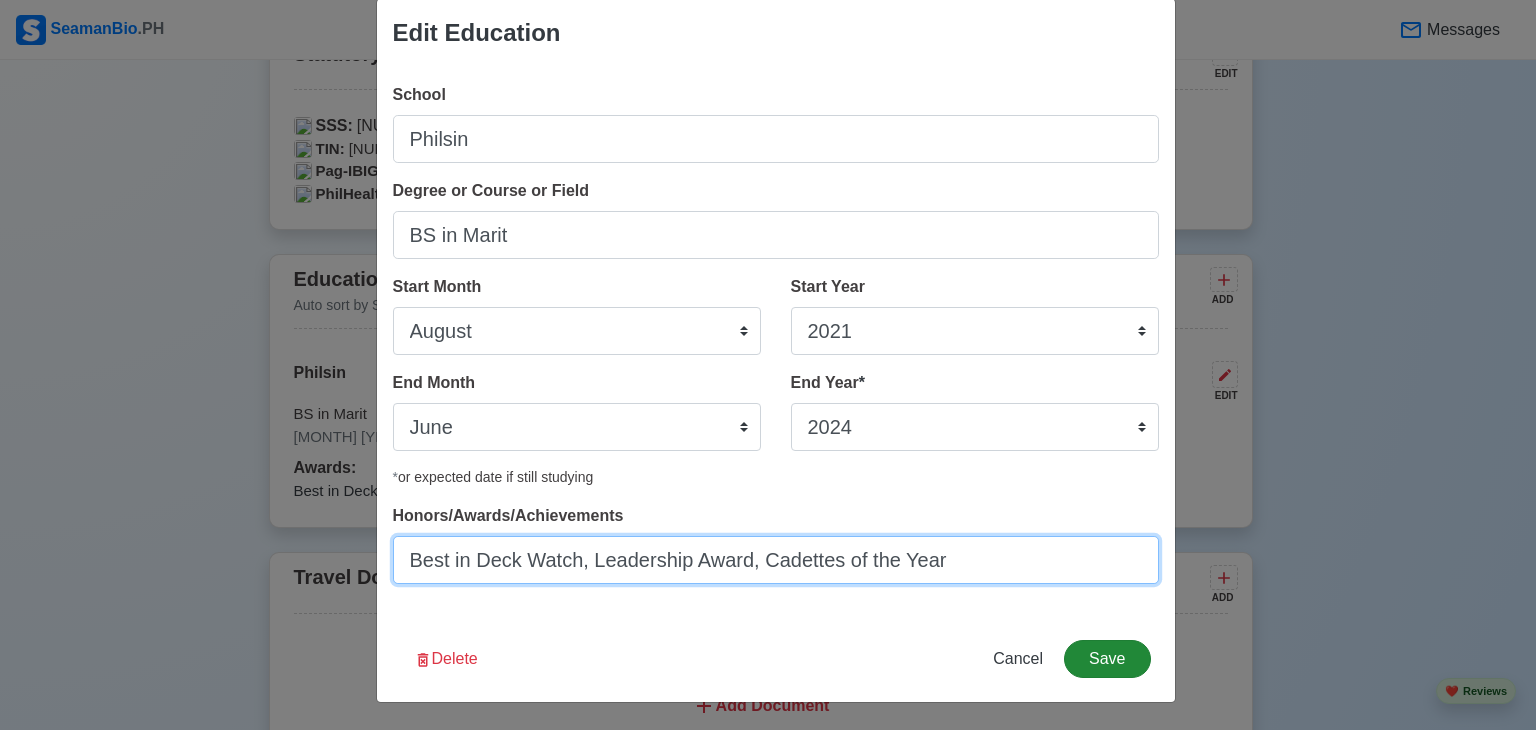 type on "Best in Deck Watch, Leadership Award, Cadettes of the Year" 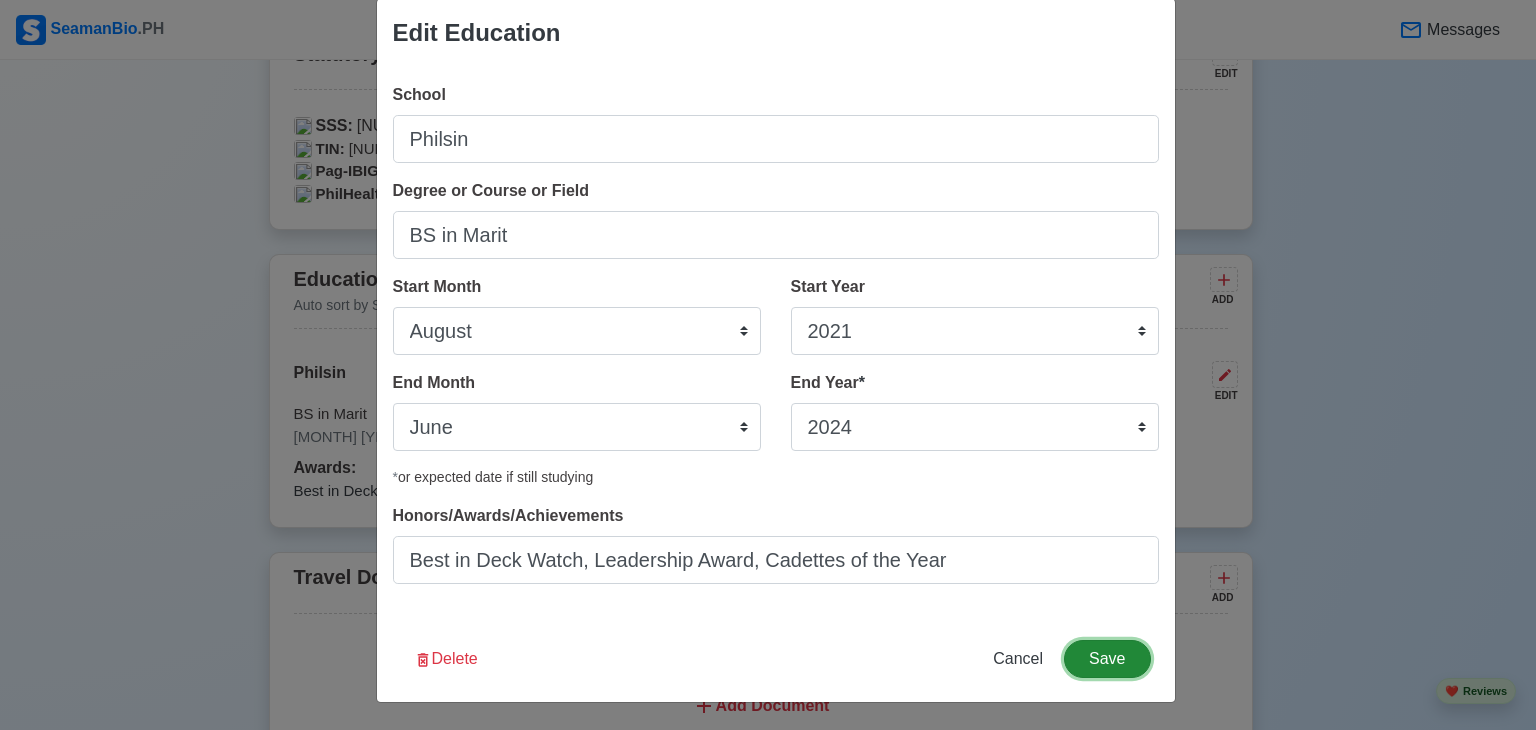 click on "Save" at bounding box center (1107, 659) 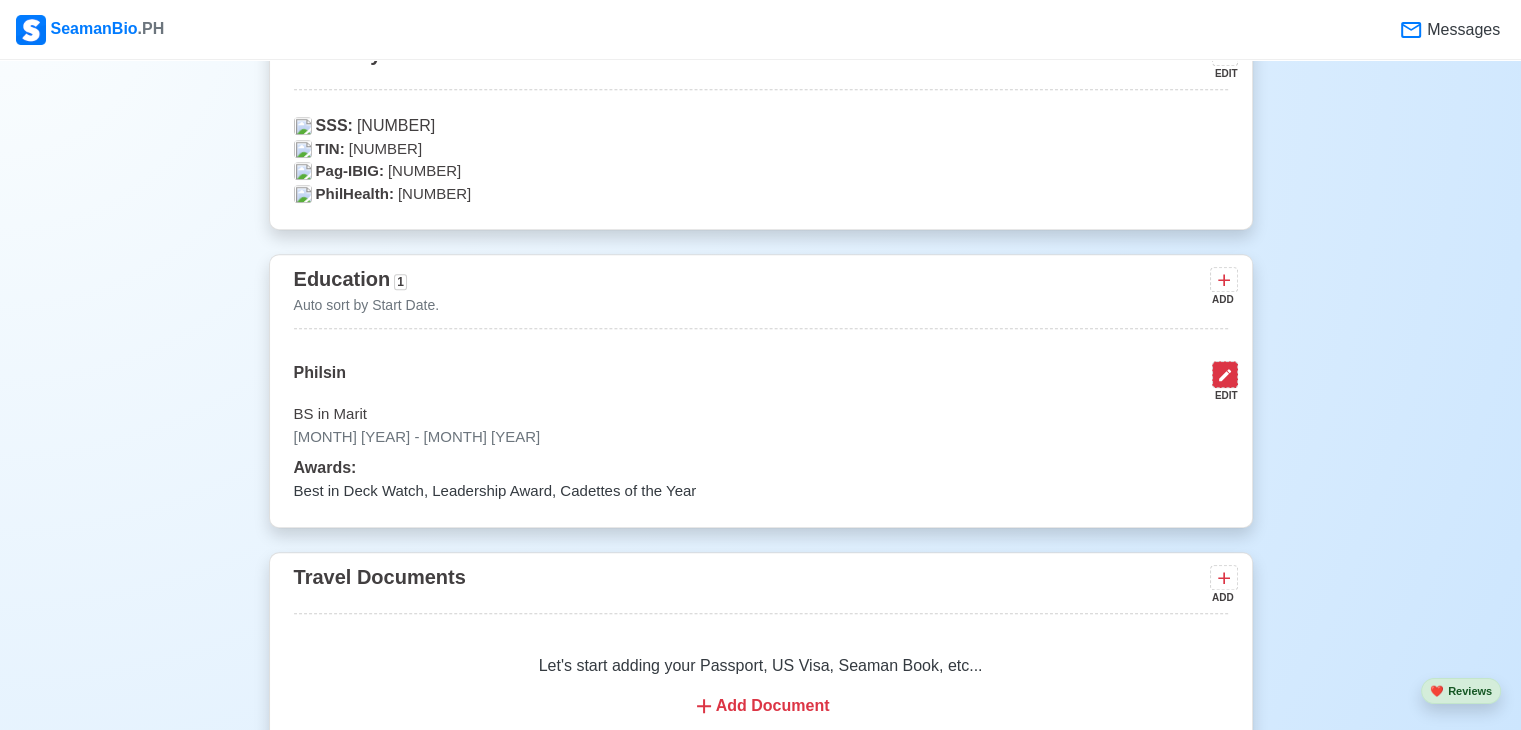 click 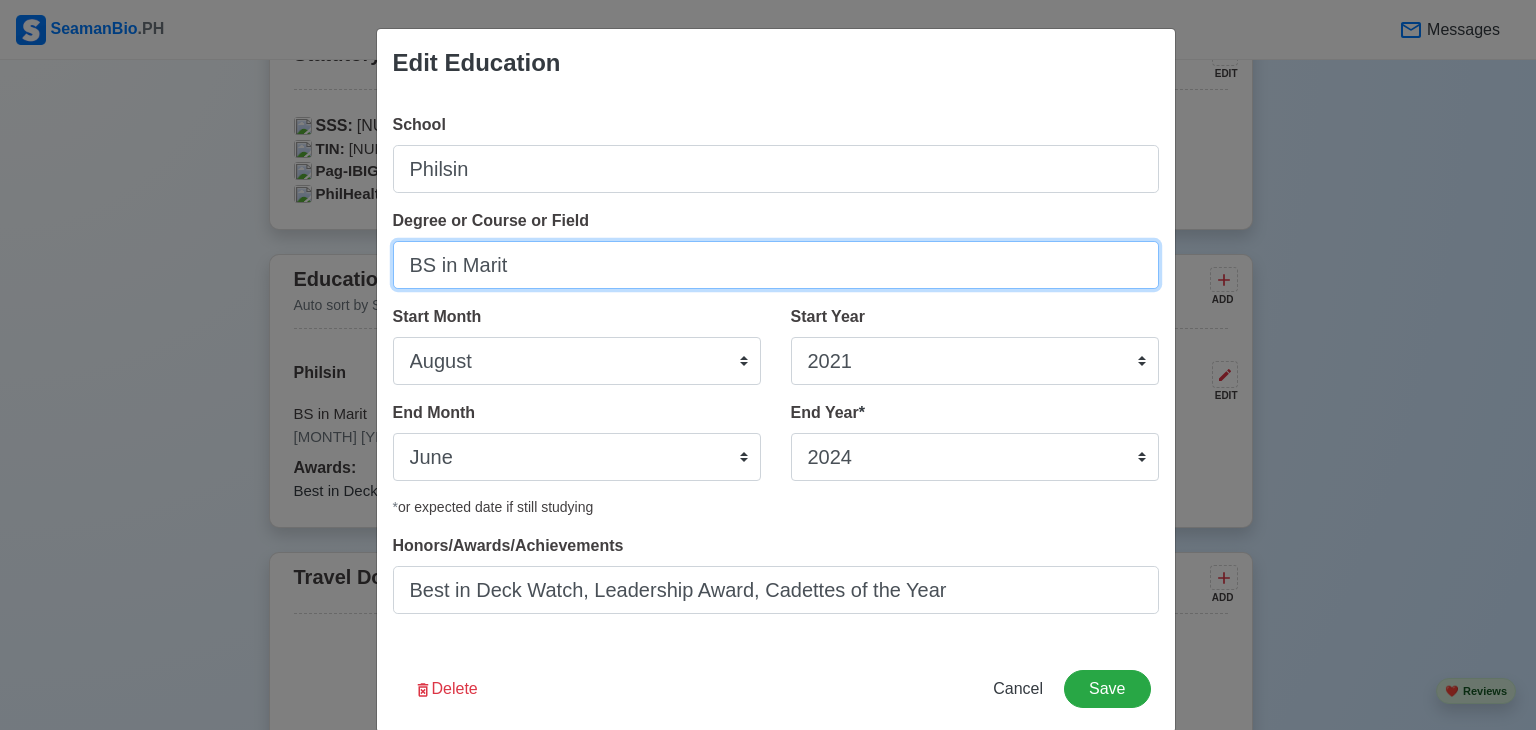 click on "BS in Marit" at bounding box center (776, 265) 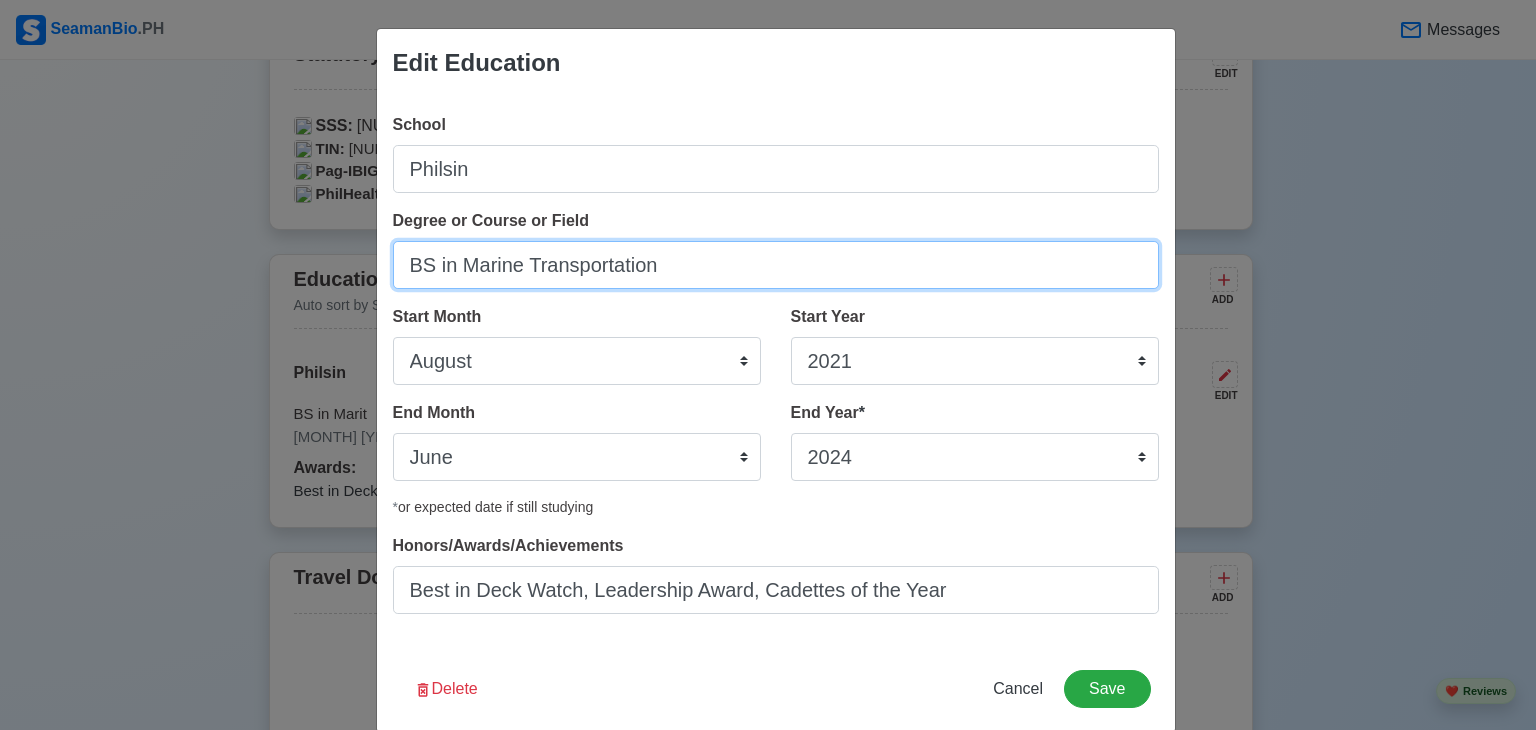 type on "BS in Marine Transportation" 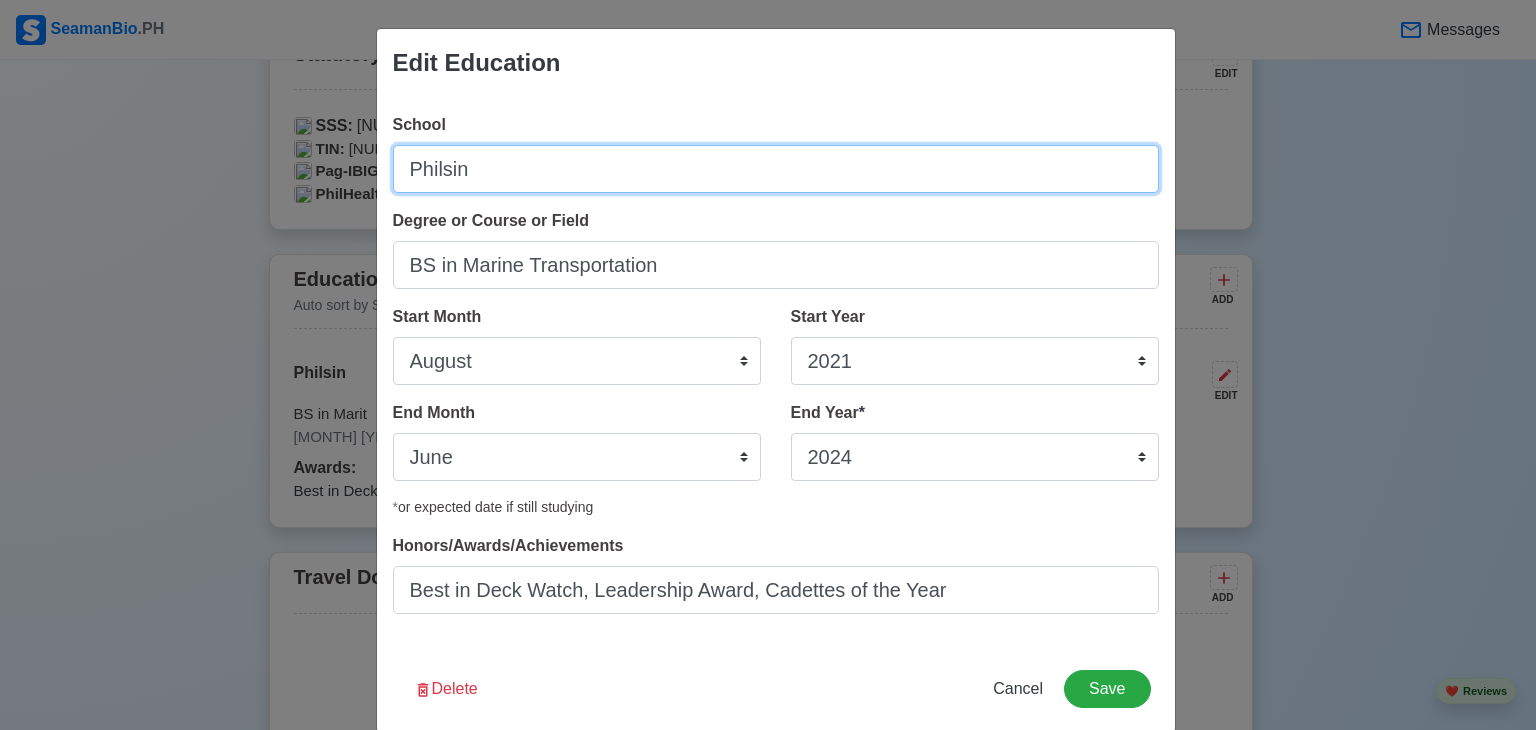 click on "Philsin" at bounding box center [776, 169] 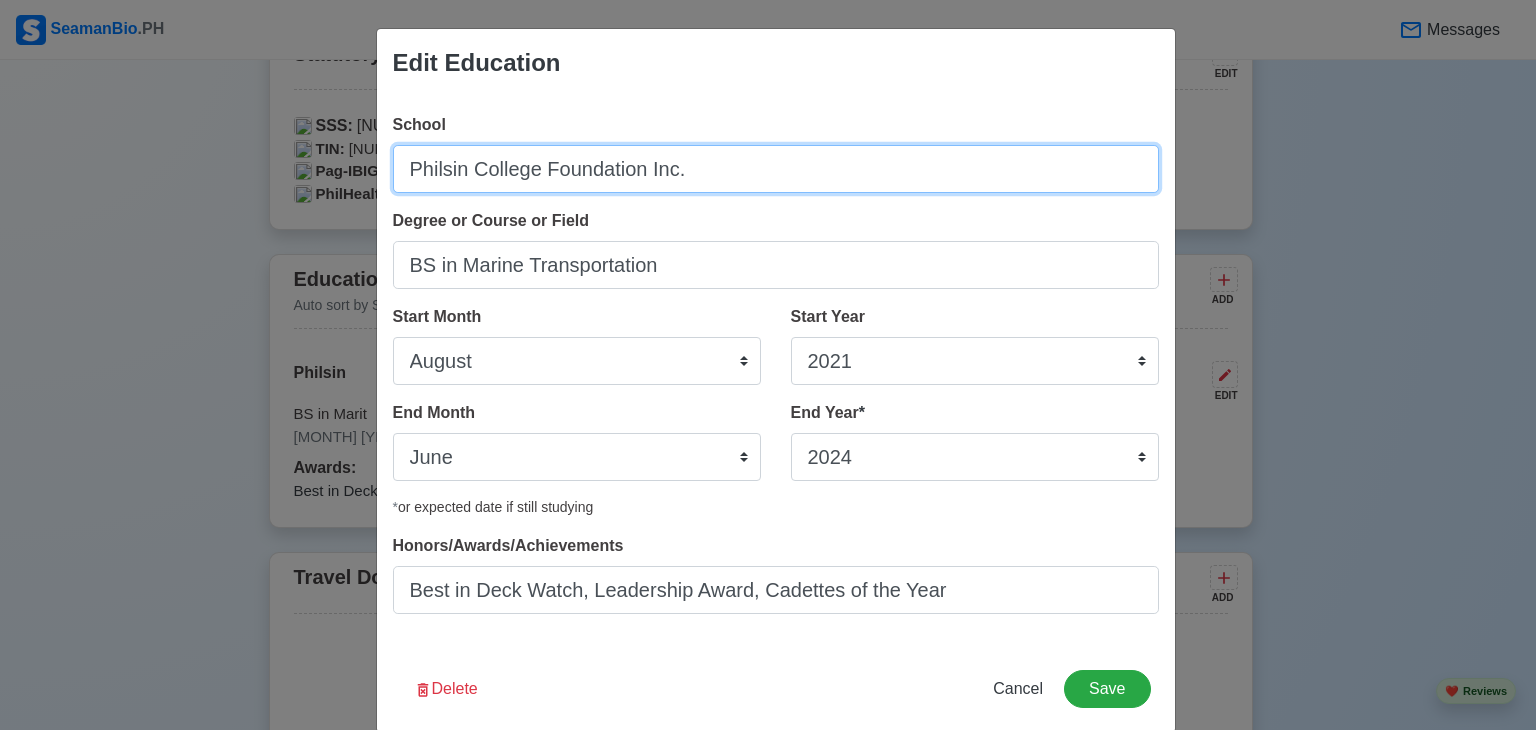 scroll, scrollTop: 30, scrollLeft: 0, axis: vertical 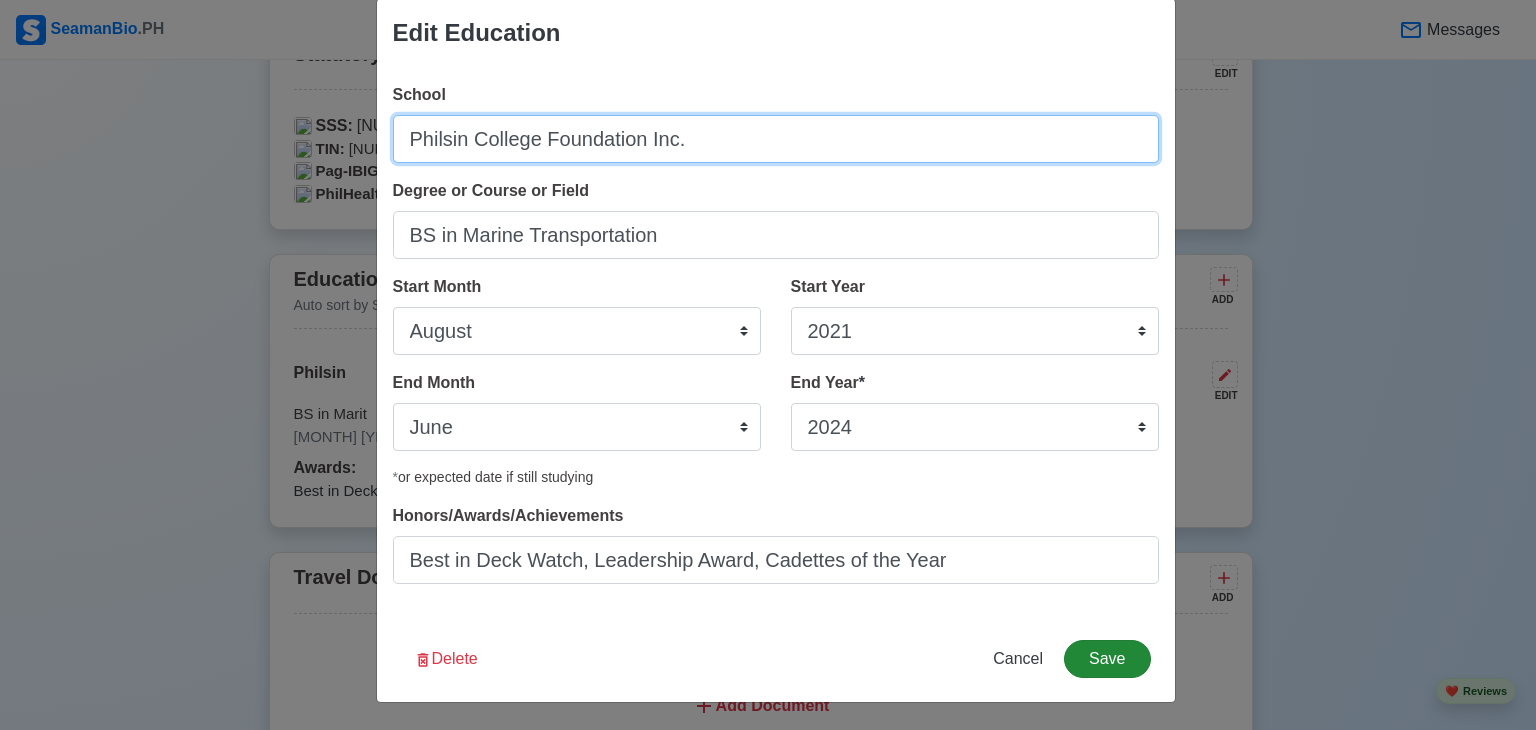type on "Philsin College Foundation Inc." 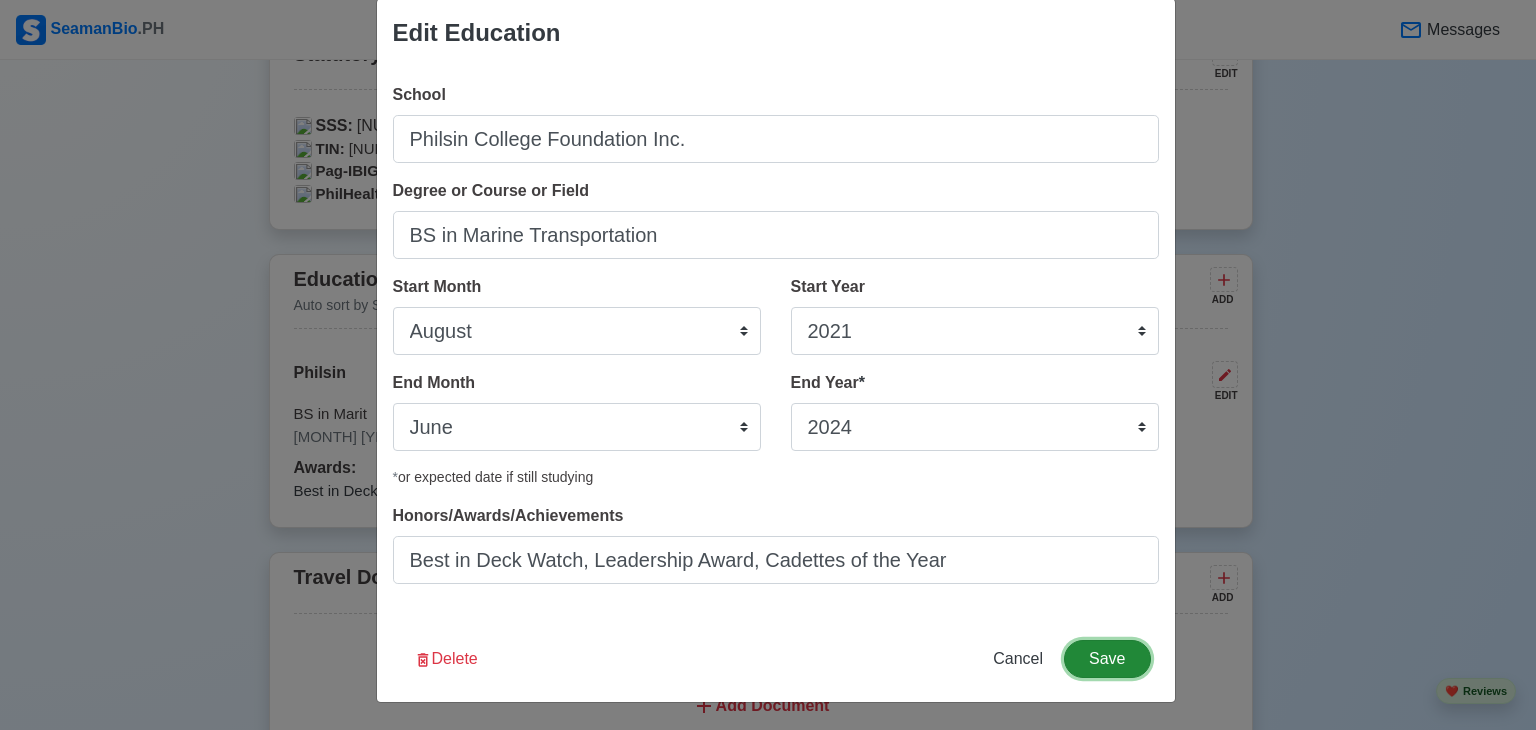 click on "Save" at bounding box center (1107, 659) 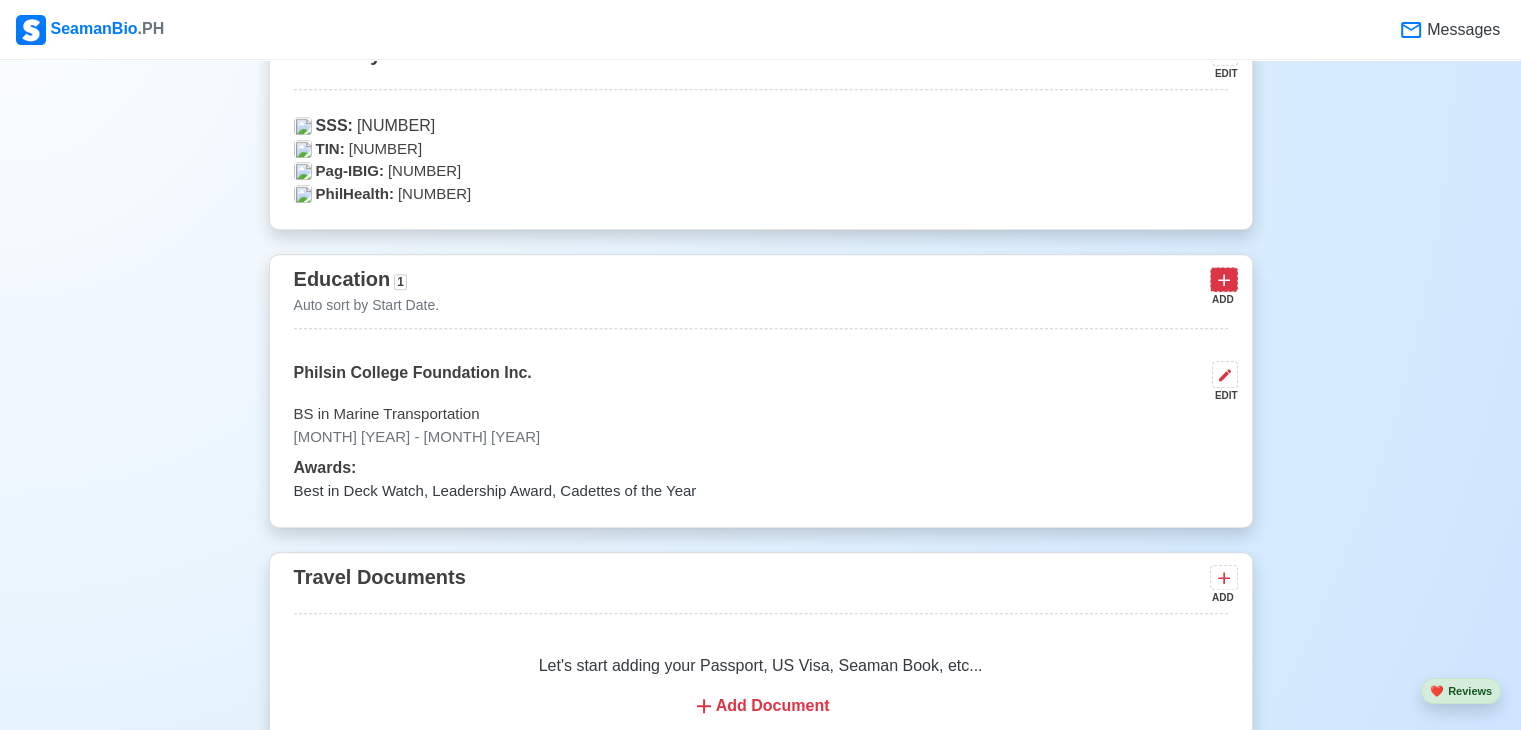 click 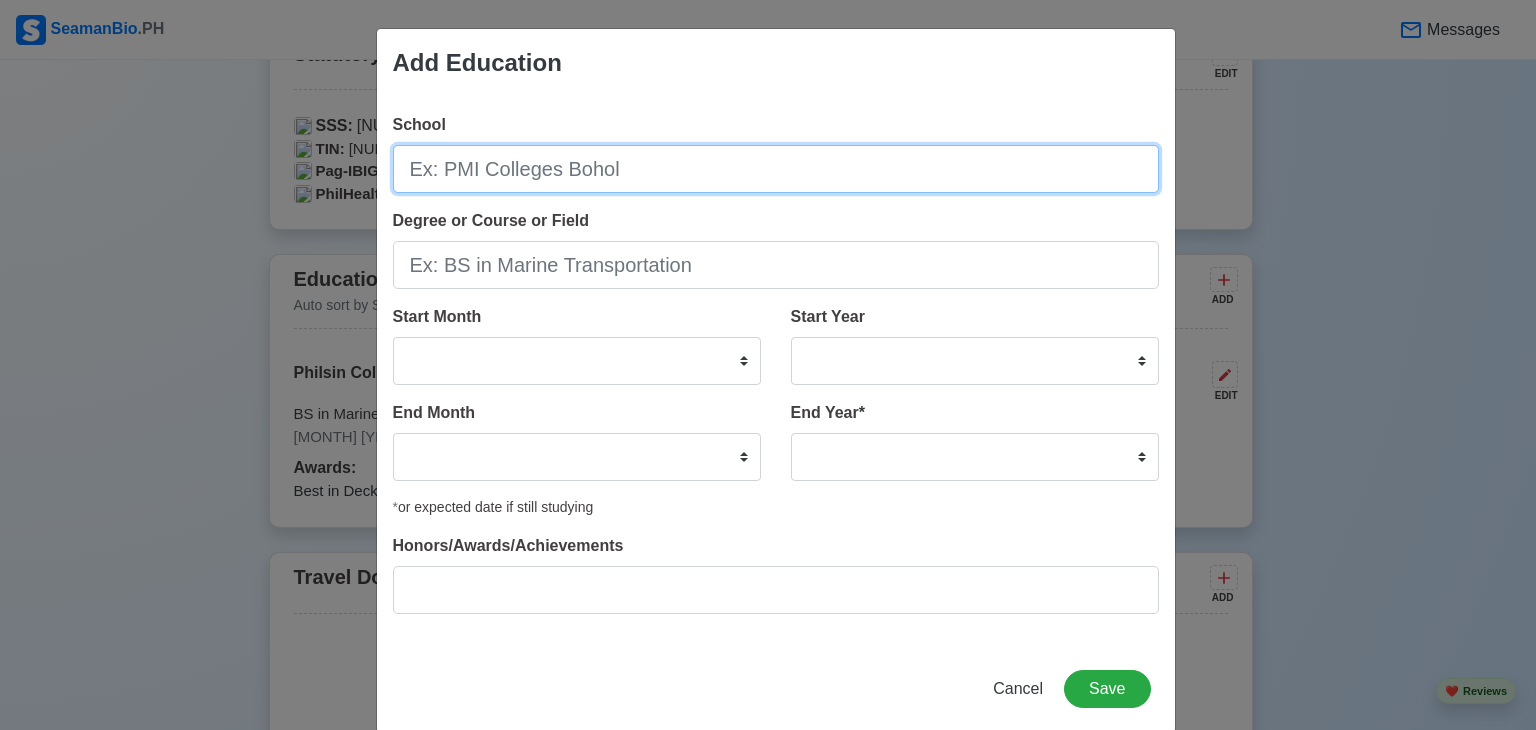 click on "School" at bounding box center (776, 169) 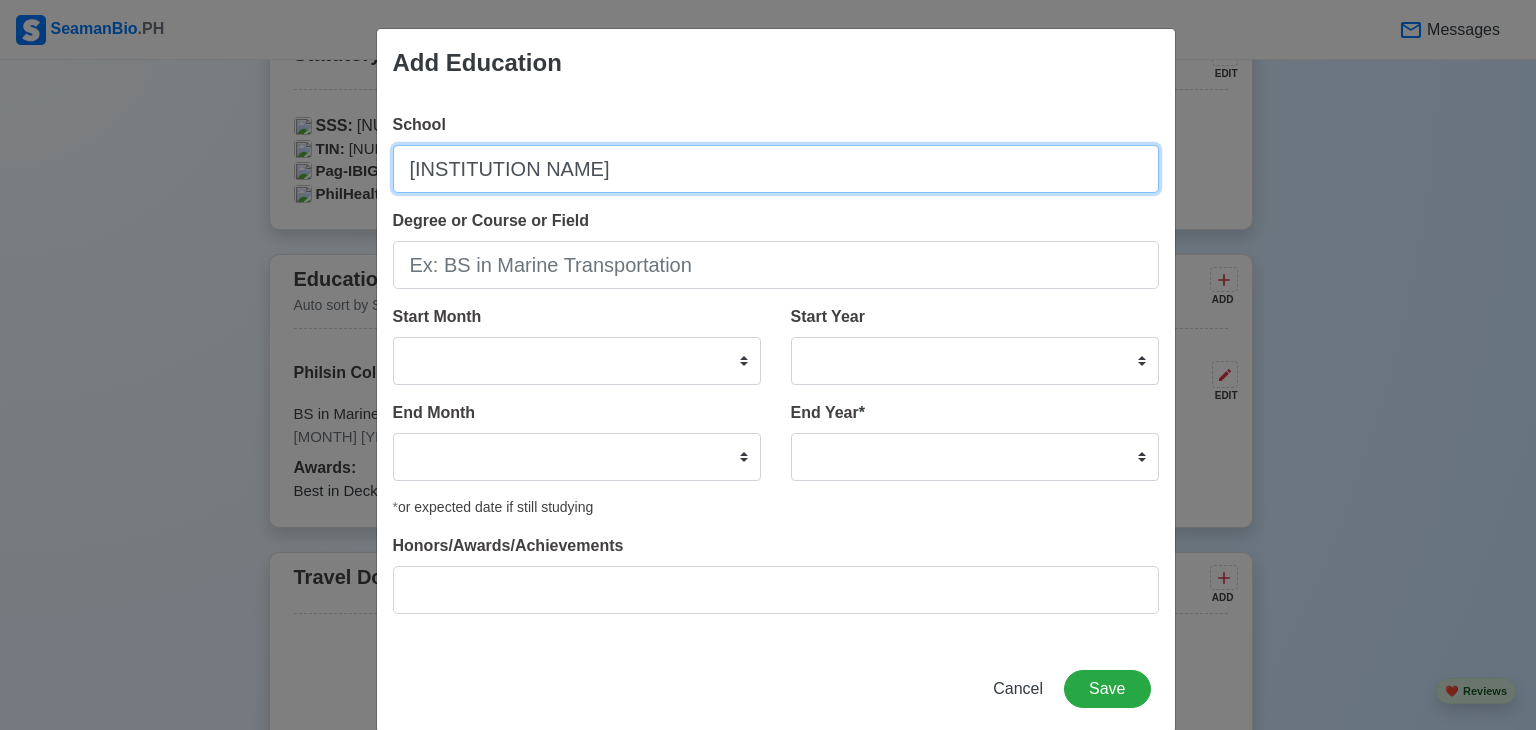 type on "University of Makati" 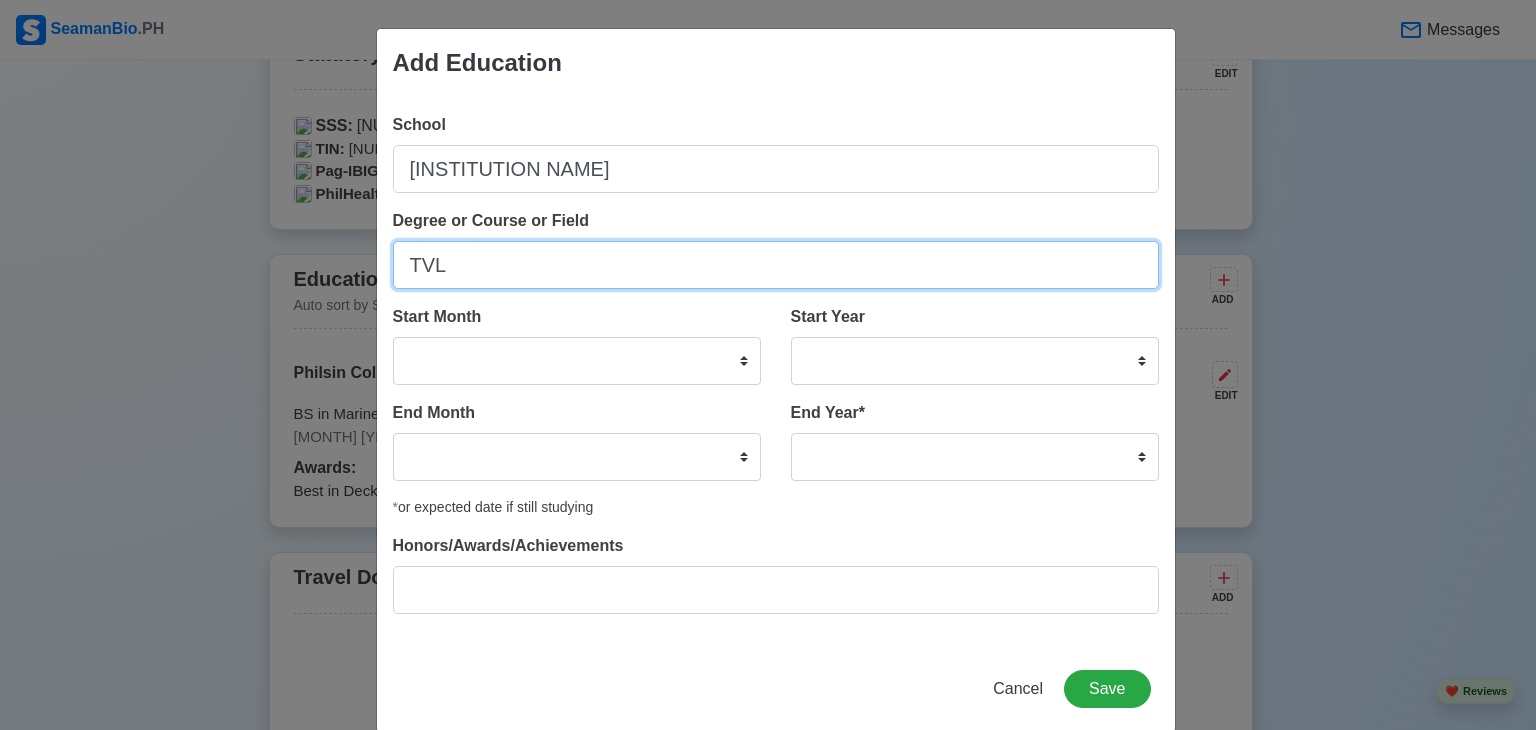type on "TVL" 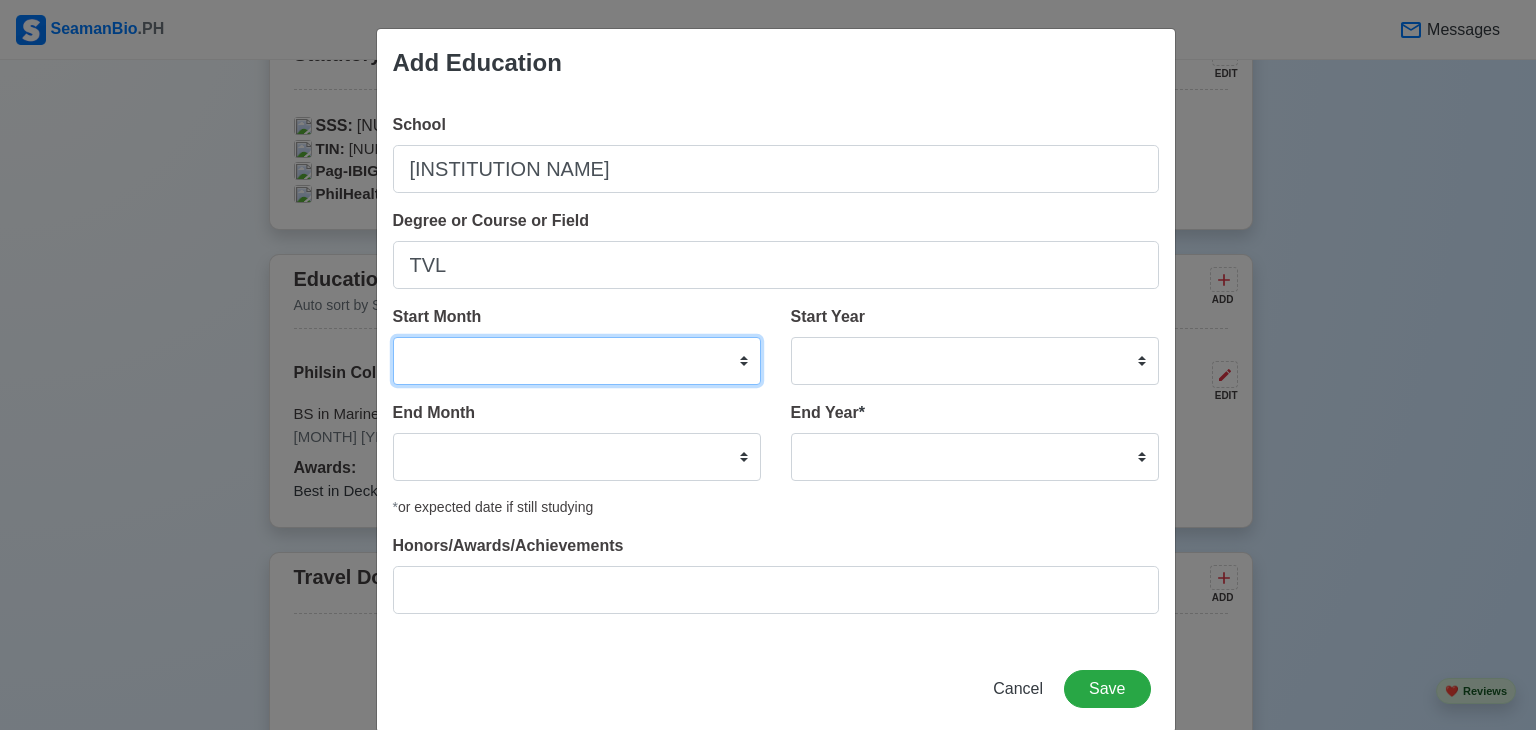 click on "January February March April May June July August September October November December" at bounding box center (577, 361) 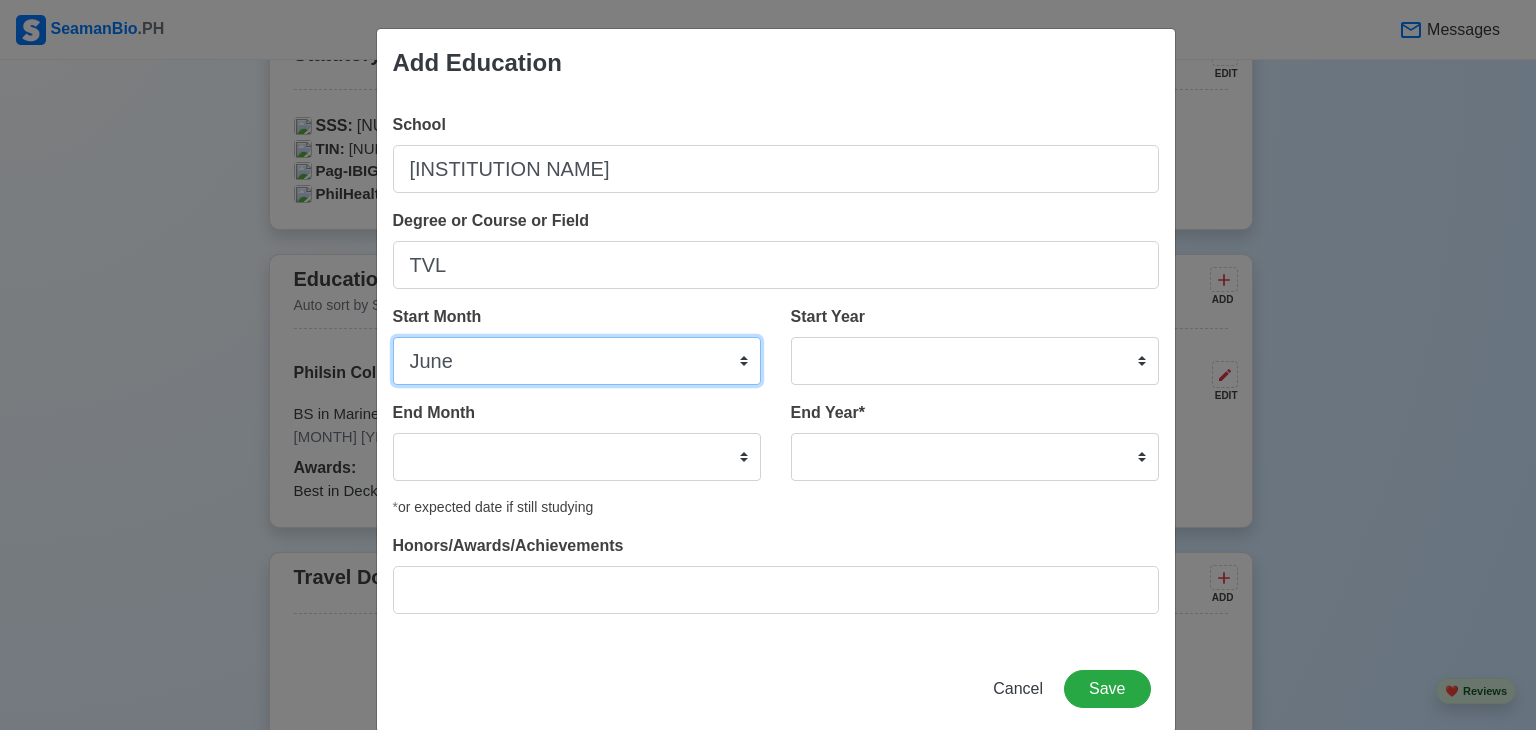 click on "January February March April May June July August September October November December" at bounding box center [577, 361] 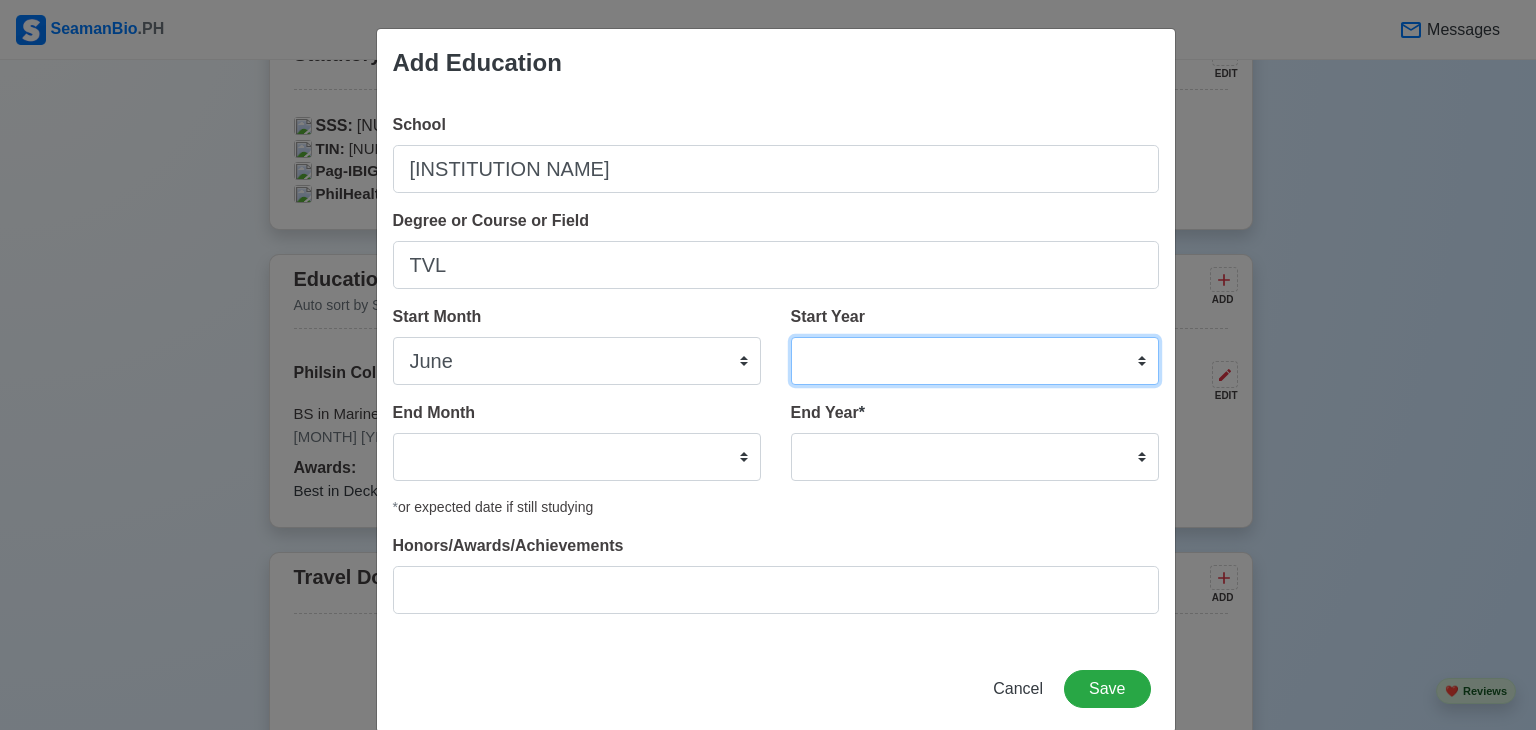 click on "2025 2024 2023 2022 2021 2020 2019 2018 2017 2016 2015 2014 2013 2012 2011 2010 2009 2008 2007 2006 2005 2004 2003 2002 2001 2000 1999 1998 1997 1996 1995 1994 1993 1992 1991 1990 1989 1988 1987 1986 1985 1984 1983 1982 1981 1980 1979 1978 1977 1976 1975 1974 1973 1972 1971 1970 1969 1968 1967 1966 1965 1964 1963 1962 1961 1960 1959 1958 1957 1956 1955 1954 1953 1952 1951 1950 1949 1948 1947 1946 1945 1944 1943 1942 1941 1940 1939 1938 1937 1936 1935 1934 1933 1932 1931 1930 1929 1928 1927 1926 1925" at bounding box center (975, 361) 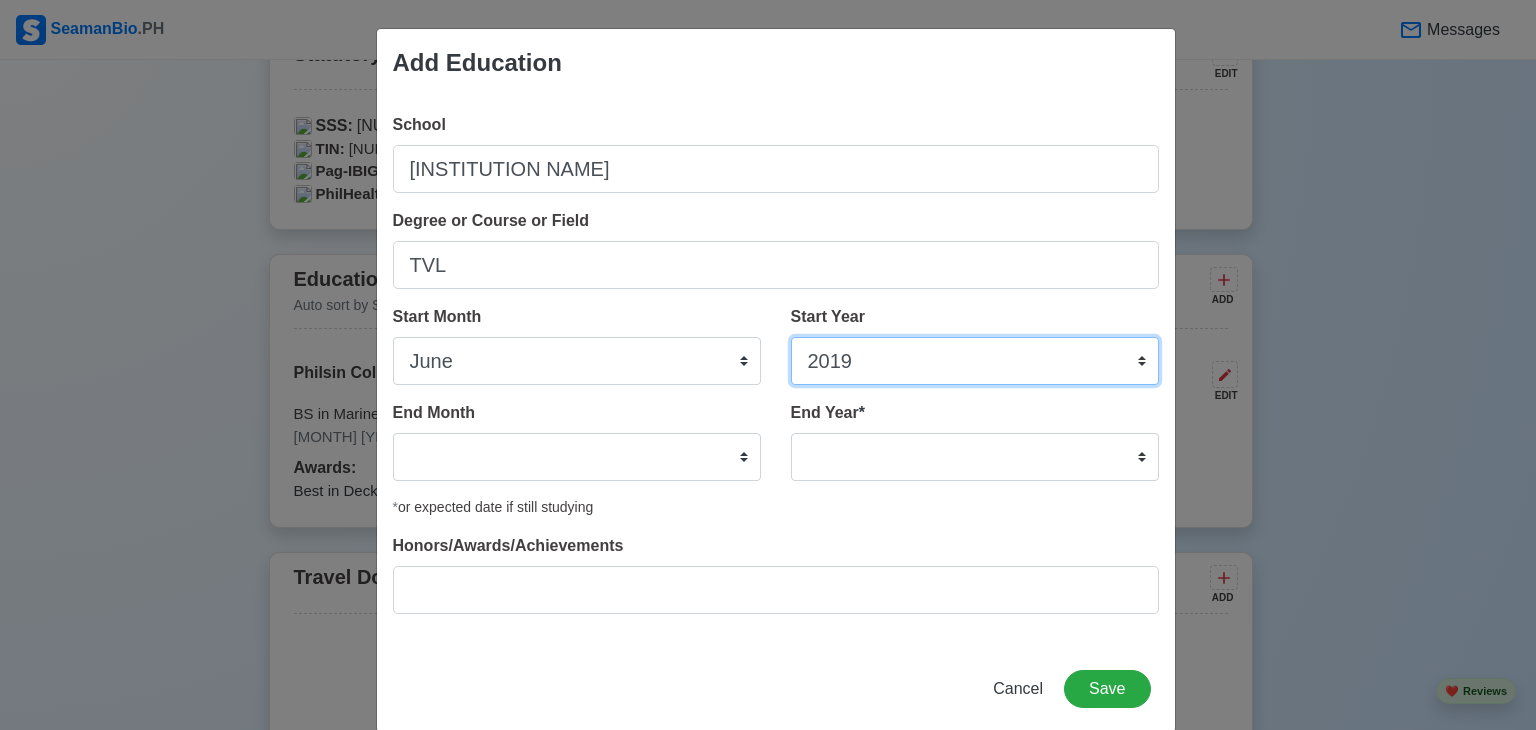 click on "2025 2024 2023 2022 2021 2020 2019 2018 2017 2016 2015 2014 2013 2012 2011 2010 2009 2008 2007 2006 2005 2004 2003 2002 2001 2000 1999 1998 1997 1996 1995 1994 1993 1992 1991 1990 1989 1988 1987 1986 1985 1984 1983 1982 1981 1980 1979 1978 1977 1976 1975 1974 1973 1972 1971 1970 1969 1968 1967 1966 1965 1964 1963 1962 1961 1960 1959 1958 1957 1956 1955 1954 1953 1952 1951 1950 1949 1948 1947 1946 1945 1944 1943 1942 1941 1940 1939 1938 1937 1936 1935 1934 1933 1932 1931 1930 1929 1928 1927 1926 1925" at bounding box center (975, 361) 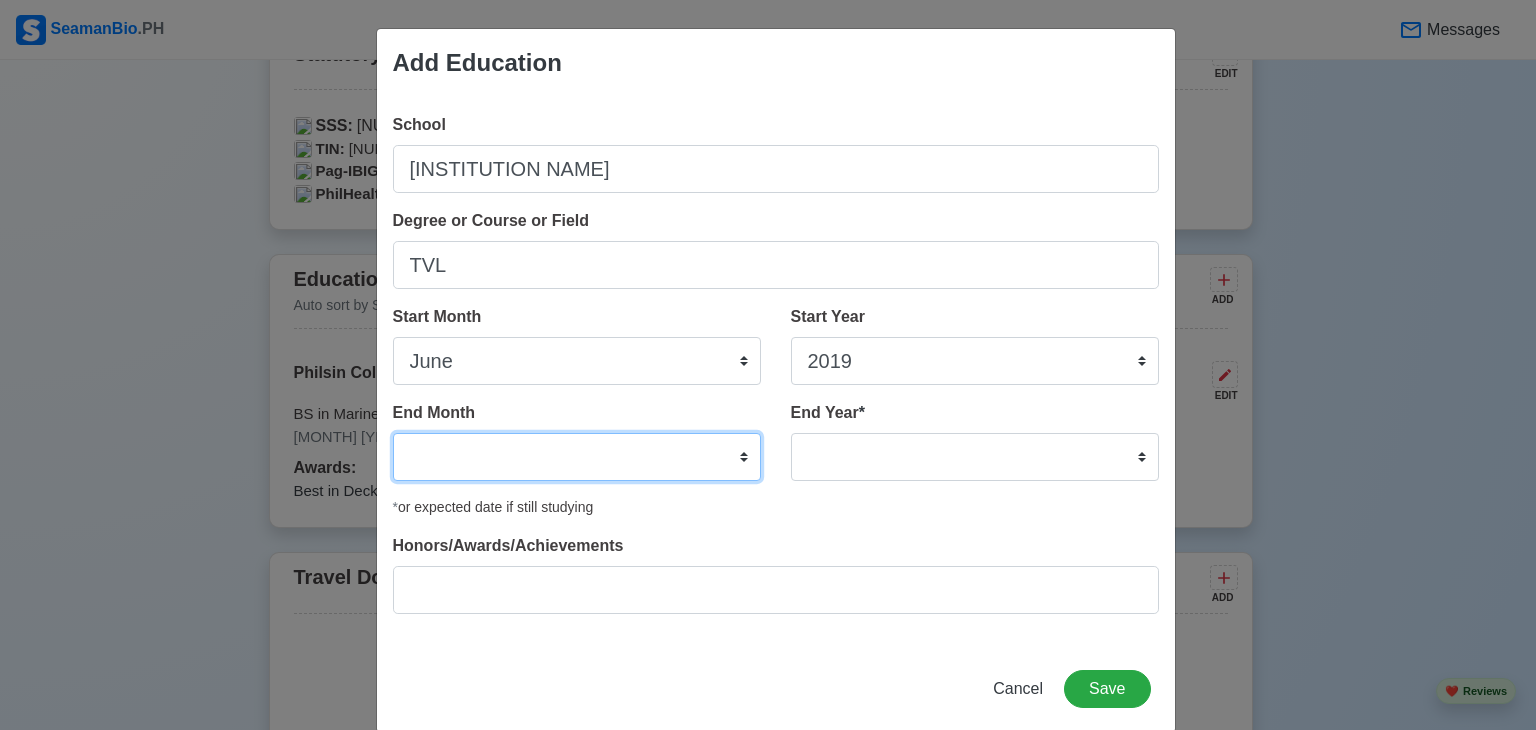 click on "January February March April May June July August September October November December" at bounding box center [577, 457] 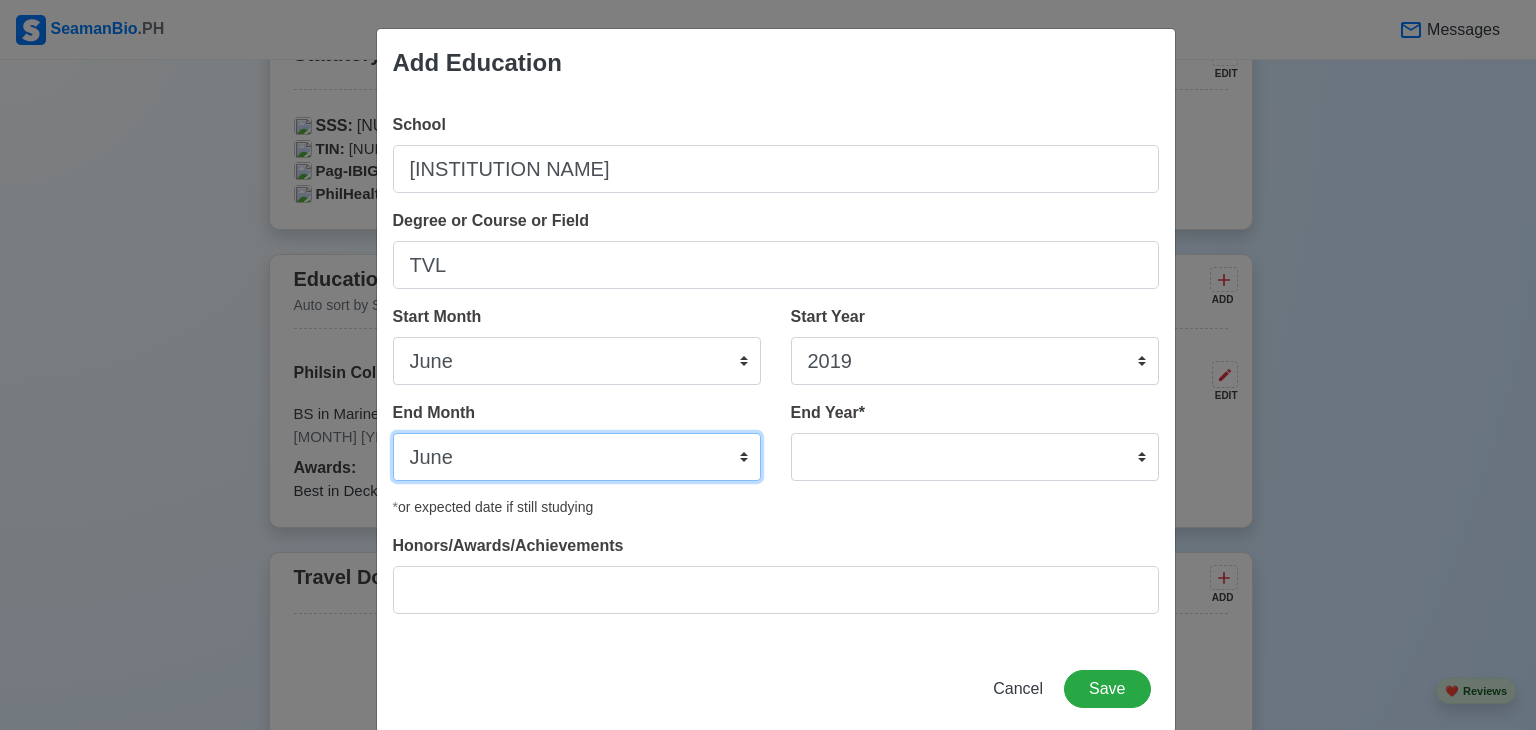 click on "January February March April May June July August September October November December" at bounding box center [577, 457] 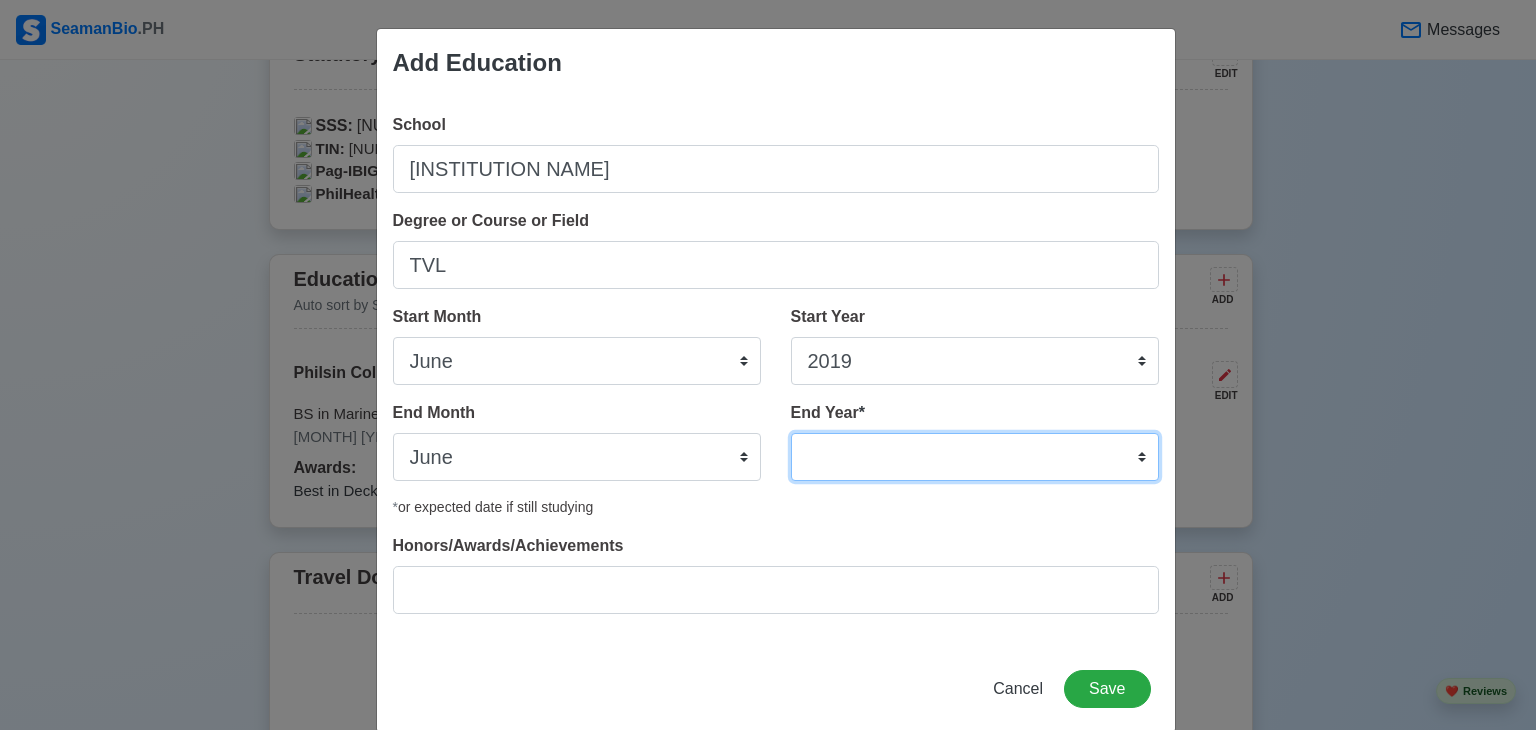 click on "2035 2034 2033 2032 2031 2030 2029 2028 2027 2026 2025 2024 2023 2022 2021 2020 2019 2018 2017 2016 2015 2014 2013 2012 2011 2010 2009 2008 2007 2006 2005 2004 2003 2002 2001 2000 1999 1998 1997 1996 1995 1994 1993 1992 1991 1990 1989 1988 1987 1986 1985 1984 1983 1982 1981 1980 1979 1978 1977 1976 1975 1974 1973 1972 1971 1970 1969 1968 1967 1966 1965 1964 1963 1962 1961 1960 1959 1958 1957 1956 1955 1954 1953 1952 1951 1950 1949 1948 1947 1946 1945 1944 1943 1942 1941 1940 1939 1938 1937 1936 1935" at bounding box center (975, 457) 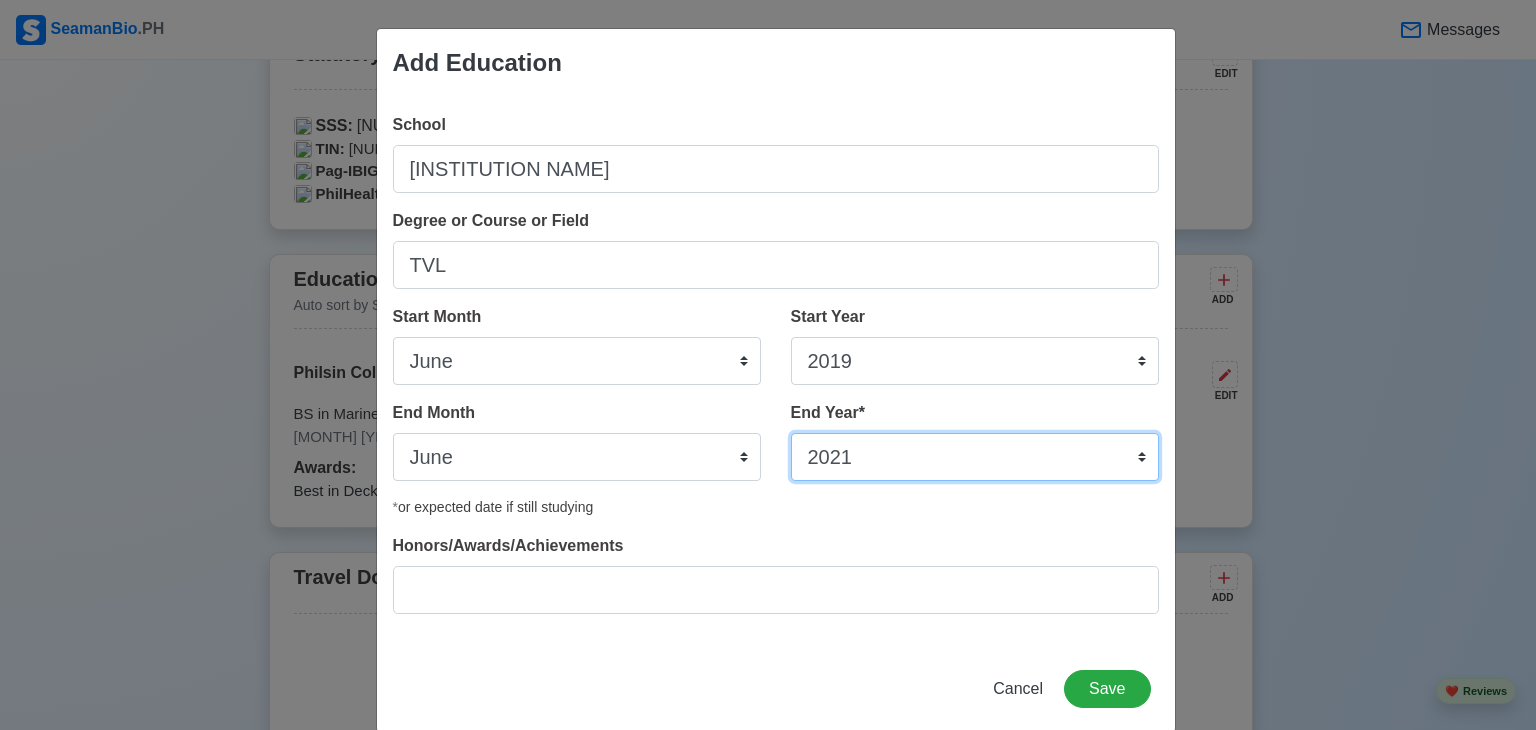 click on "2035 2034 2033 2032 2031 2030 2029 2028 2027 2026 2025 2024 2023 2022 2021 2020 2019 2018 2017 2016 2015 2014 2013 2012 2011 2010 2009 2008 2007 2006 2005 2004 2003 2002 2001 2000 1999 1998 1997 1996 1995 1994 1993 1992 1991 1990 1989 1988 1987 1986 1985 1984 1983 1982 1981 1980 1979 1978 1977 1976 1975 1974 1973 1972 1971 1970 1969 1968 1967 1966 1965 1964 1963 1962 1961 1960 1959 1958 1957 1956 1955 1954 1953 1952 1951 1950 1949 1948 1947 1946 1945 1944 1943 1942 1941 1940 1939 1938 1937 1936 1935" at bounding box center [975, 457] 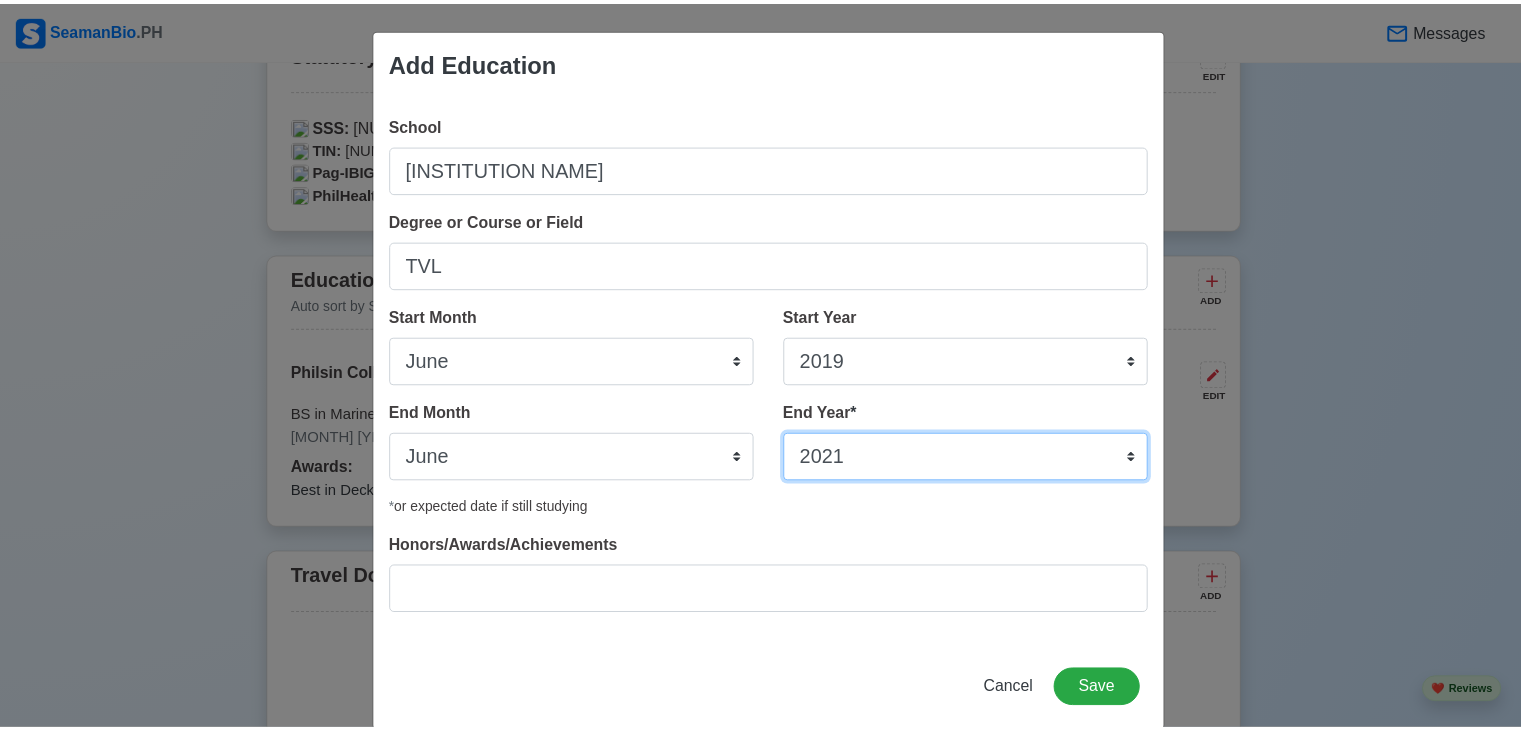 scroll, scrollTop: 30, scrollLeft: 0, axis: vertical 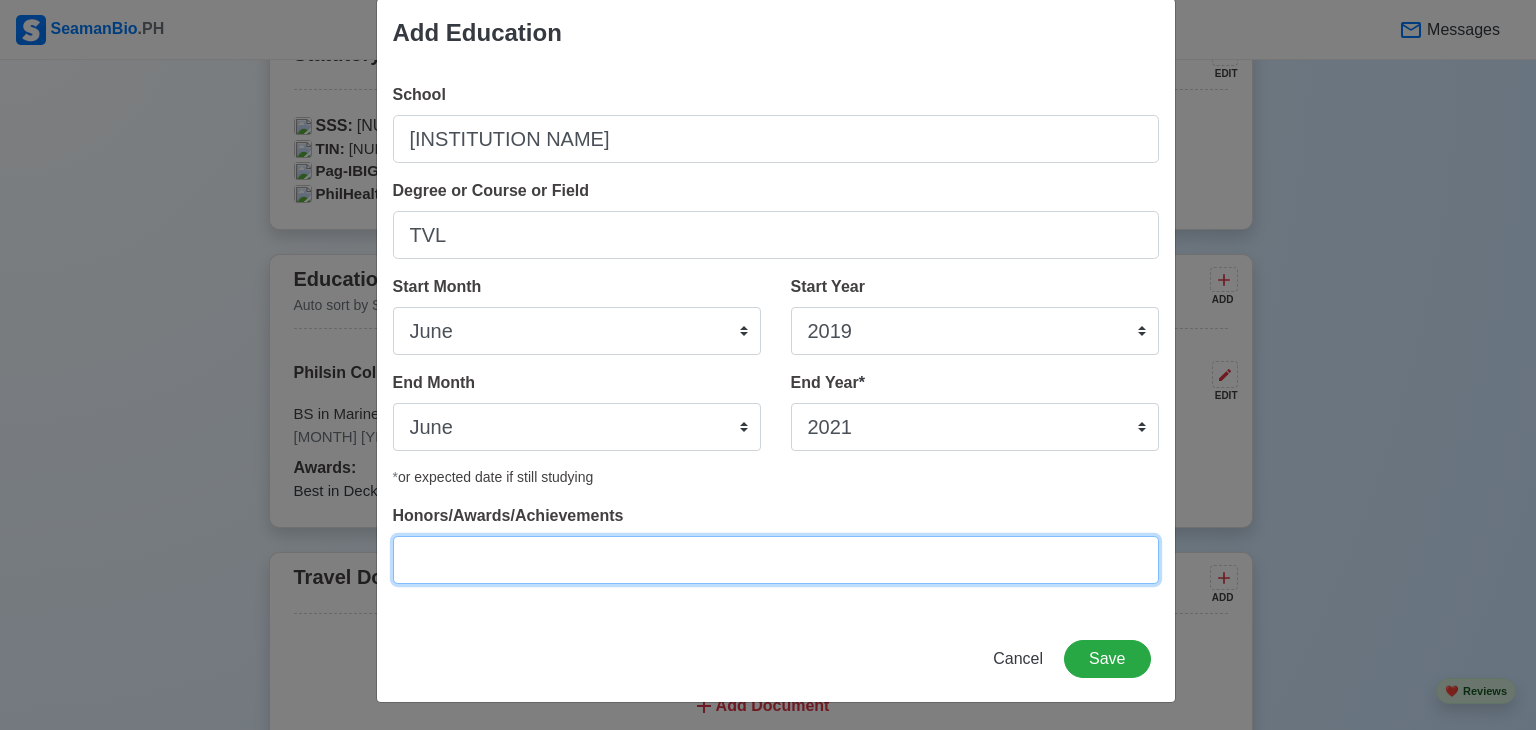click on "Honors/Awards/Achievements" at bounding box center (776, 560) 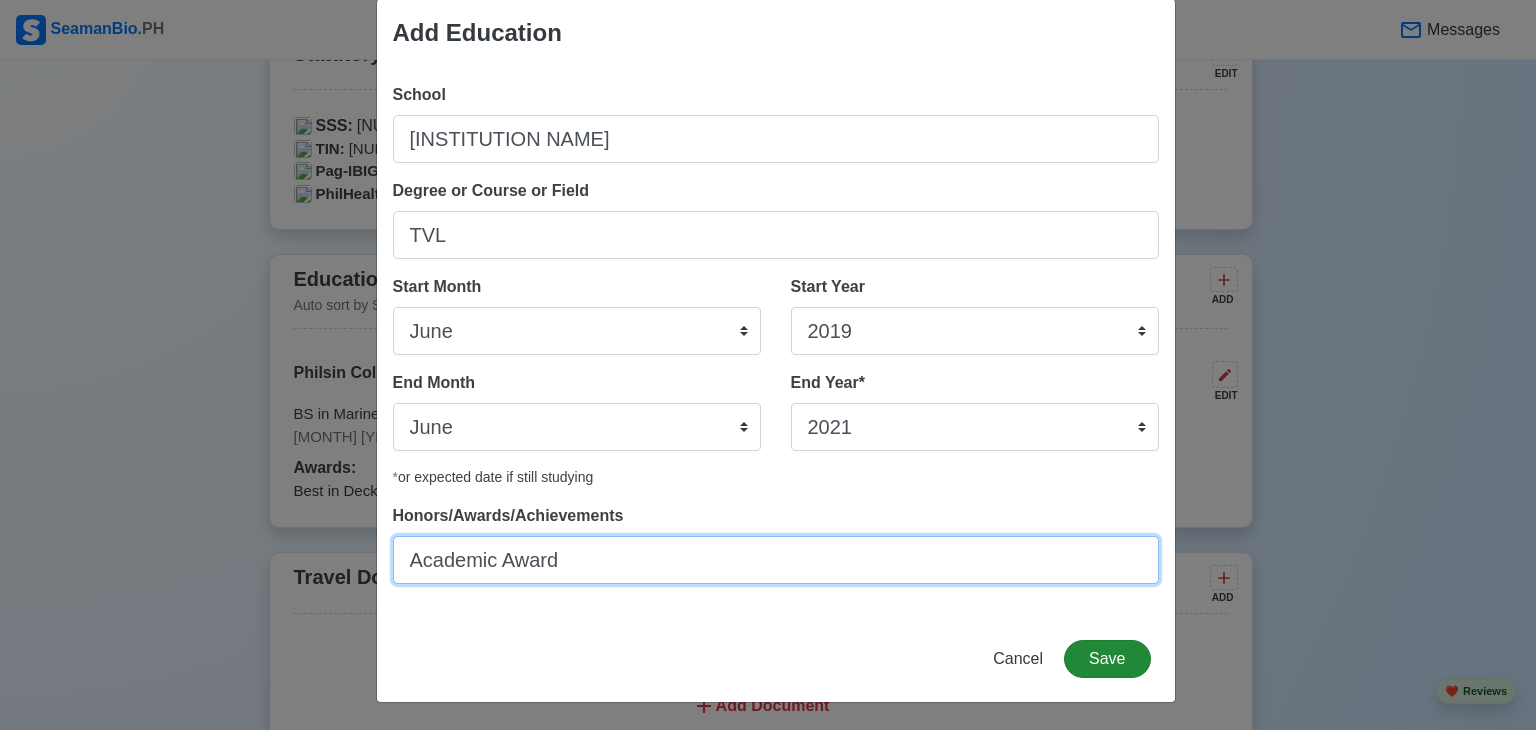 type on "Academic Award" 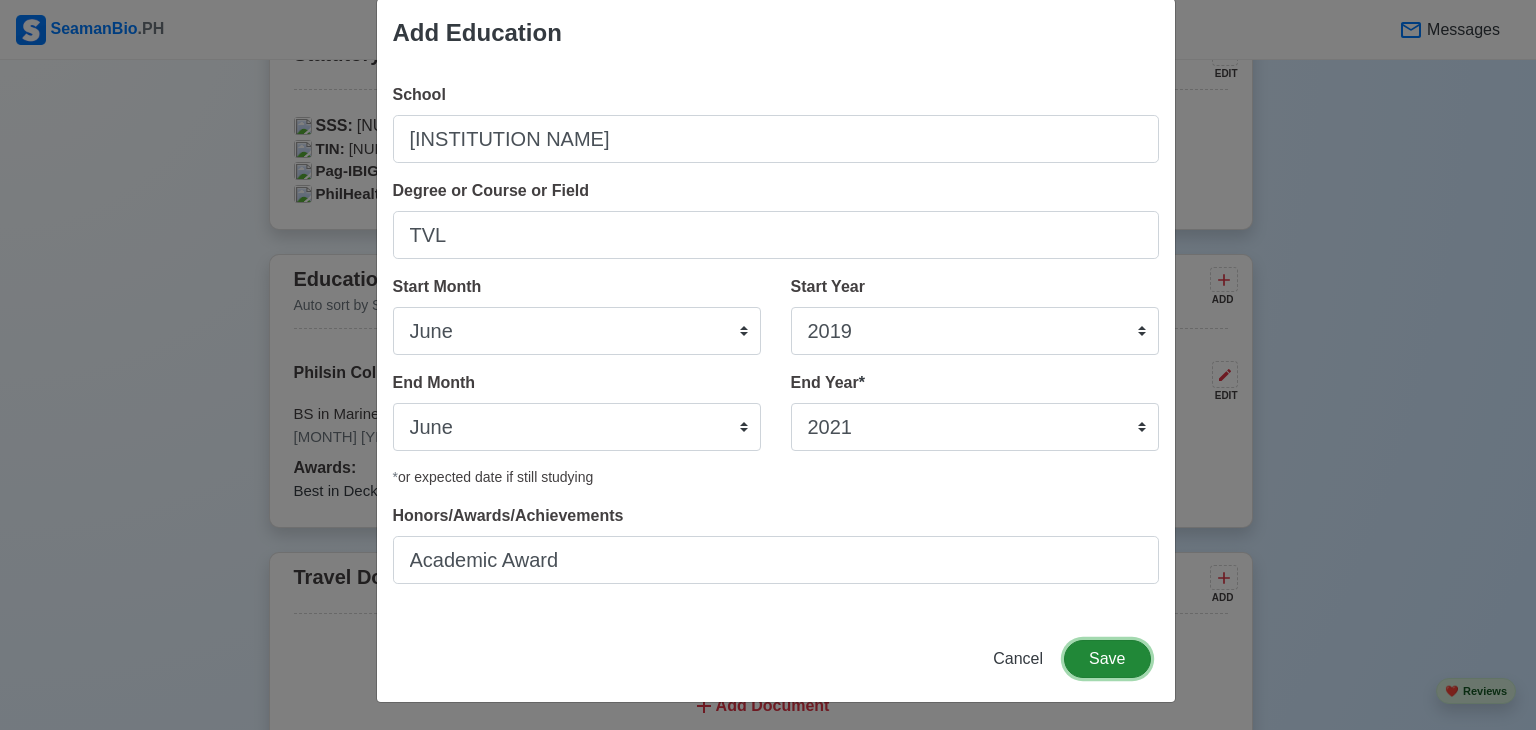 click on "Save" at bounding box center (1107, 659) 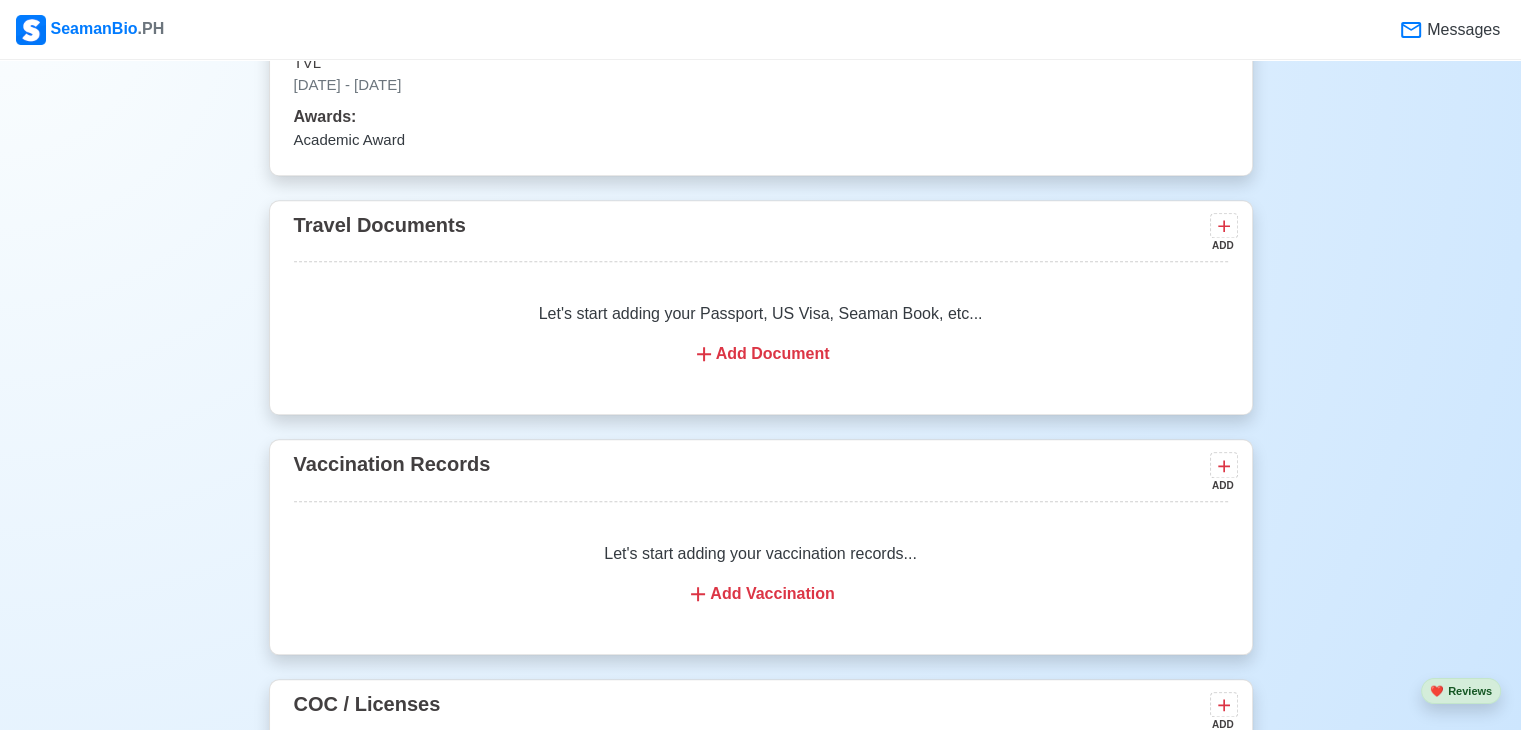 scroll, scrollTop: 1843, scrollLeft: 0, axis: vertical 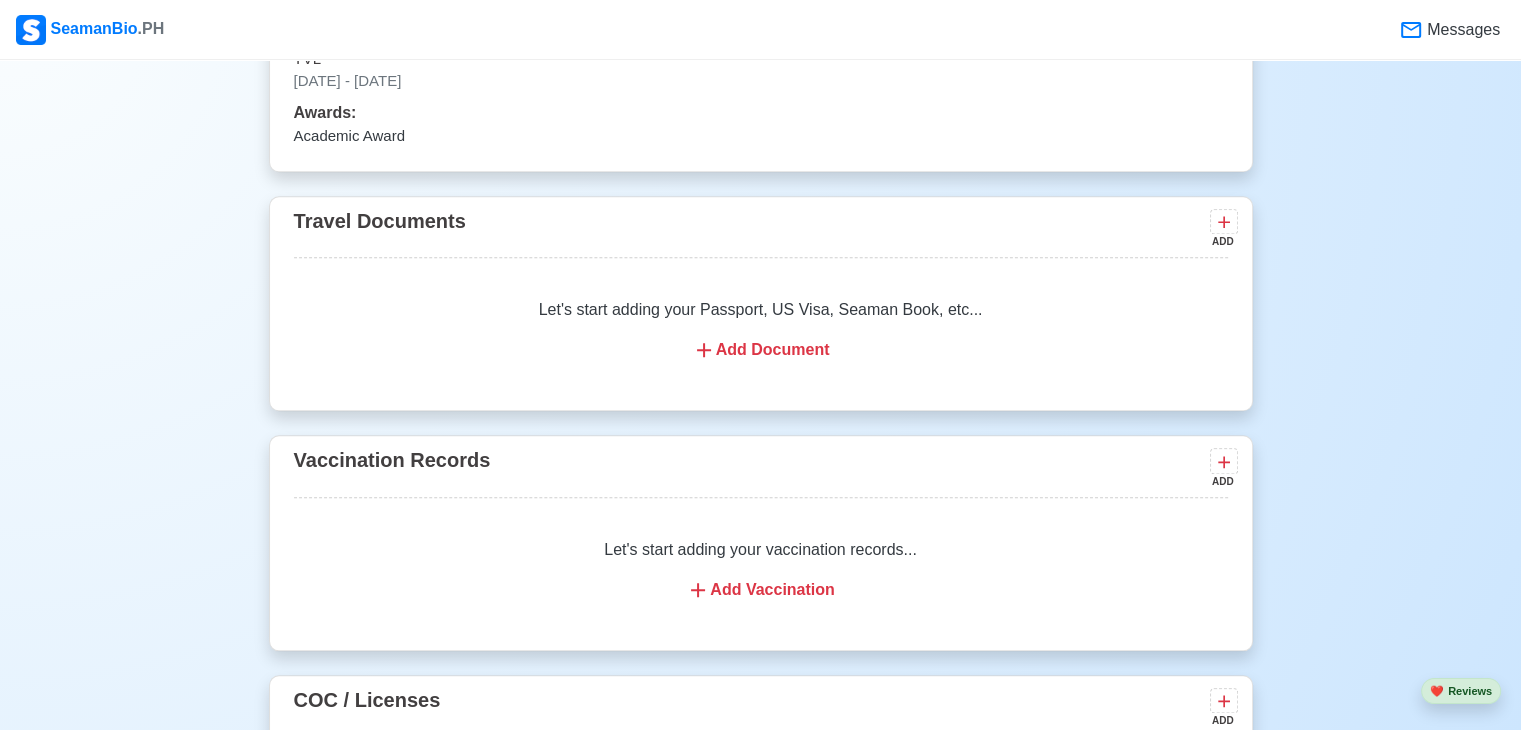 click on "Add Document" at bounding box center [761, 350] 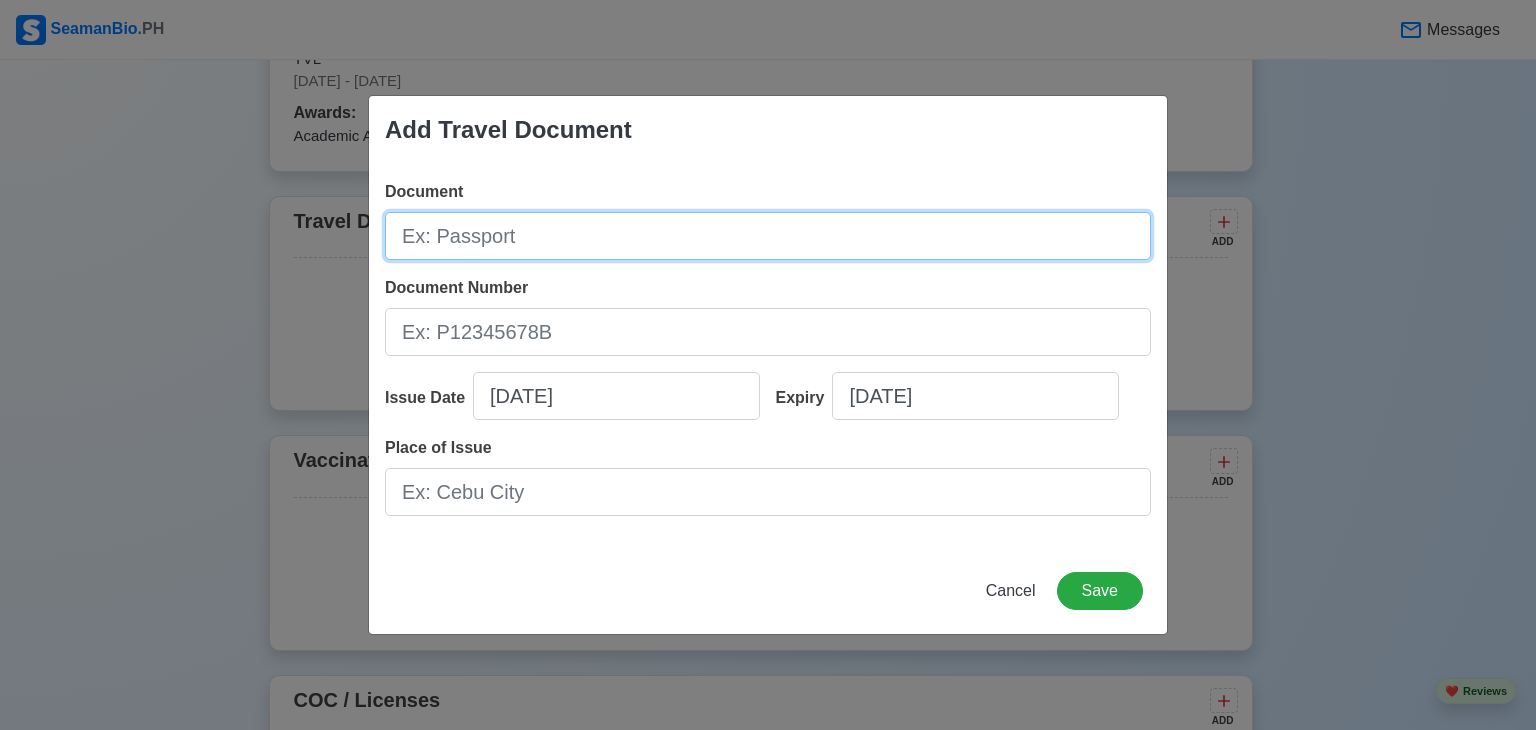 click on "Document" at bounding box center (768, 236) 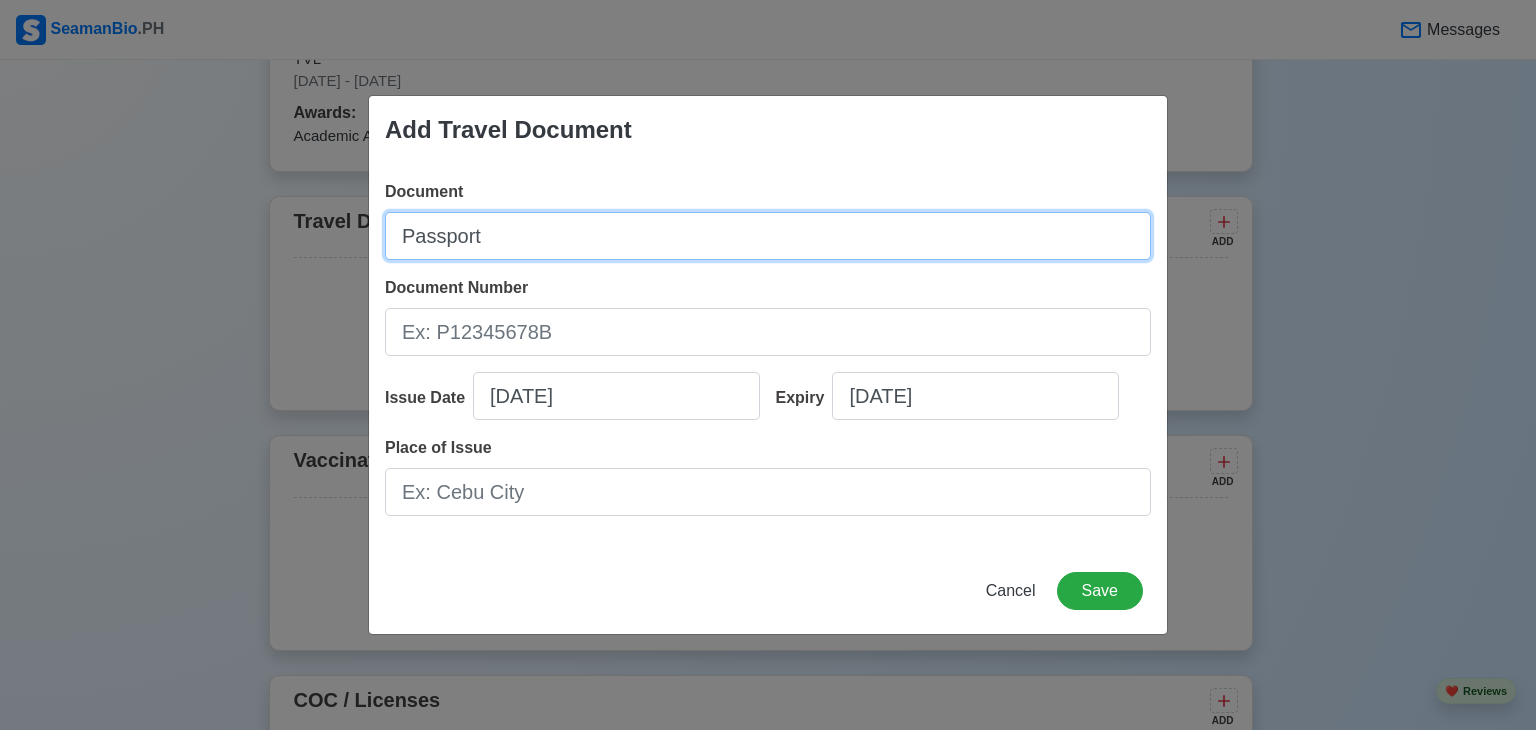 type on "Passport" 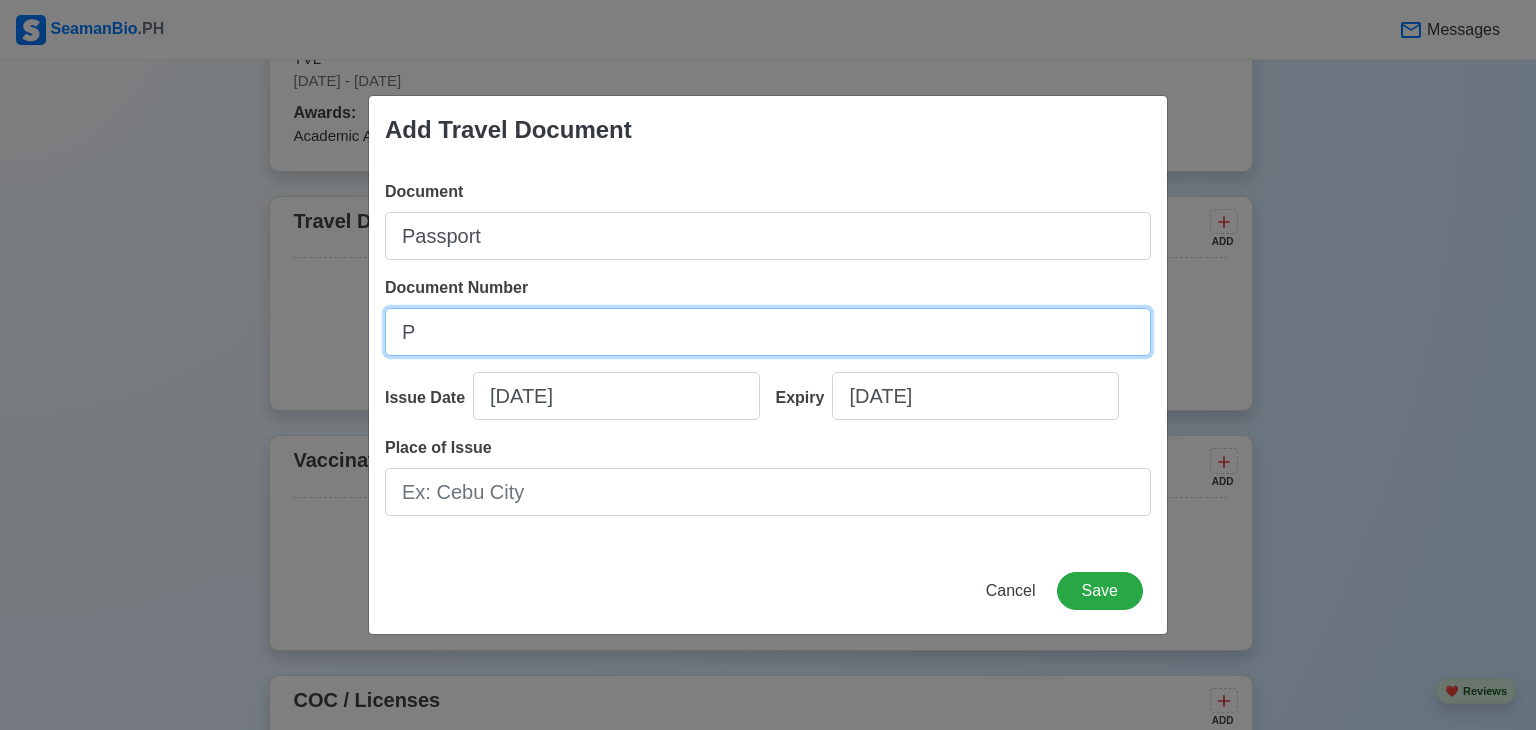 click on "P" at bounding box center [768, 332] 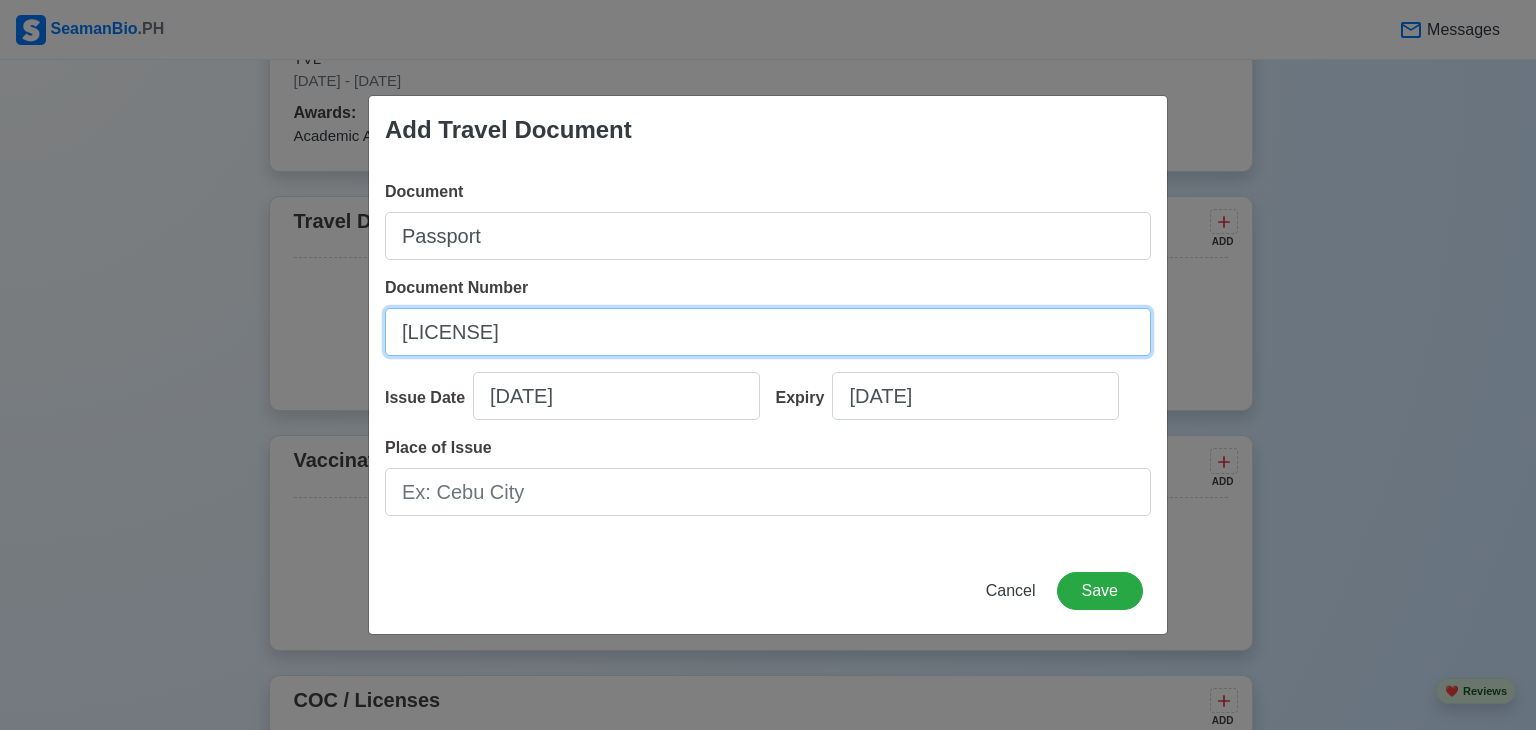 type on "P9641085C" 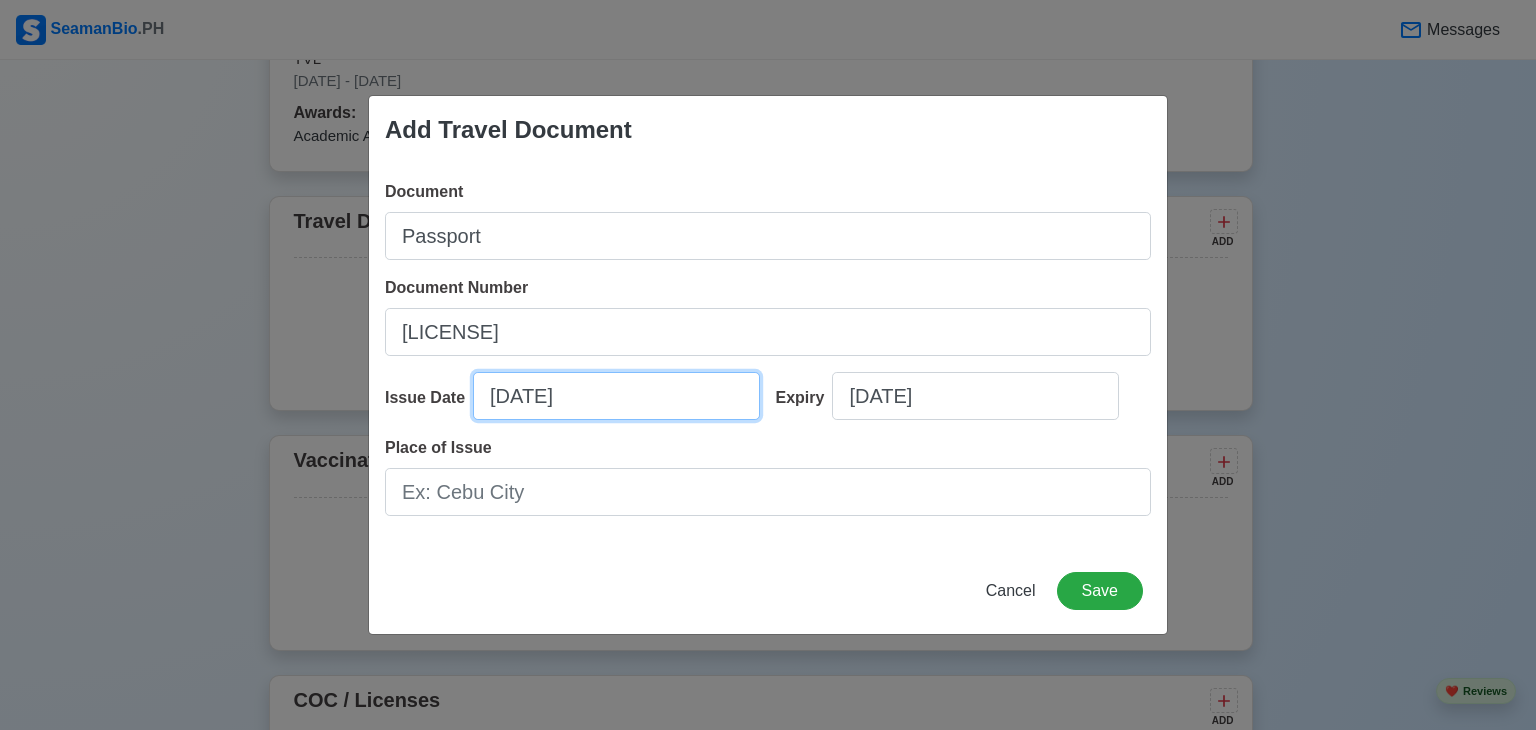 select on "****" 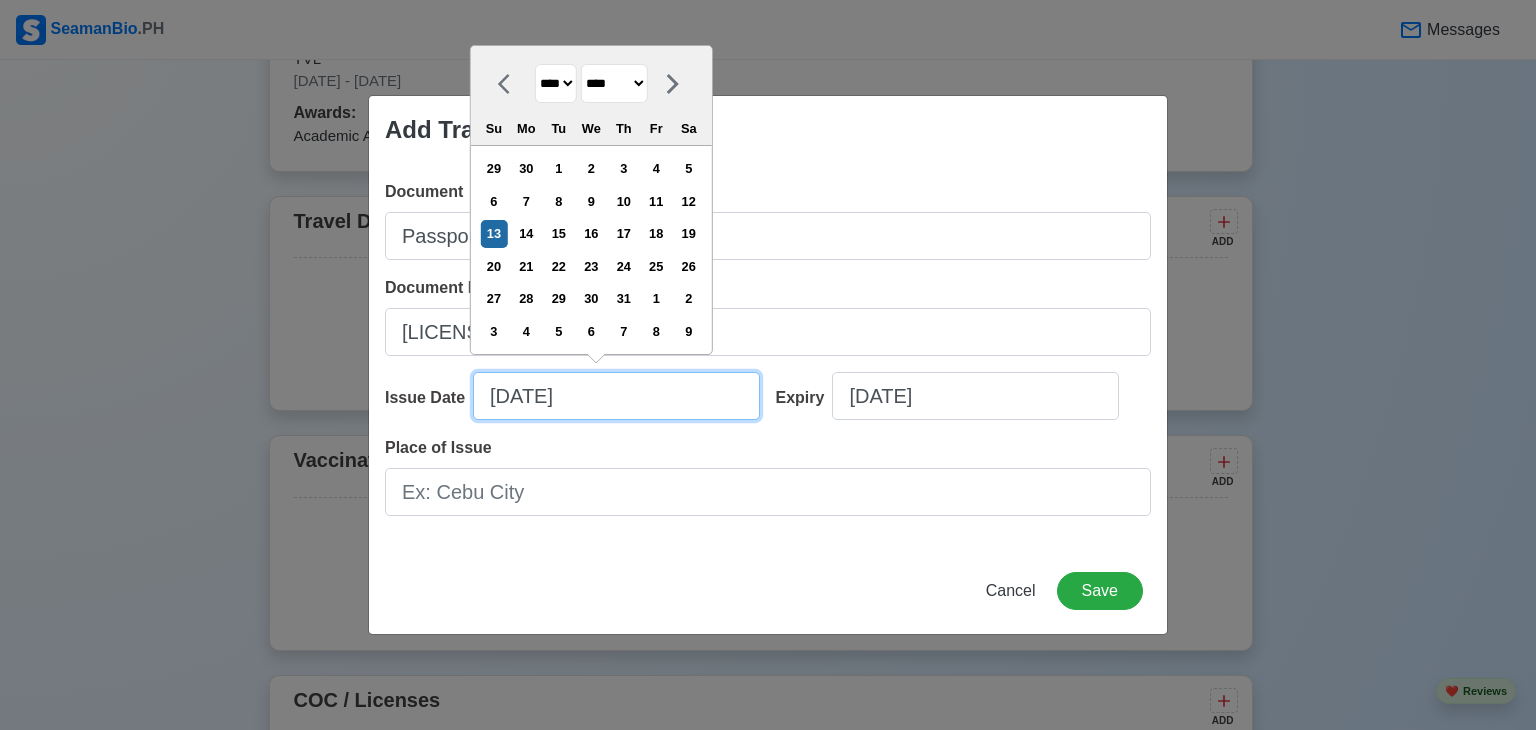 click on "[DATE]" at bounding box center [616, 396] 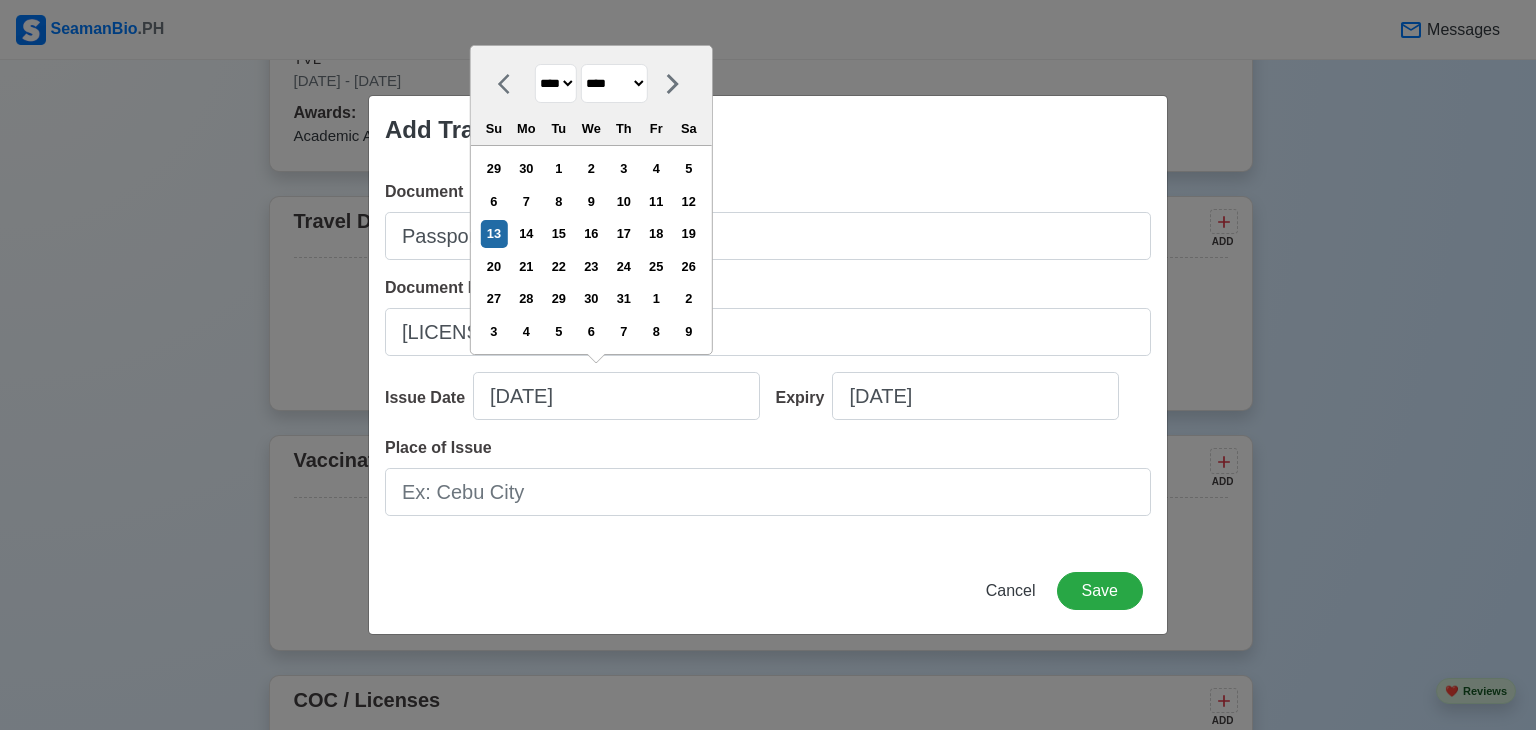 click on "******* ******** ***** ***** *** **** **** ****** ********* ******* ******** ********" at bounding box center (614, 83) 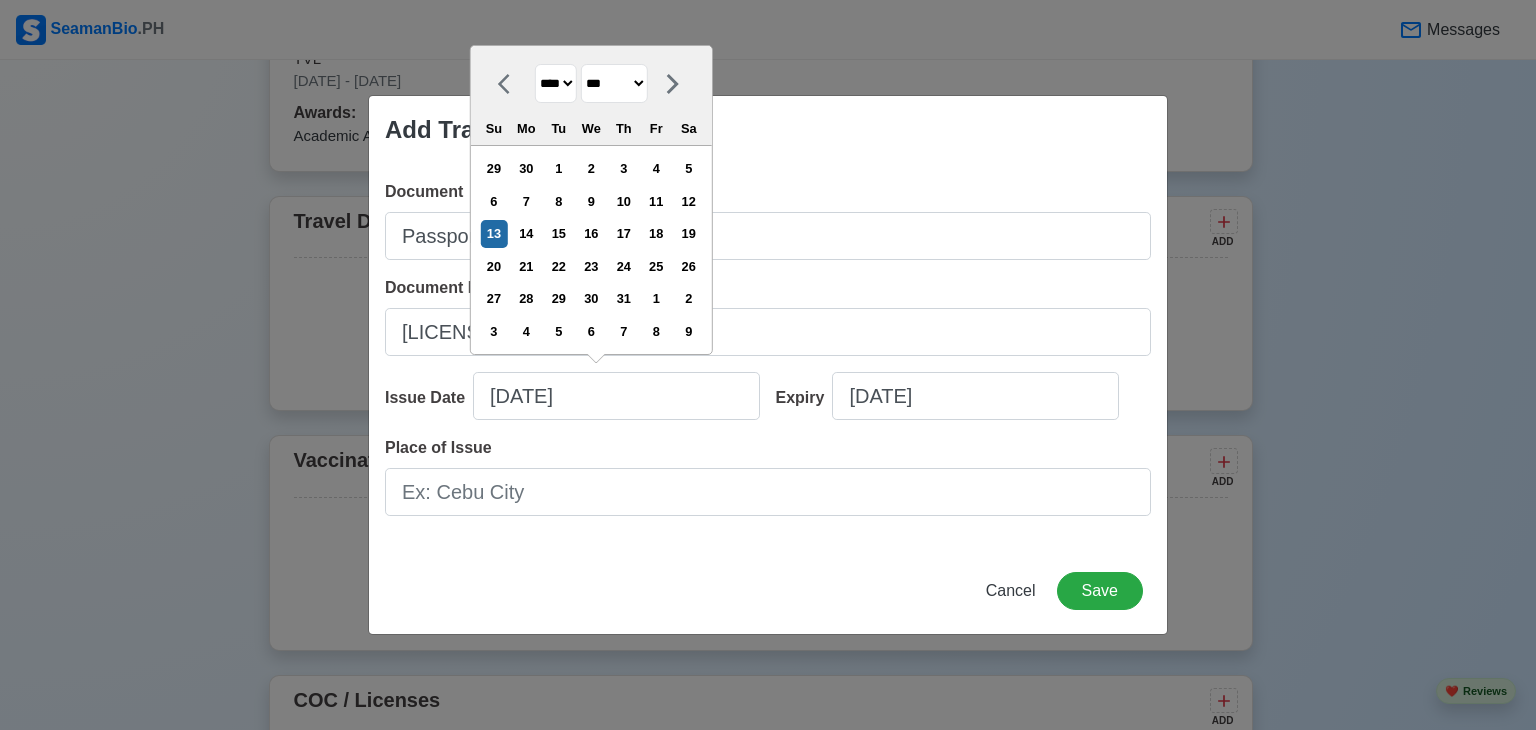 click on "******* ******** ***** ***** *** **** **** ****** ********* ******* ******** ********" at bounding box center [614, 83] 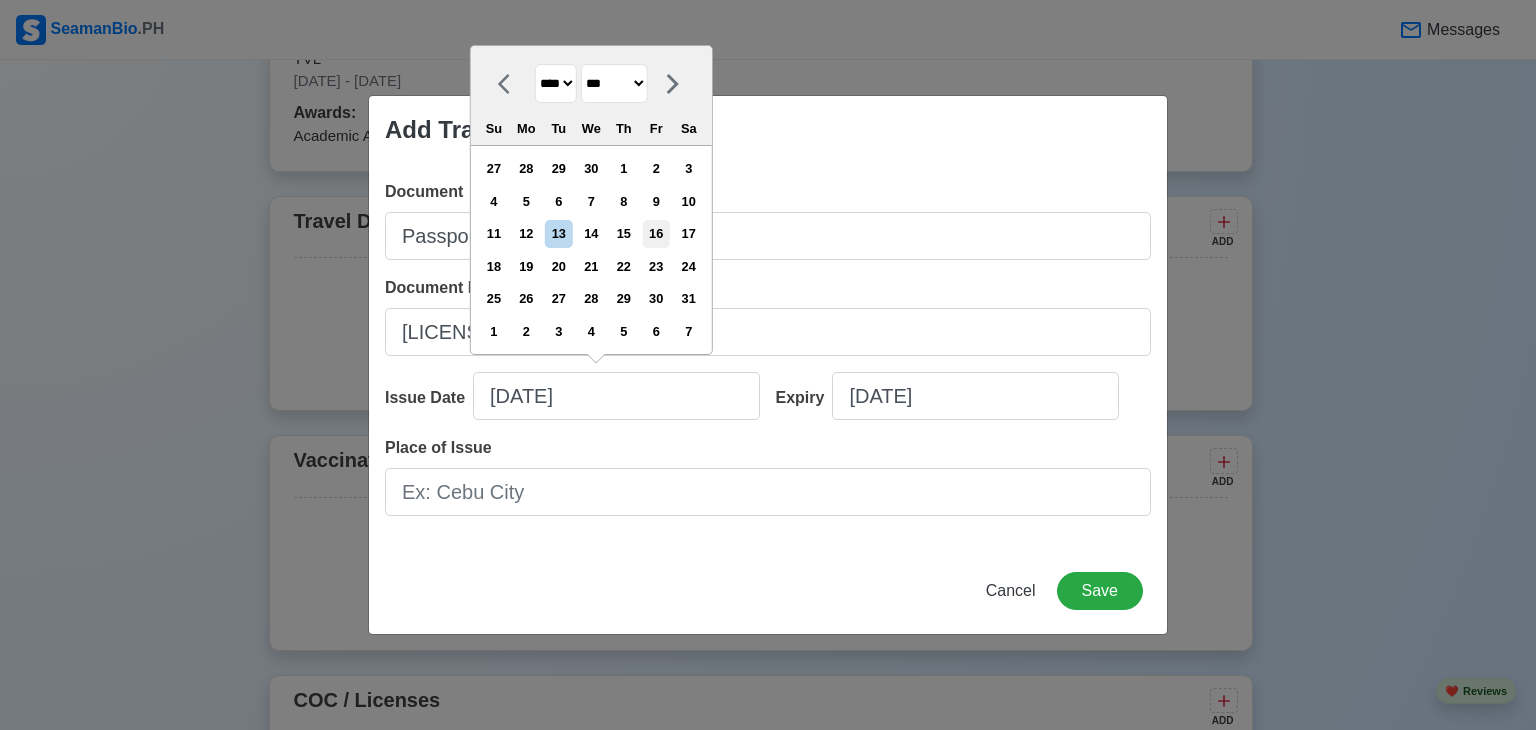 click on "16" at bounding box center (656, 233) 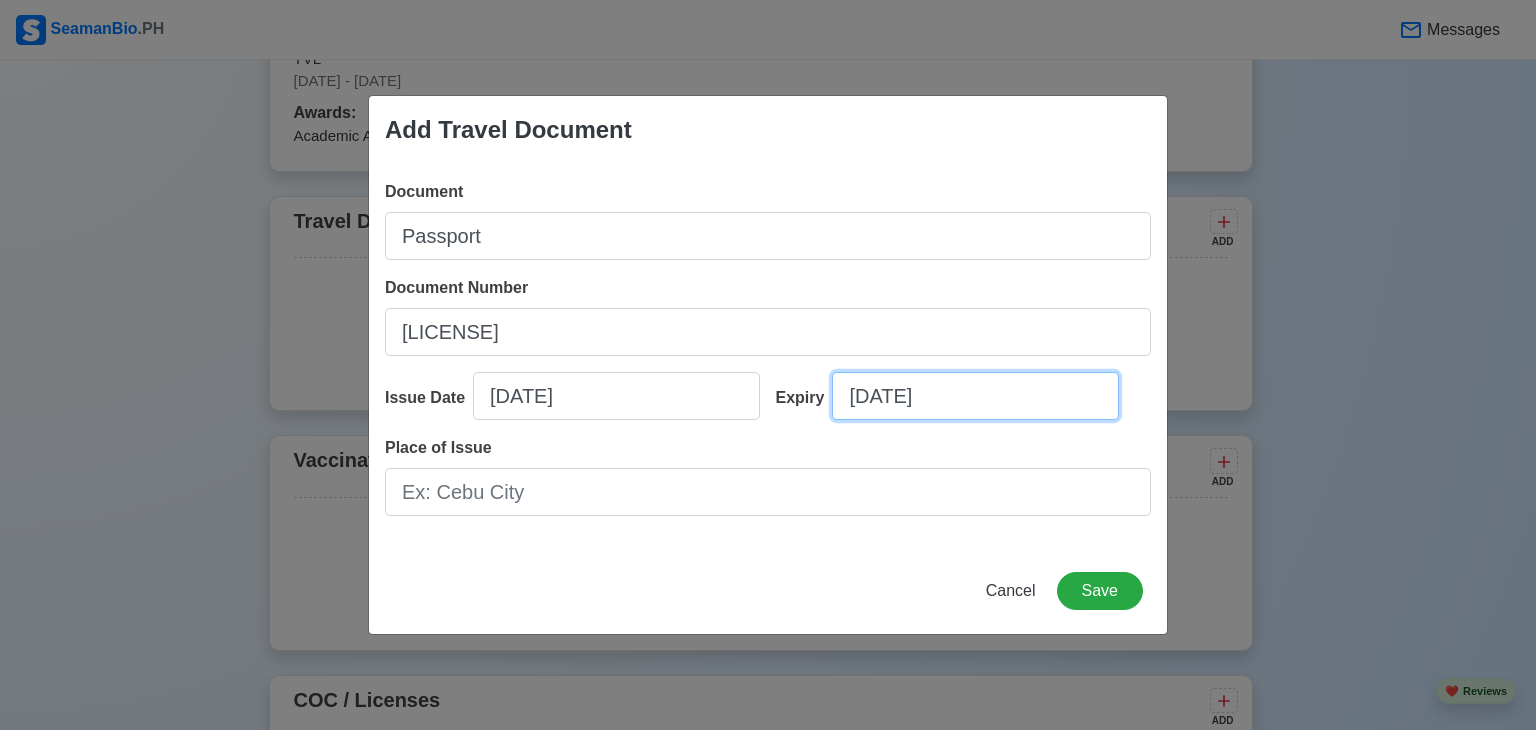 select on "****" 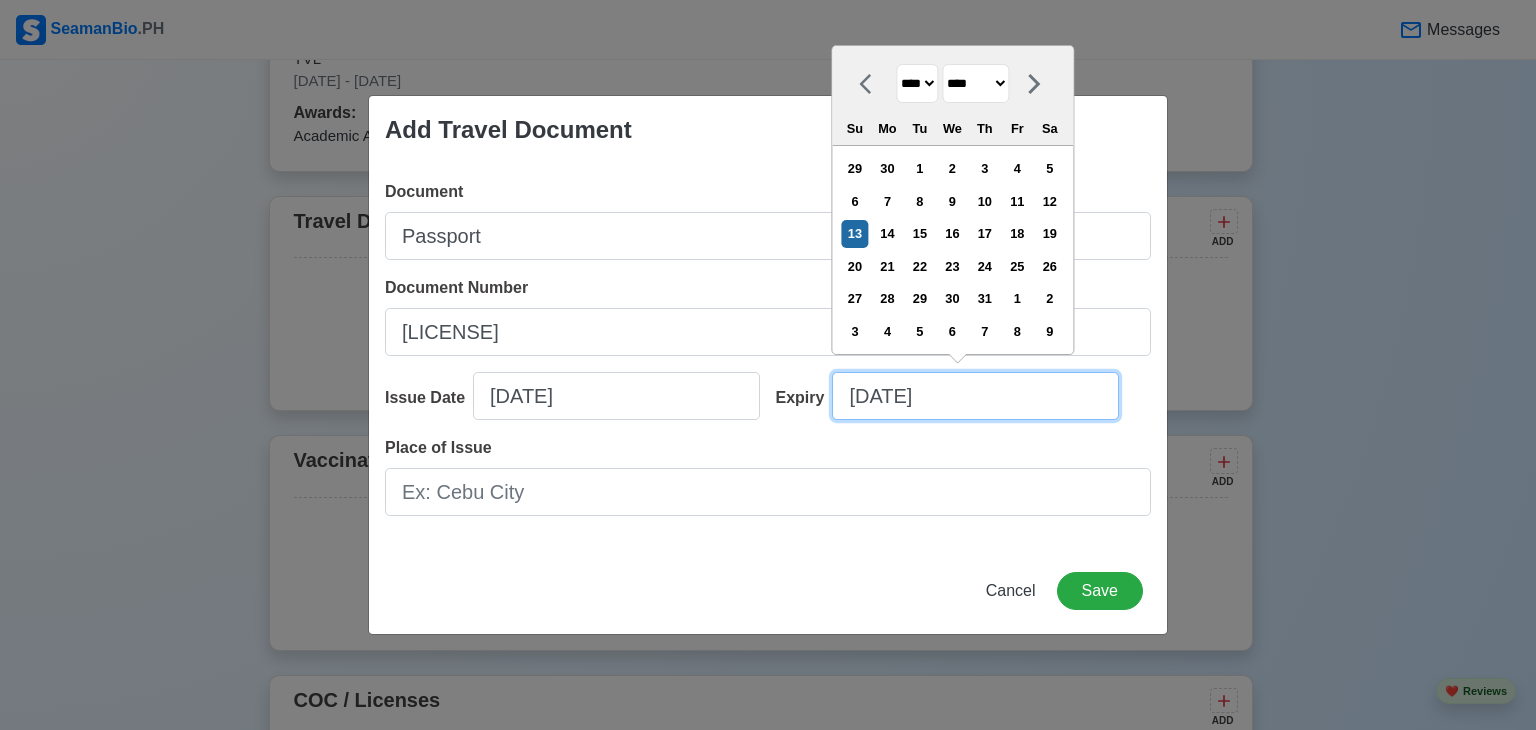 click on "[DATE]" at bounding box center [975, 396] 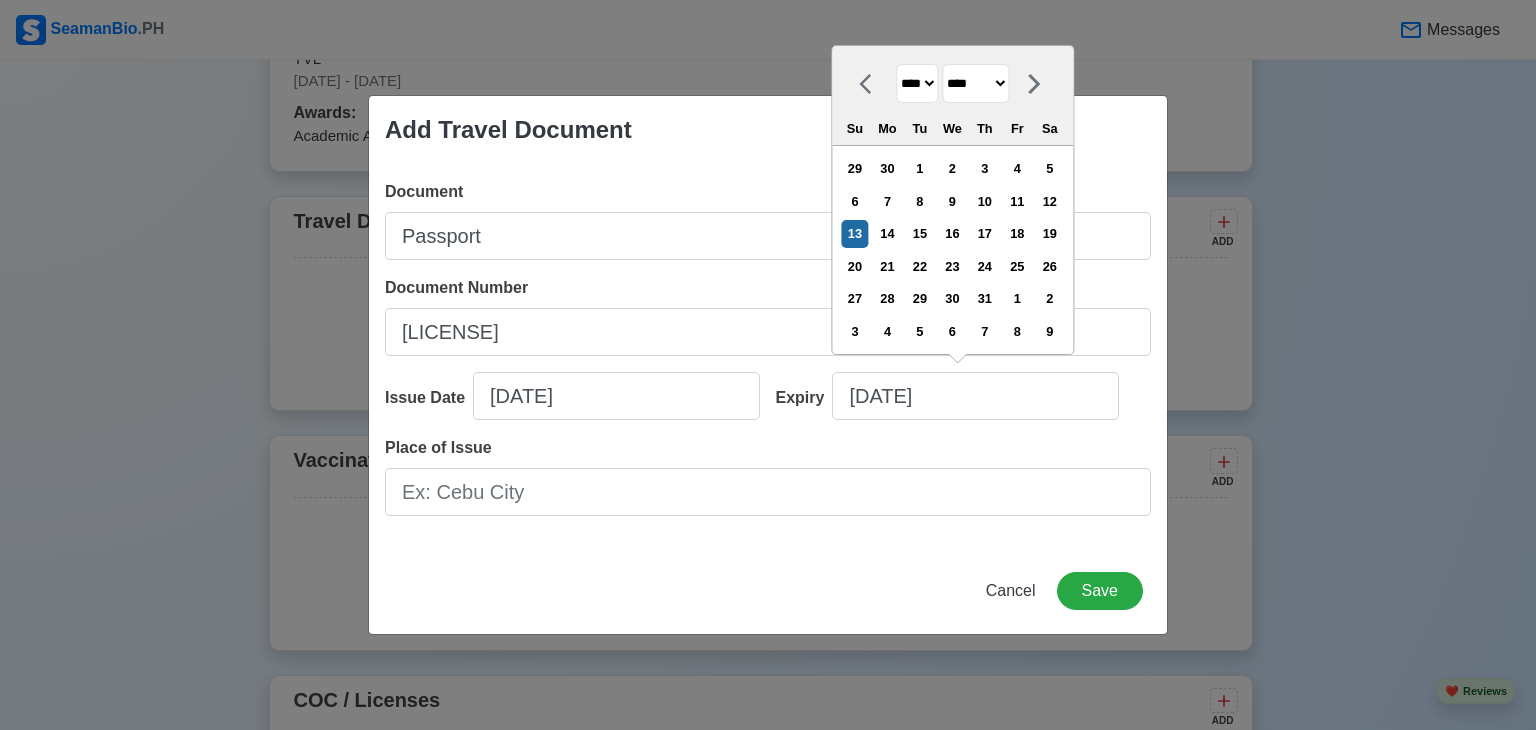 click on "**** **** **** **** **** **** **** **** **** **** **** **** **** **** **** **** **** **** **** **** **** **** **** **** **** **** **** **** **** **** **** **** **** **** **** **** **** **** **** **** **** **** **** **** **** **** **** **** **** **** **** **** **** **** **** **** **** **** **** **** **** **** **** **** **** **** **** **** **** **** **** **** **** **** **** **** **** **** **** **** **** **** **** **** **** **** **** **** **** **** **** **** **** **** **** **** **** **** **** **** **** **** **** **** **** **** **** **** **** **** **** **** **** **** **** **** **** **** **** **** ****" at bounding box center (917, 83) 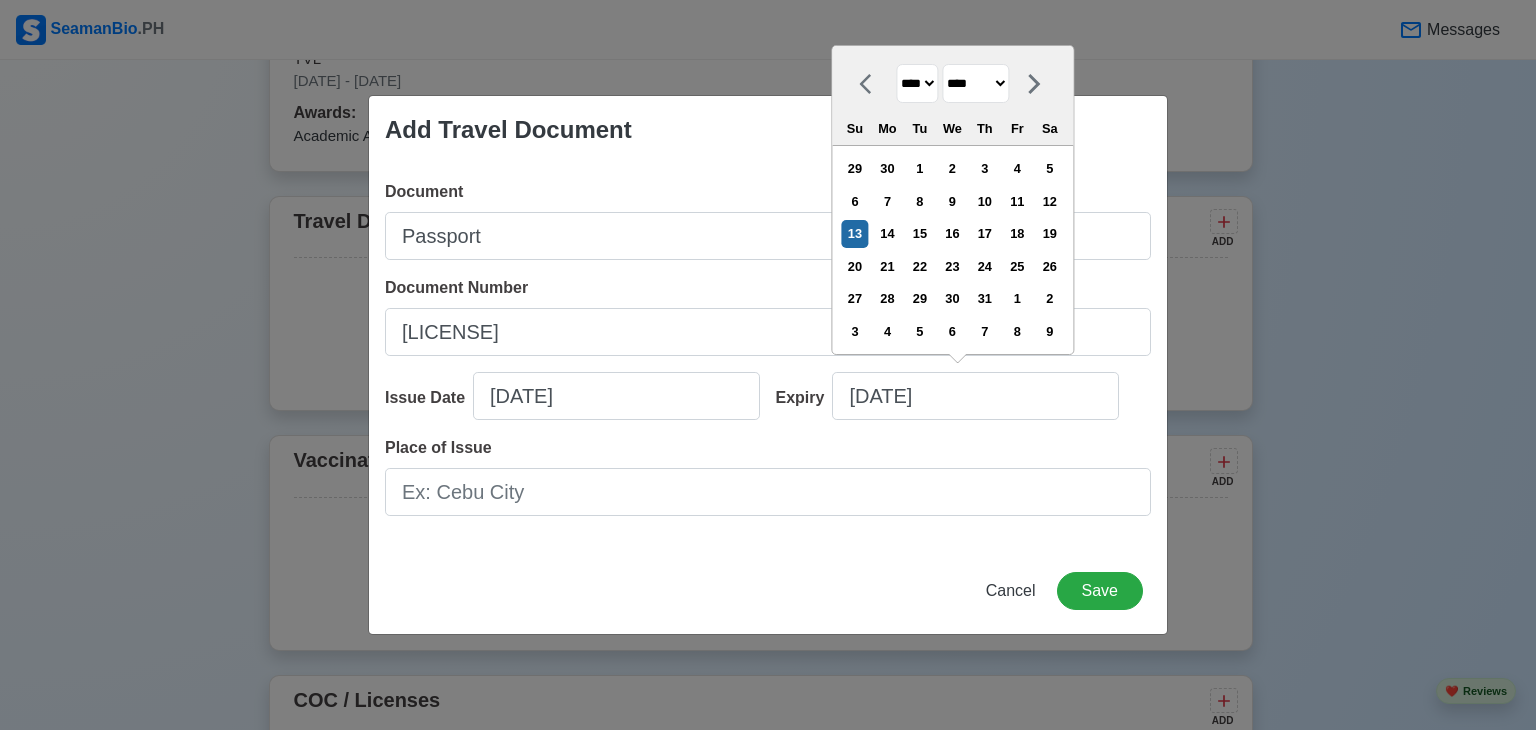 select on "****" 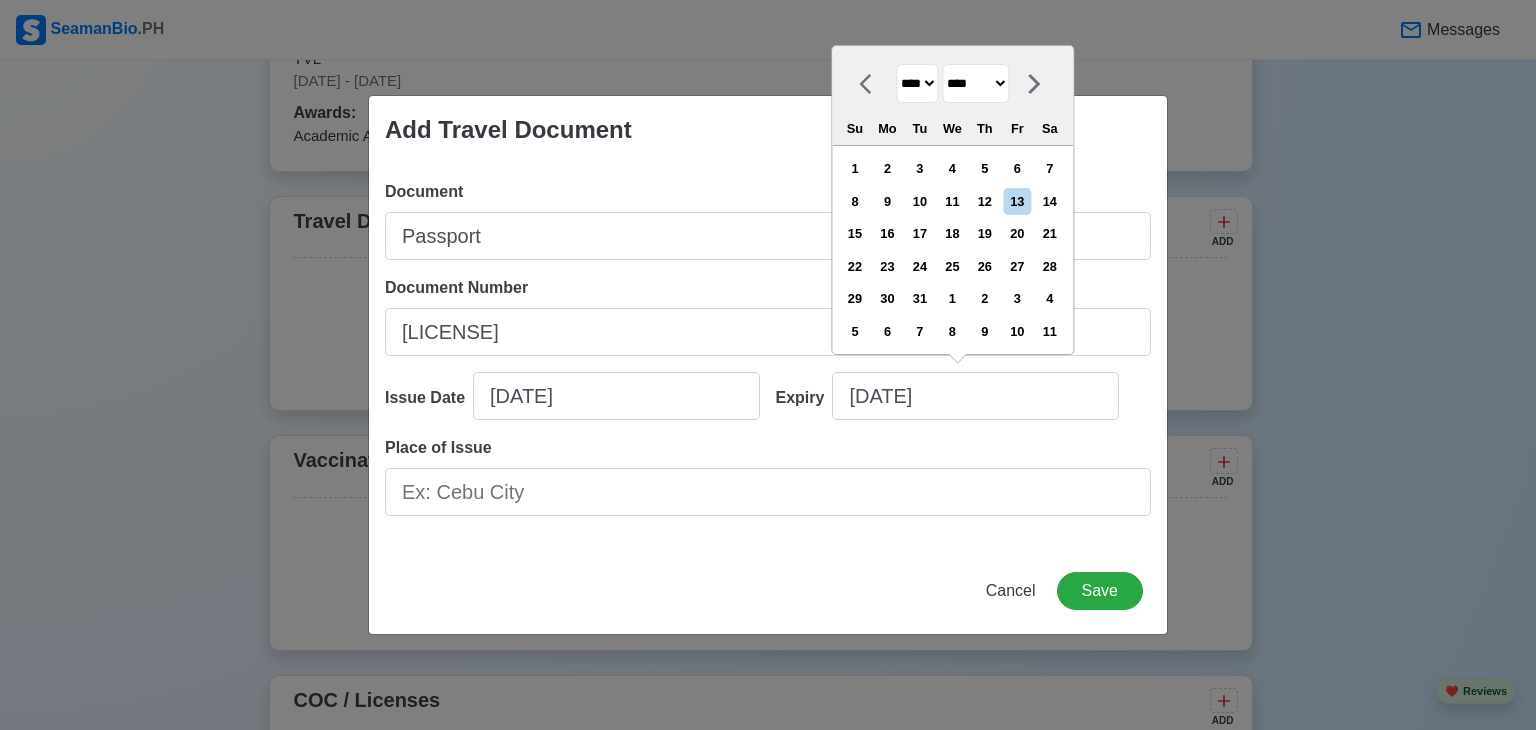 click on "******* ******** ***** ***** *** **** **** ****** ********* ******* ******** ********" at bounding box center [975, 83] 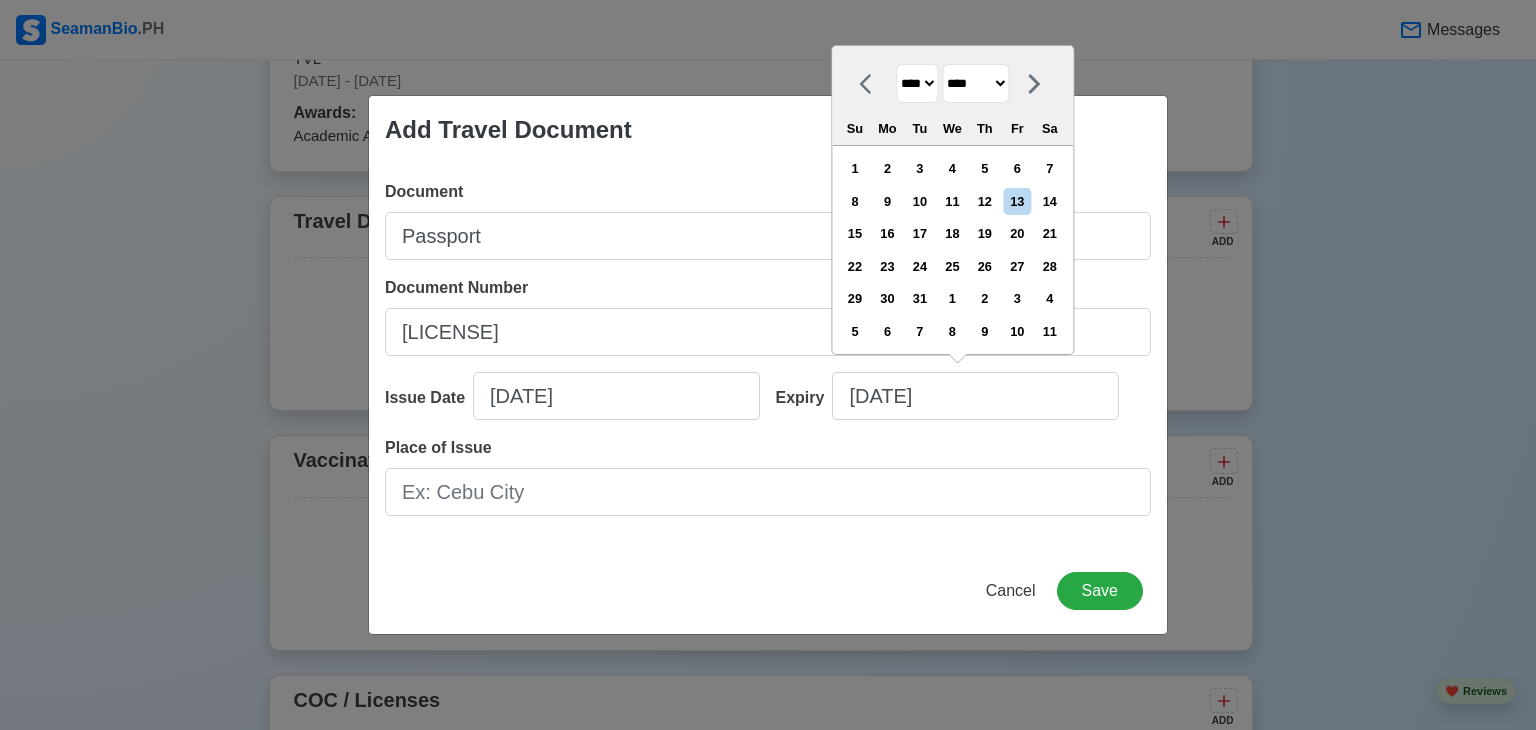 select on "***" 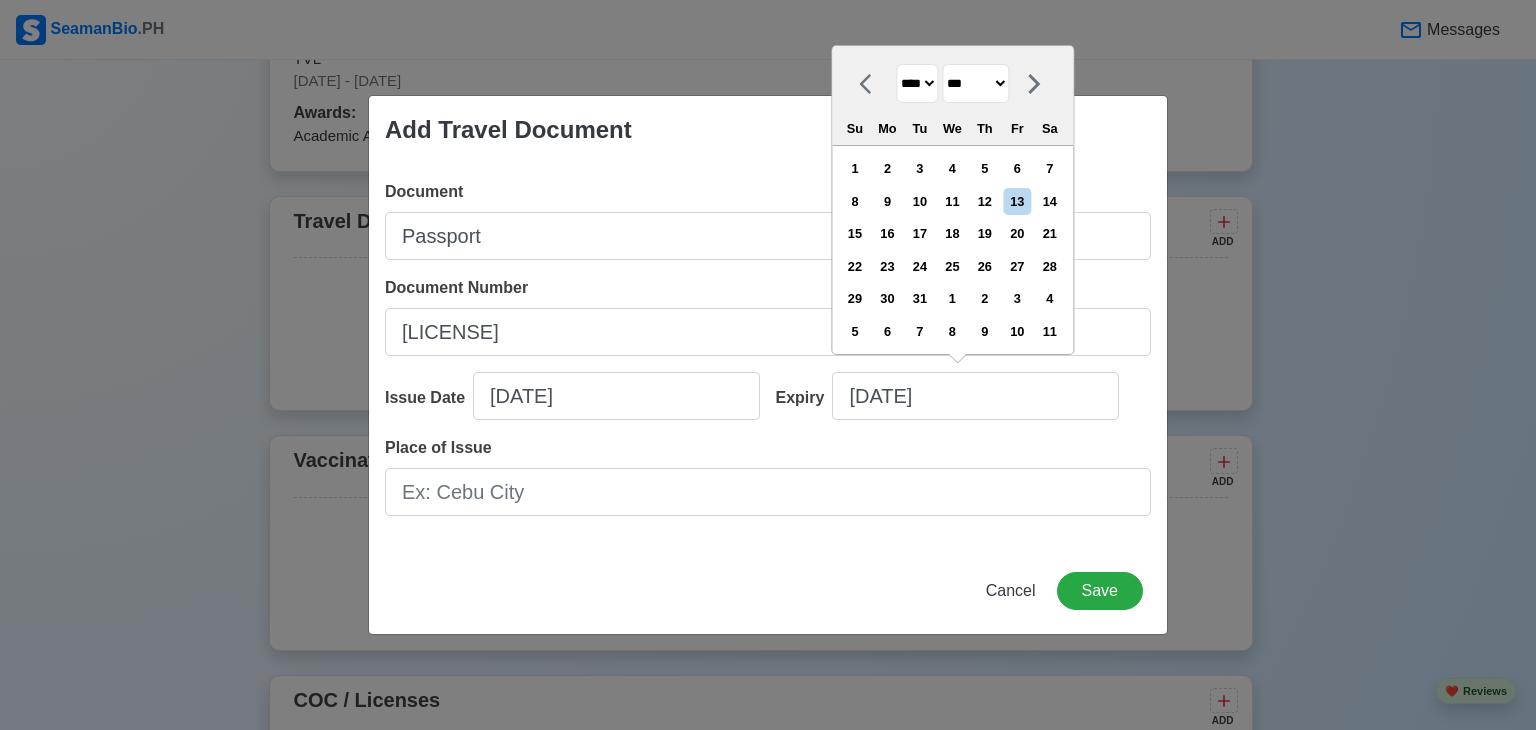 click on "******* ******** ***** ***** *** **** **** ****** ********* ******* ******** ********" at bounding box center [975, 83] 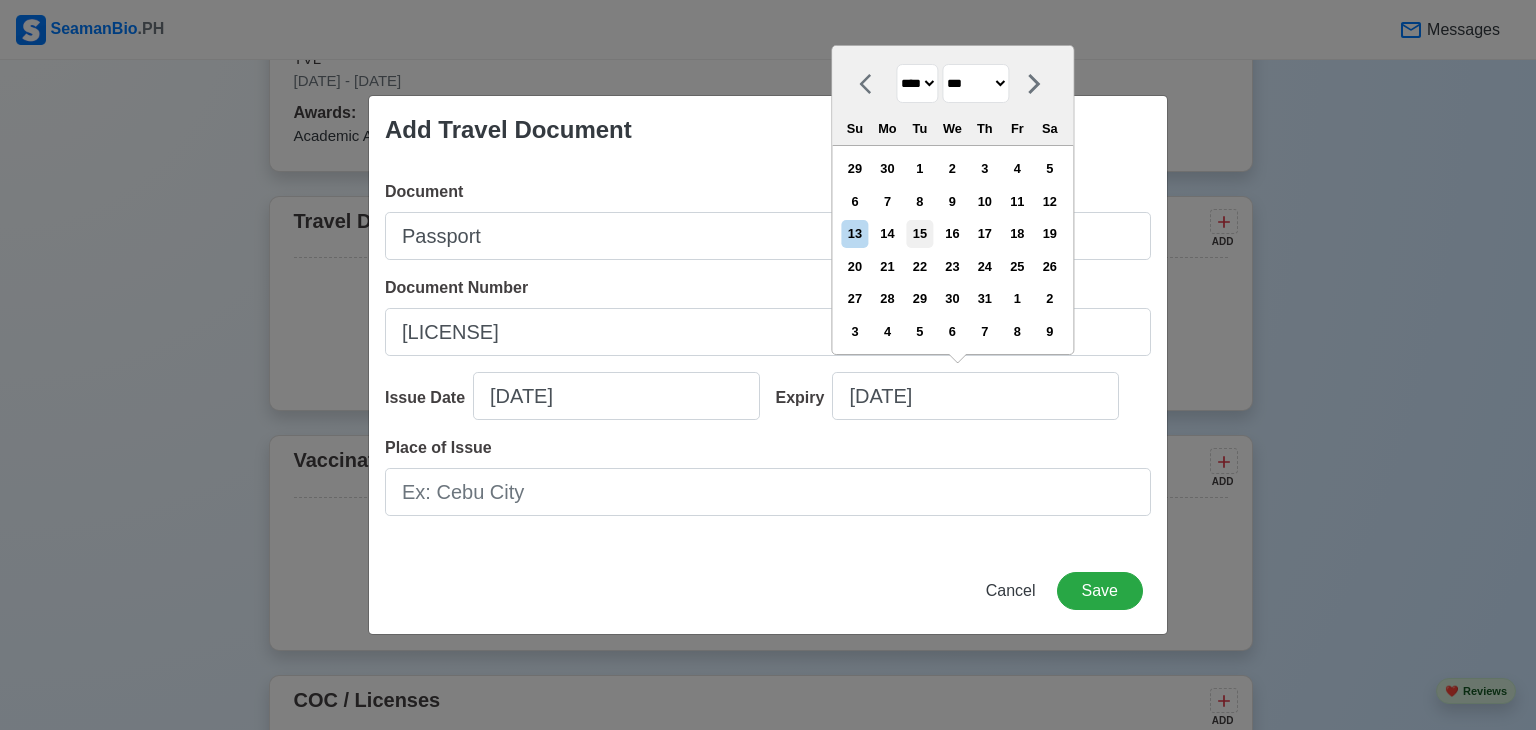 click on "15" at bounding box center [919, 233] 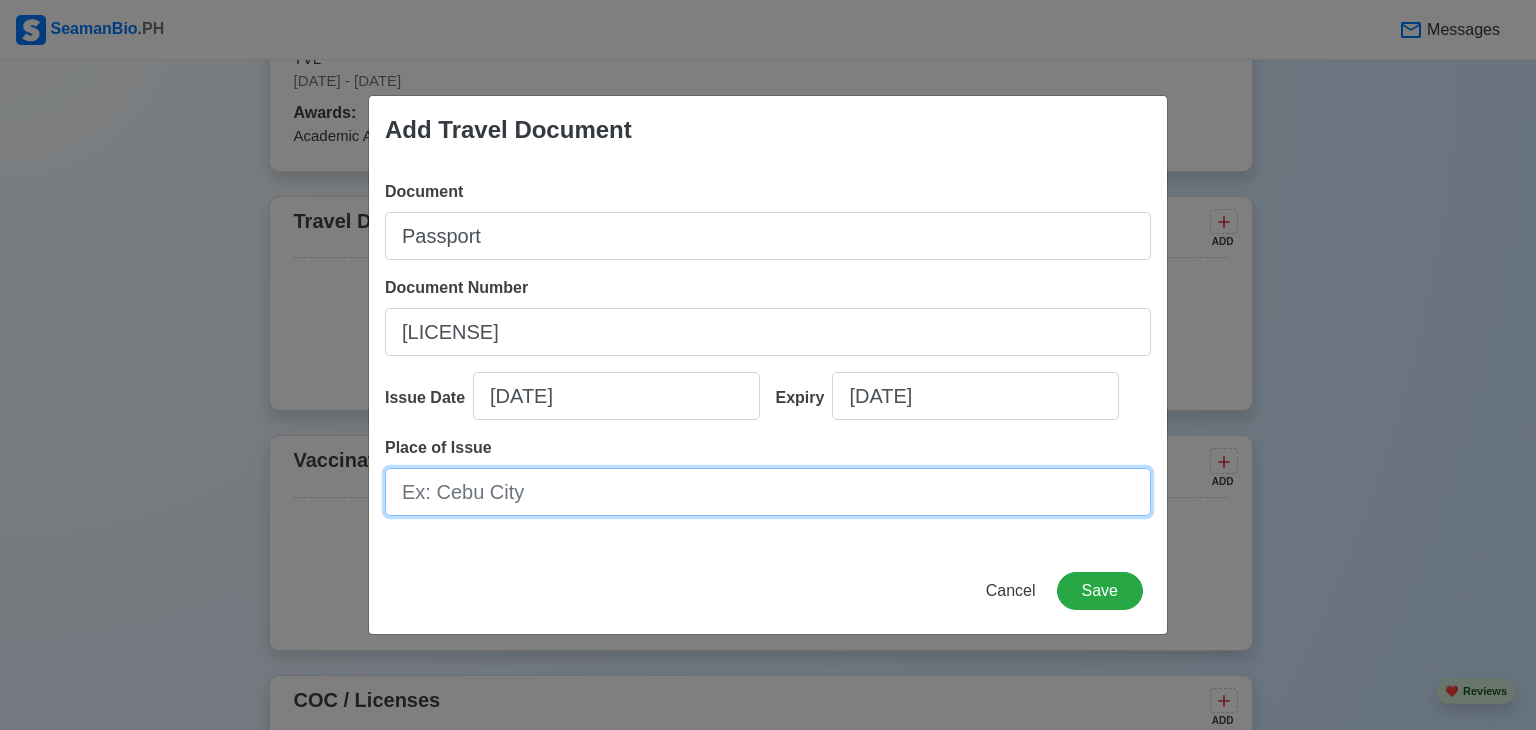 click on "Place of Issue" at bounding box center [768, 492] 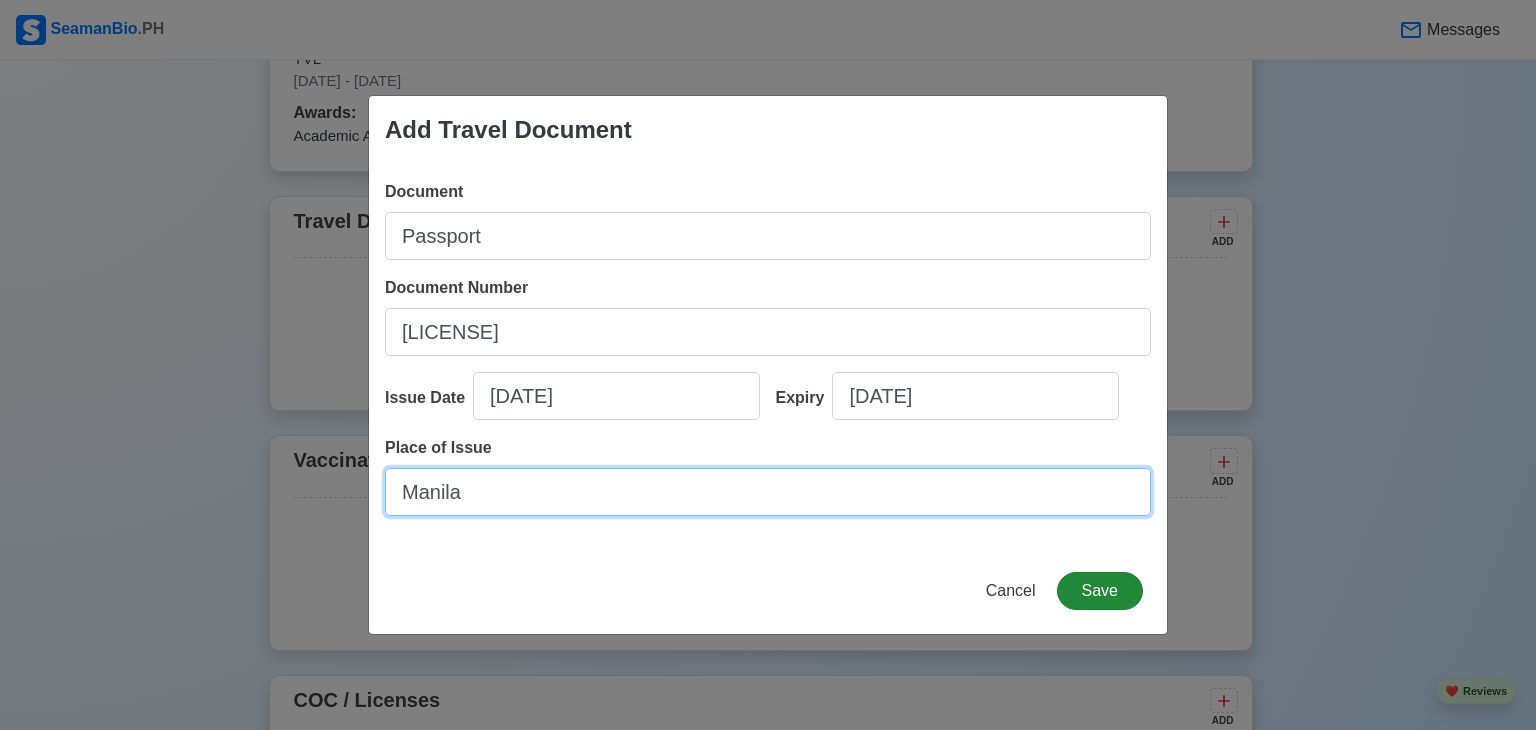 type on "Manila" 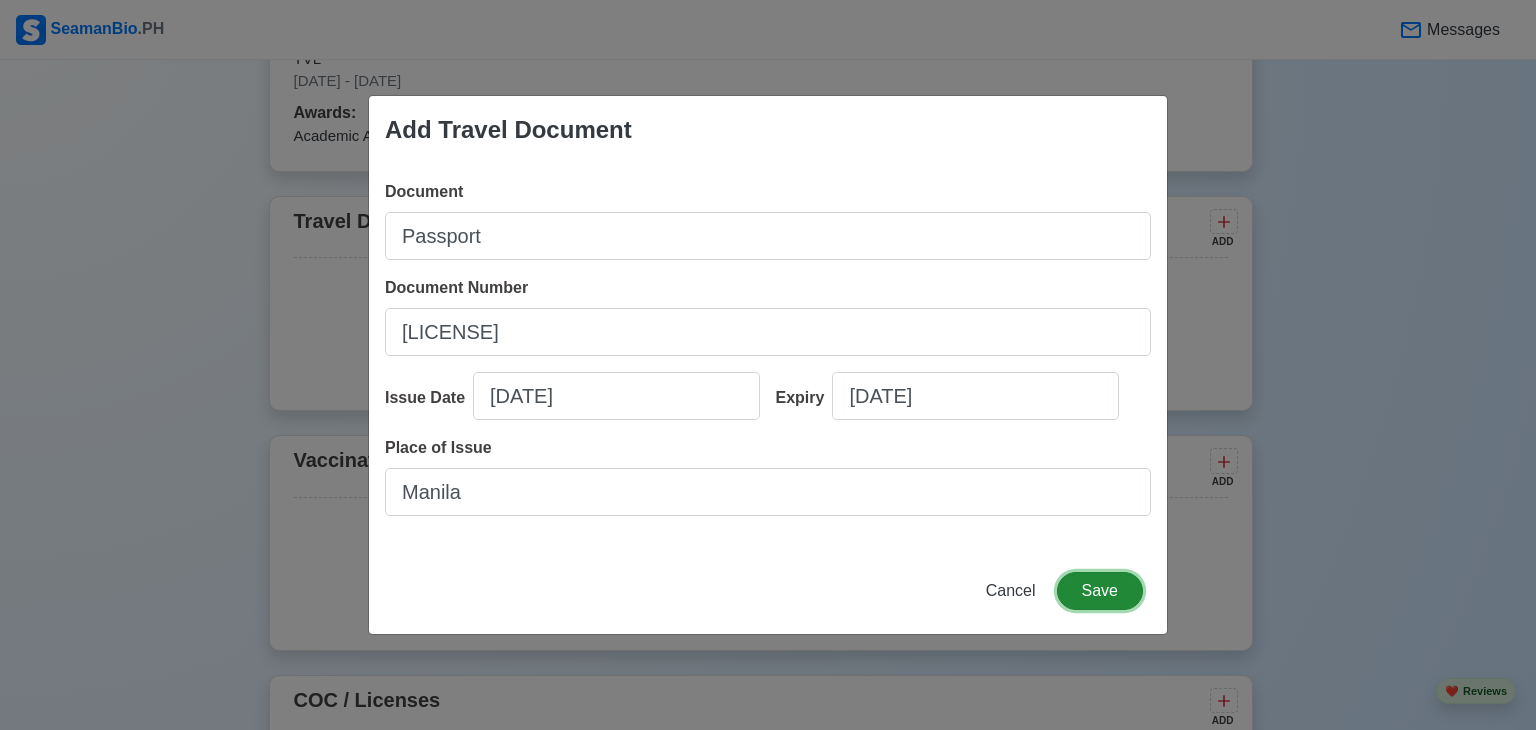click on "Save" at bounding box center (1100, 591) 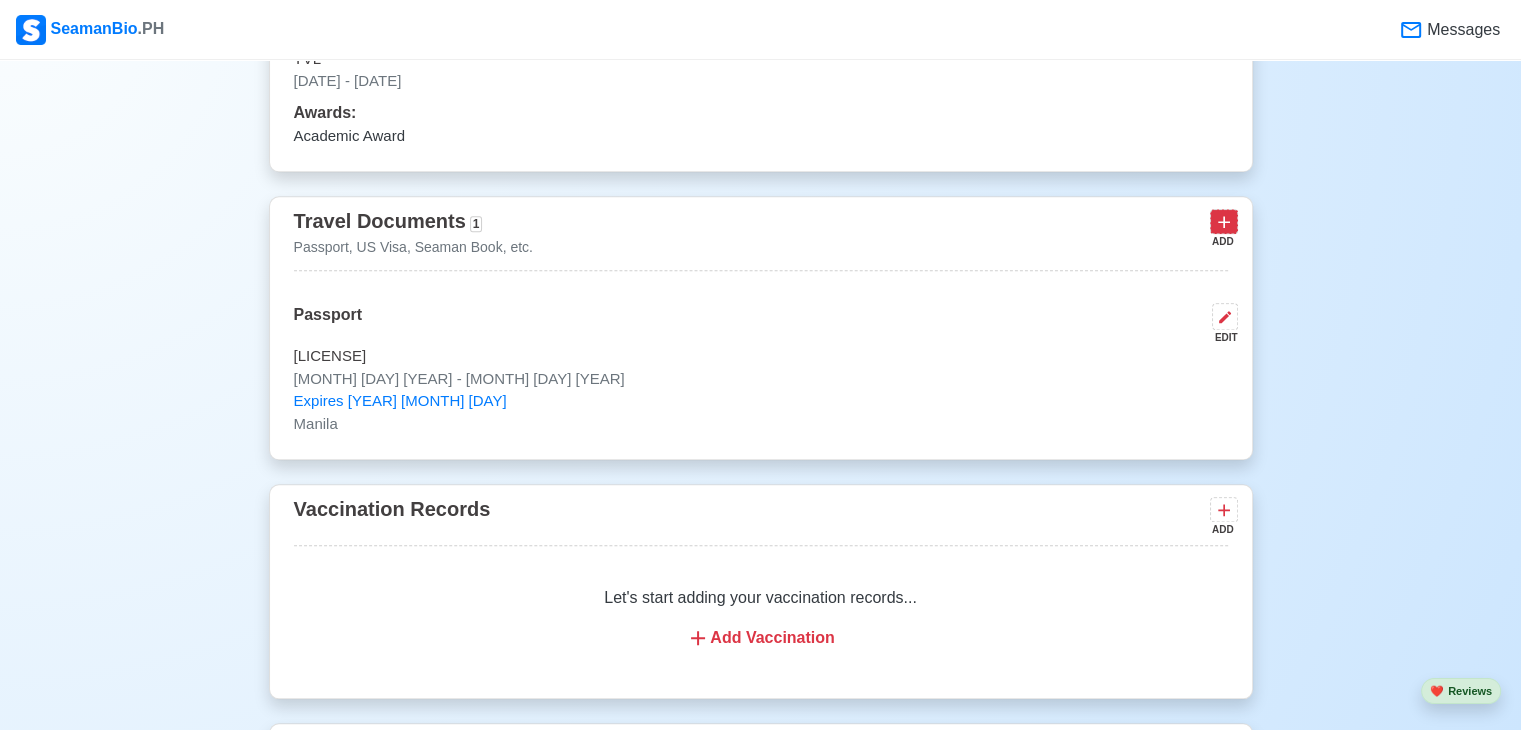 click 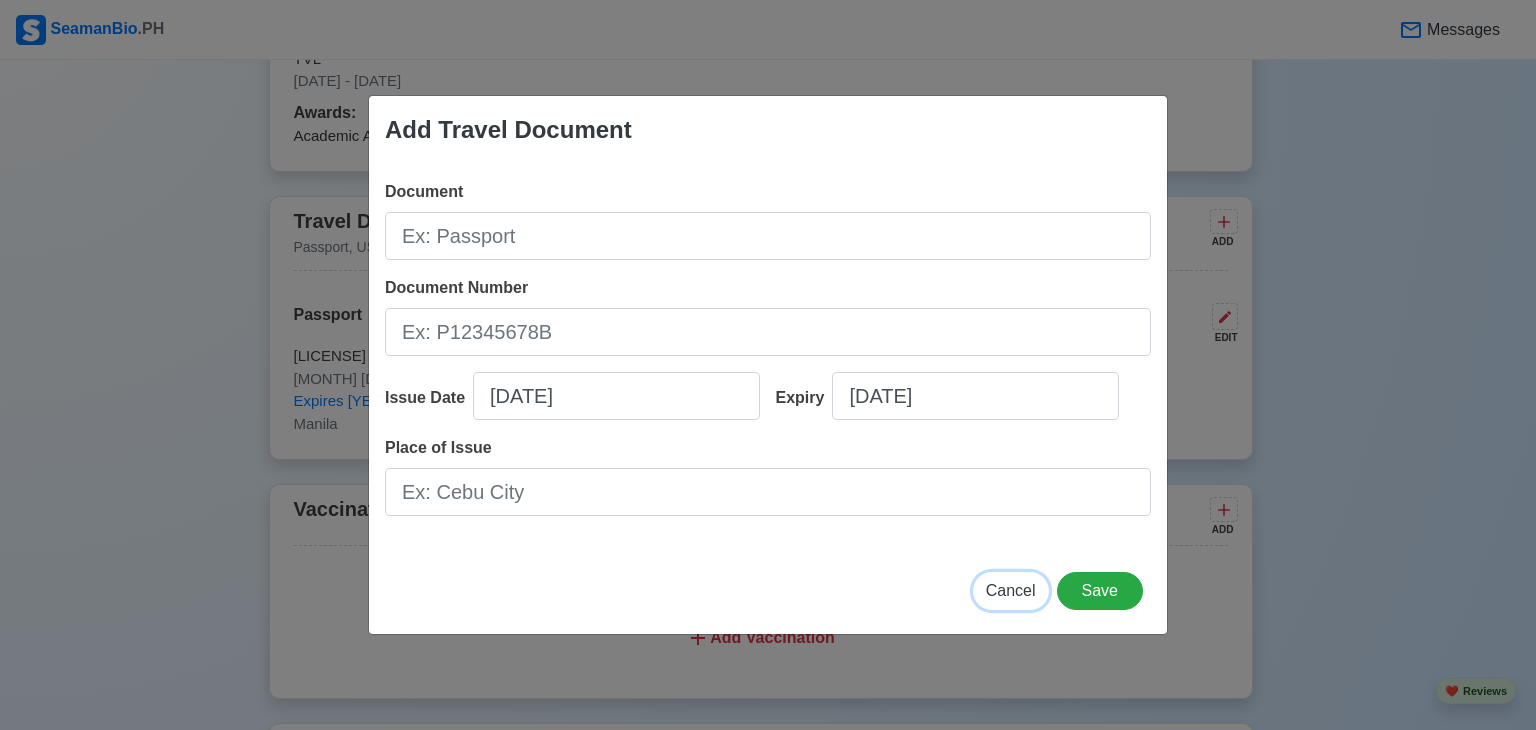 click on "Cancel" at bounding box center (1011, 590) 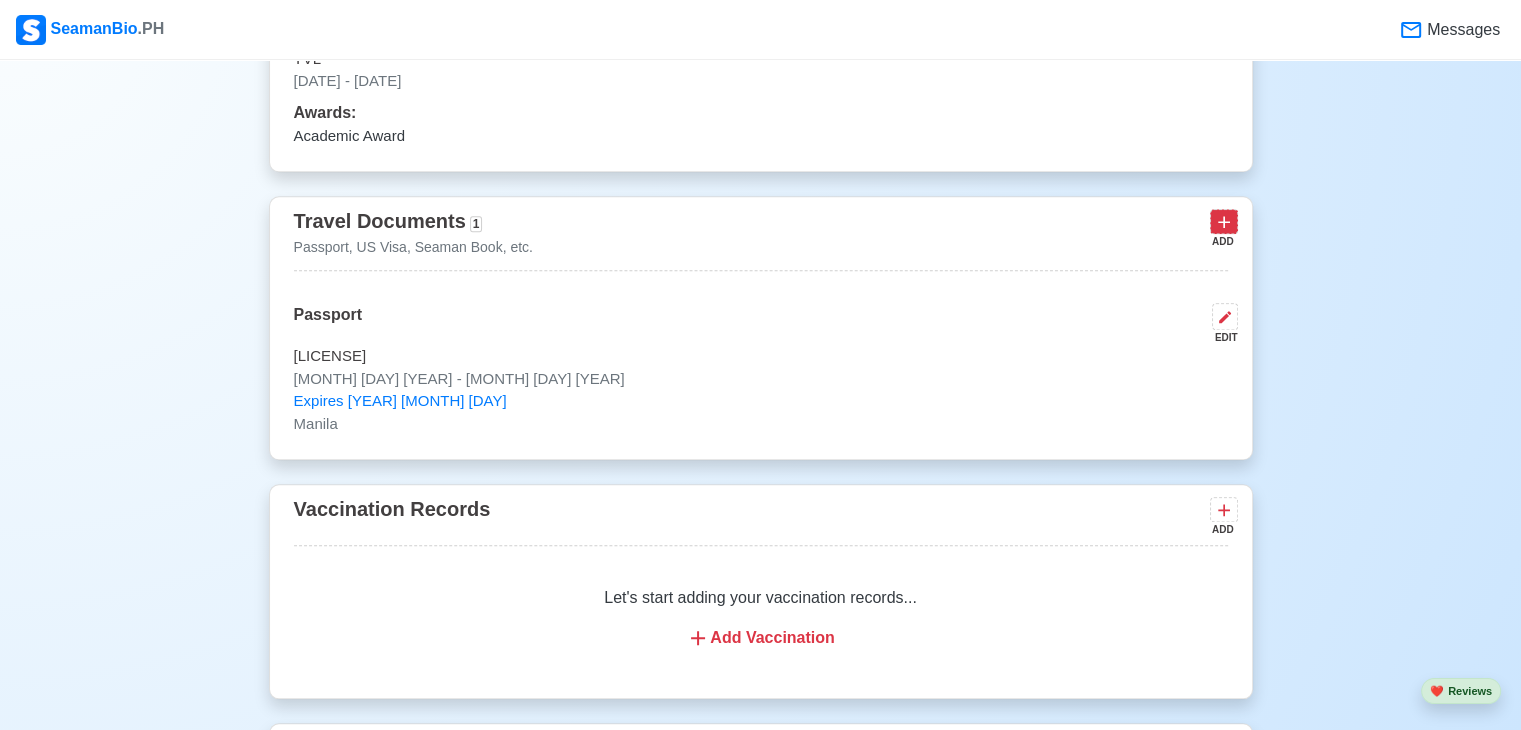 click at bounding box center (1224, 221) 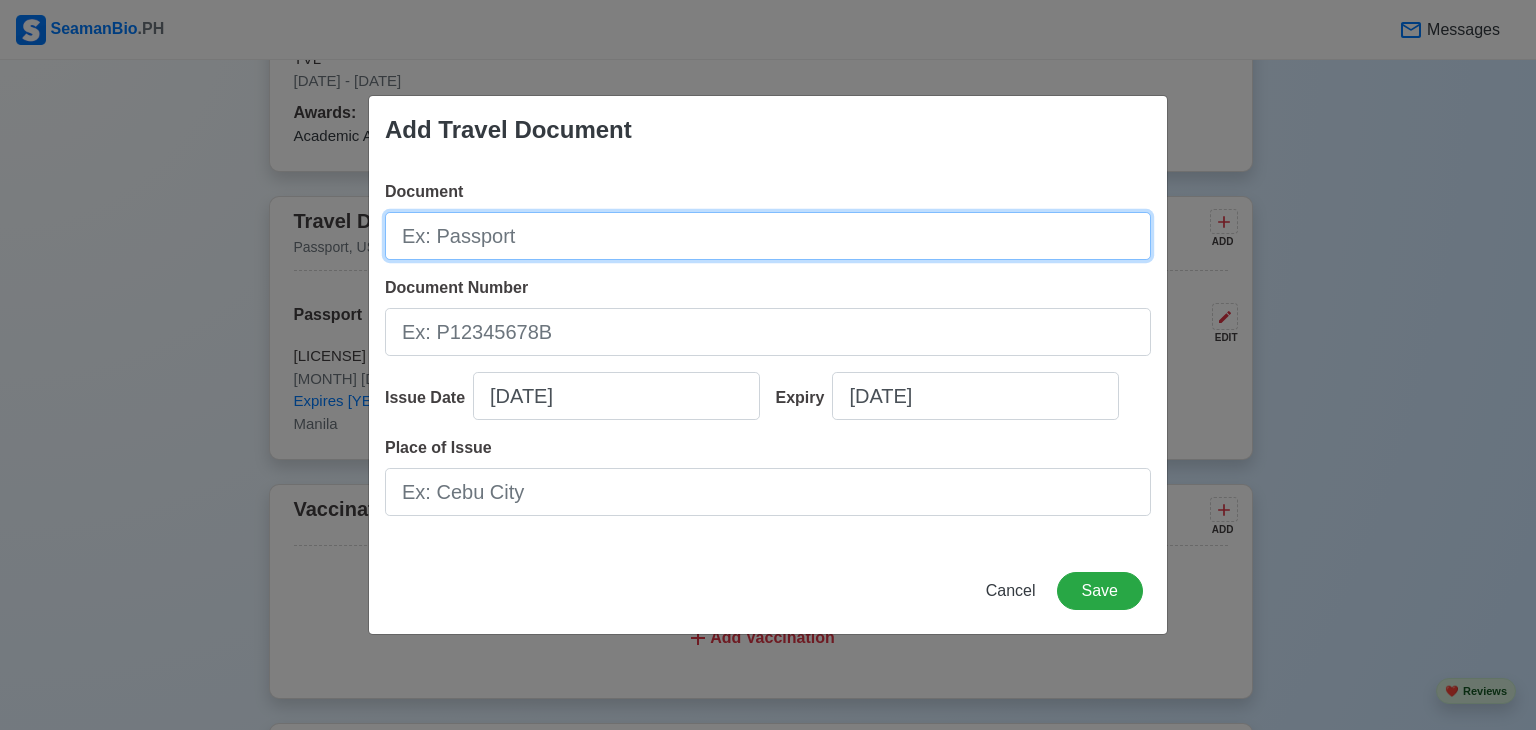 click on "Document" at bounding box center [768, 236] 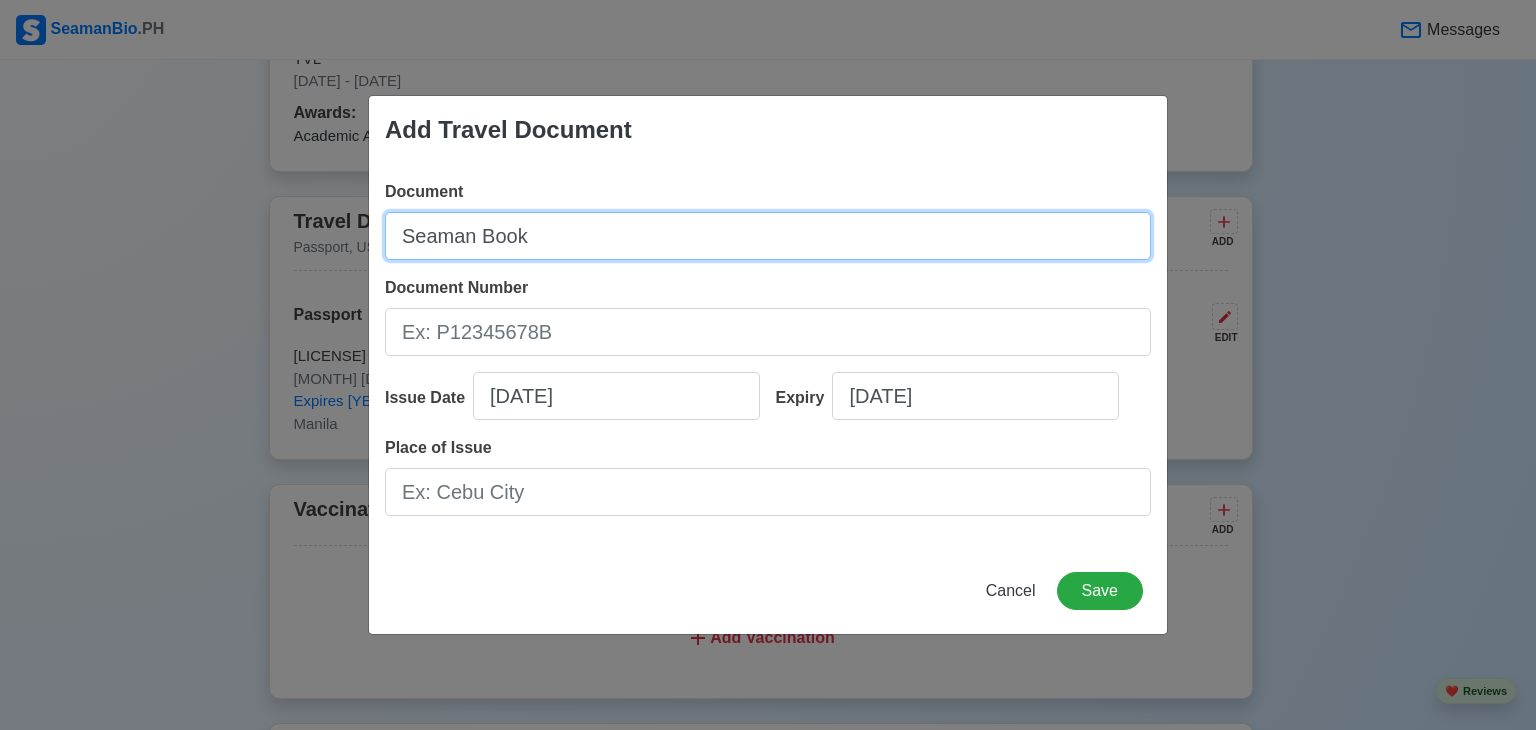 type on "Seaman Book" 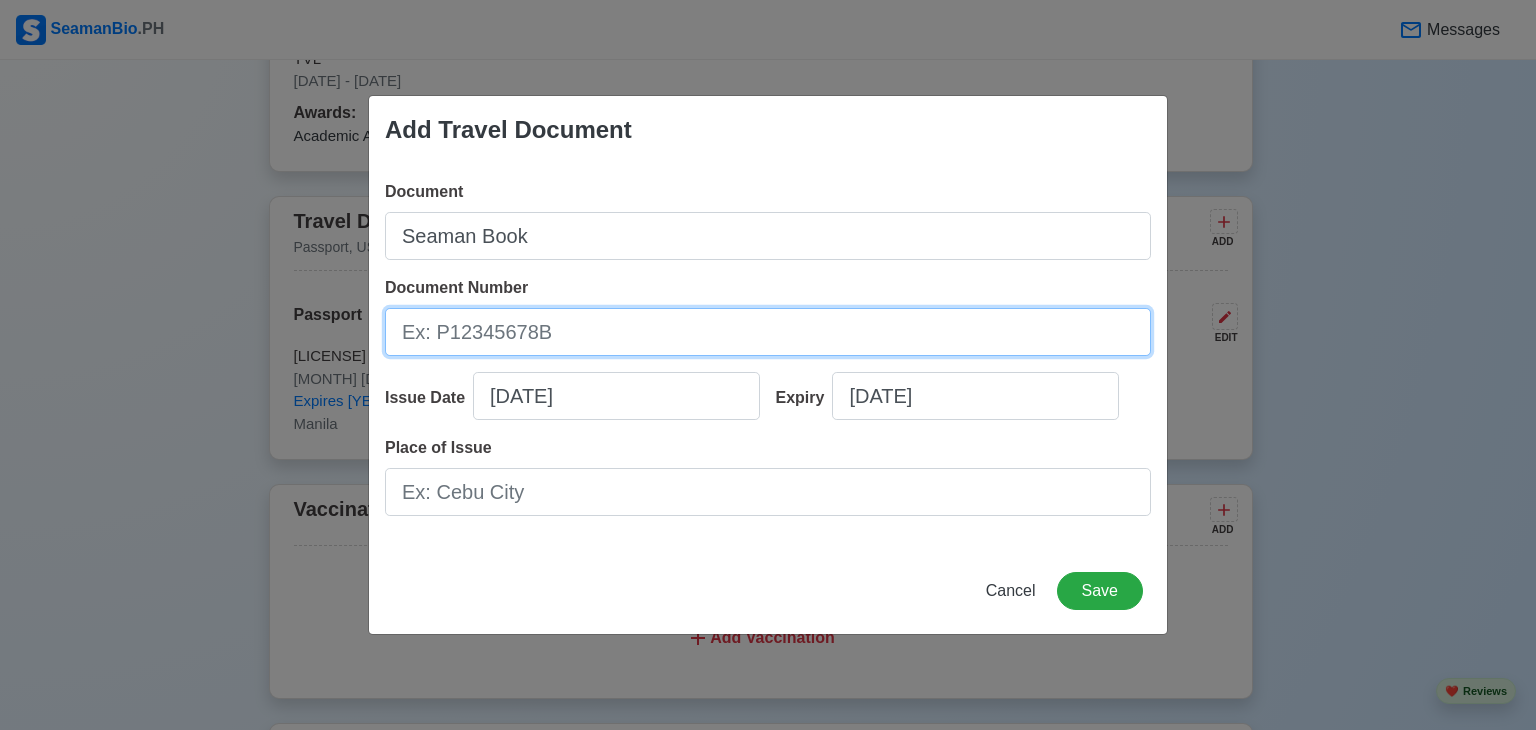 click on "Document Number" at bounding box center [768, 332] 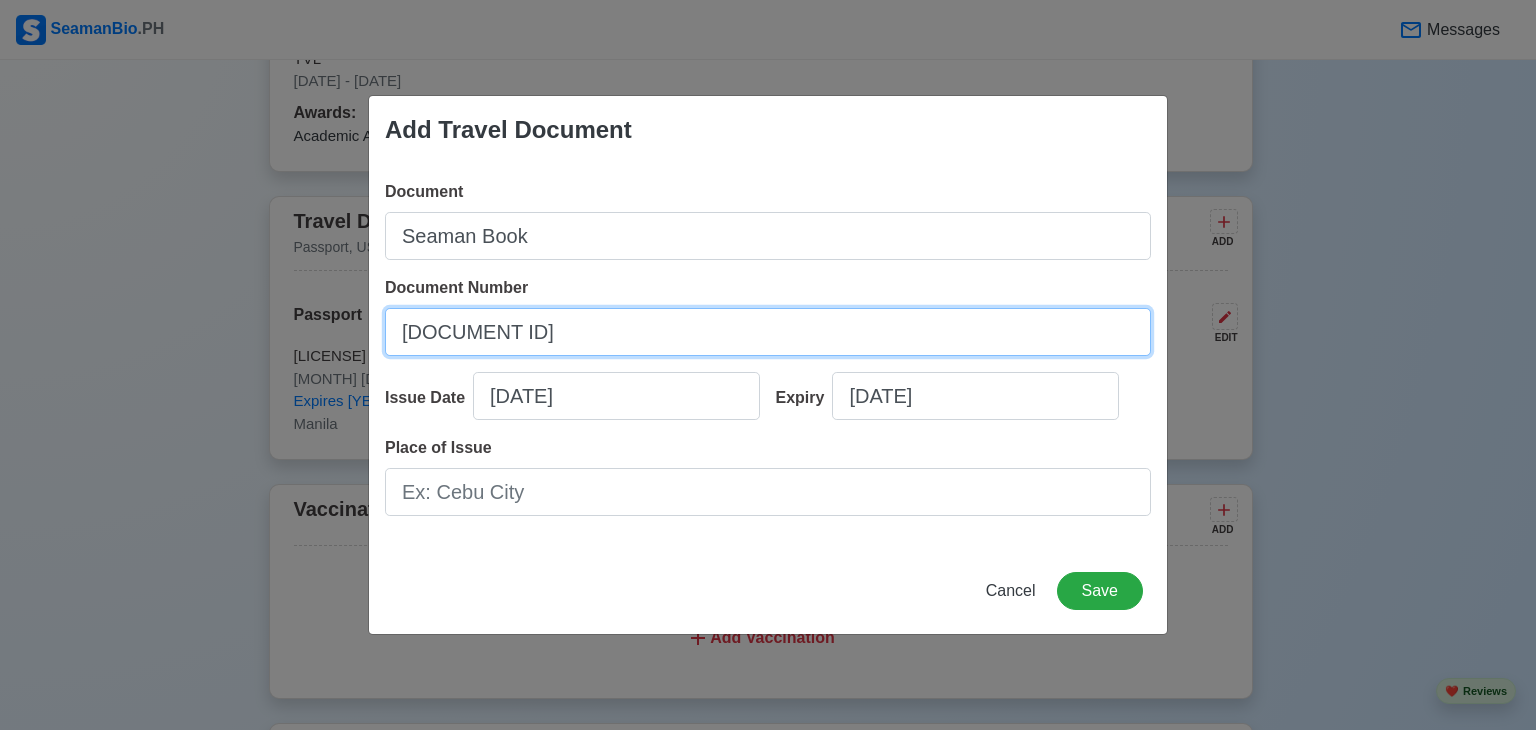 type on "[NUMBER]" 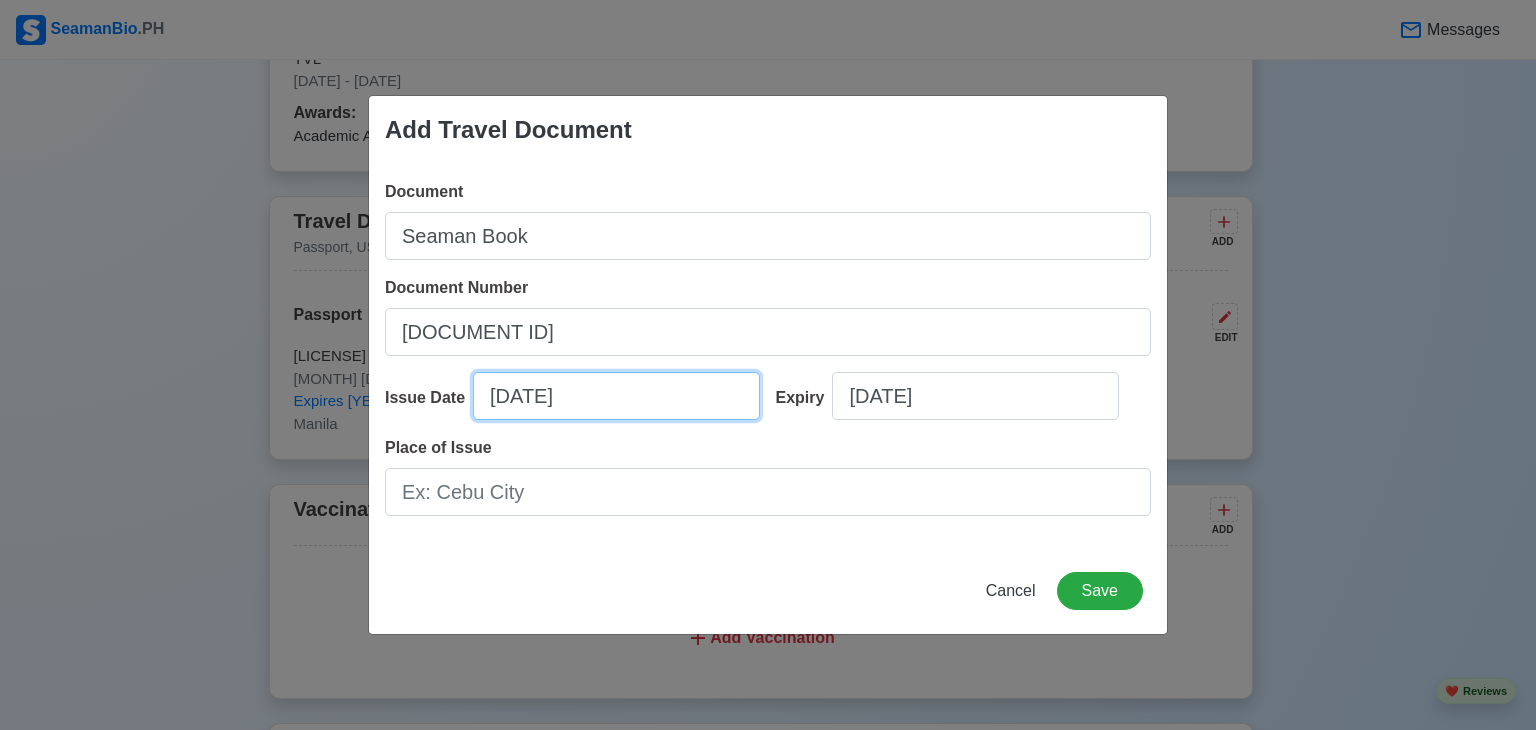 select on "****" 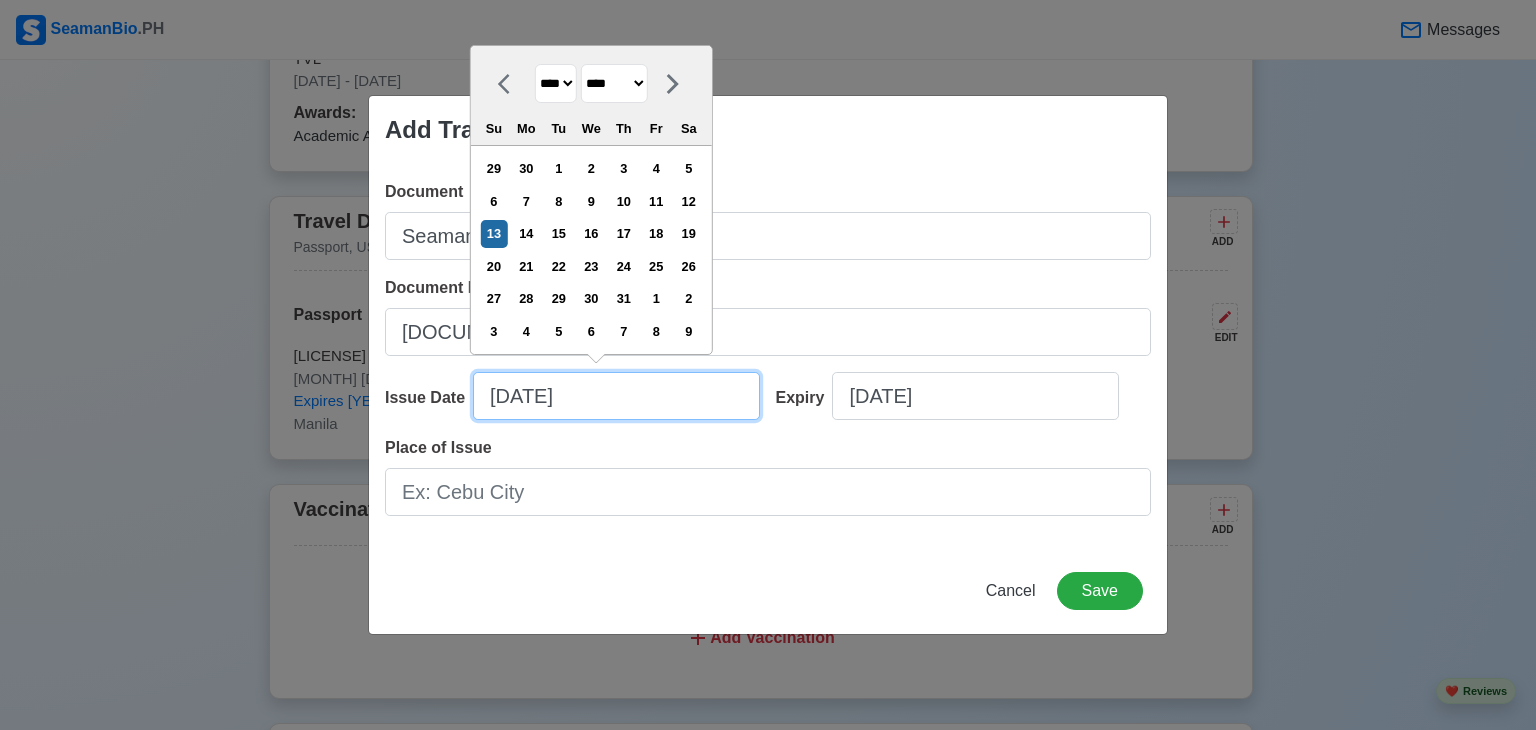 click on "[DATE]" at bounding box center [616, 396] 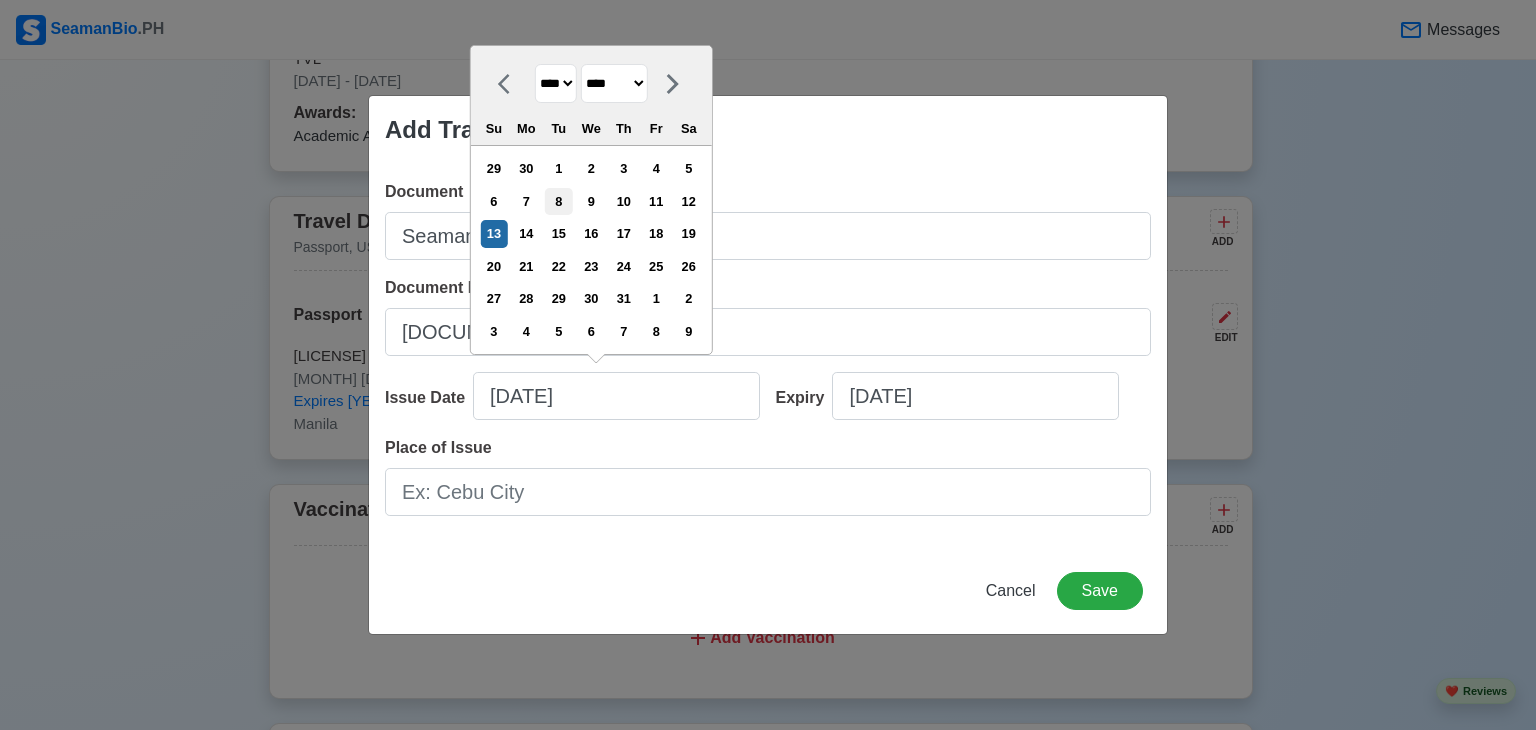 click on "8" at bounding box center [558, 201] 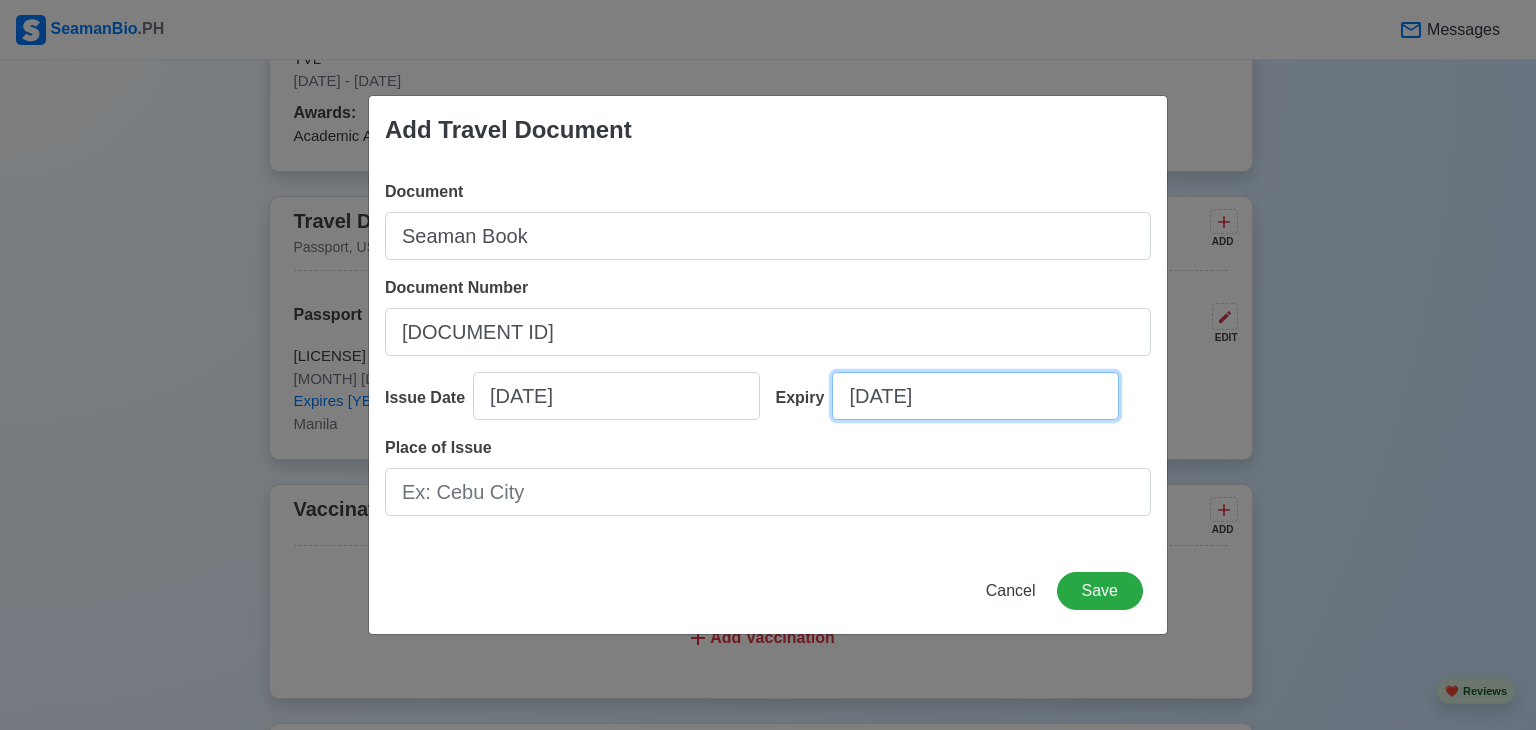 select on "****" 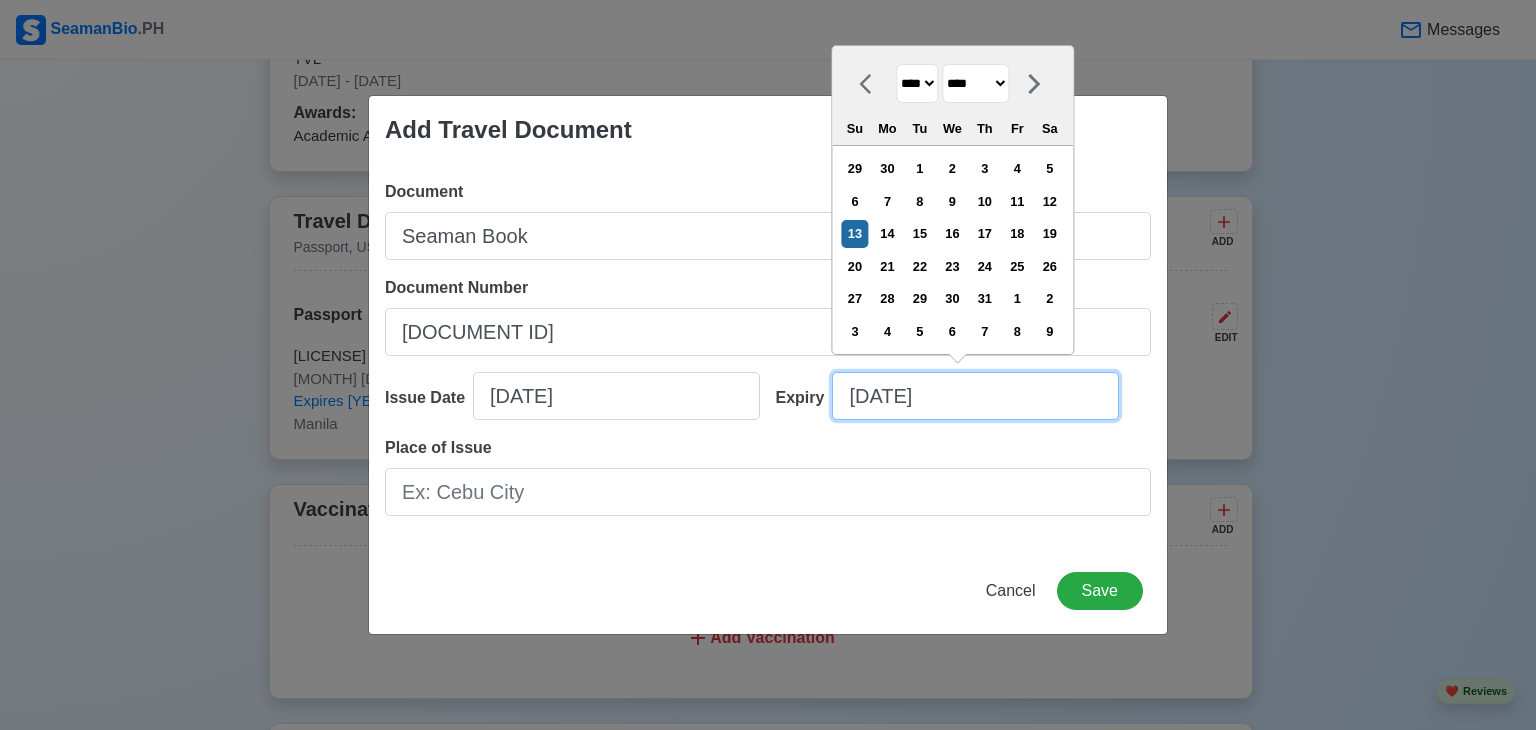 click on "[DATE]" at bounding box center [975, 396] 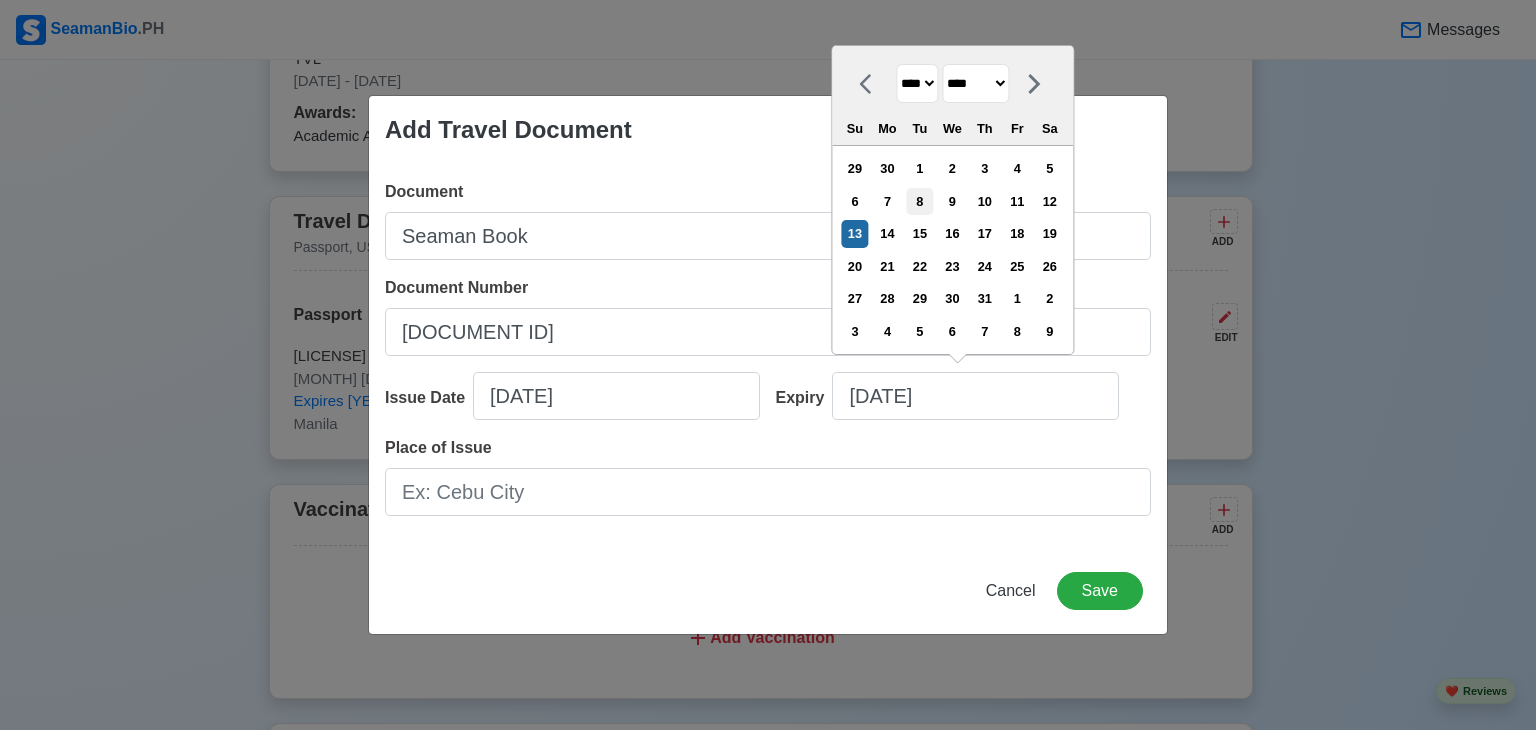 click on "8" at bounding box center (919, 201) 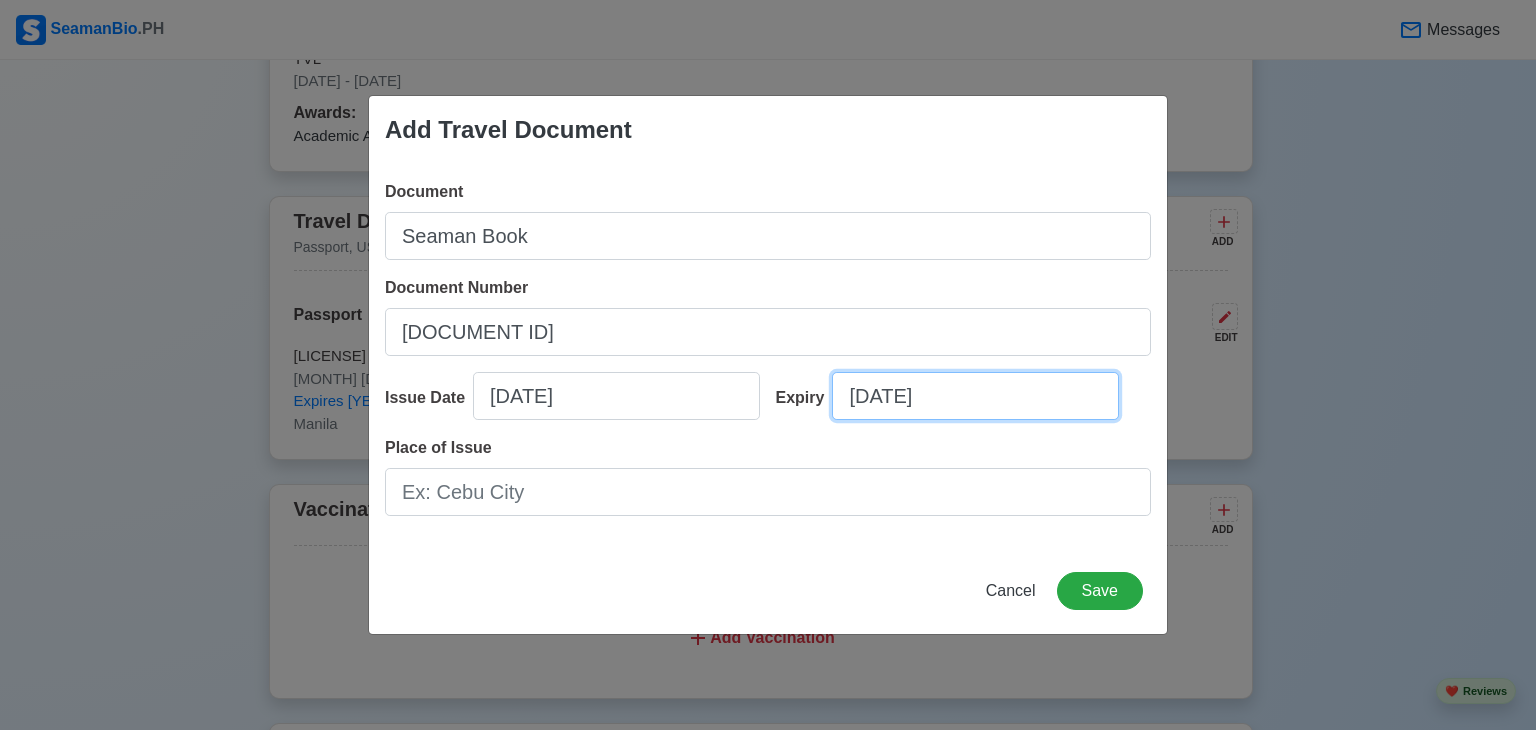 click on "07/08/2025" at bounding box center (975, 396) 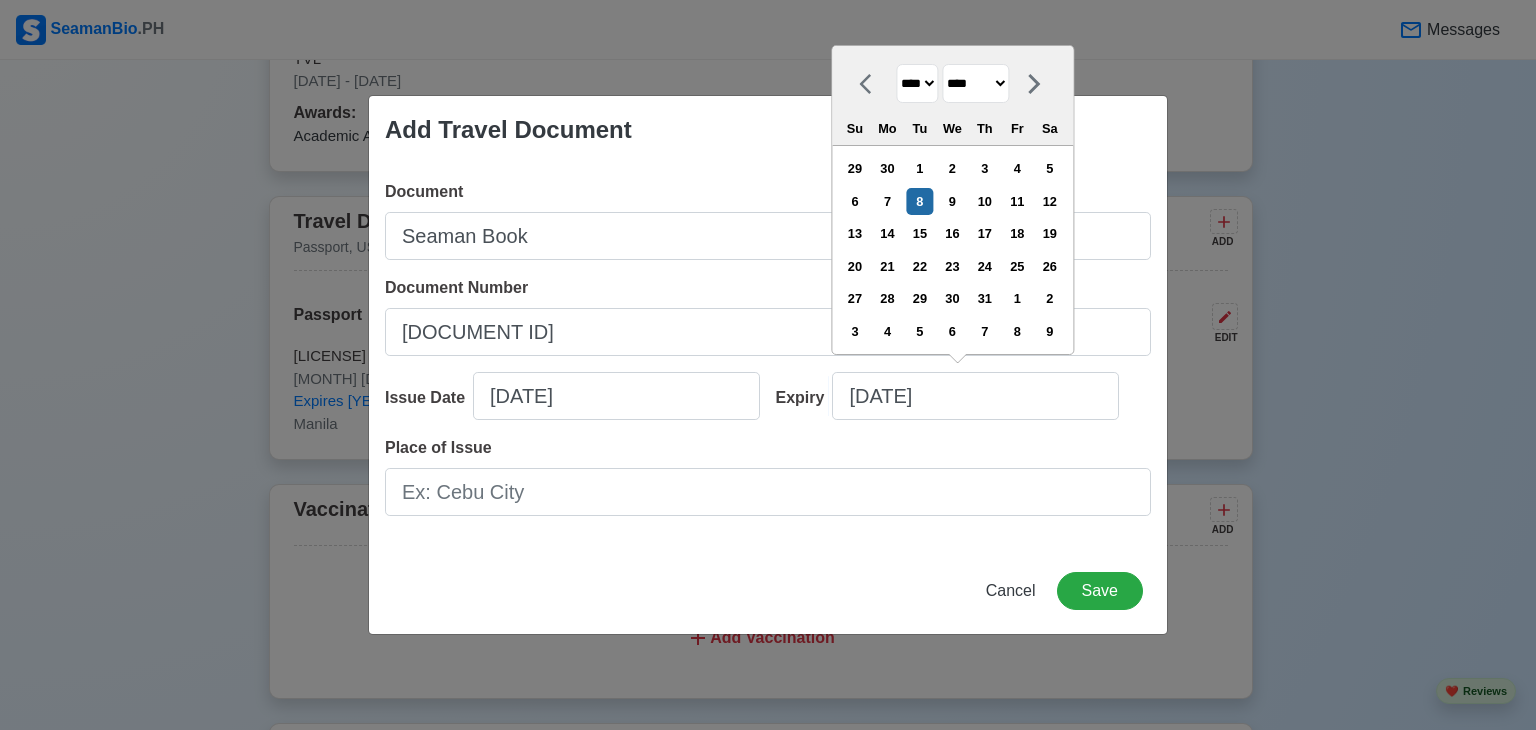 click on "**** **** **** **** **** **** **** **** **** **** **** **** **** **** **** **** **** **** **** **** **** **** **** **** **** **** **** **** **** **** **** **** **** **** **** **** **** **** **** **** **** **** **** **** **** **** **** **** **** **** **** **** **** **** **** **** **** **** **** **** **** **** **** **** **** **** **** **** **** **** **** **** **** **** **** **** **** **** **** **** **** **** **** **** **** **** **** **** **** **** **** **** **** **** **** **** **** **** **** **** **** **** **** **** **** **** **** **** **** **** **** **** **** **** **** **** **** **** **** **** ****" at bounding box center (917, 83) 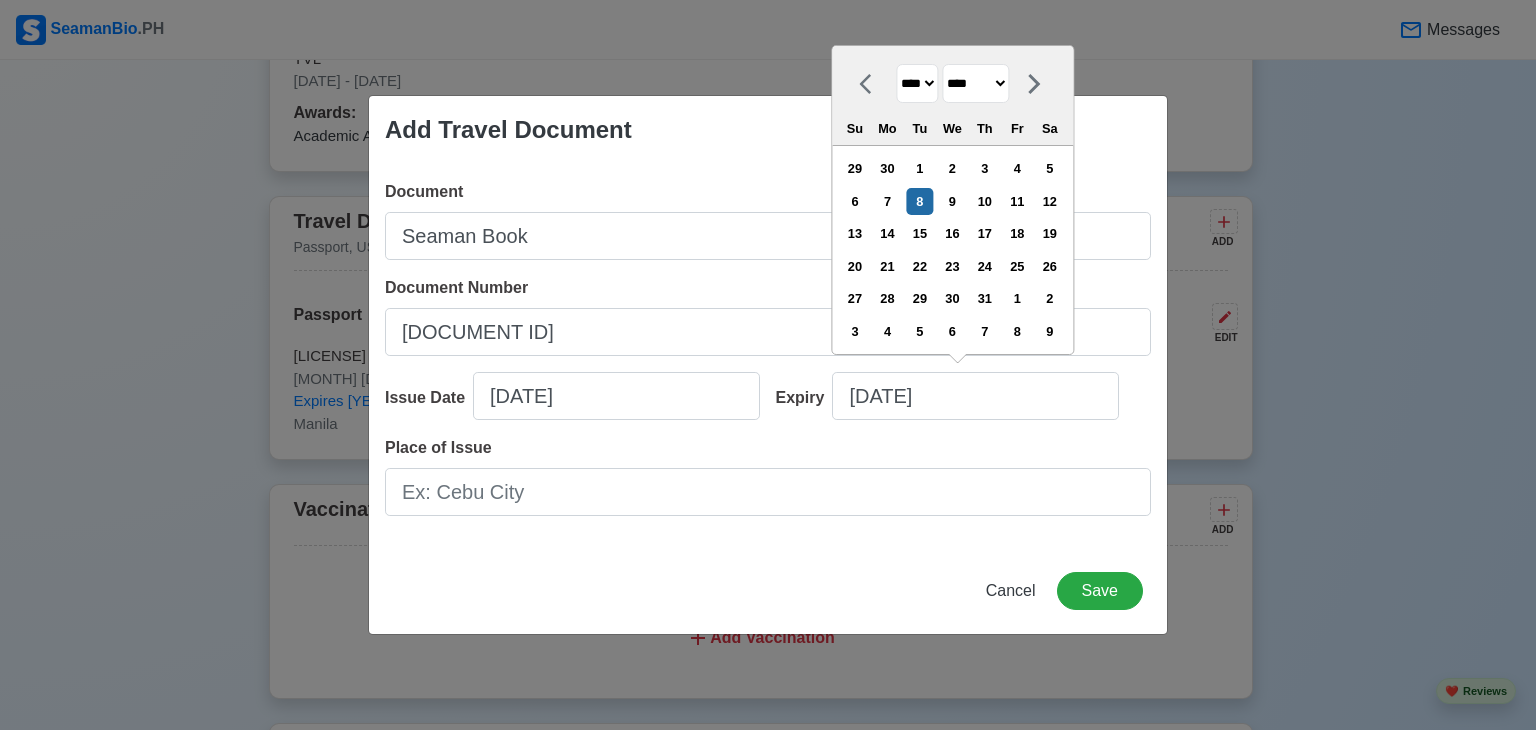 select on "****" 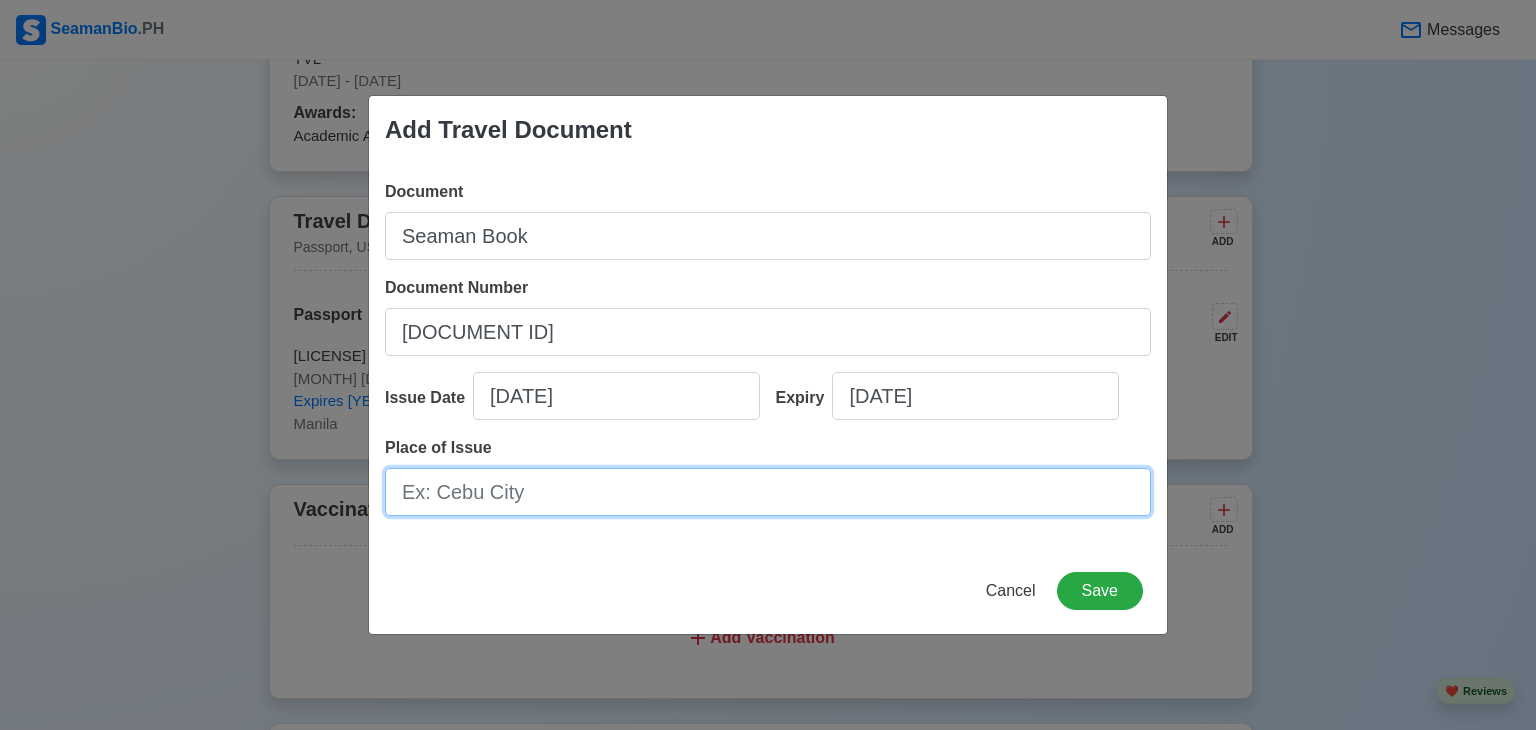 click on "Place of Issue" at bounding box center [768, 492] 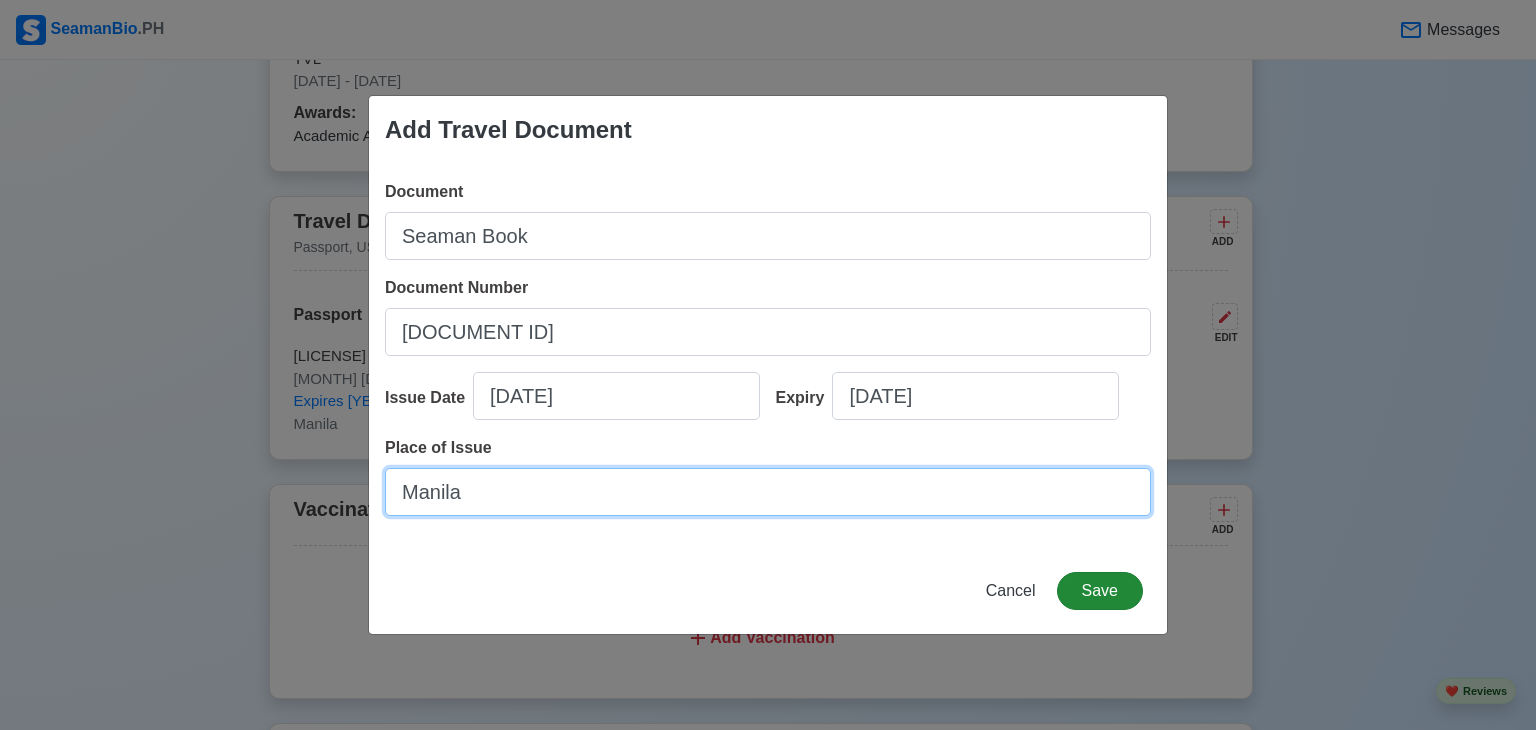 type on "Manila" 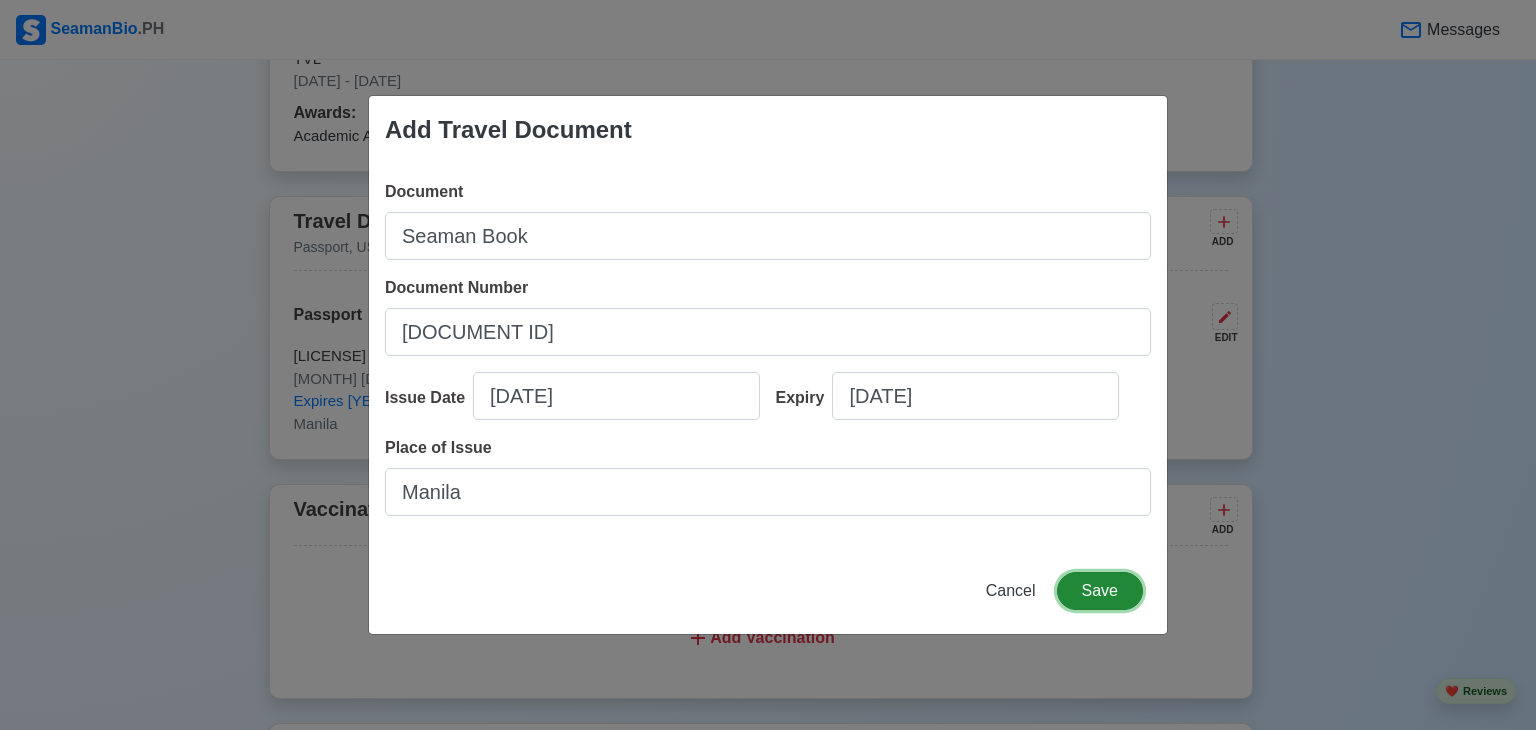 click on "Save" at bounding box center (1100, 591) 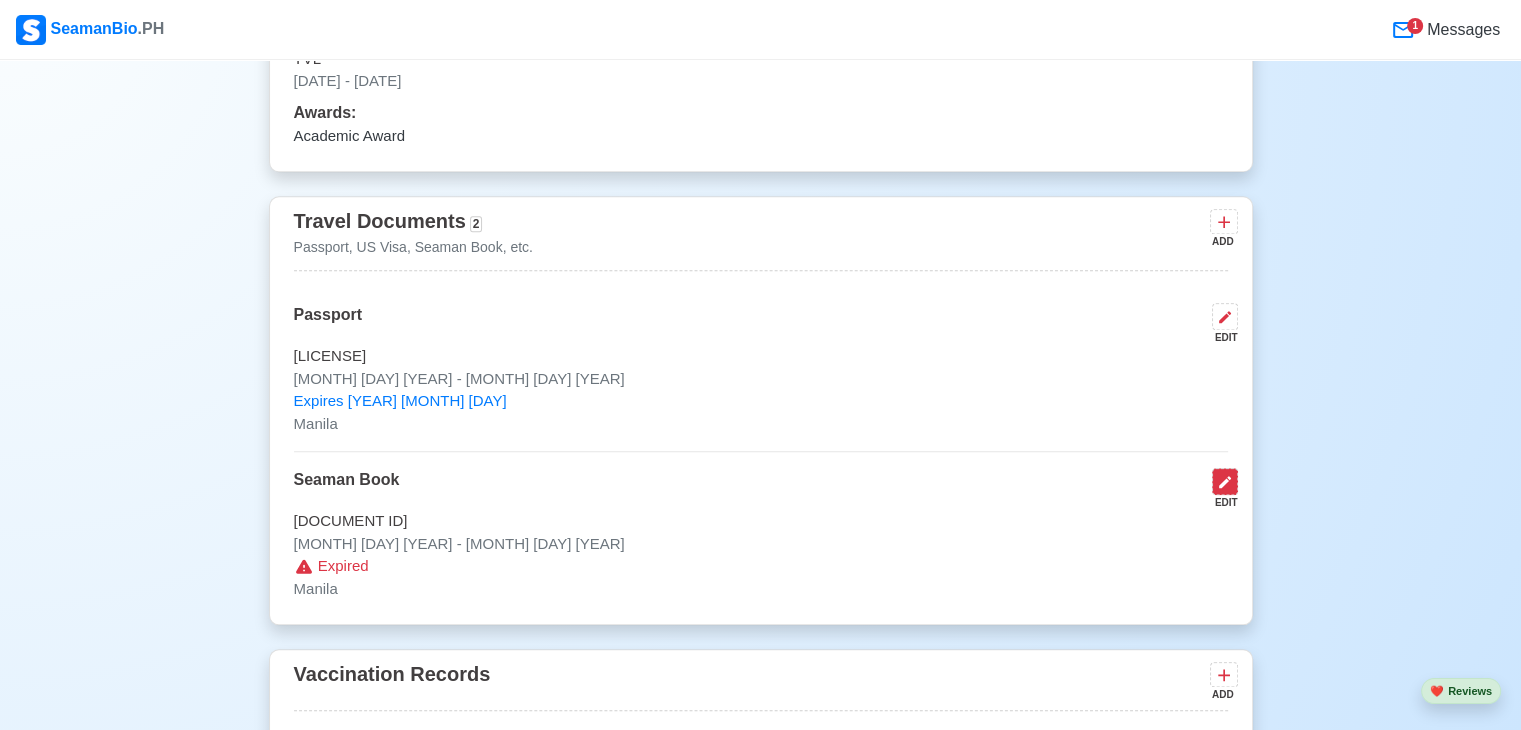 click 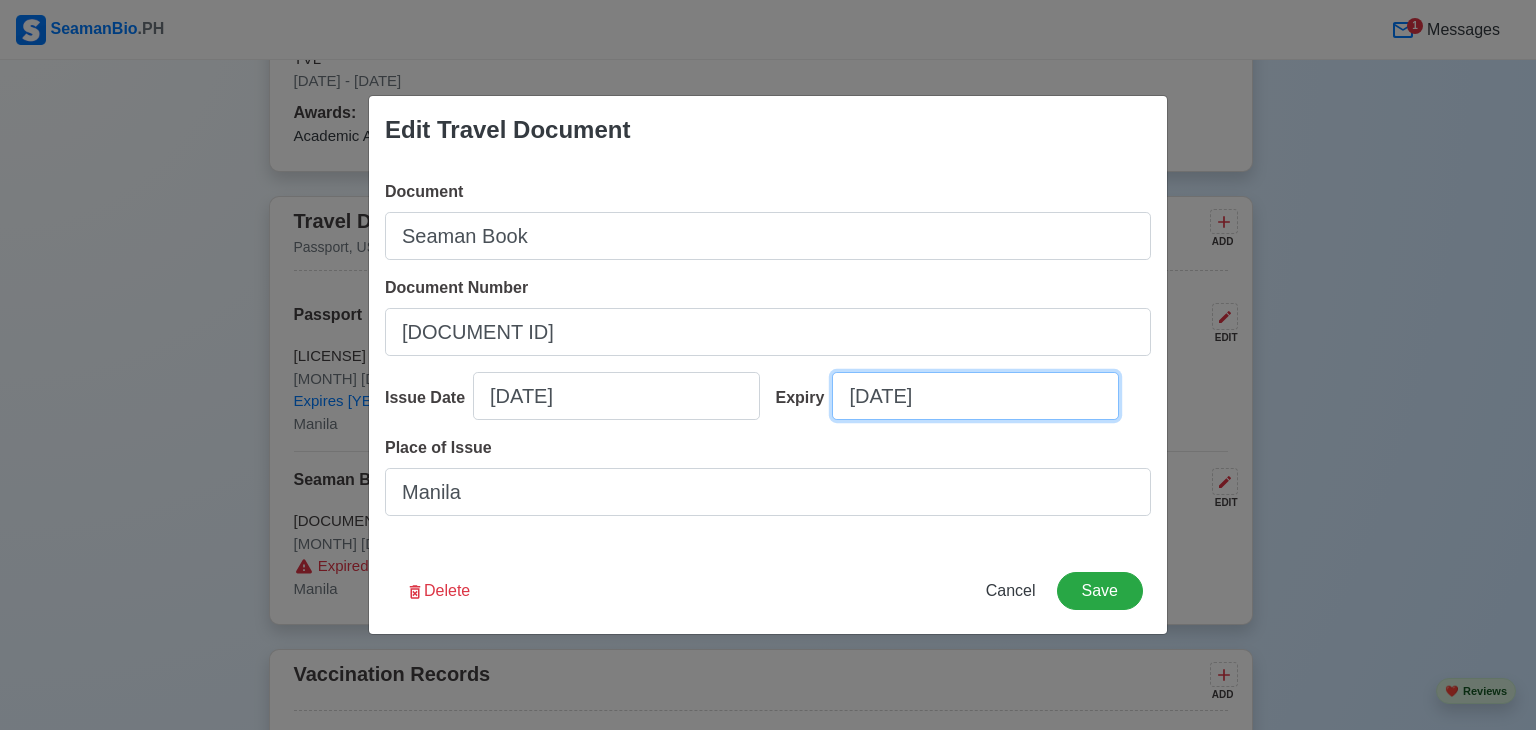 select on "****" 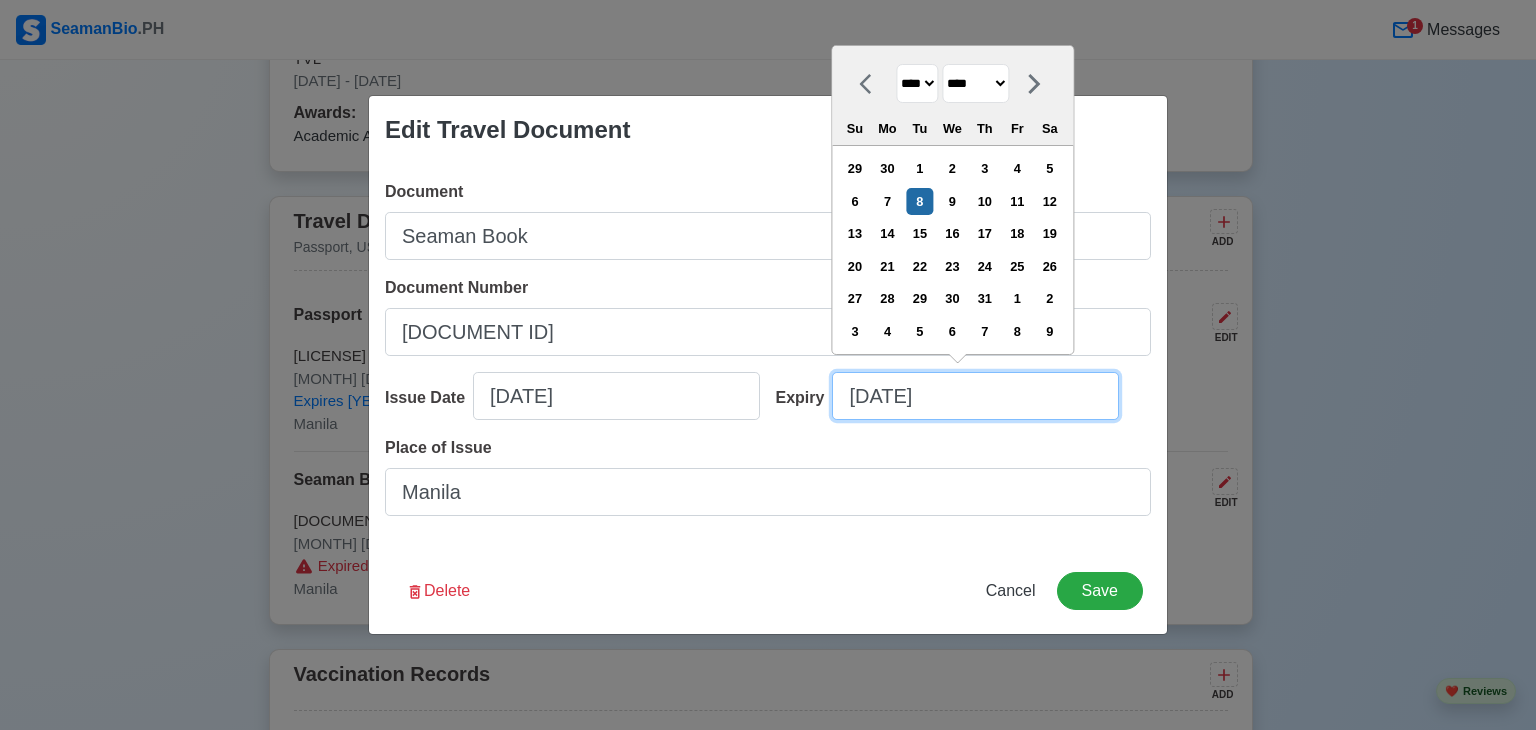 click on "07/08/2025" at bounding box center [975, 396] 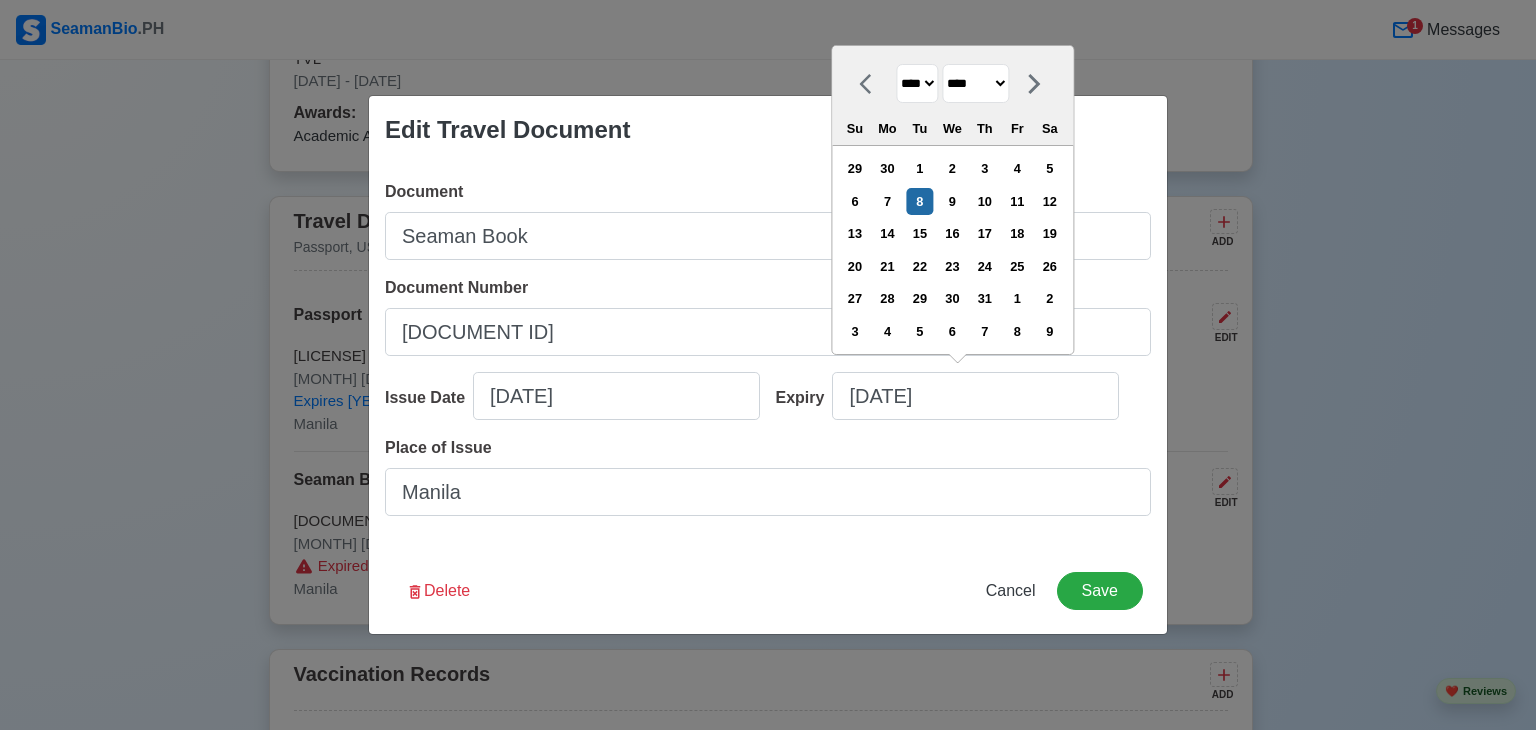 click on "**** **** **** **** **** **** **** **** **** **** **** **** **** **** **** **** **** **** **** **** **** **** **** **** **** **** **** **** **** **** **** **** **** **** **** **** **** **** **** **** **** **** **** **** **** **** **** **** **** **** **** **** **** **** **** **** **** **** **** **** **** **** **** **** **** **** **** **** **** **** **** **** **** **** **** **** **** **** **** **** **** **** **** **** **** **** **** **** **** **** **** **** **** **** **** **** **** **** **** **** **** **** **** **** **** **** **** **** **** **** **** **** **** **** **** **** **** **** **** **** ****" at bounding box center [917, 83] 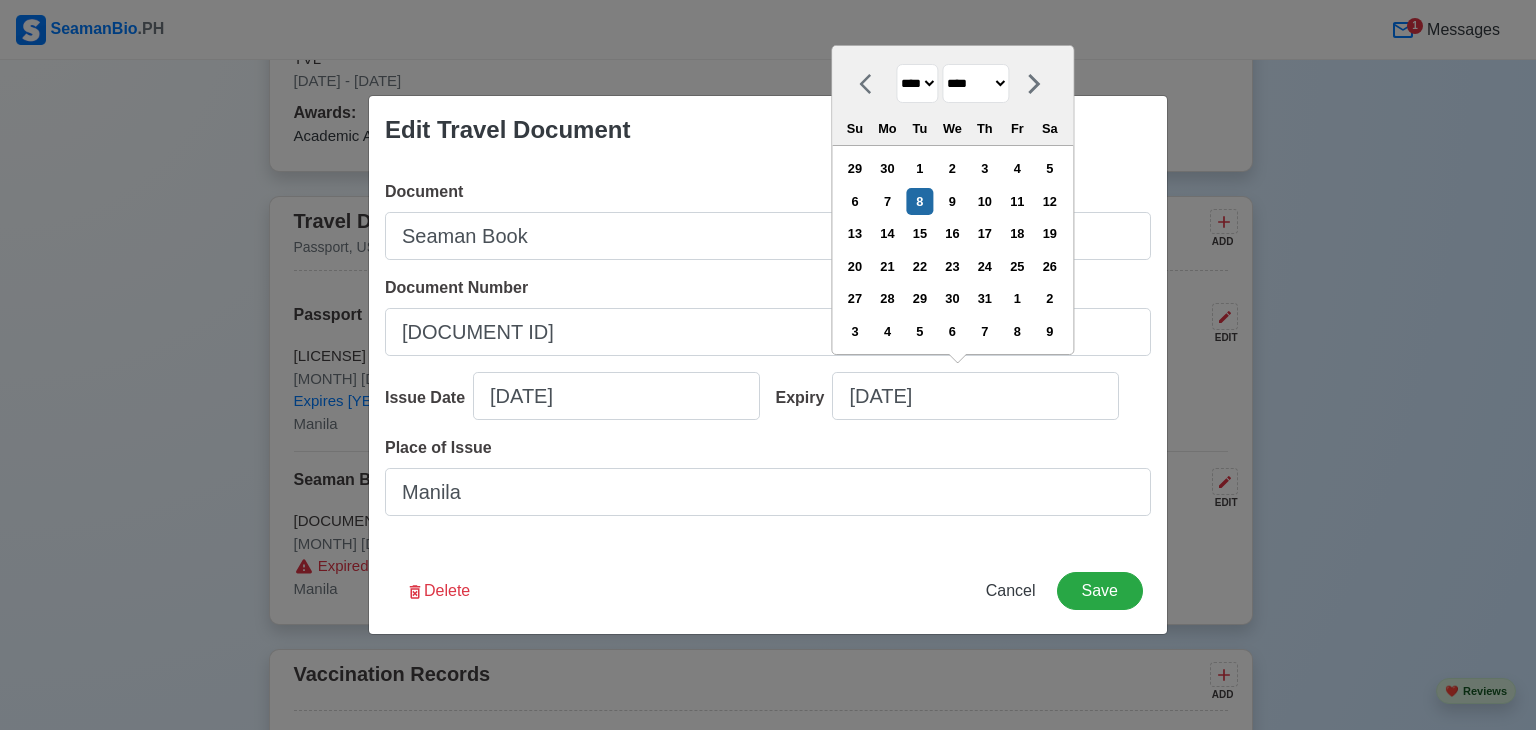 select on "****" 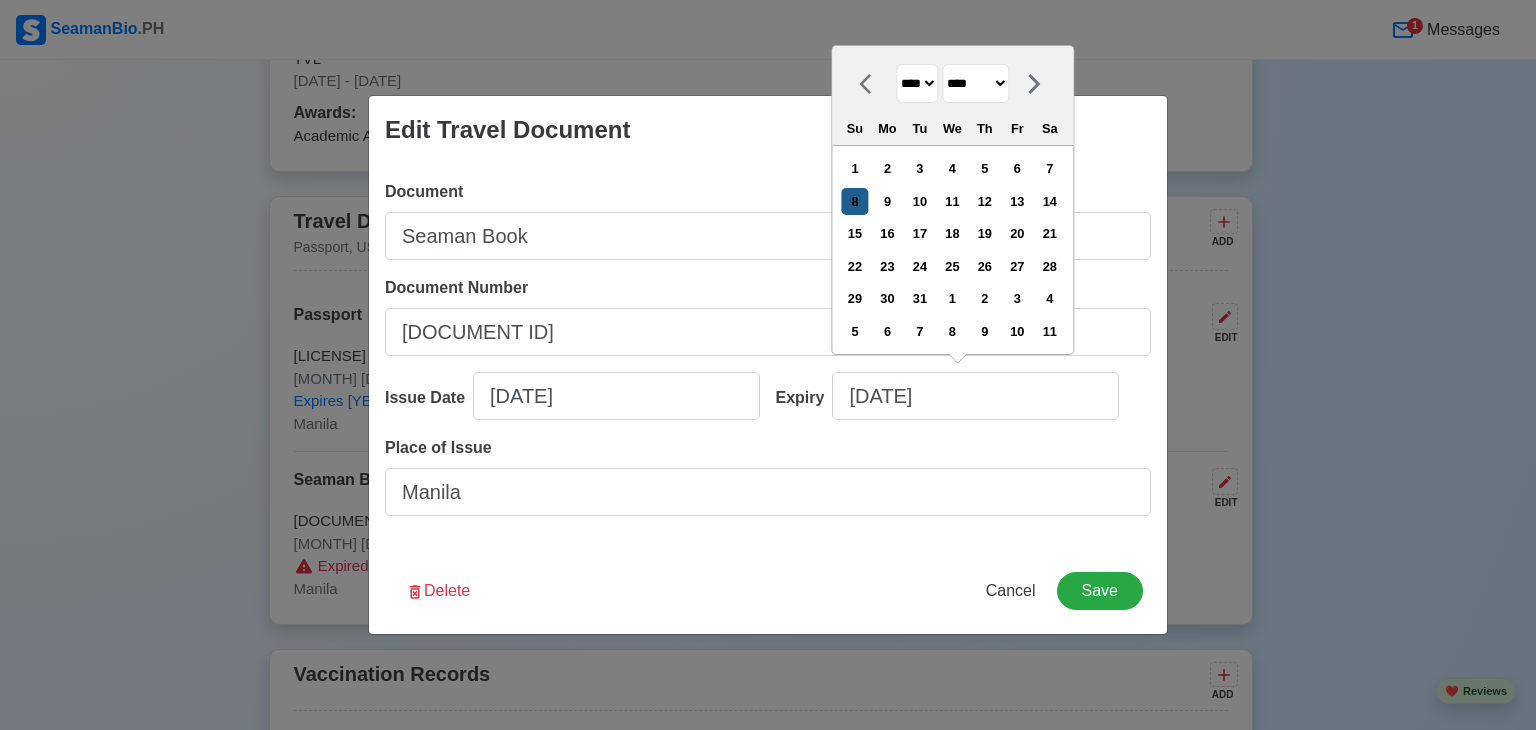 click on "8" at bounding box center [854, 201] 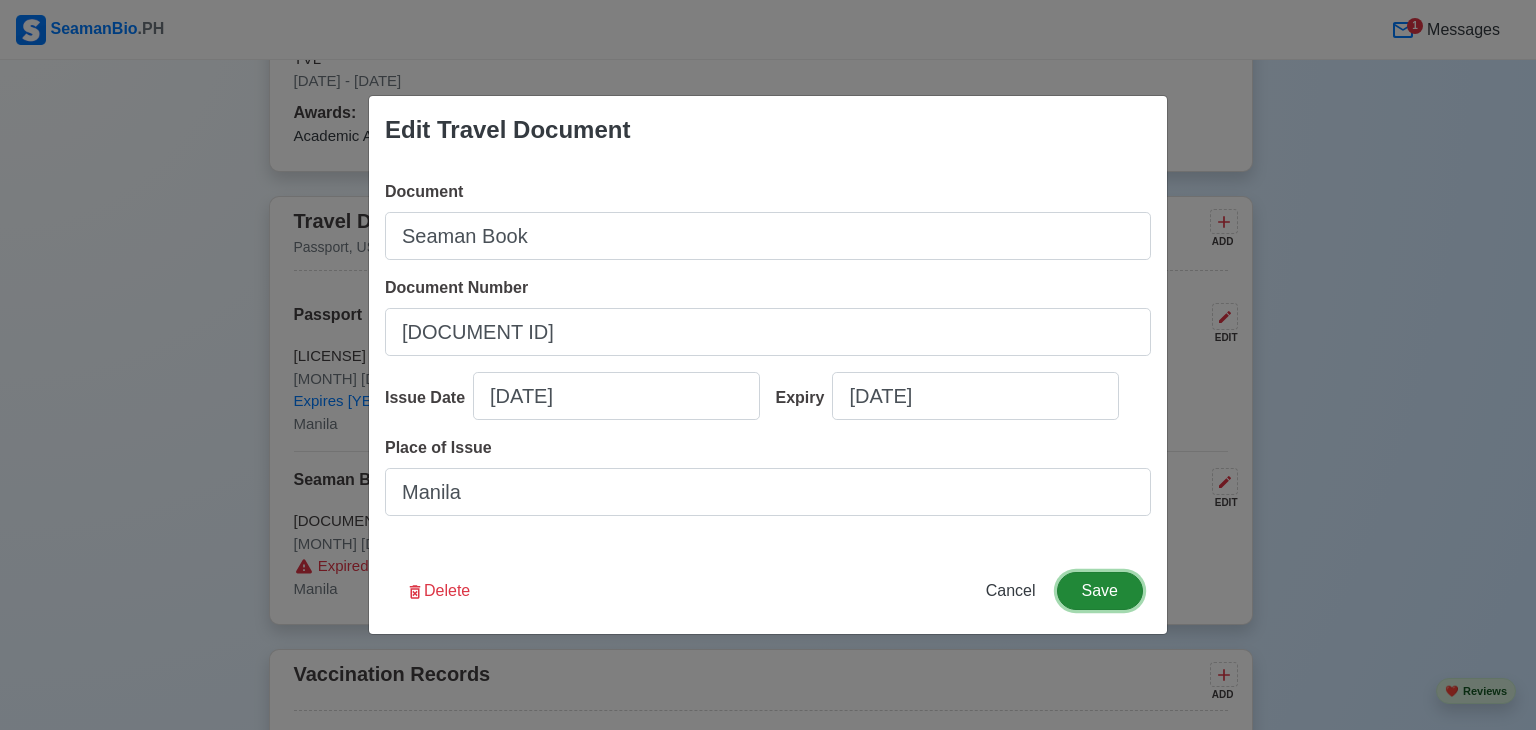 click on "Save" at bounding box center [1100, 591] 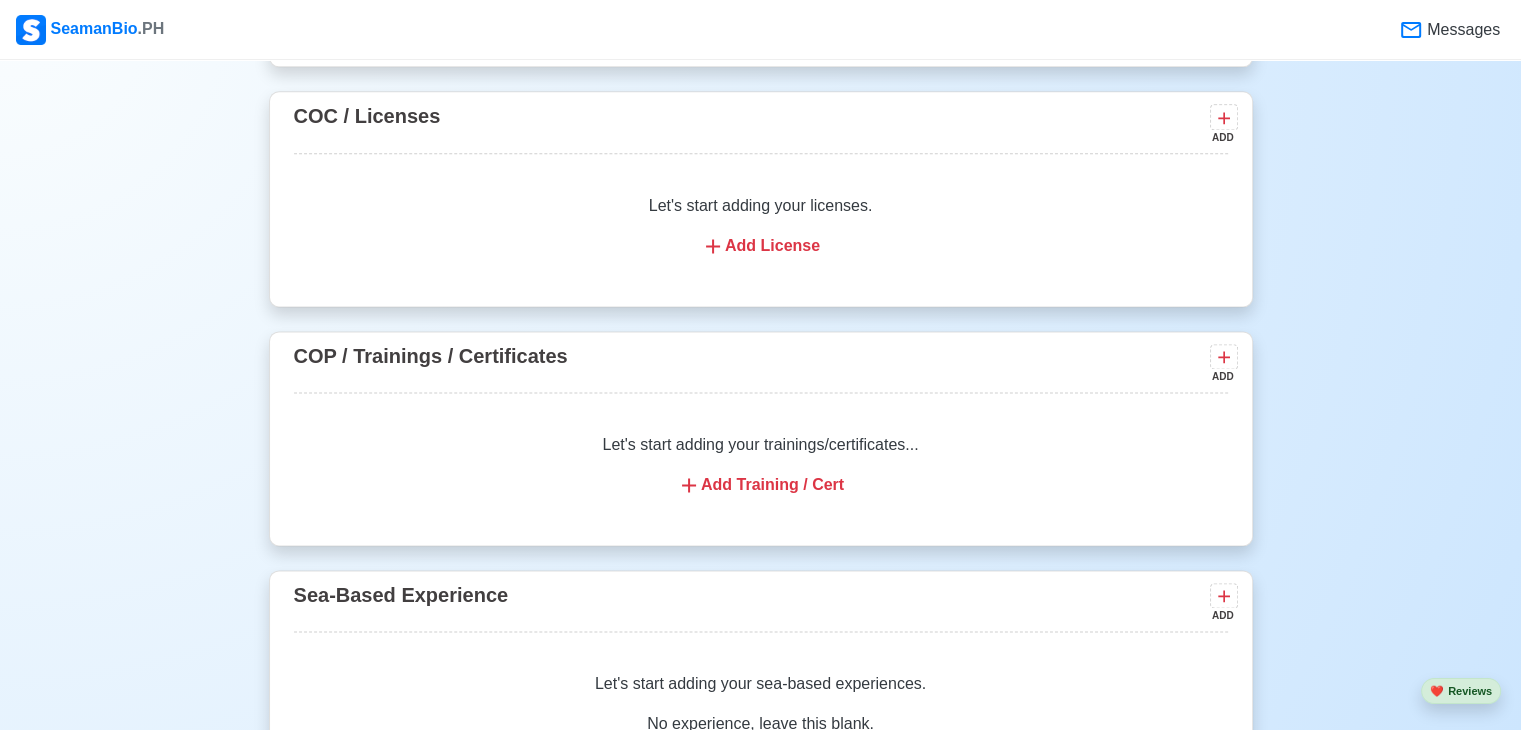 scroll, scrollTop: 2641, scrollLeft: 0, axis: vertical 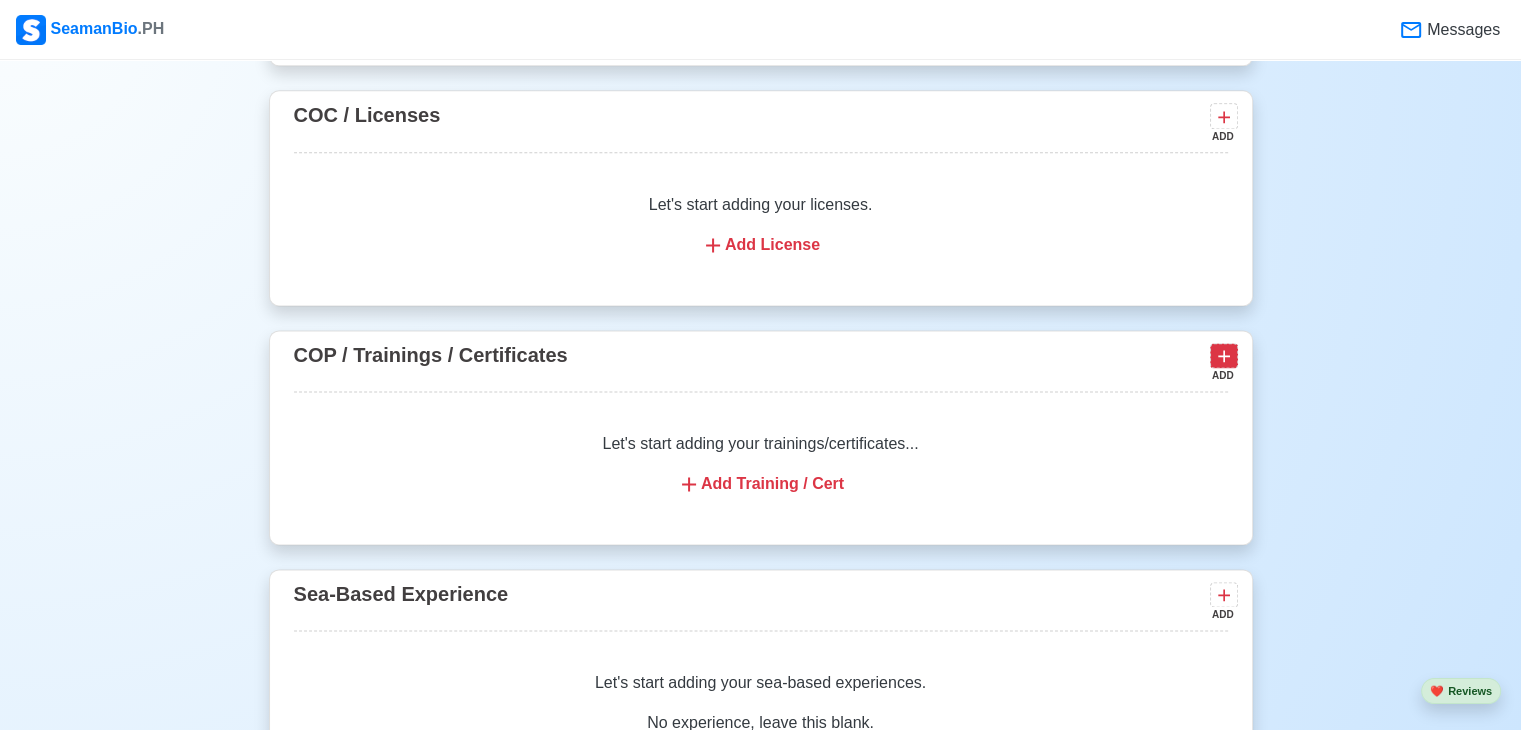 click 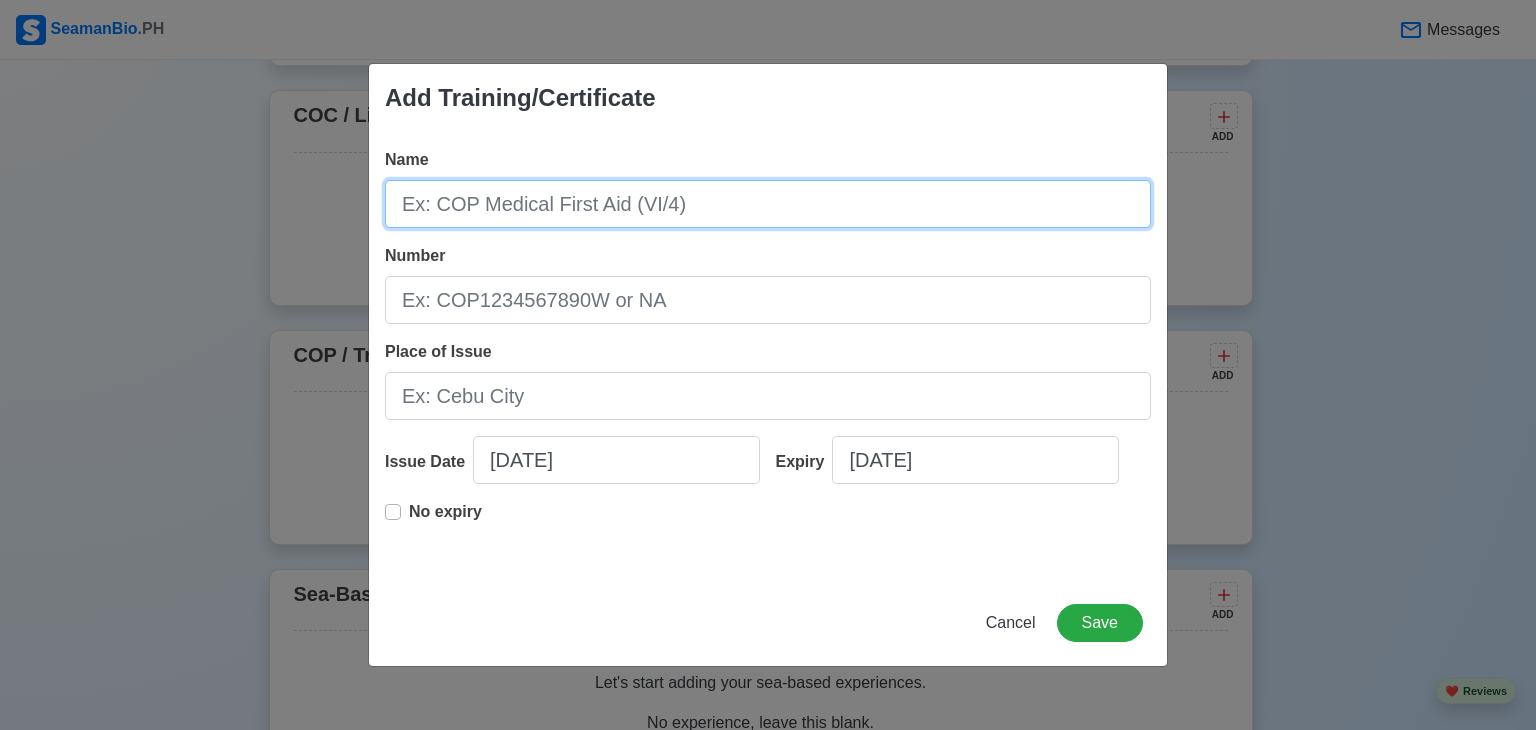 click on "Name" at bounding box center (768, 204) 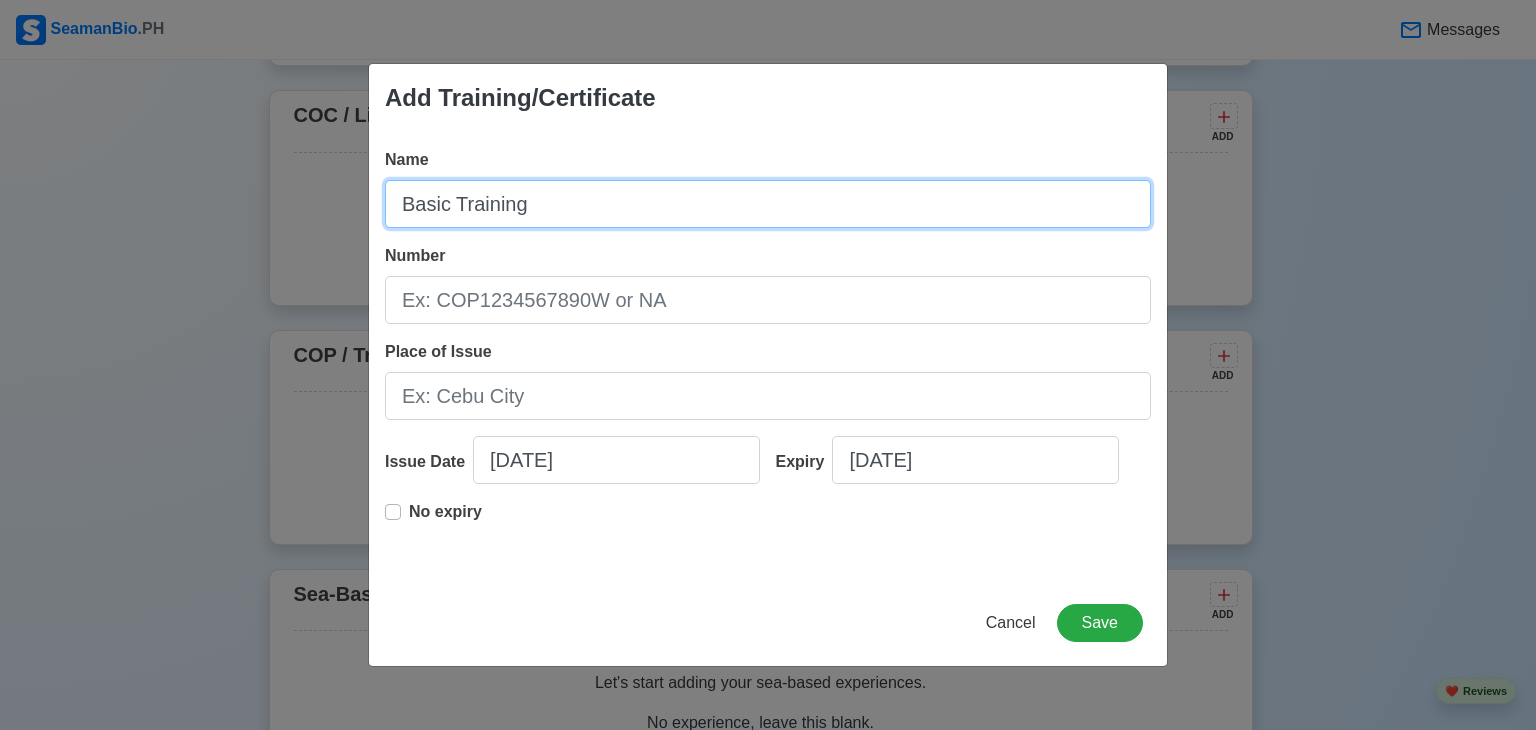 type on "Basic Training" 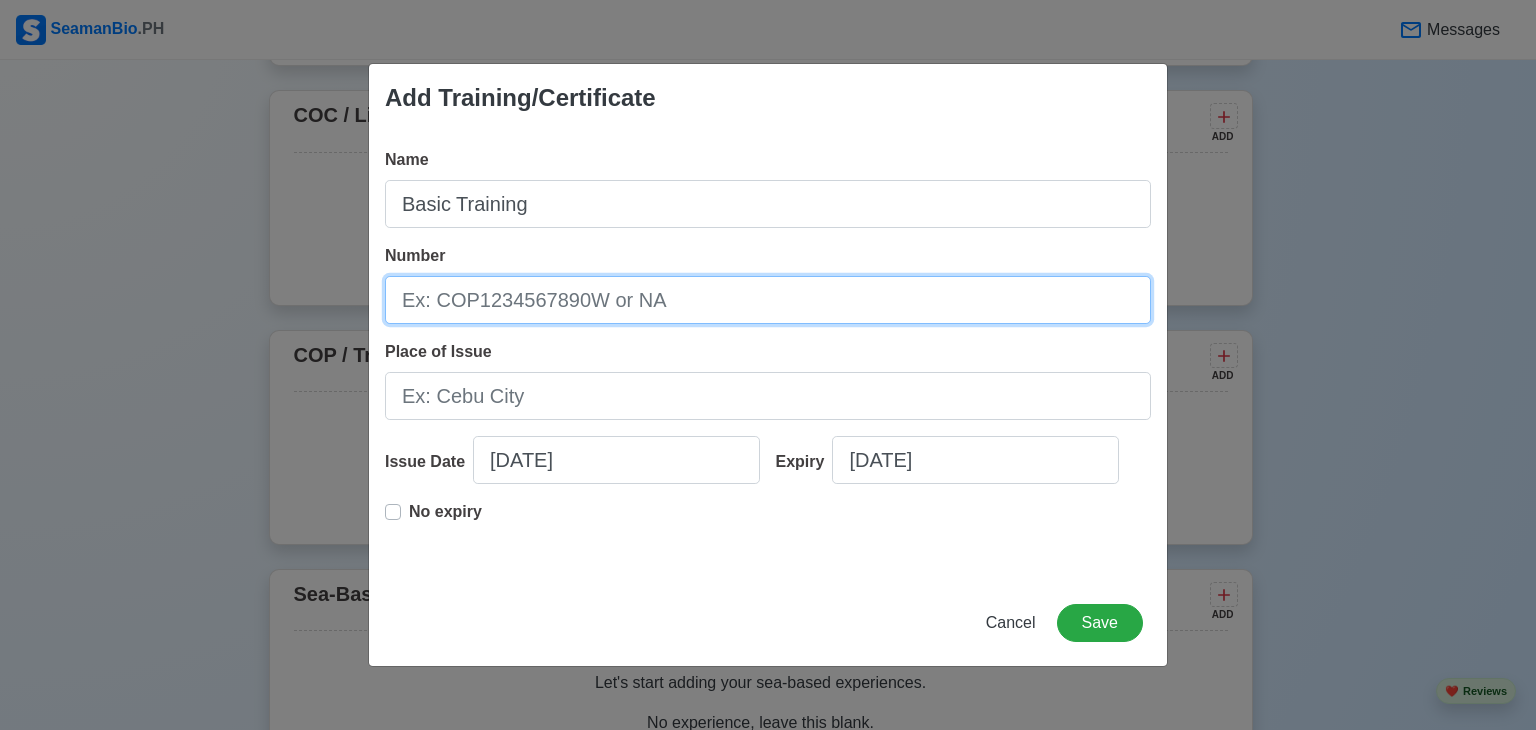 click on "Number" at bounding box center [768, 300] 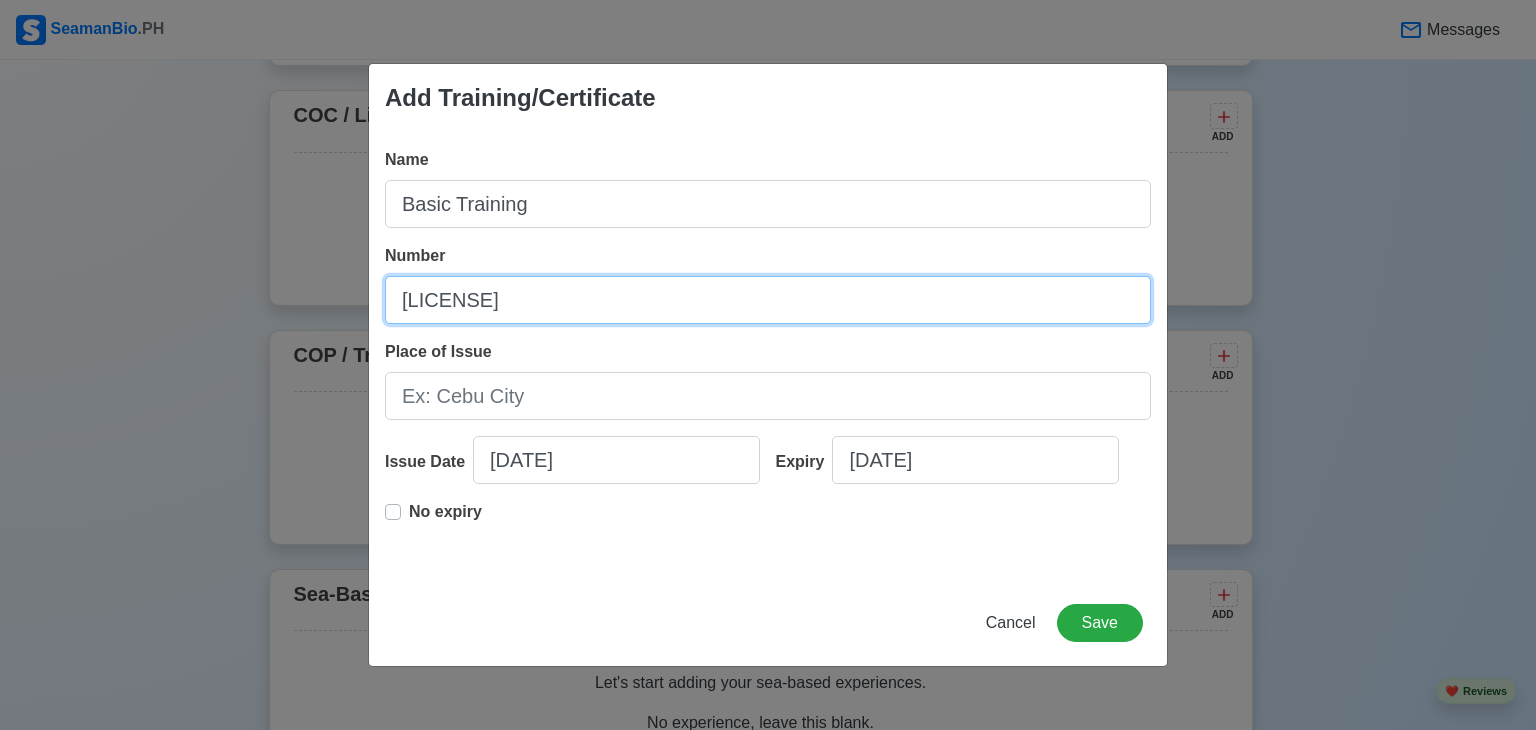 type on "[NUMBER]" 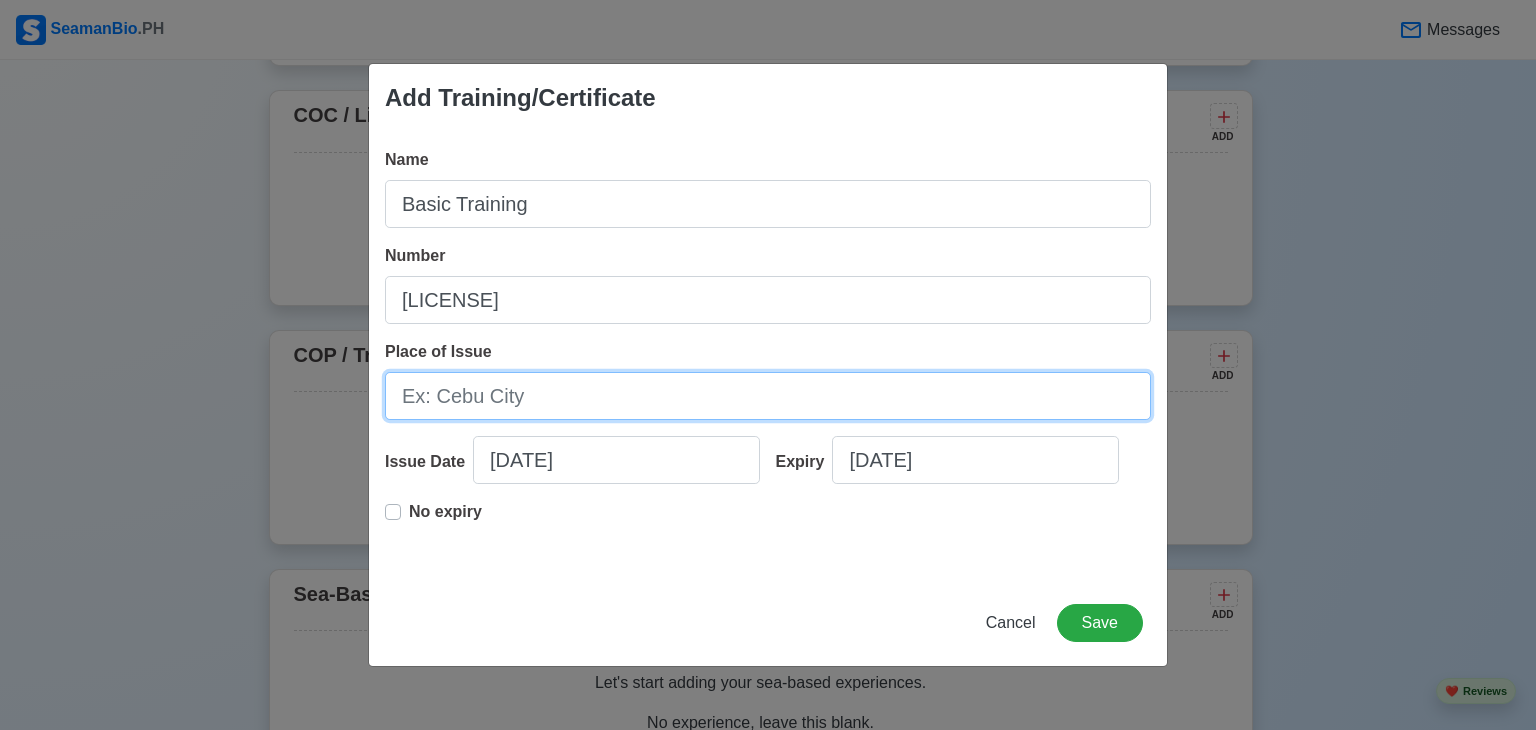 click on "Place of Issue" at bounding box center (768, 396) 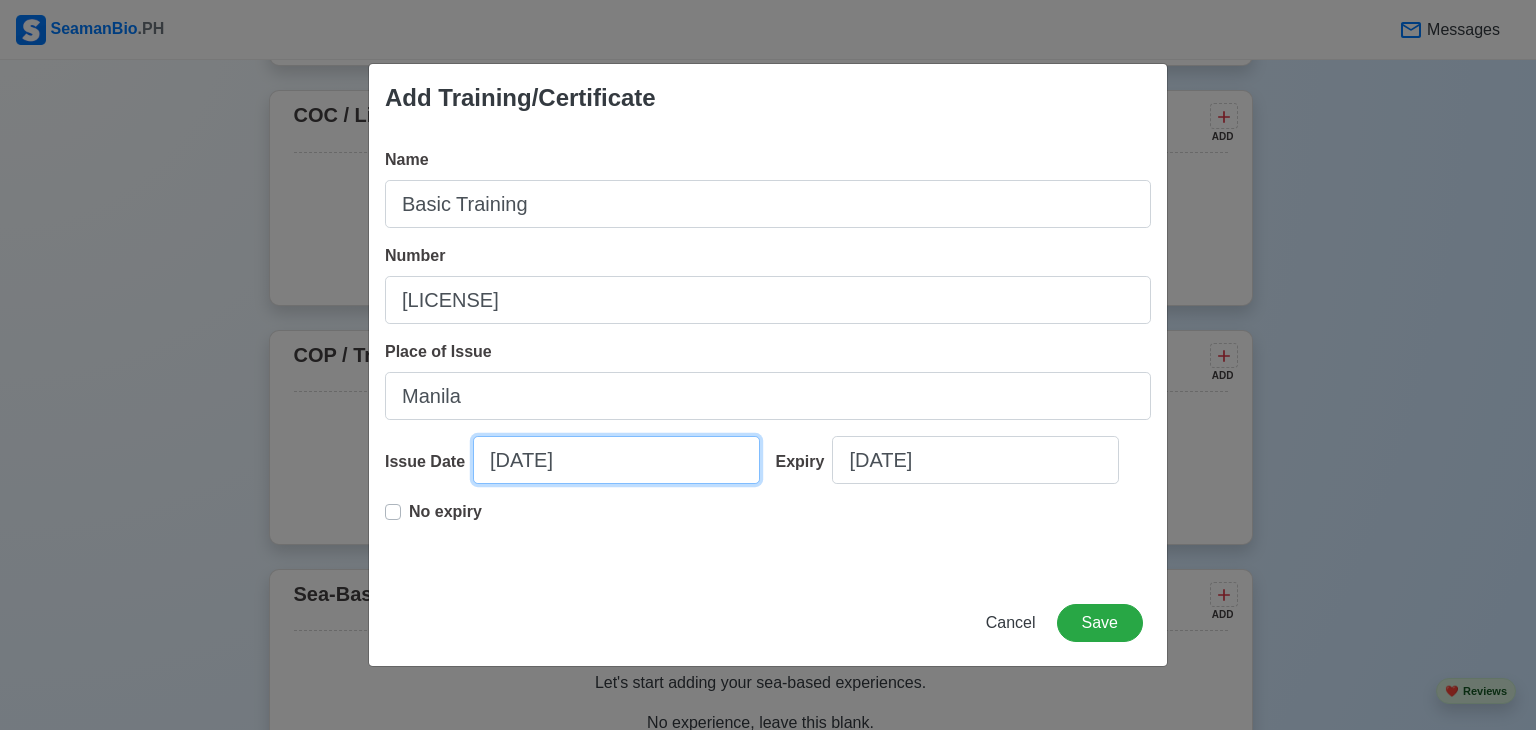 select on "****" 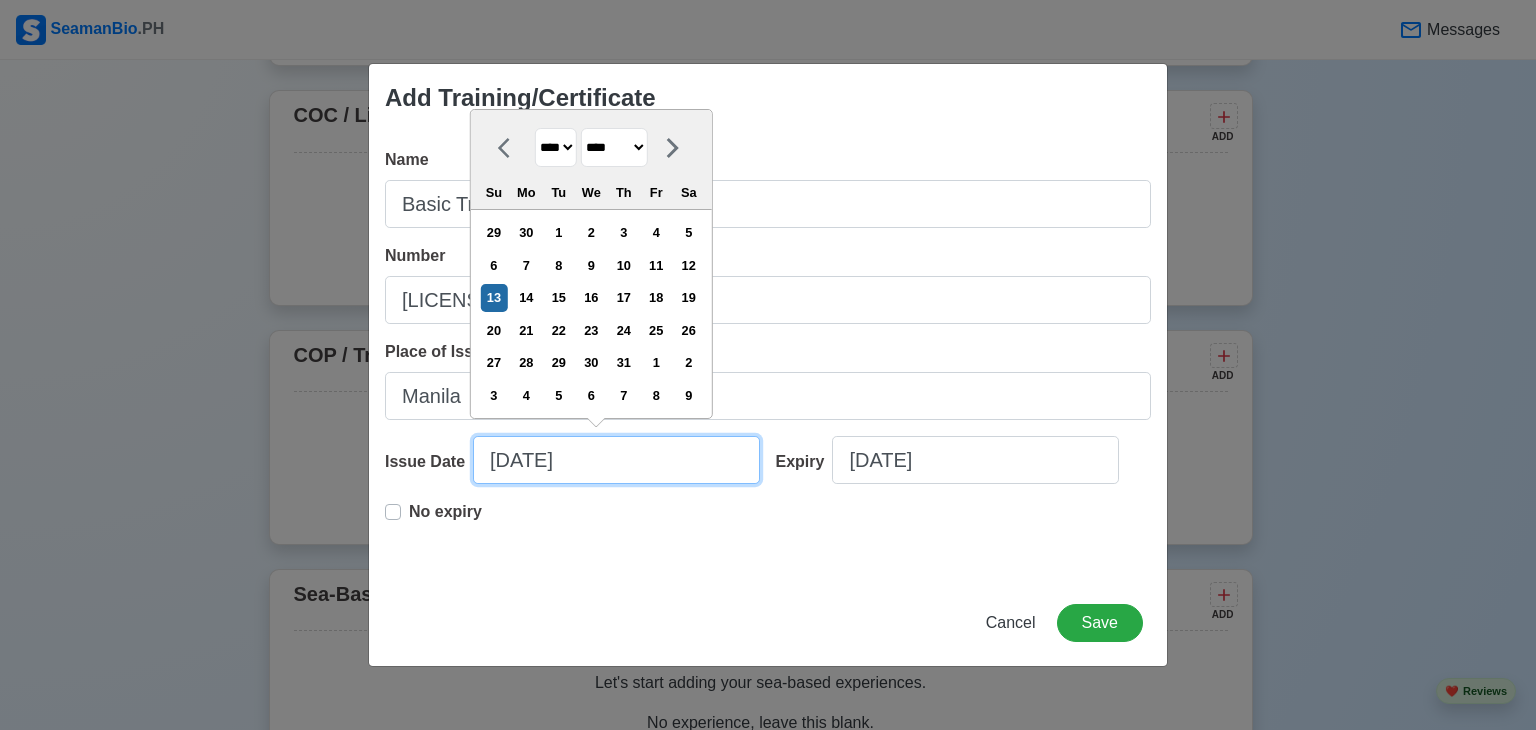 click on "[DATE]" at bounding box center (616, 460) 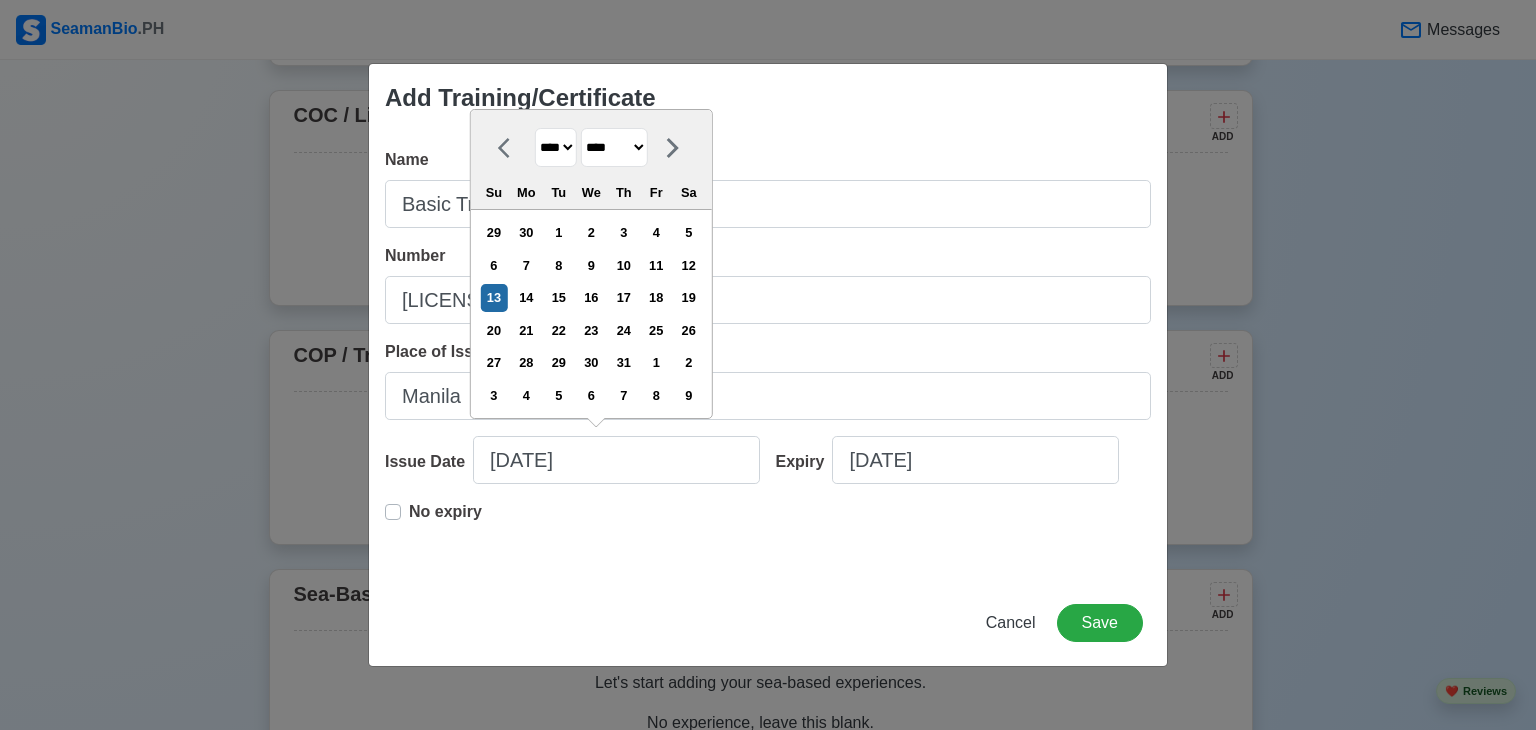 click on "**** **** **** **** **** **** **** **** **** **** **** **** **** **** **** **** **** **** **** **** **** **** **** **** **** **** **** **** **** **** **** **** **** **** **** **** **** **** **** **** **** **** **** **** **** **** **** **** **** **** **** **** **** **** **** **** **** **** **** **** **** **** **** **** **** **** **** **** **** **** **** **** **** **** **** **** **** **** **** **** **** **** **** **** **** **** **** **** **** **** **** **** **** **** **** **** **** **** **** **** **** **** **** **** **** ****" at bounding box center [556, 147] 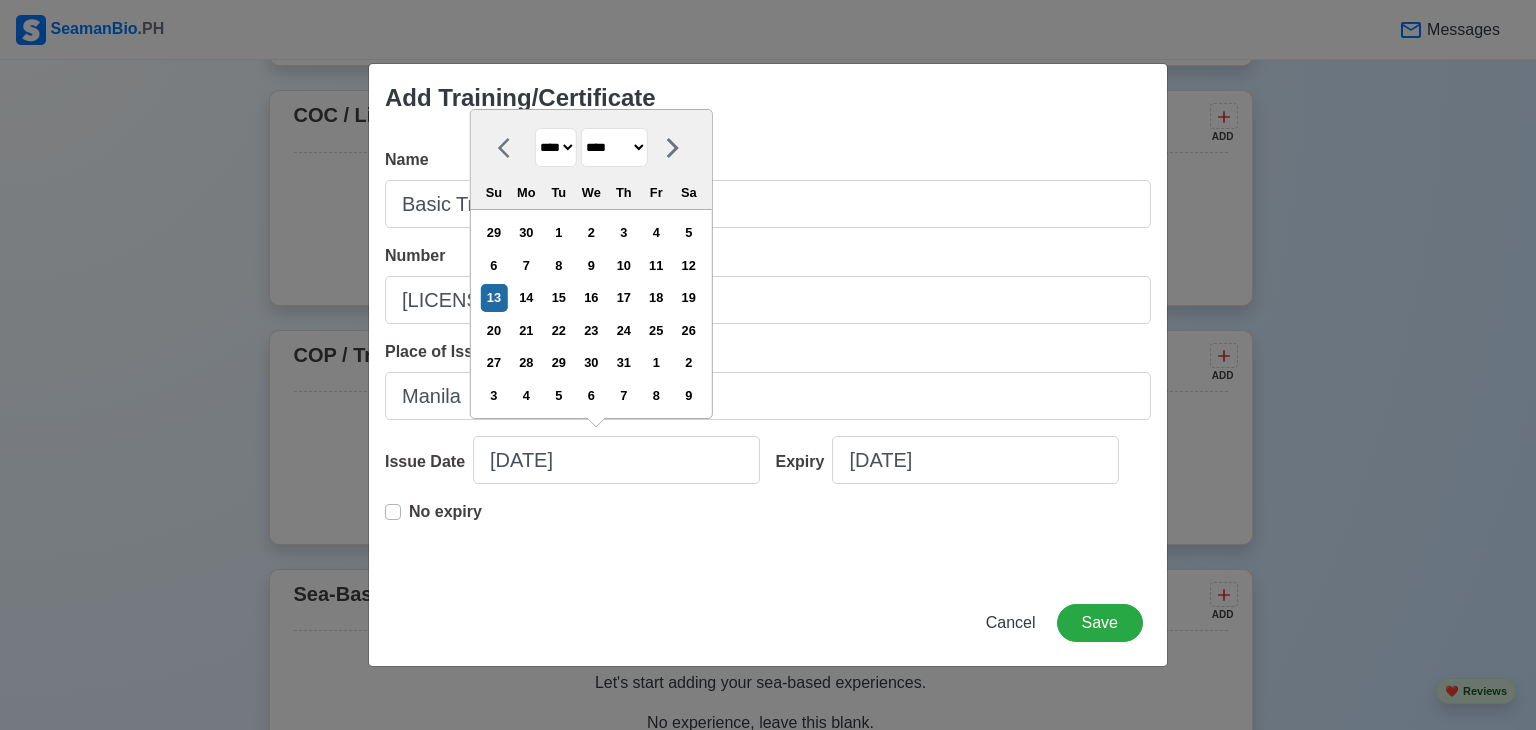 select on "****" 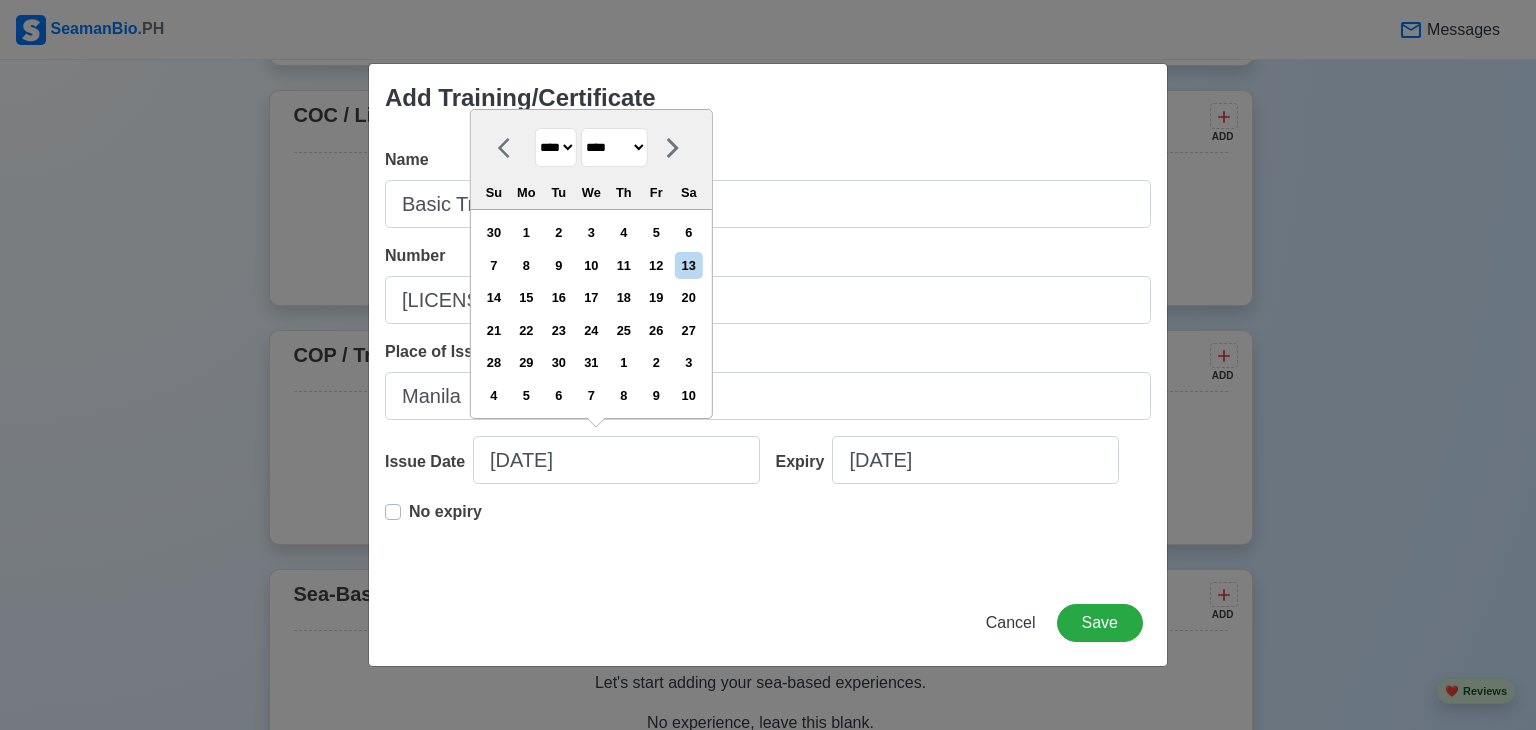 click on "******* ******** ***** ***** *** **** **** ****** ********* ******* ******** ********" at bounding box center (614, 147) 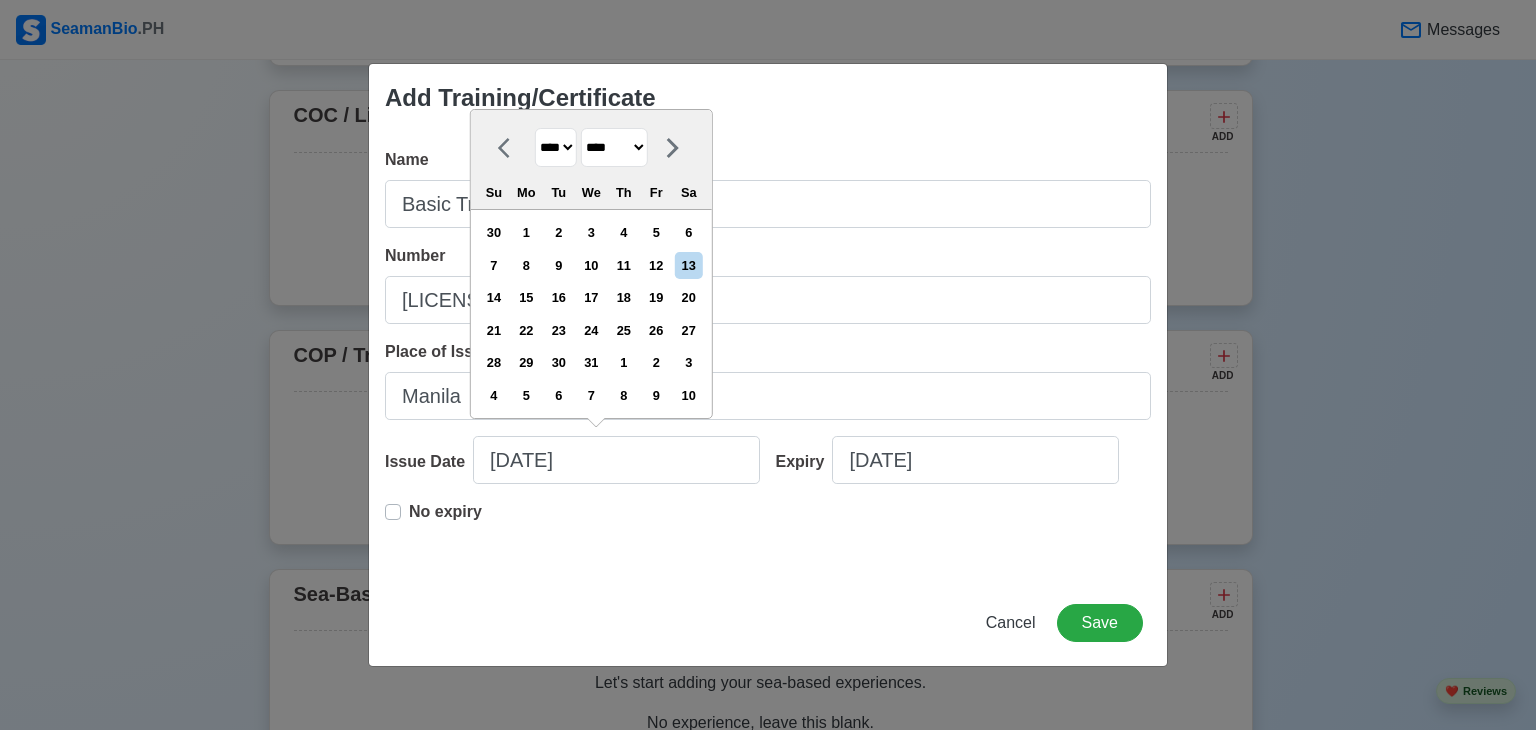 select on "******" 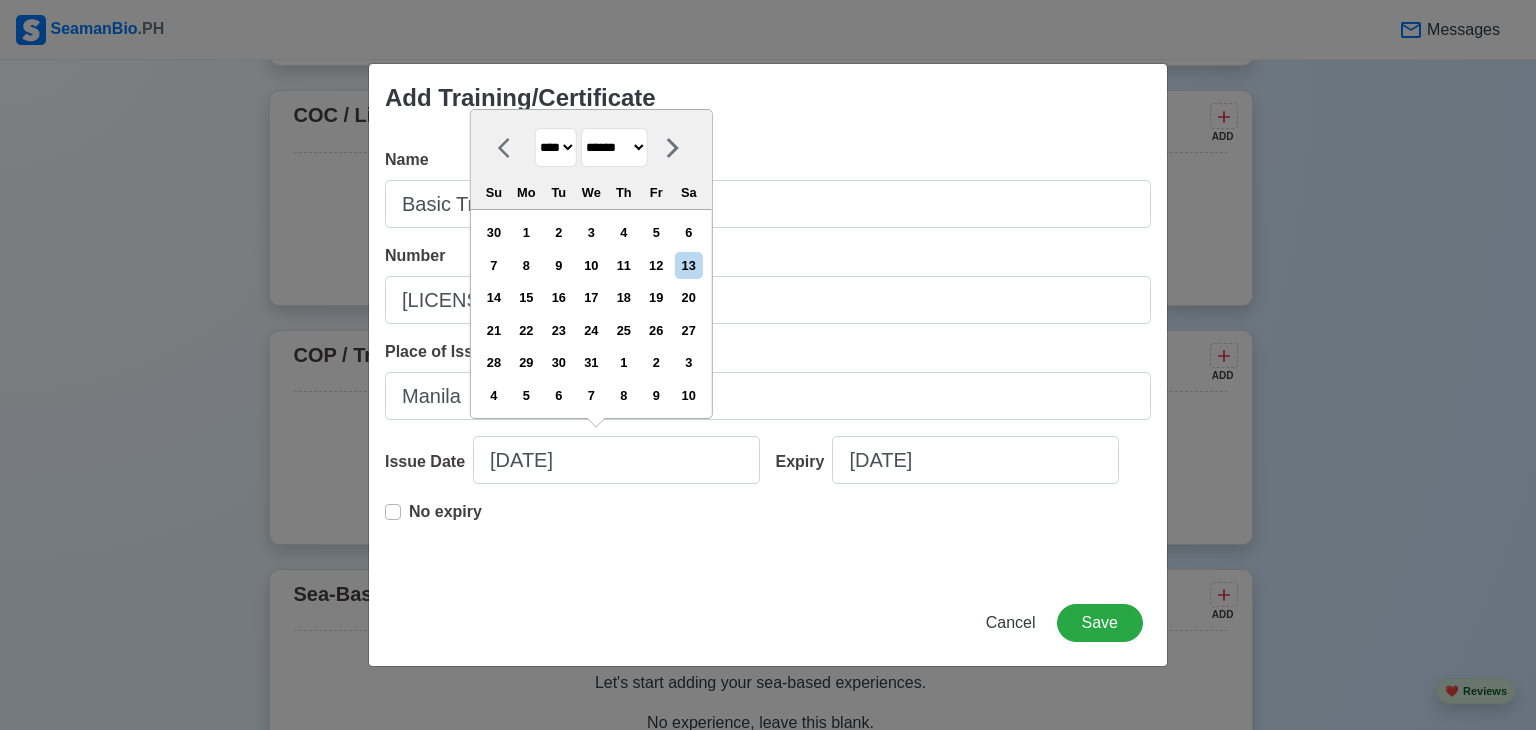 click on "******* ******** ***** ***** *** **** **** ****** ********* ******* ******** ********" at bounding box center (614, 147) 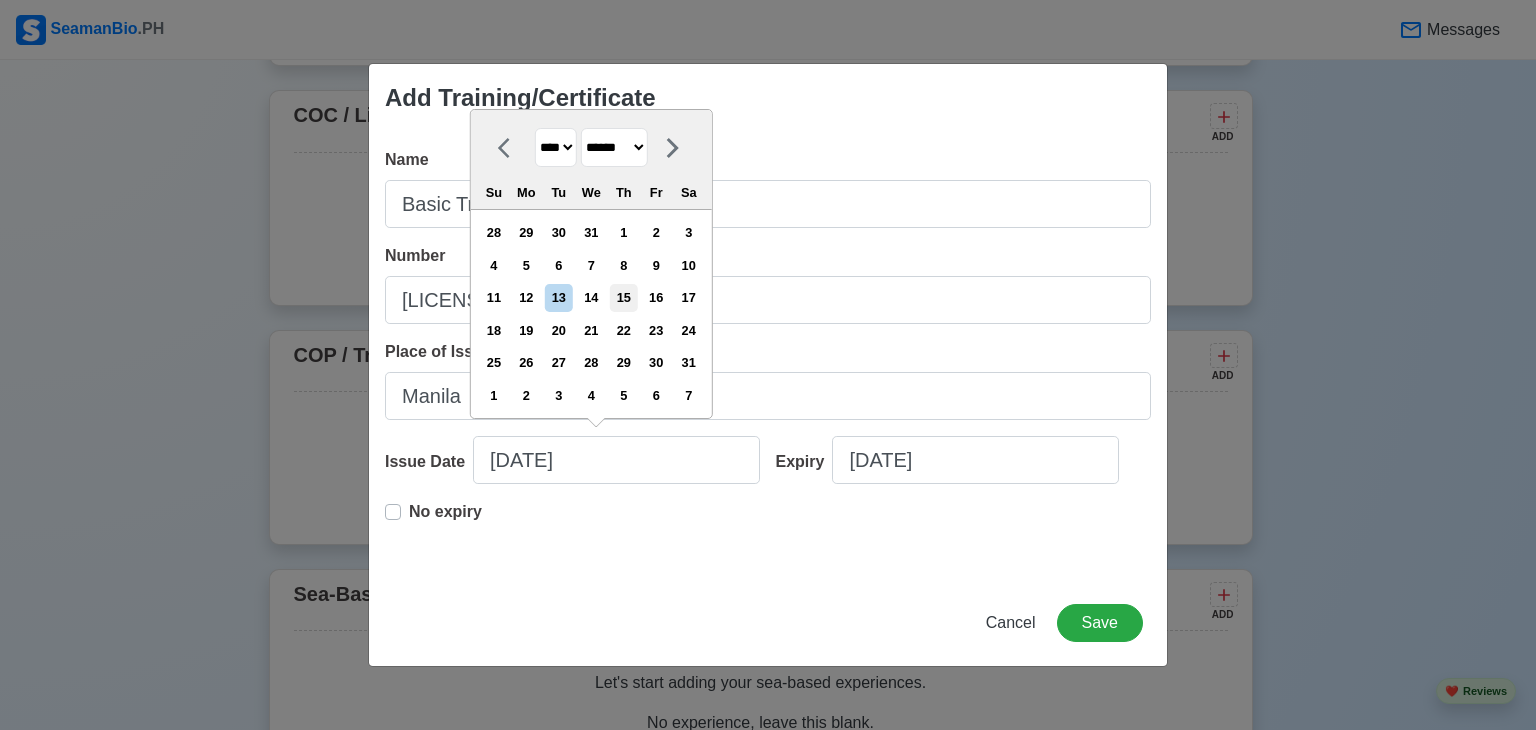click on "15" at bounding box center (623, 297) 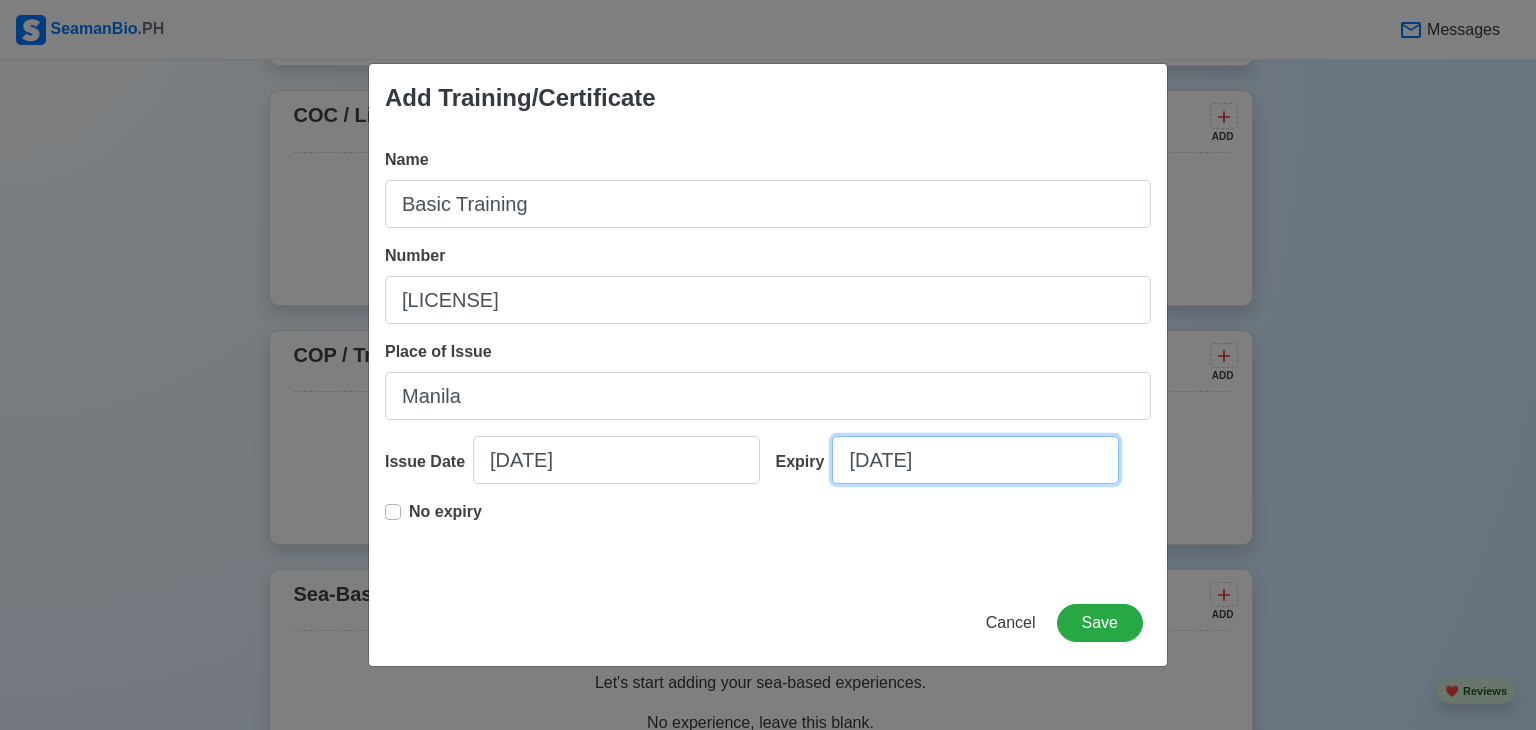 select on "****" 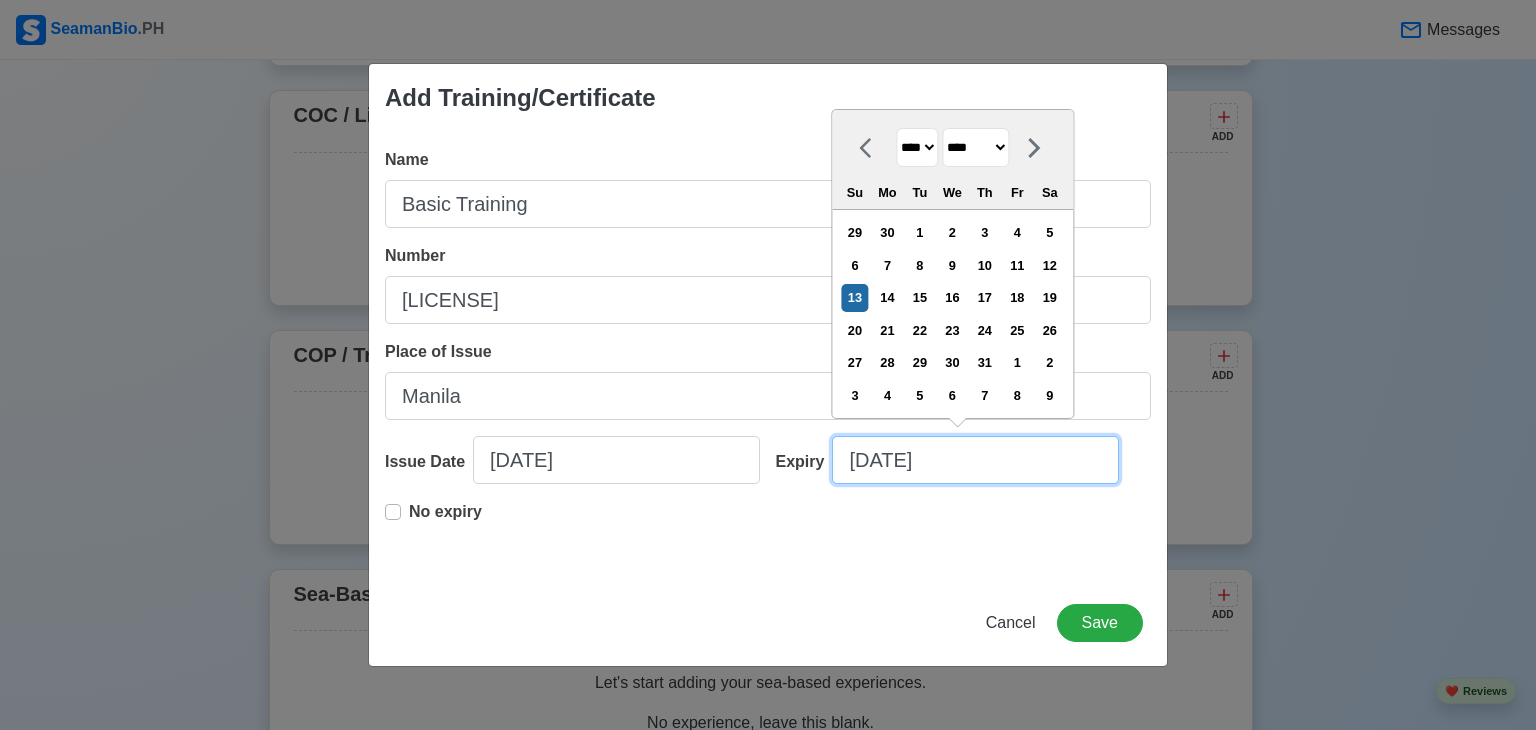 click on "[DATE]" at bounding box center (975, 460) 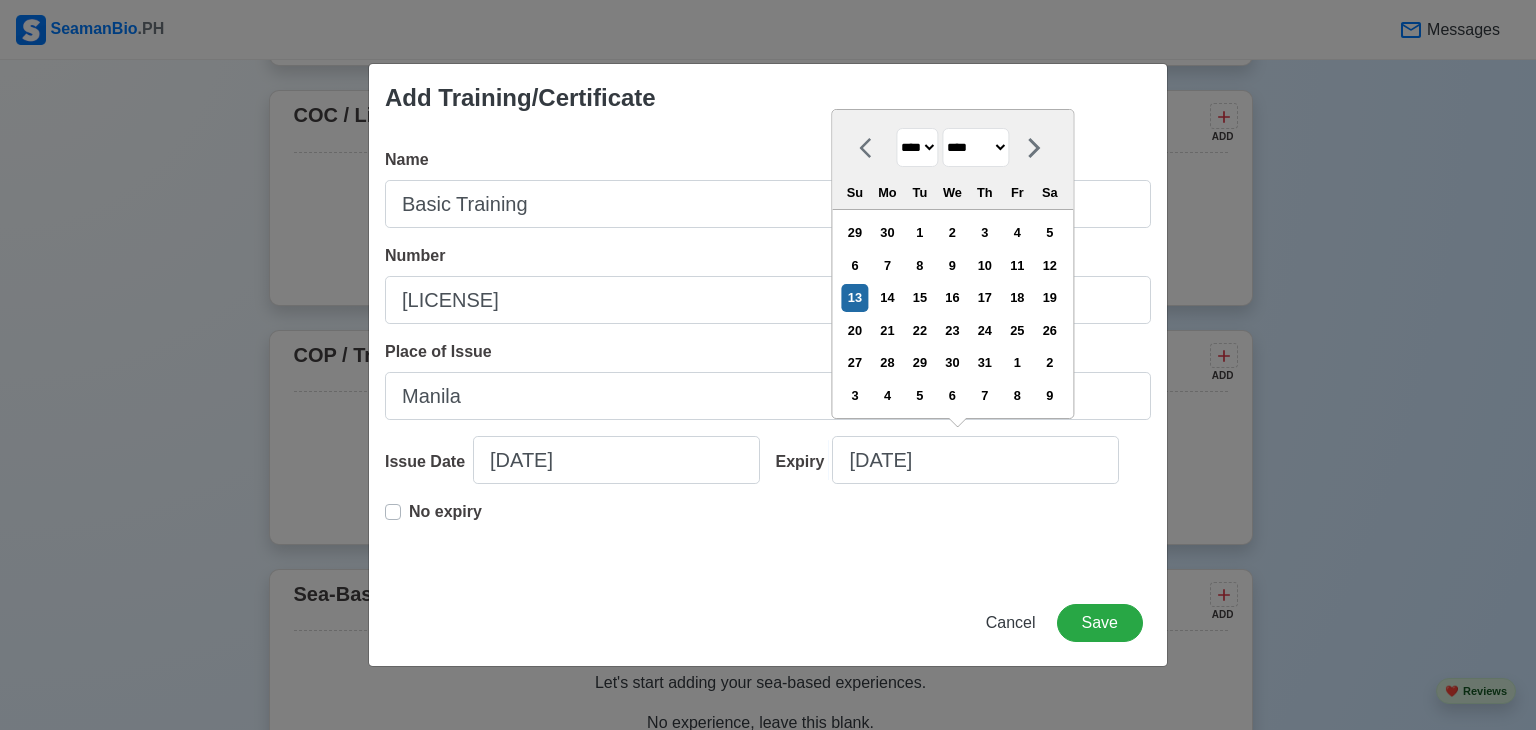 click on "**** **** **** **** **** **** **** **** **** **** **** **** **** **** **** **** **** **** **** **** **** **** **** **** **** **** **** **** **** **** **** **** **** **** **** **** **** **** **** **** **** **** **** **** **** **** **** **** **** **** **** **** **** **** **** **** **** **** **** **** **** **** **** **** **** **** **** **** **** **** **** **** **** **** **** **** **** **** **** **** **** **** **** **** **** **** **** **** **** **** **** **** **** **** **** **** **** **** **** **** **** **** **** **** **** **** **** **** **** **** **** **** **** **** **** **** **** **** **** **** ****" at bounding box center [917, 147] 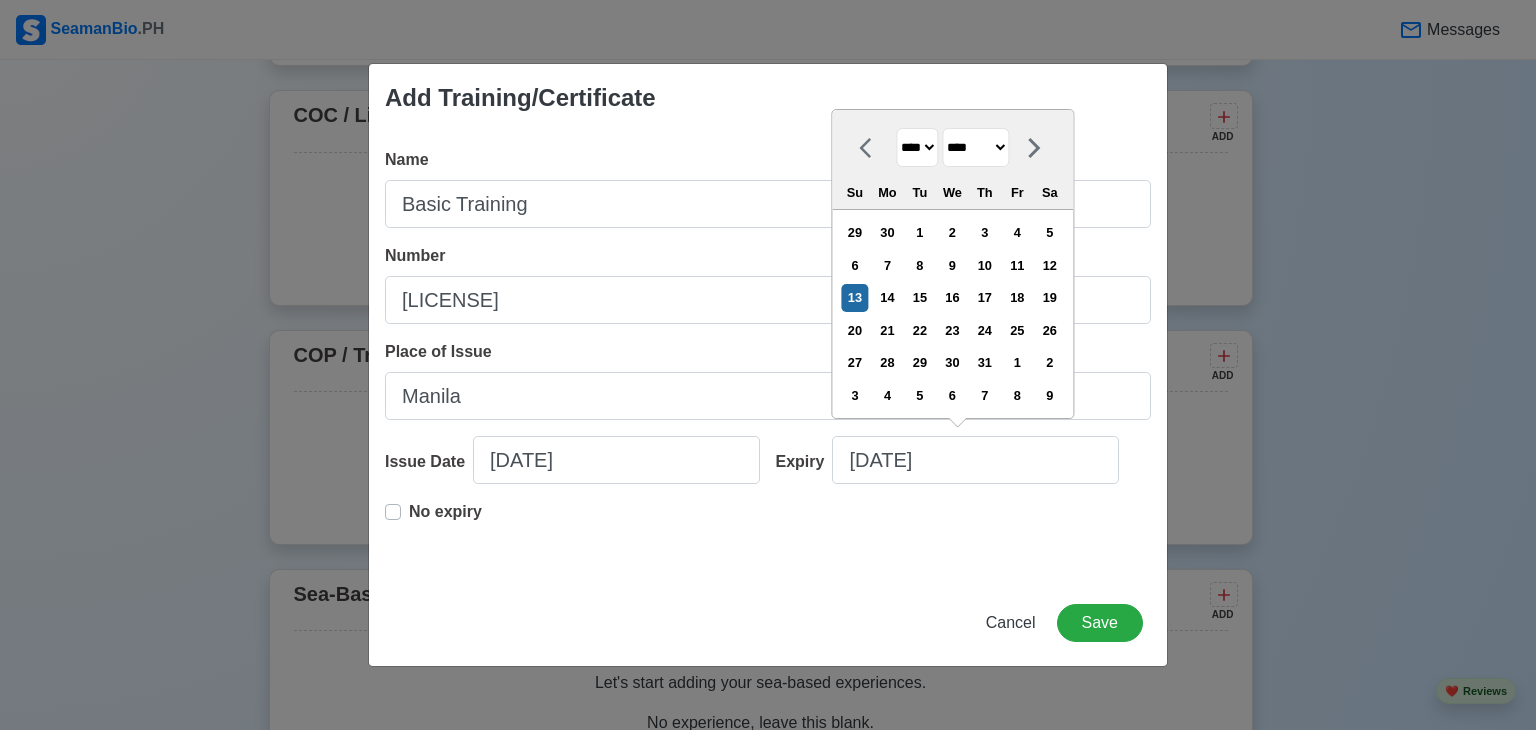 select on "****" 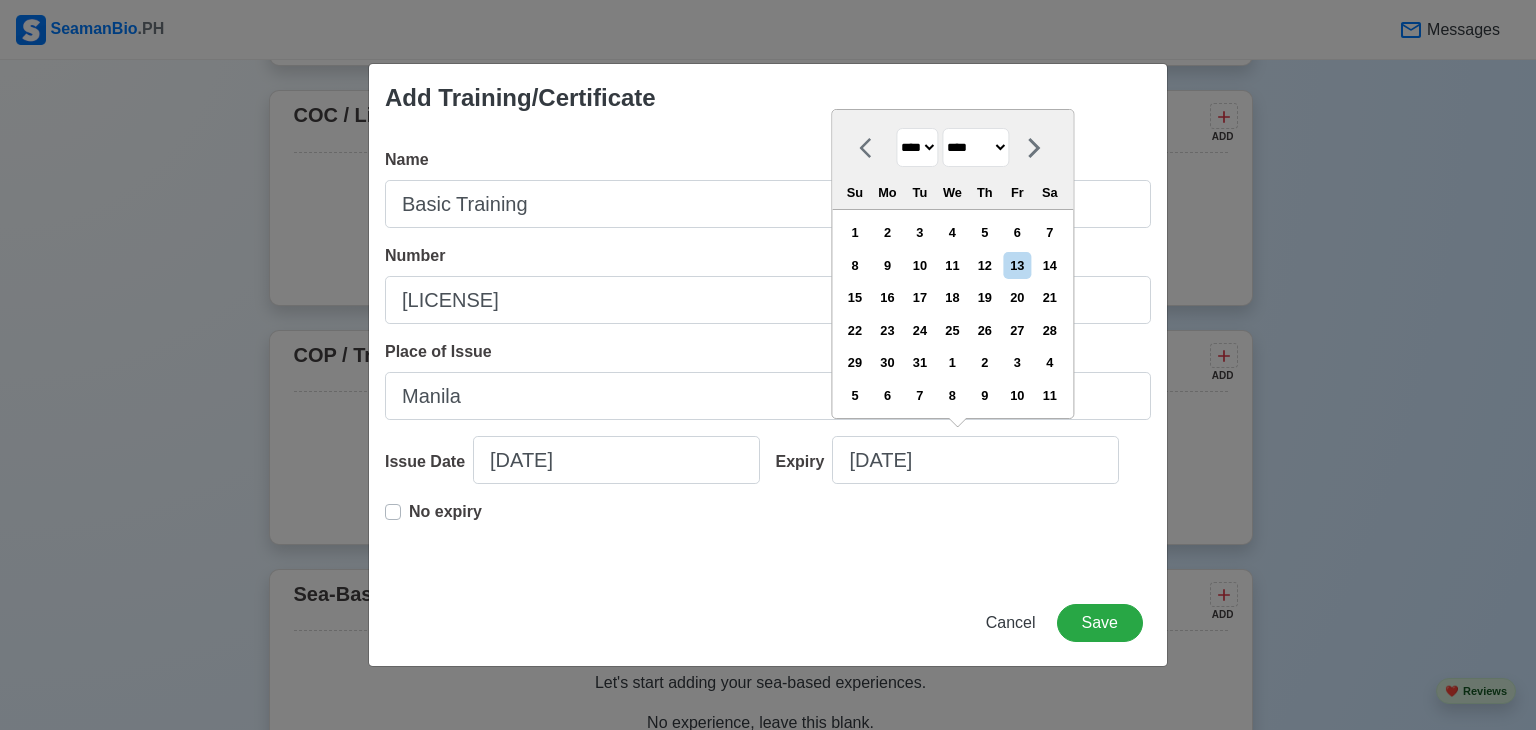 click on "******* ******** ***** ***** *** **** **** ****** ********* ******* ******** ********" at bounding box center [975, 147] 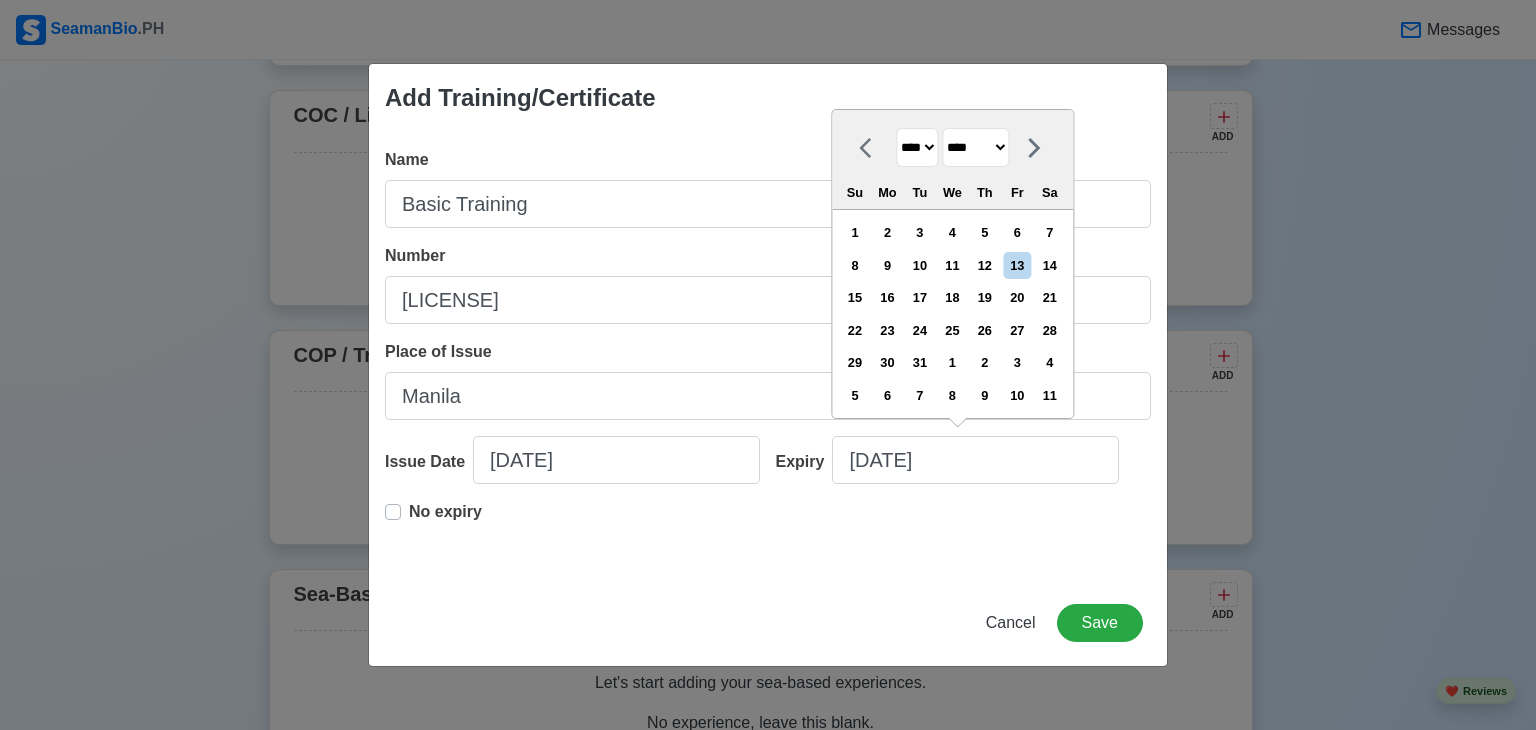 click on "******* ******** ***** ***** *** **** **** ****** ********* ******* ******** ********" at bounding box center [975, 147] 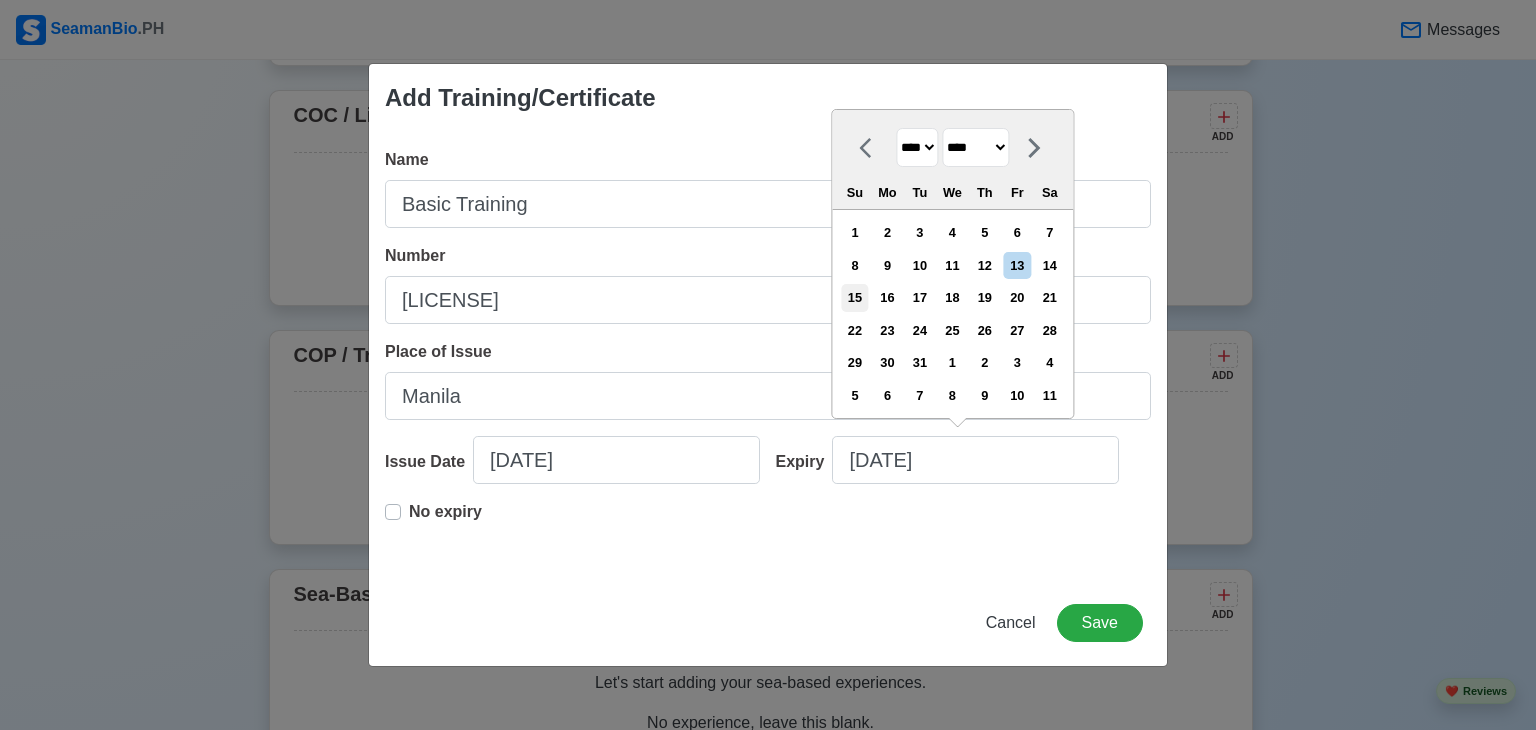 click on "15" at bounding box center (854, 297) 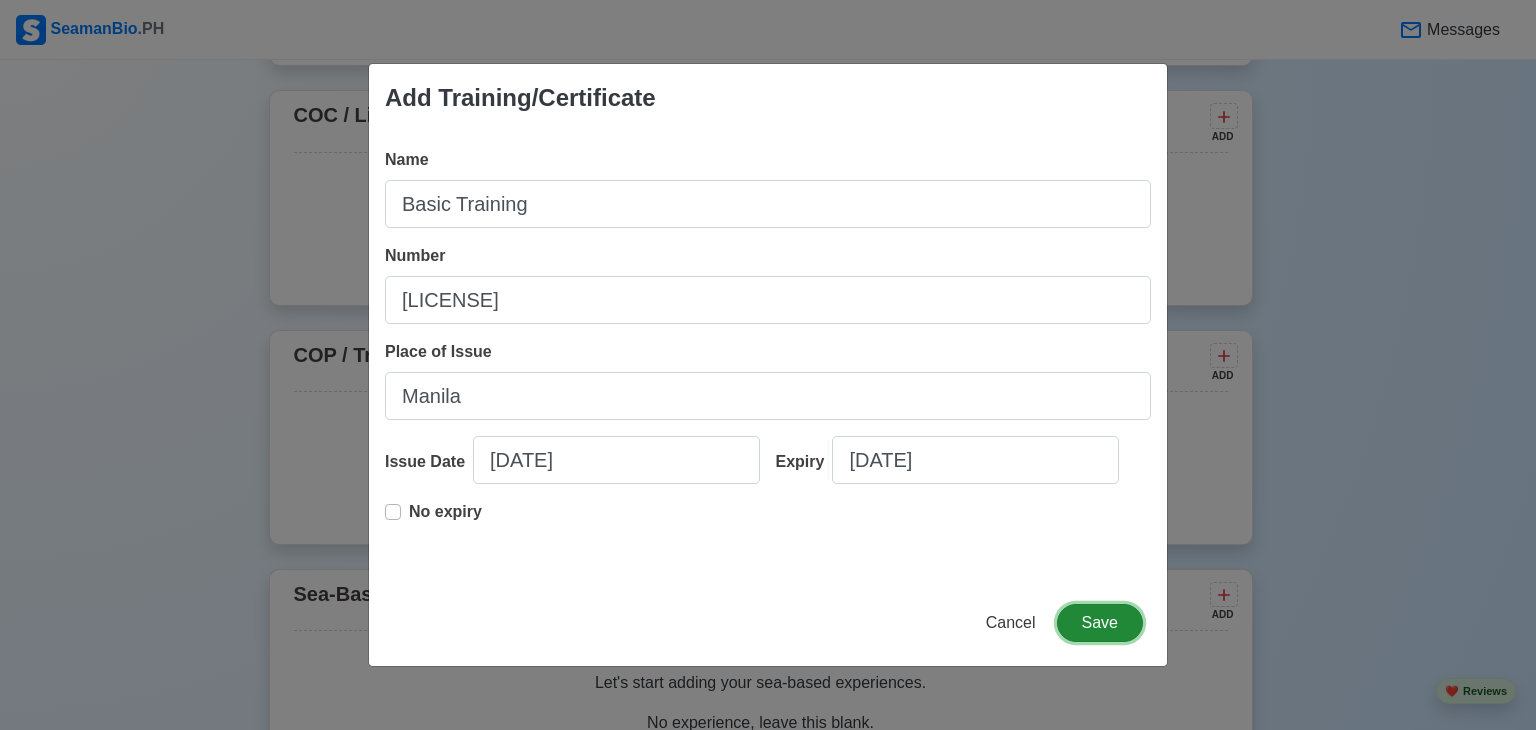 click on "Save" at bounding box center [1100, 623] 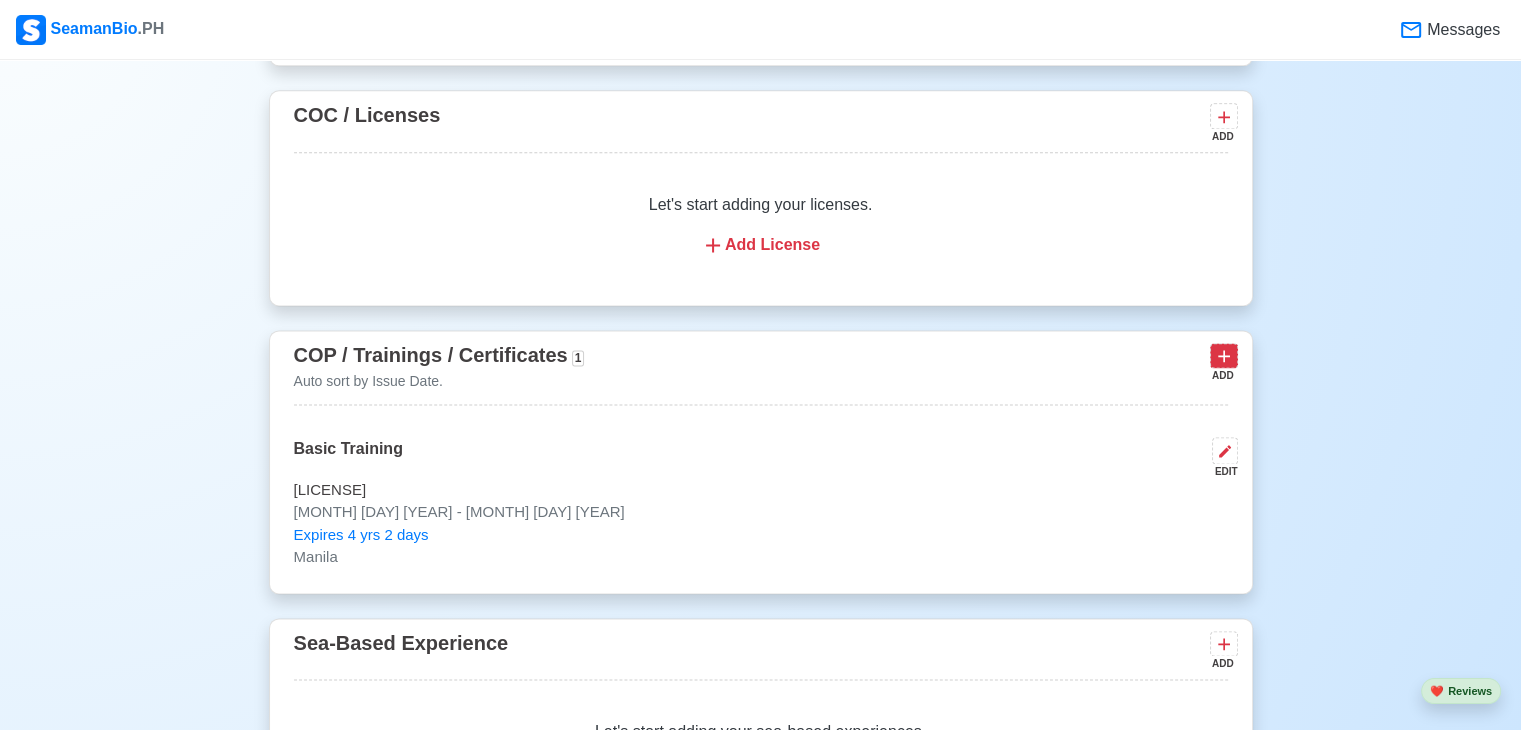 click 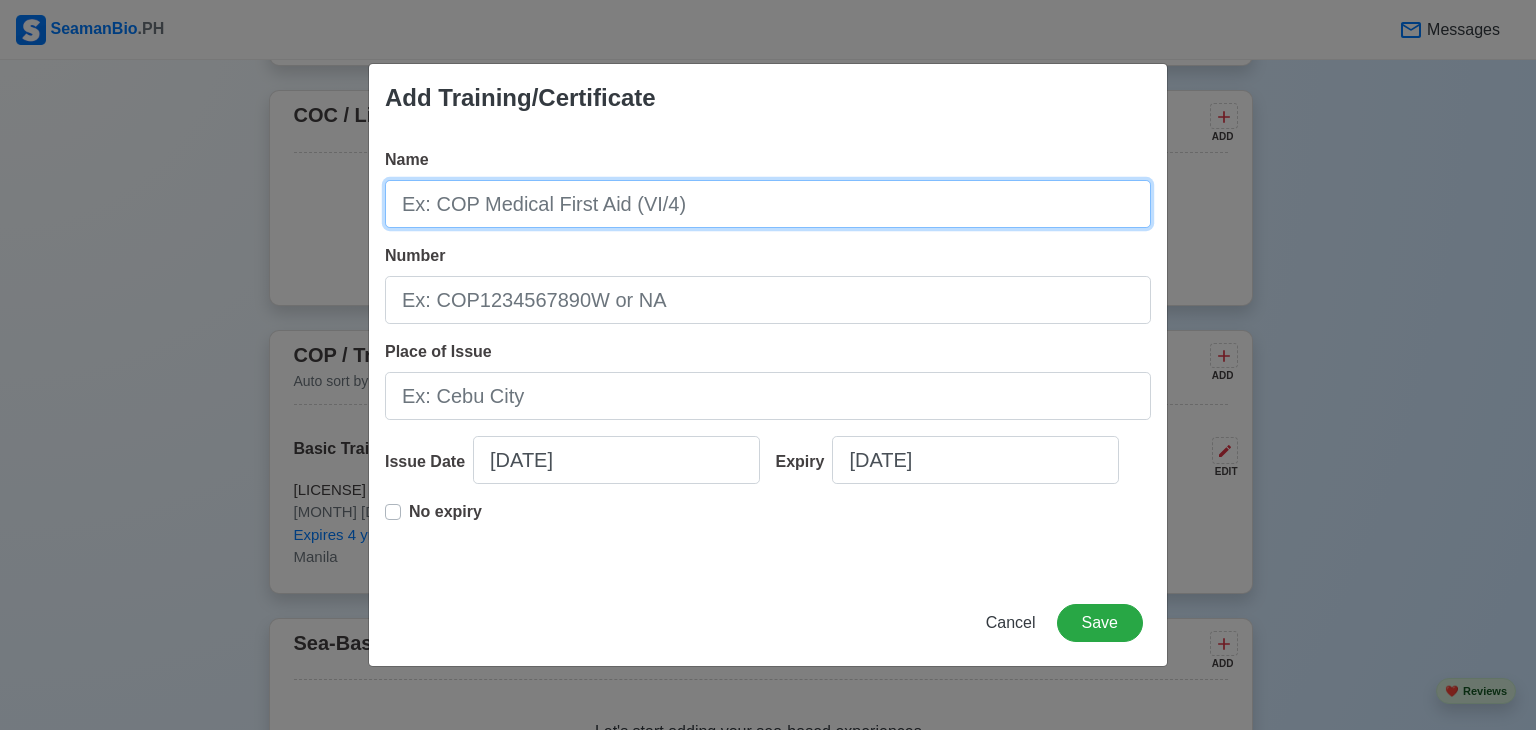 click on "Name" at bounding box center (768, 204) 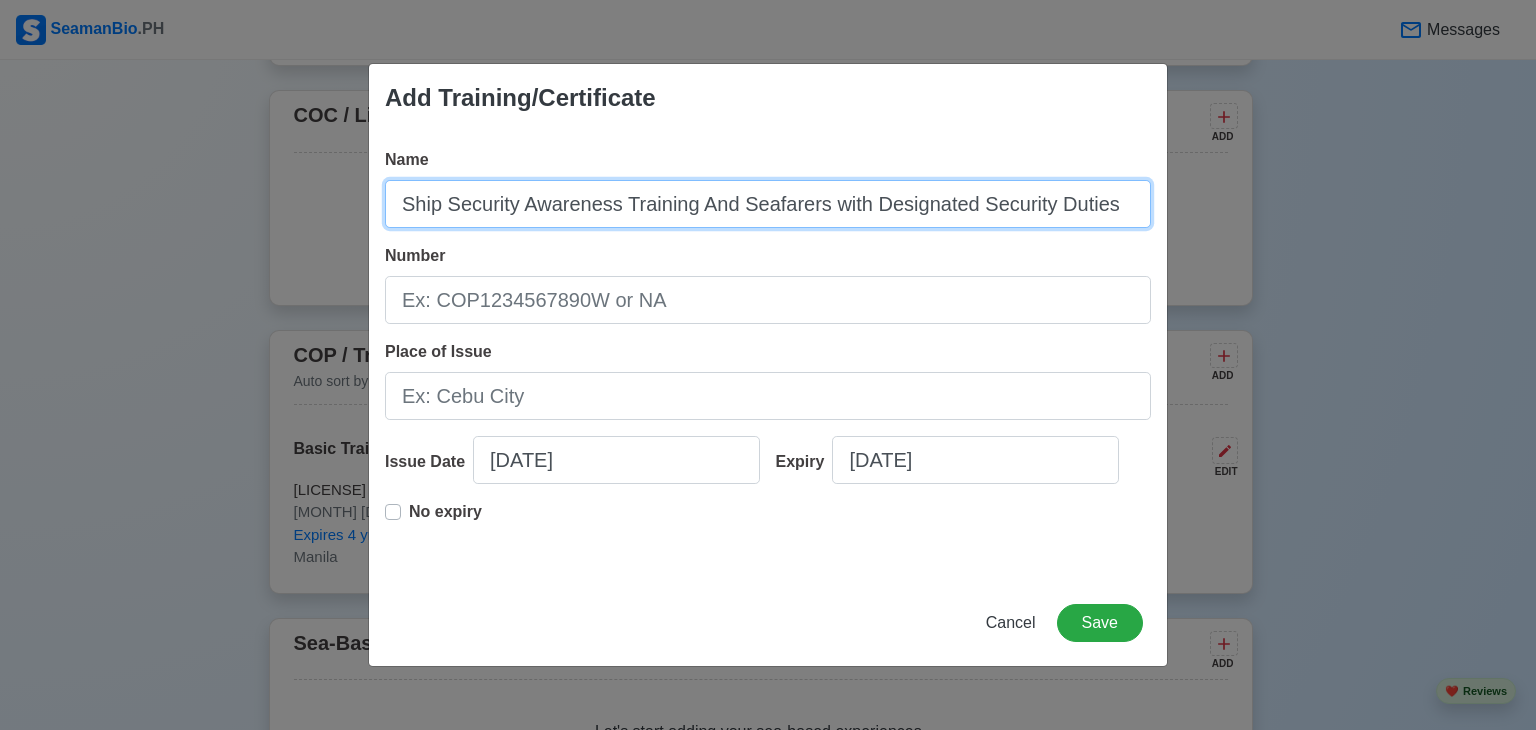 click on "Ship Security Awareness Training And Seafarers with Designated Security Duties" at bounding box center (768, 204) 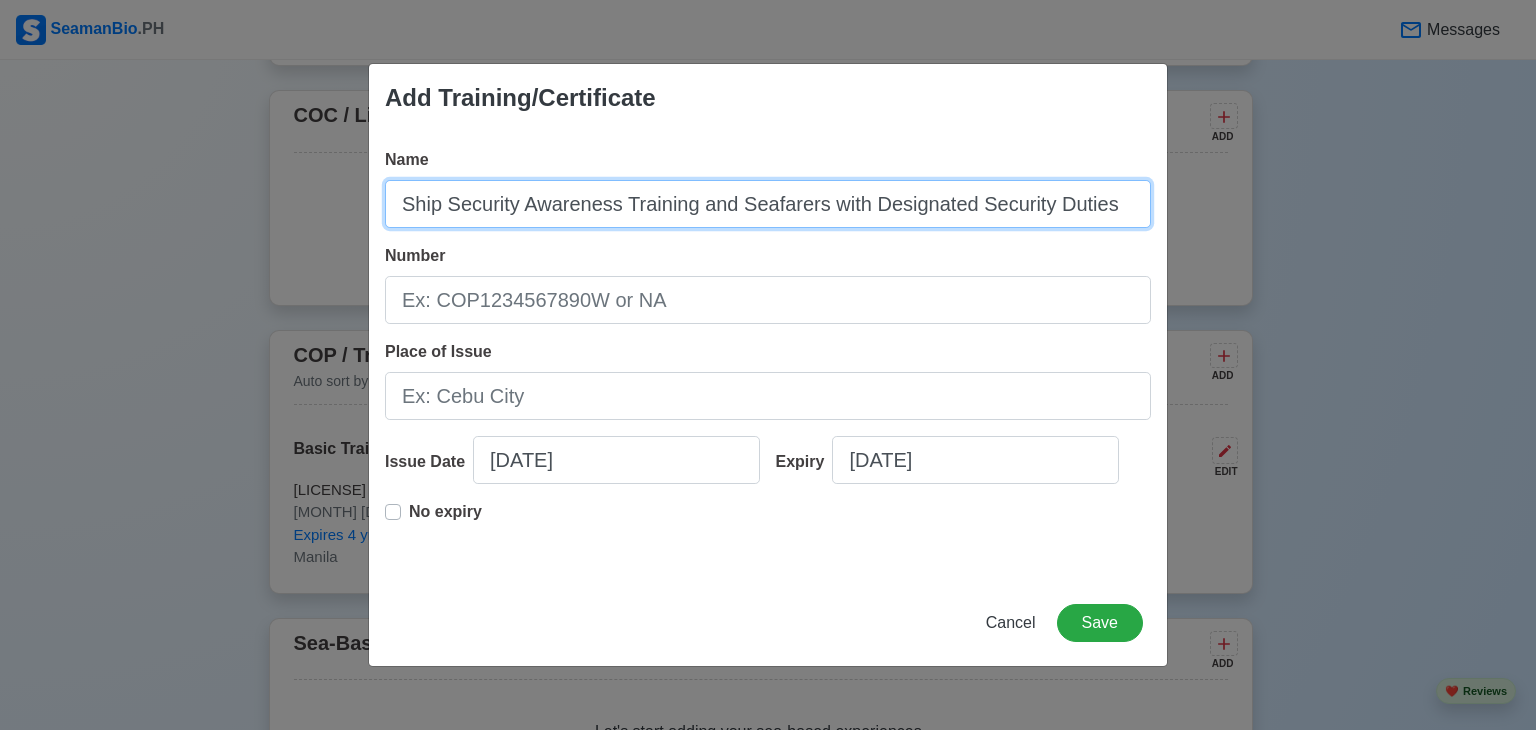 type on "Ship Security Awareness Training and Seafarers with Designated Security Duties" 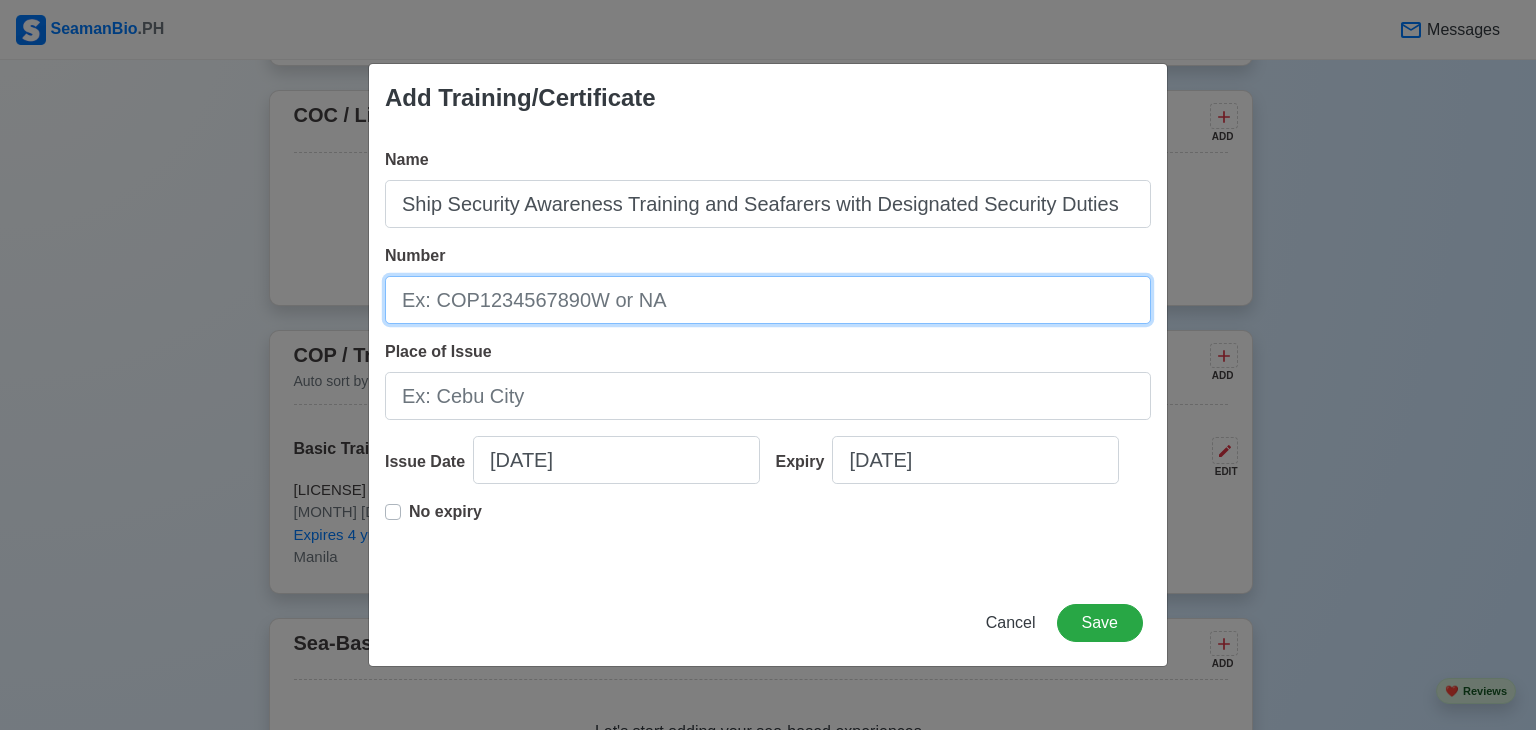 click on "Number" at bounding box center [768, 300] 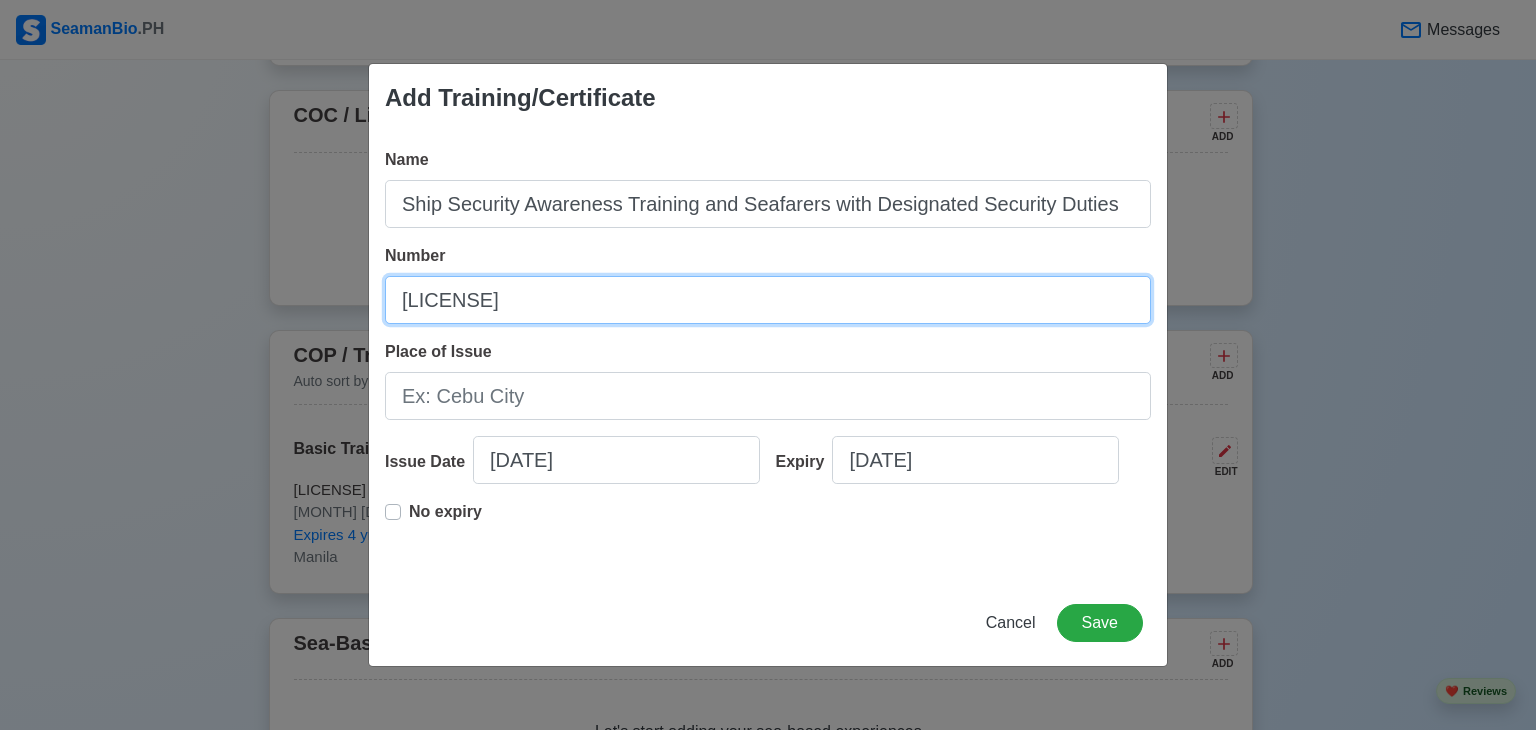 type on "SDSD[NUMBER]" 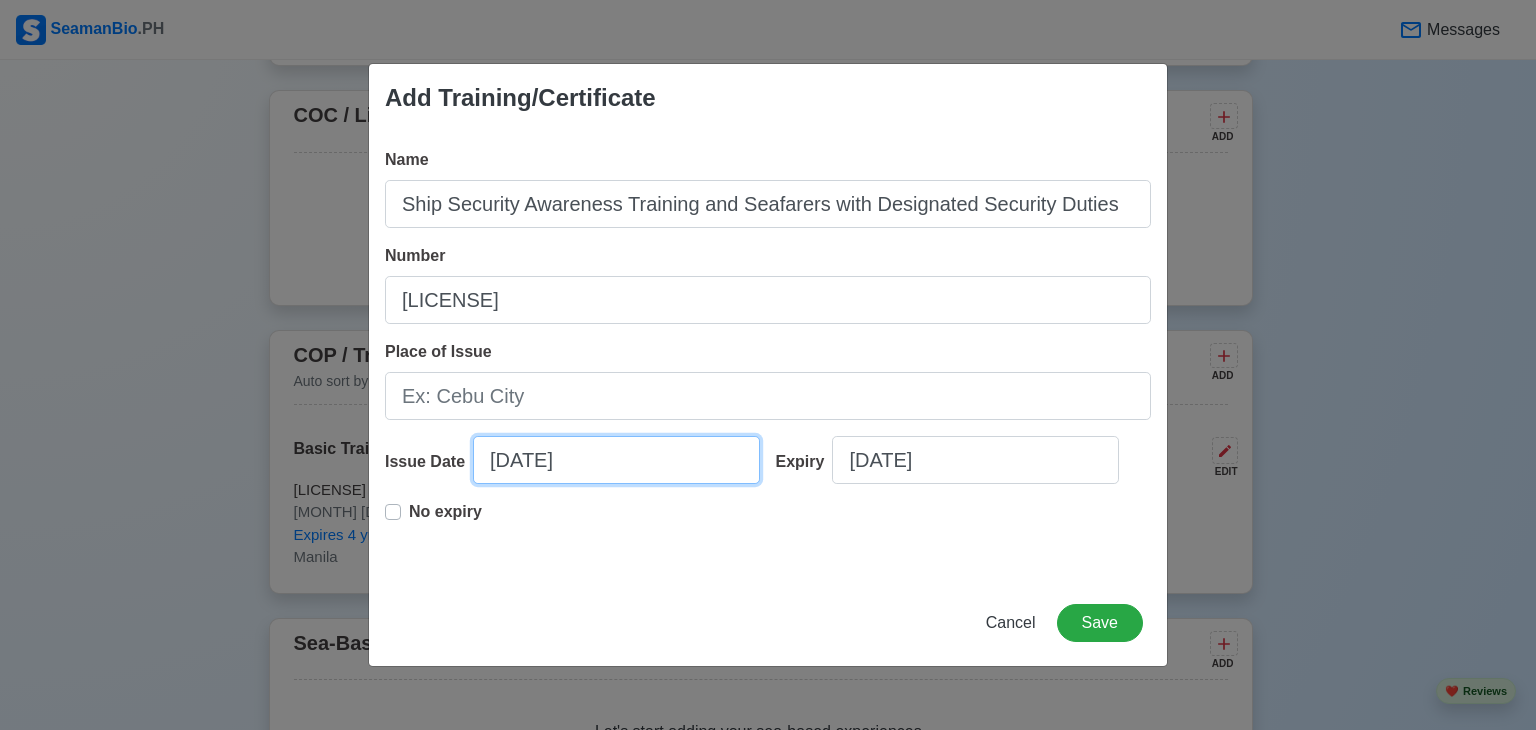 select on "****" 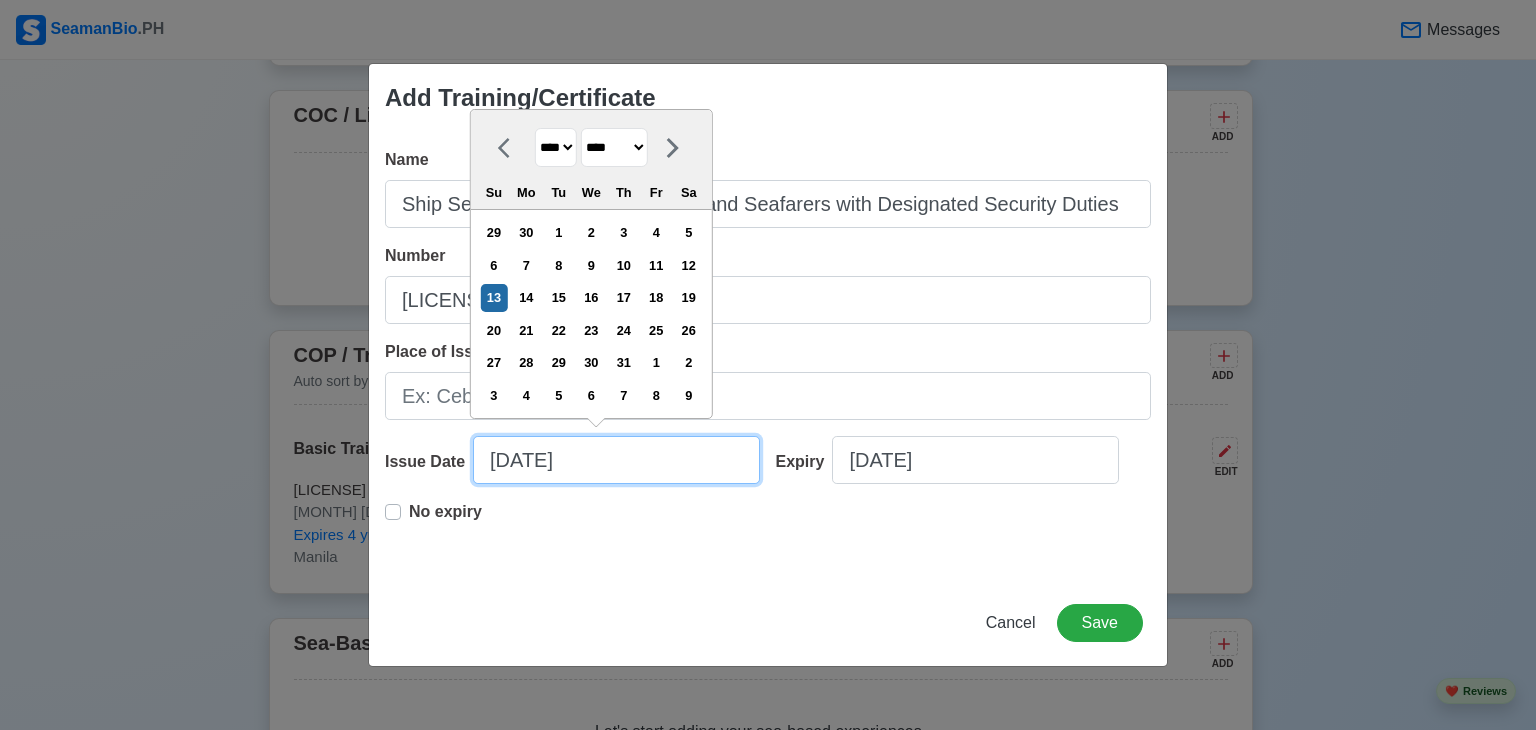 click on "[DATE]" at bounding box center [616, 460] 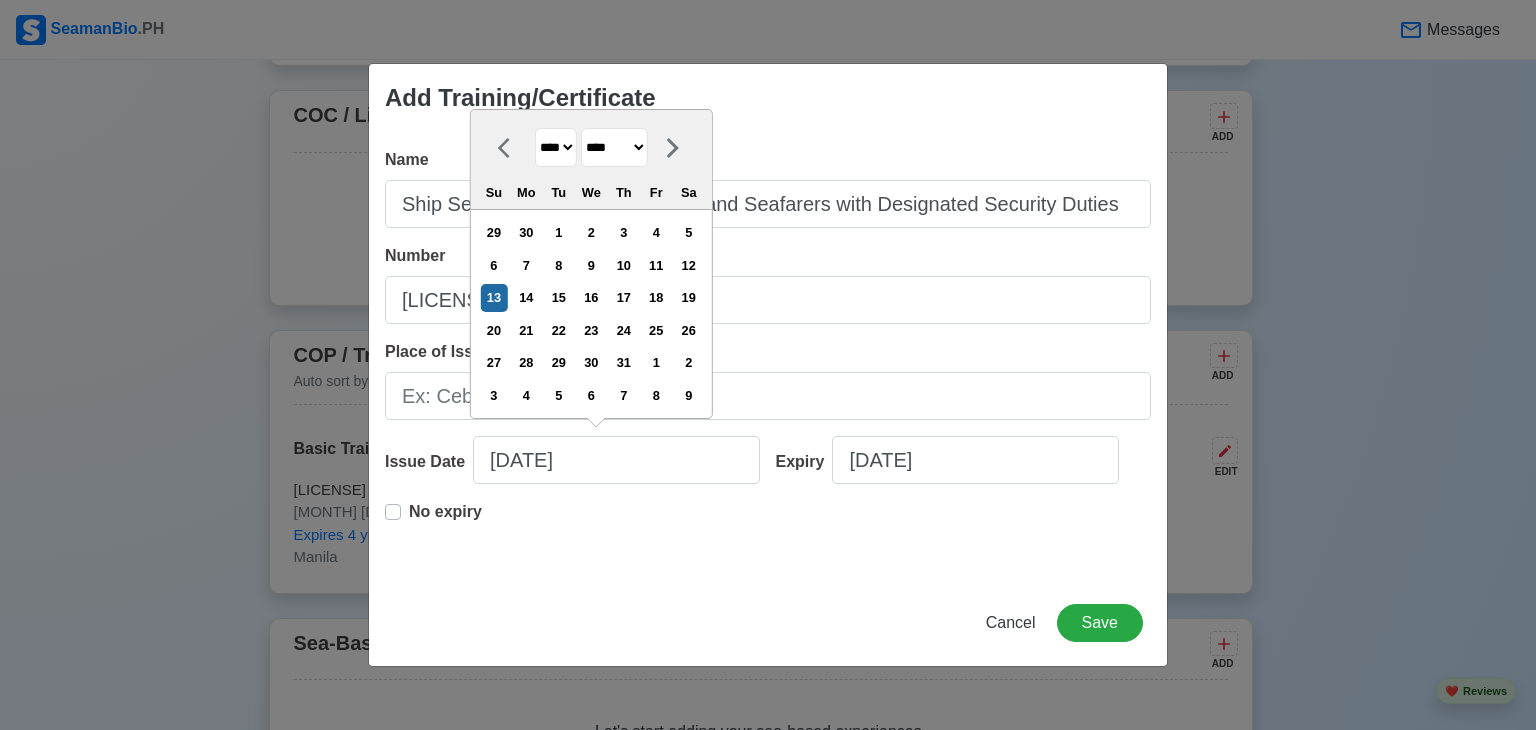 click on "**** **** **** **** **** **** **** **** **** **** **** **** **** **** **** **** **** **** **** **** **** **** **** **** **** **** **** **** **** **** **** **** **** **** **** **** **** **** **** **** **** **** **** **** **** **** **** **** **** **** **** **** **** **** **** **** **** **** **** **** **** **** **** **** **** **** **** **** **** **** **** **** **** **** **** **** **** **** **** **** **** **** **** **** **** **** **** **** **** **** **** **** **** **** **** **** **** **** **** **** **** **** **** **** **** ****" at bounding box center [556, 147] 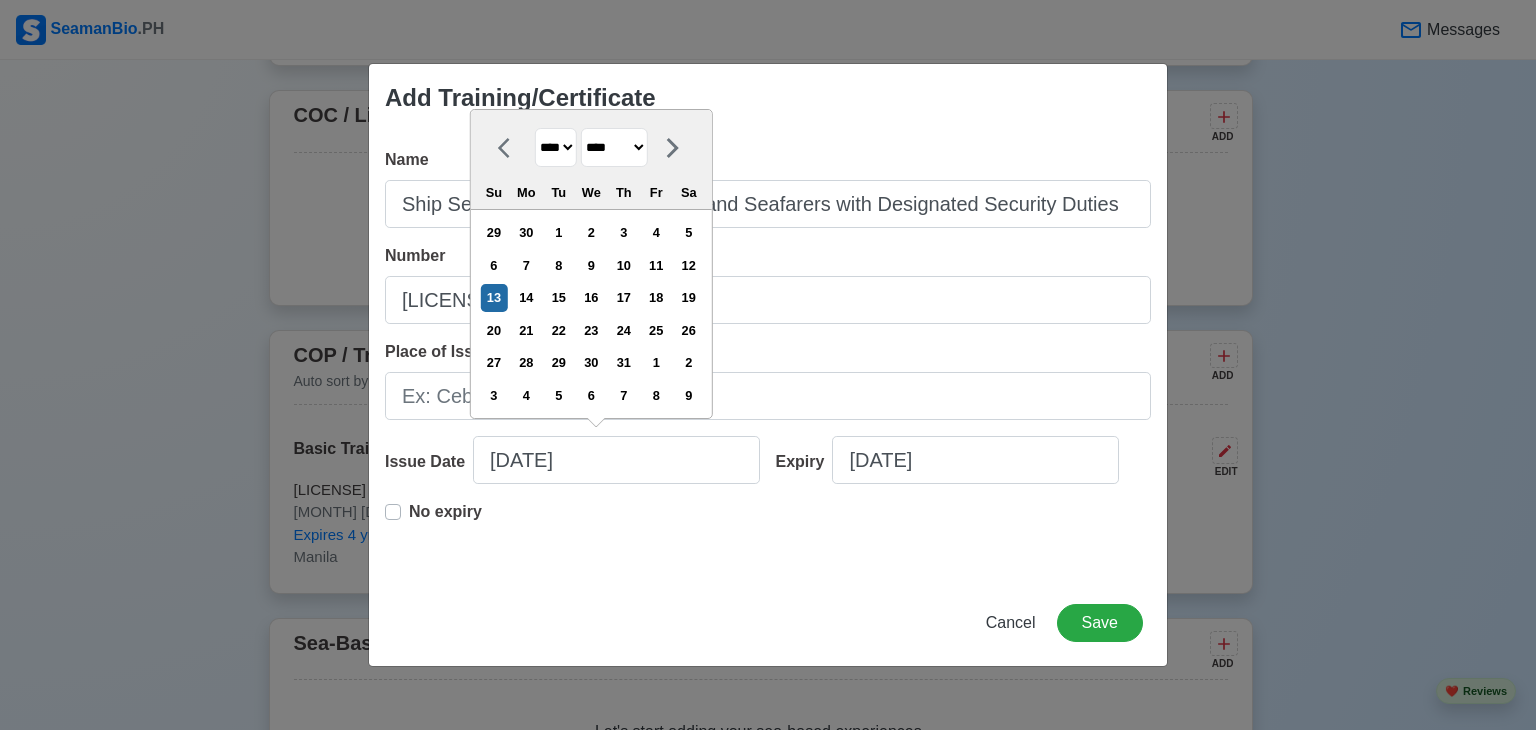 select on "****" 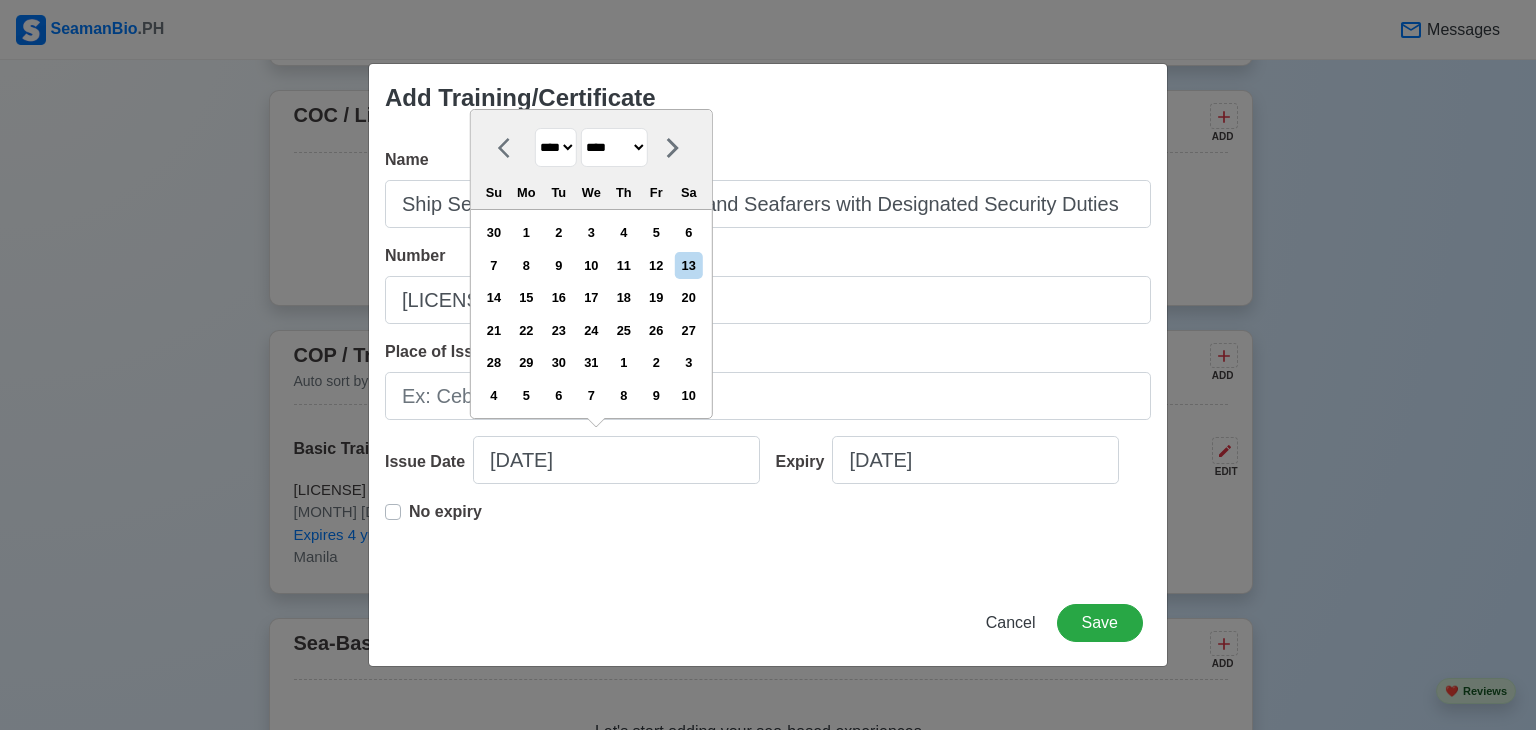 click on "******* ******** ***** ***** *** **** **** ****** ********* ******* ******** ********" at bounding box center (614, 147) 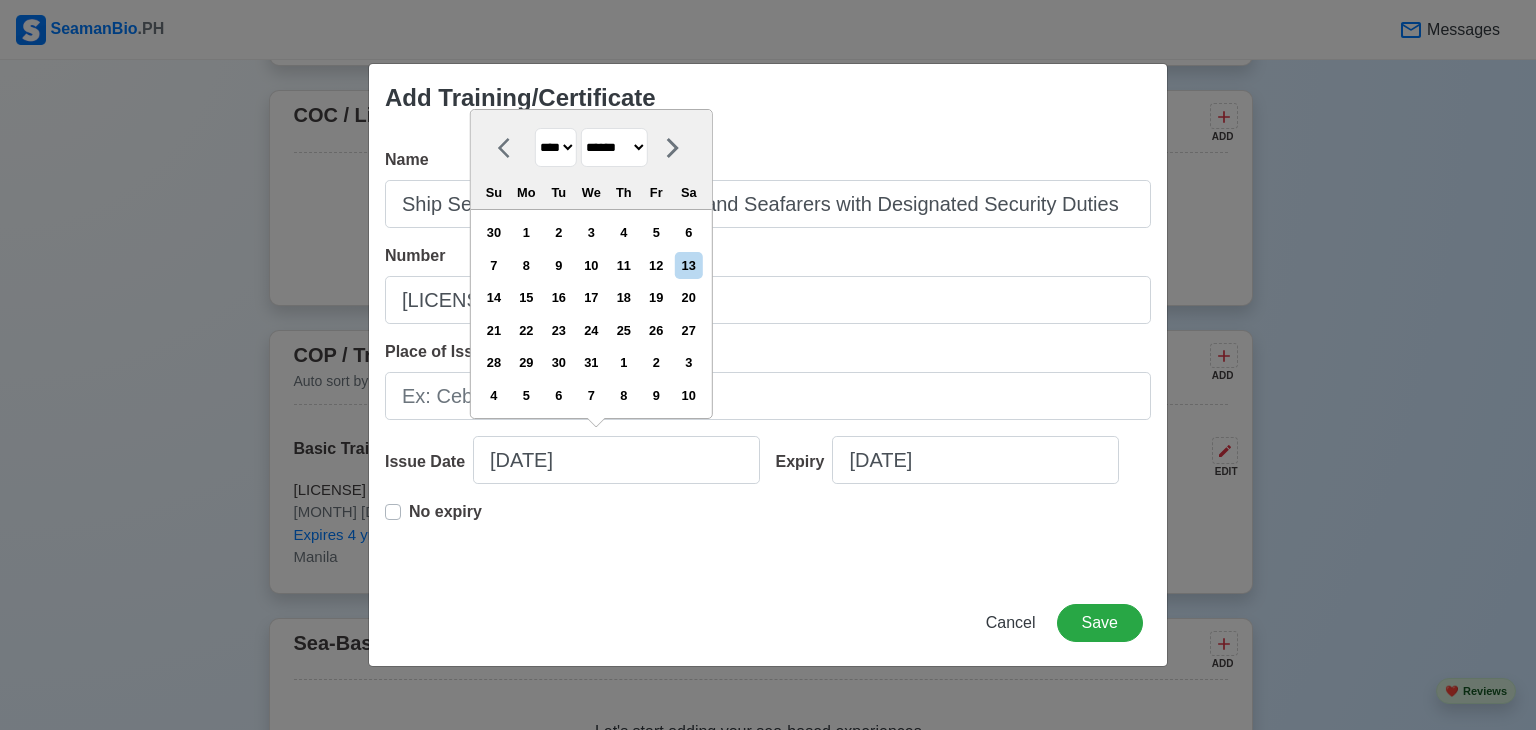 click on "******* ******** ***** ***** *** **** **** ****** ********* ******* ******** ********" at bounding box center [614, 147] 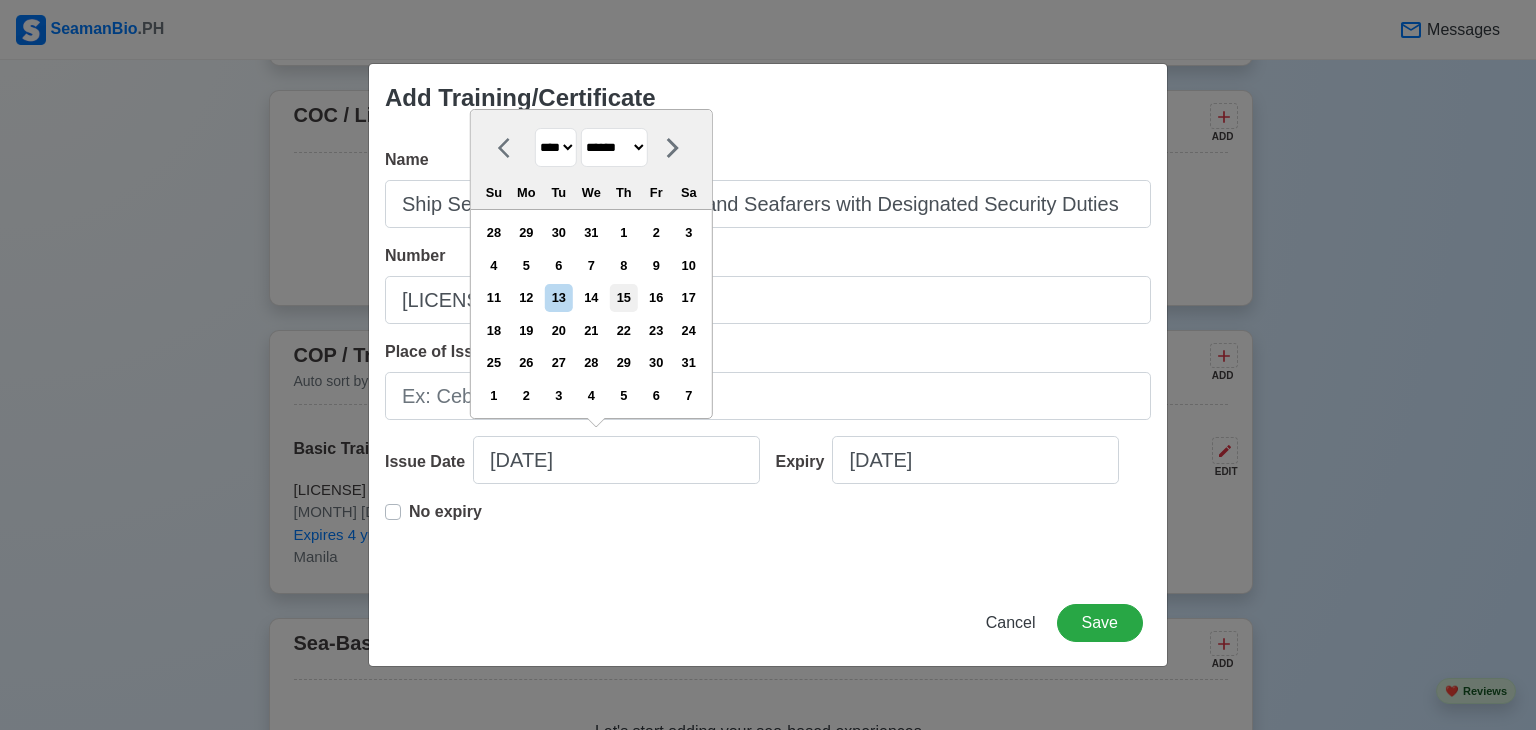 click on "15" at bounding box center [623, 297] 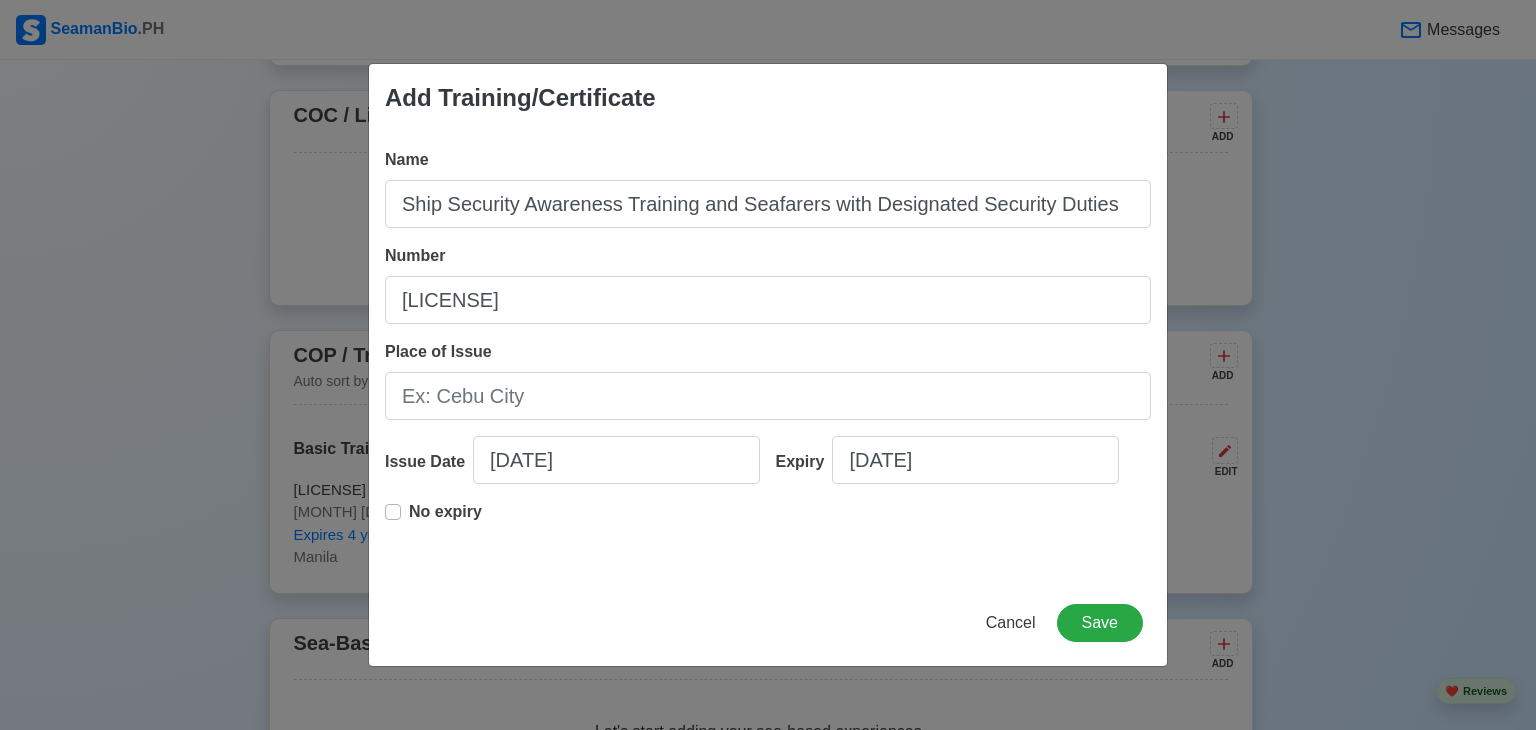 click on "No expiry" at bounding box center (445, 520) 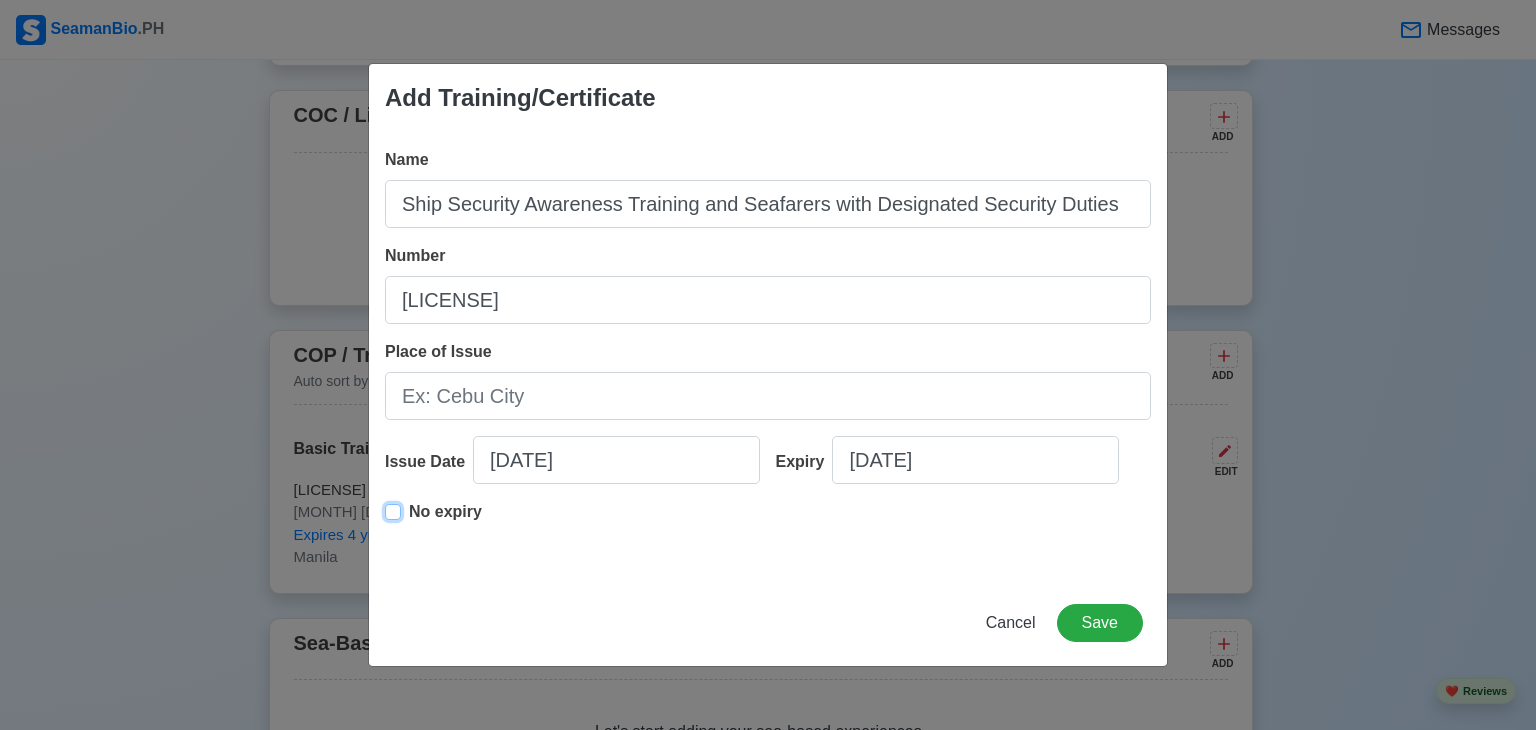 type on "08/15/2024" 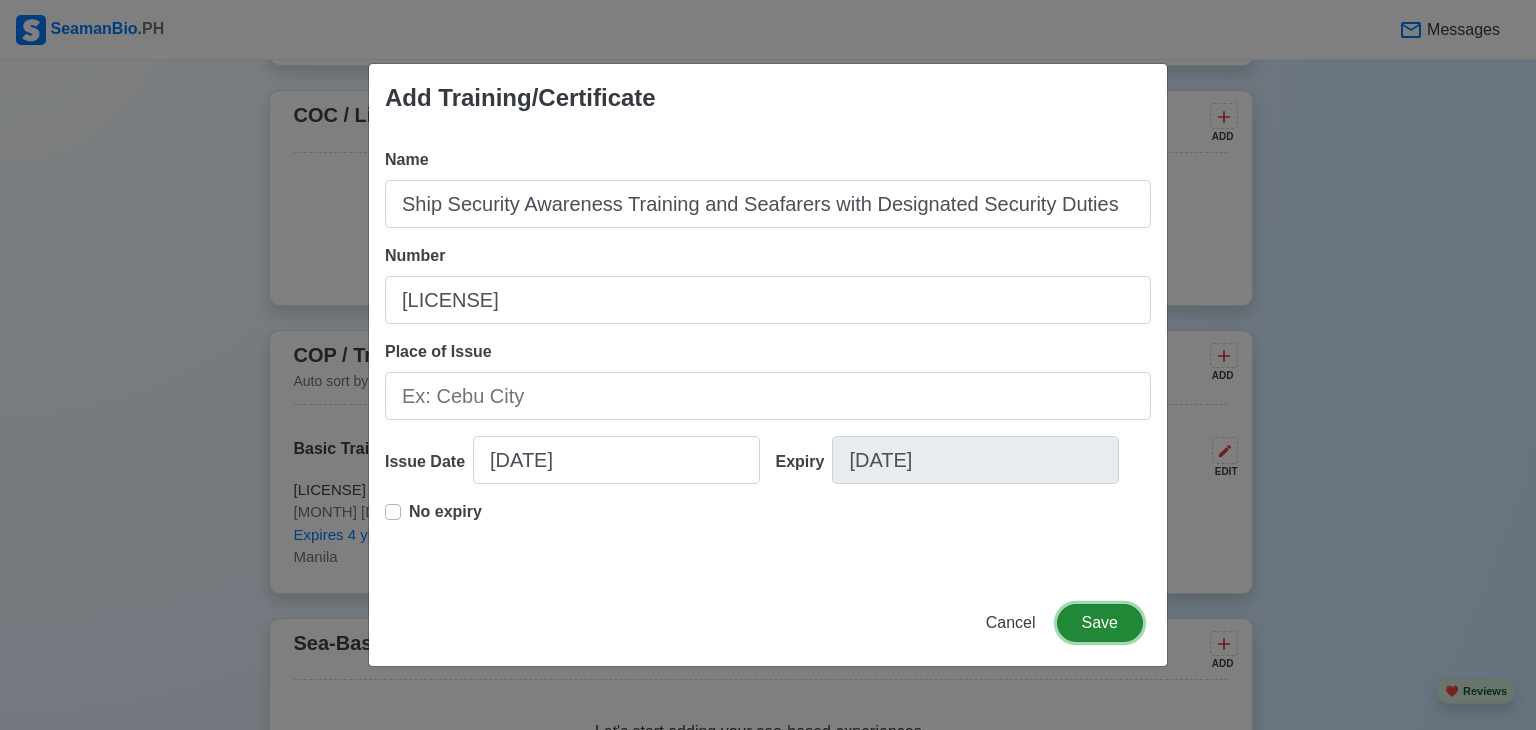 click on "Save" at bounding box center (1100, 623) 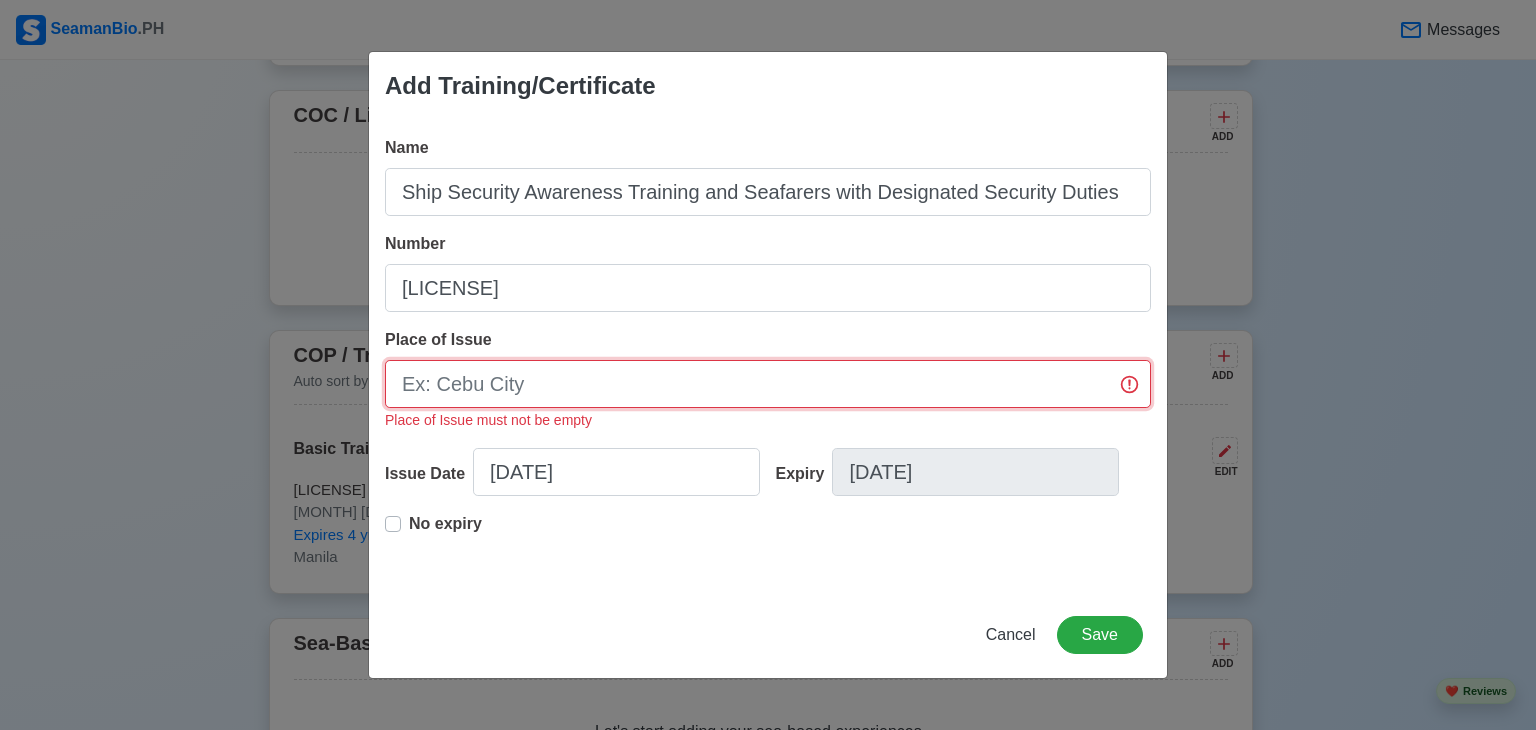 click on "Place of Issue" at bounding box center [768, 384] 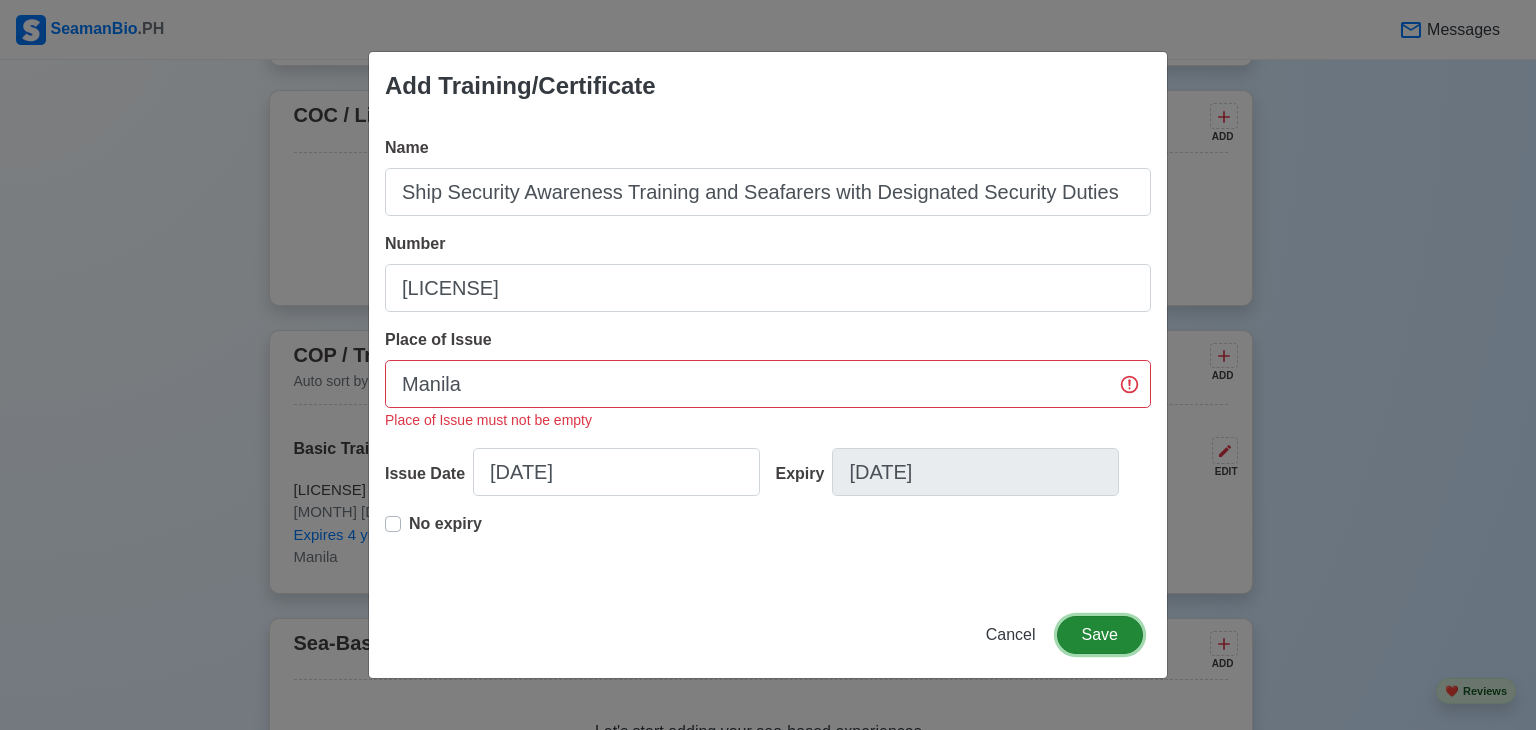 click on "Save" at bounding box center (1100, 635) 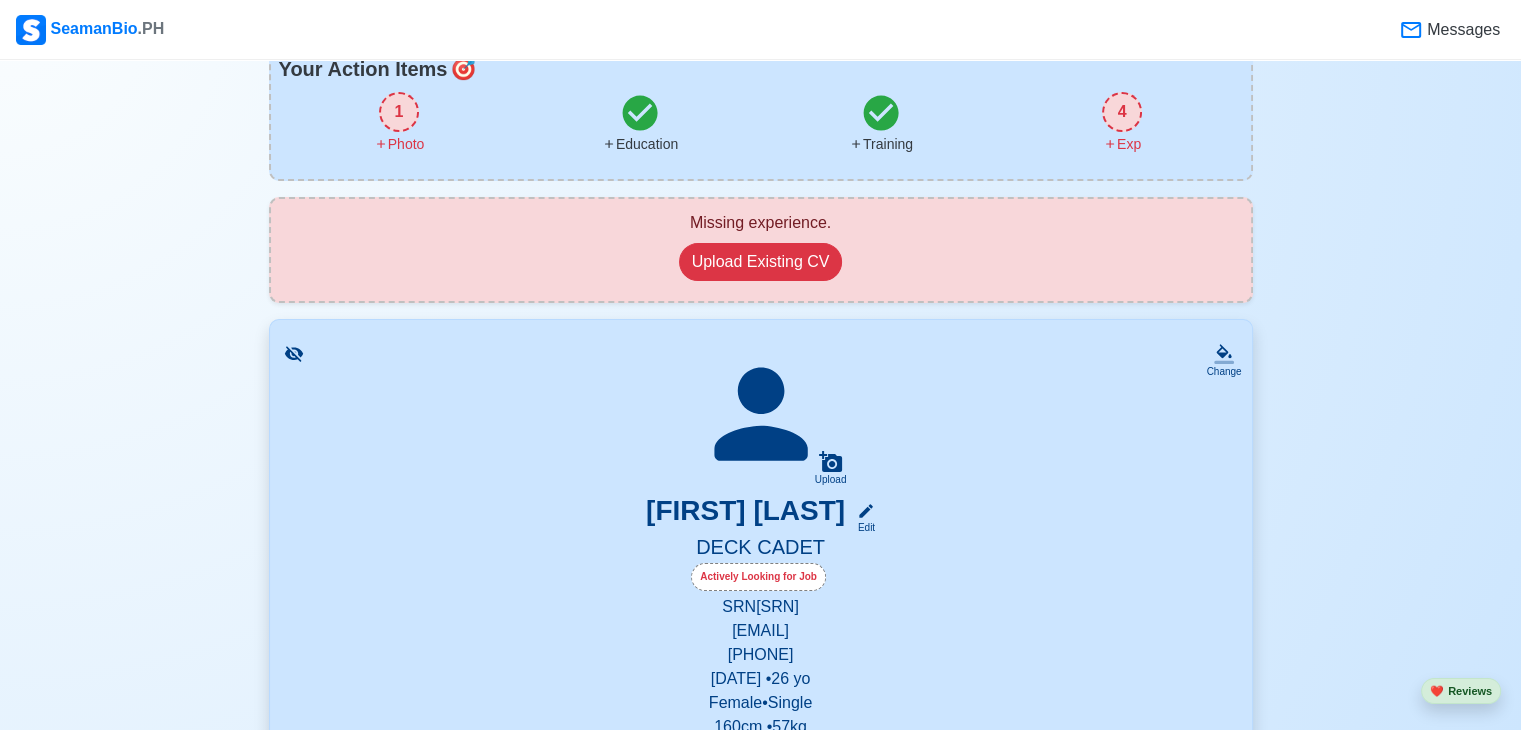 scroll, scrollTop: 146, scrollLeft: 0, axis: vertical 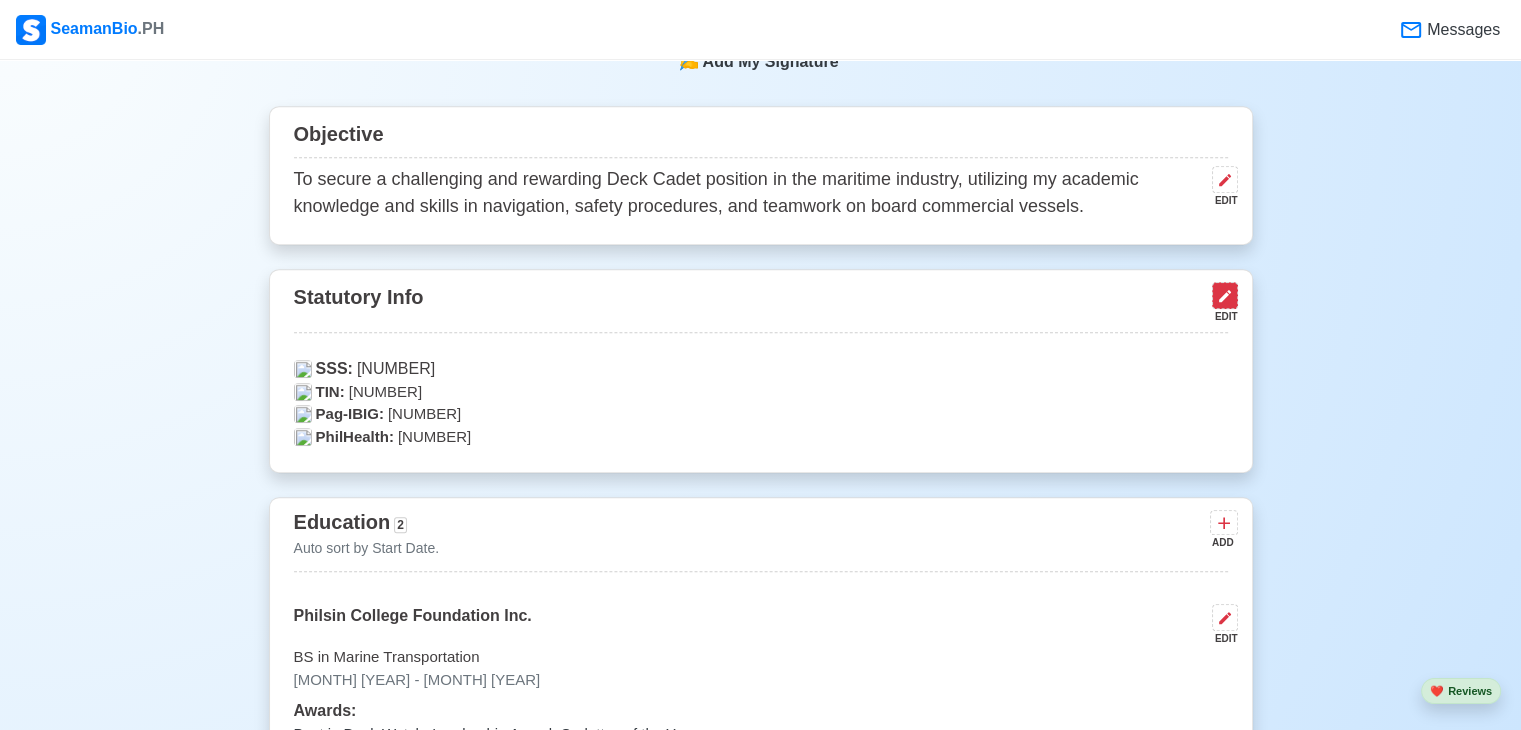 click 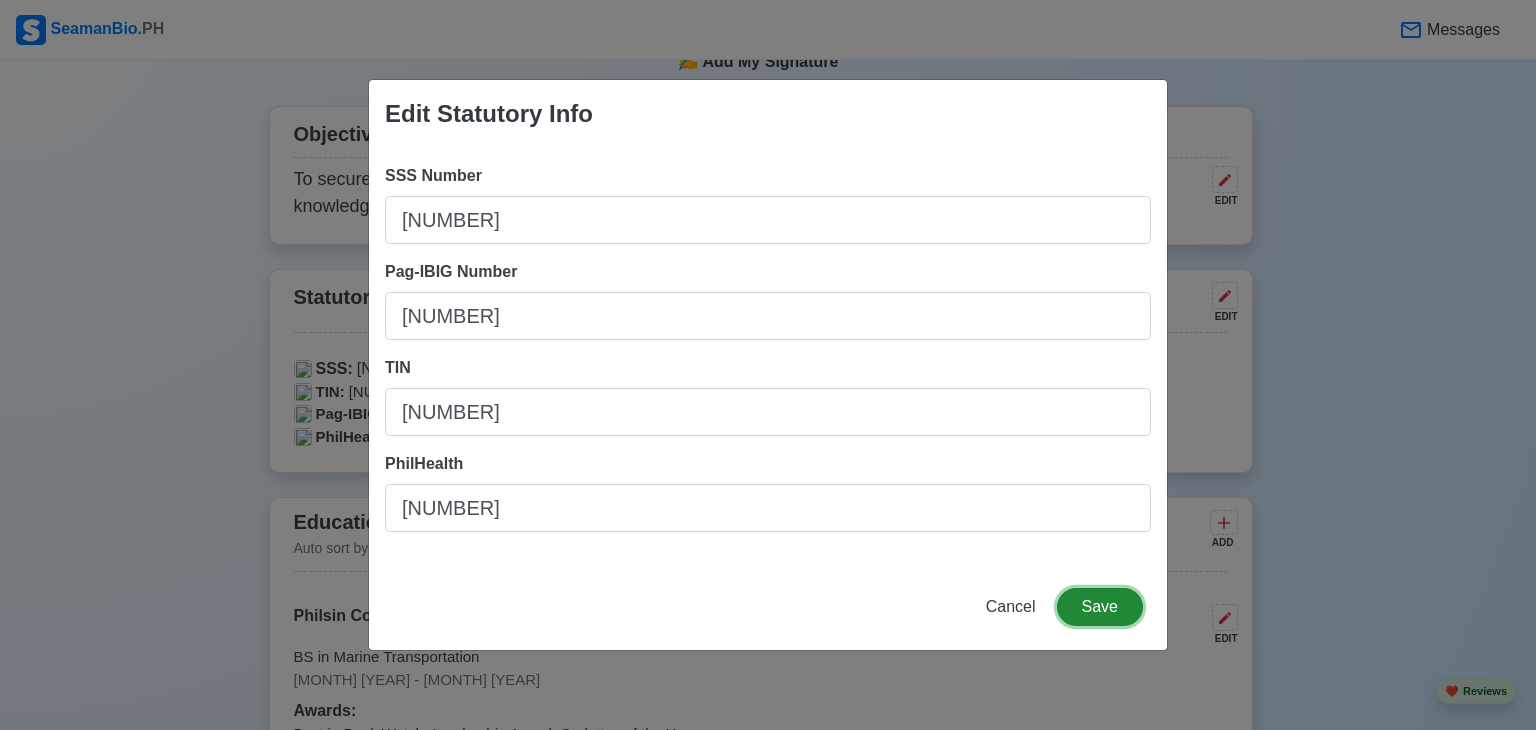 click on "Save" at bounding box center [1100, 607] 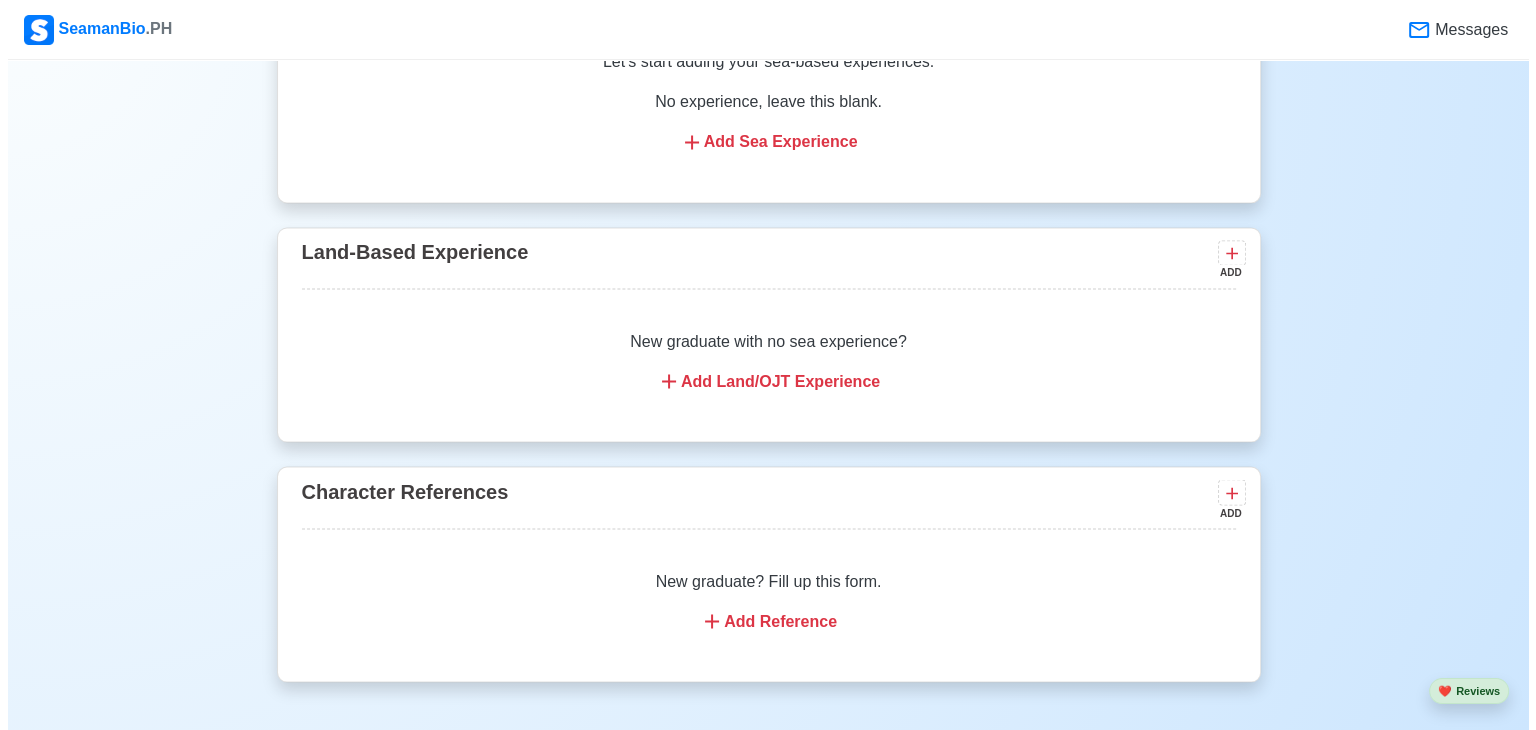scroll, scrollTop: 3477, scrollLeft: 0, axis: vertical 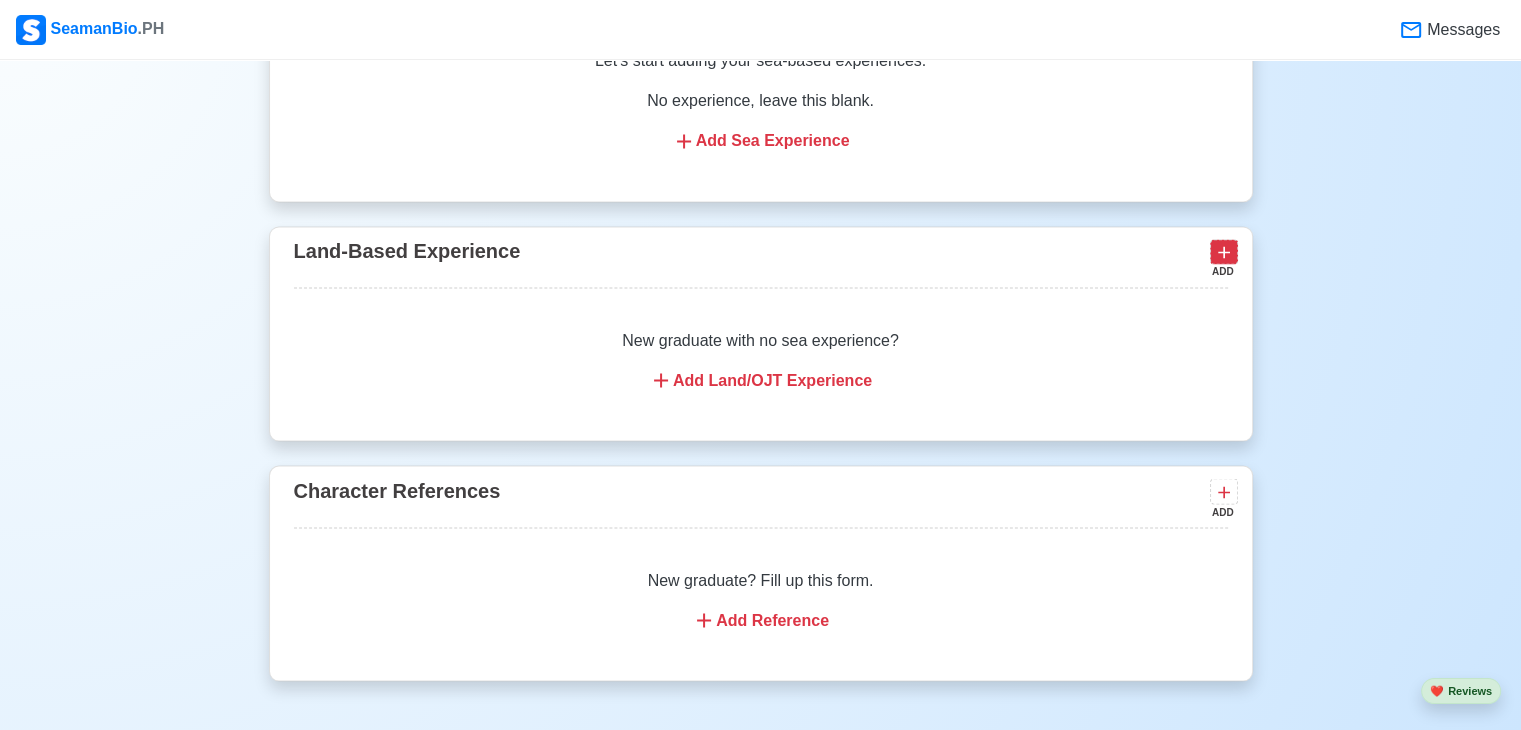 click 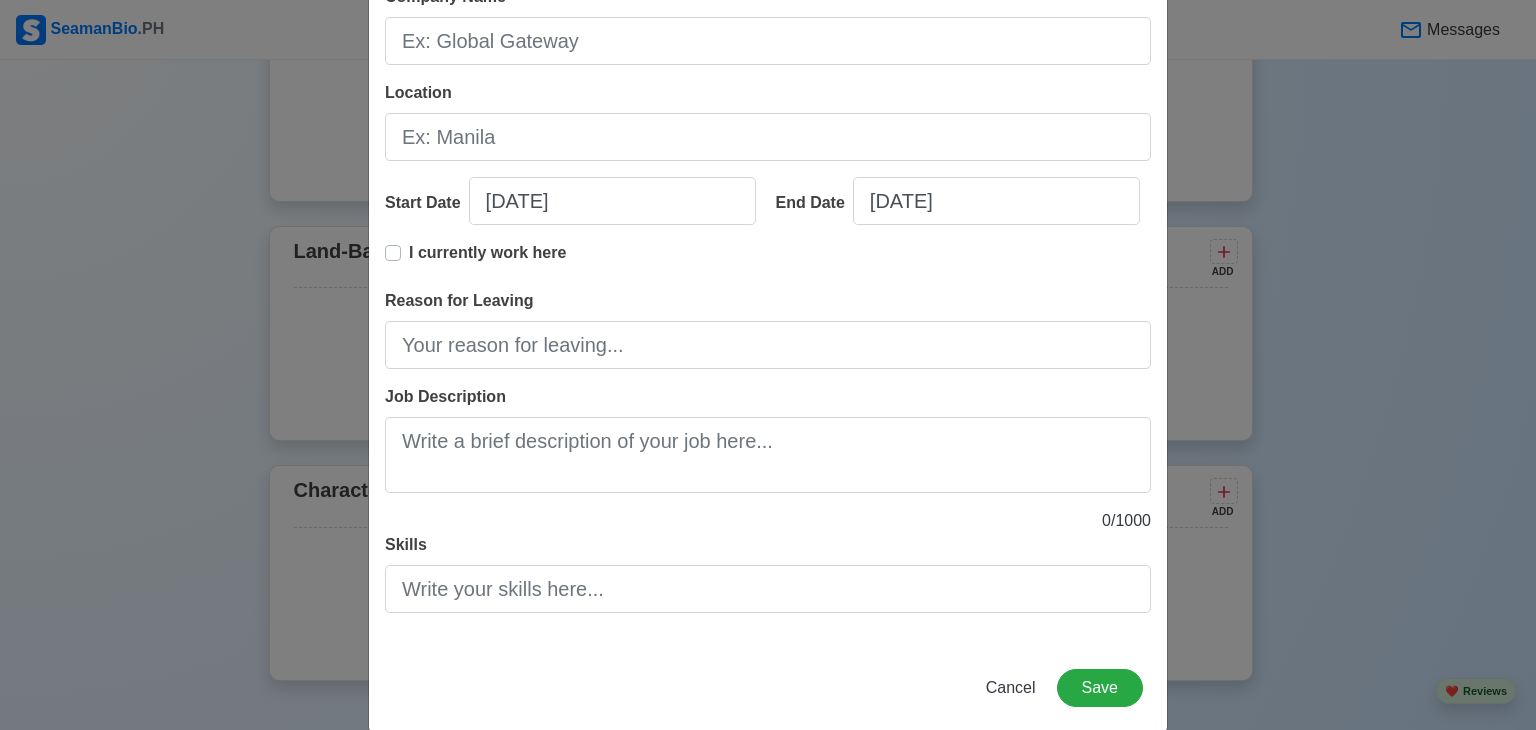 scroll, scrollTop: 0, scrollLeft: 0, axis: both 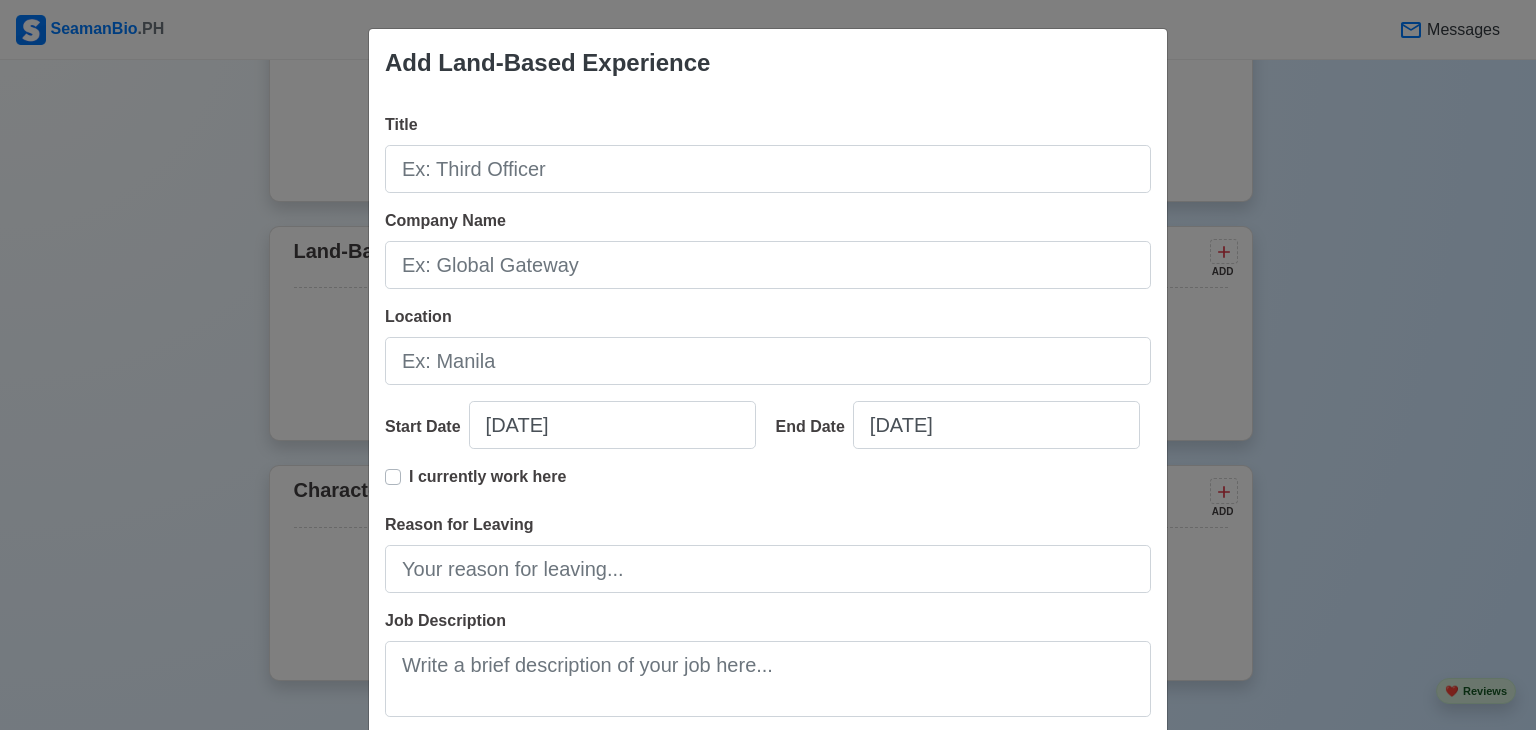 click on "Add Land-Based Experience Title Company Name Location Start Date [DATE] End Date [DATE] I currently work here Reason for Leaving Job Description 0 / 1000 Skills Cancel Save" at bounding box center (768, 365) 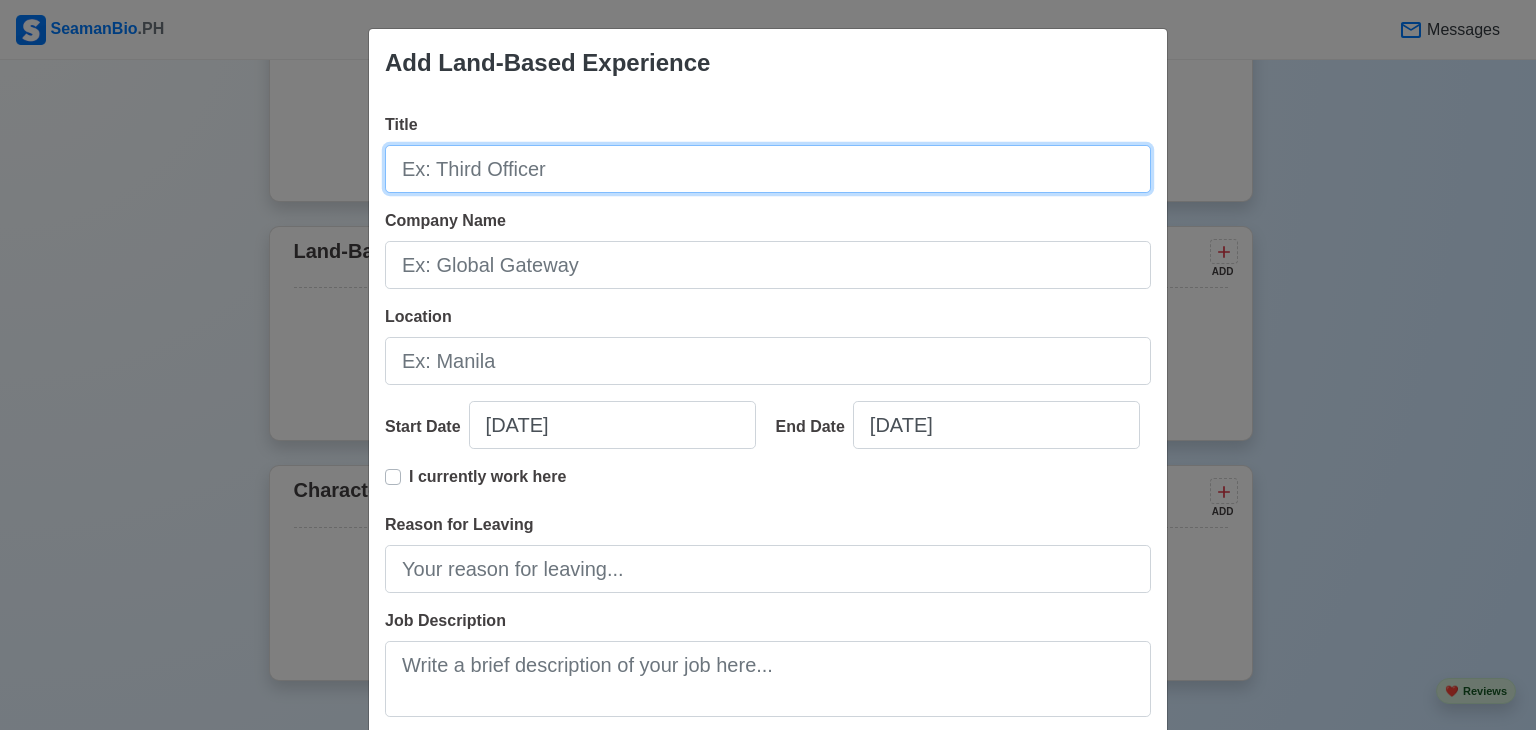click on "Title" at bounding box center (768, 169) 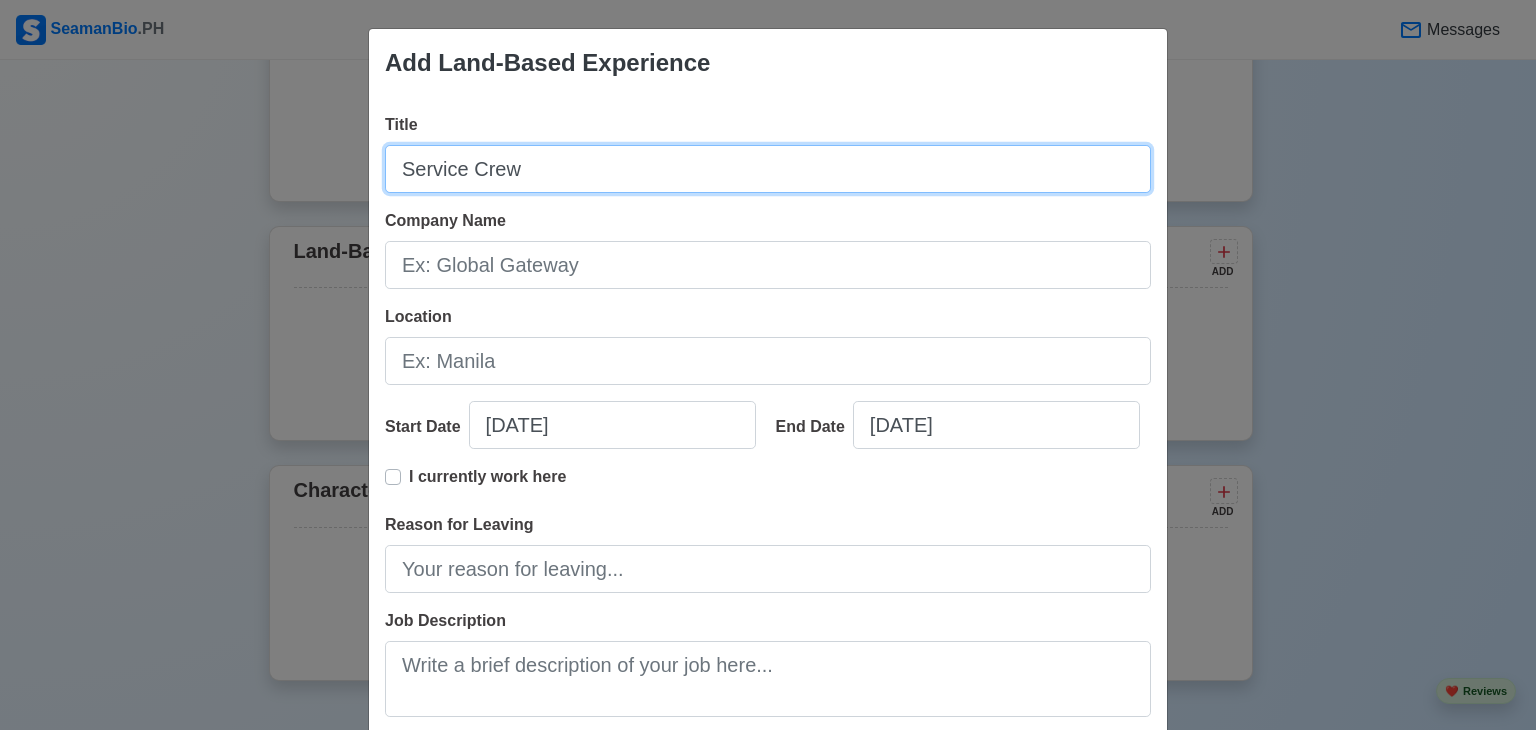 type on "Service Crew" 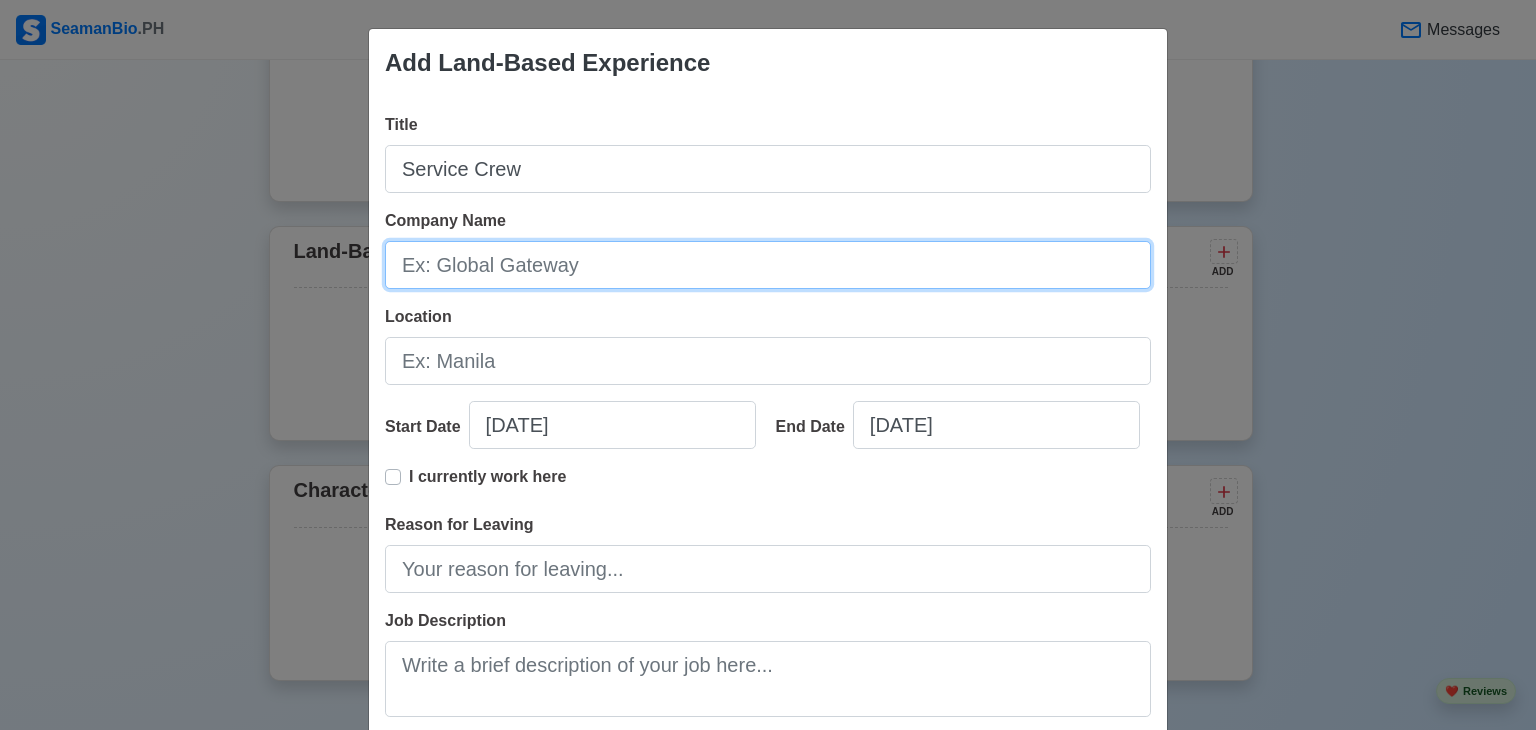 click on "Company Name" at bounding box center (768, 265) 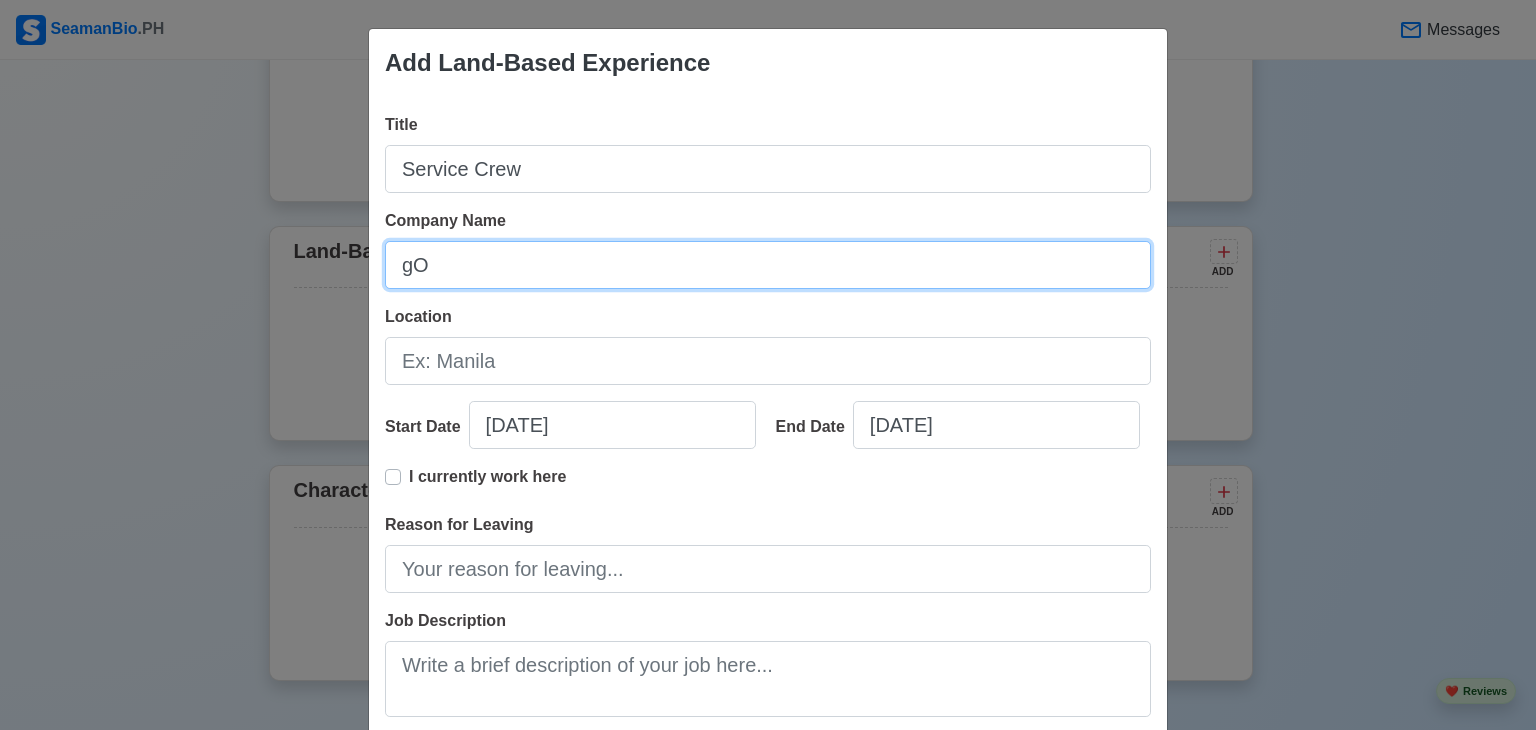 type on "g" 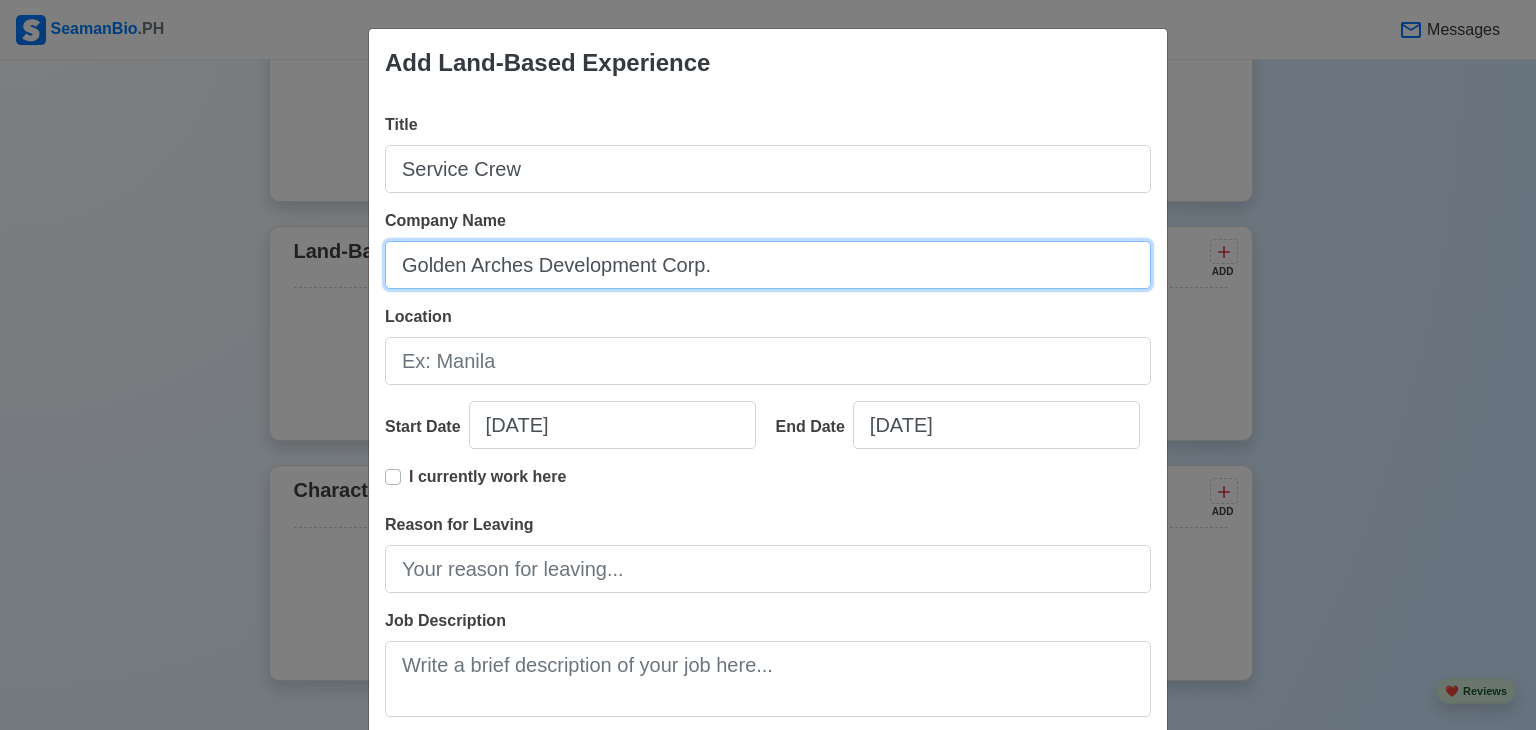 type on "Golden Arches Development Corp." 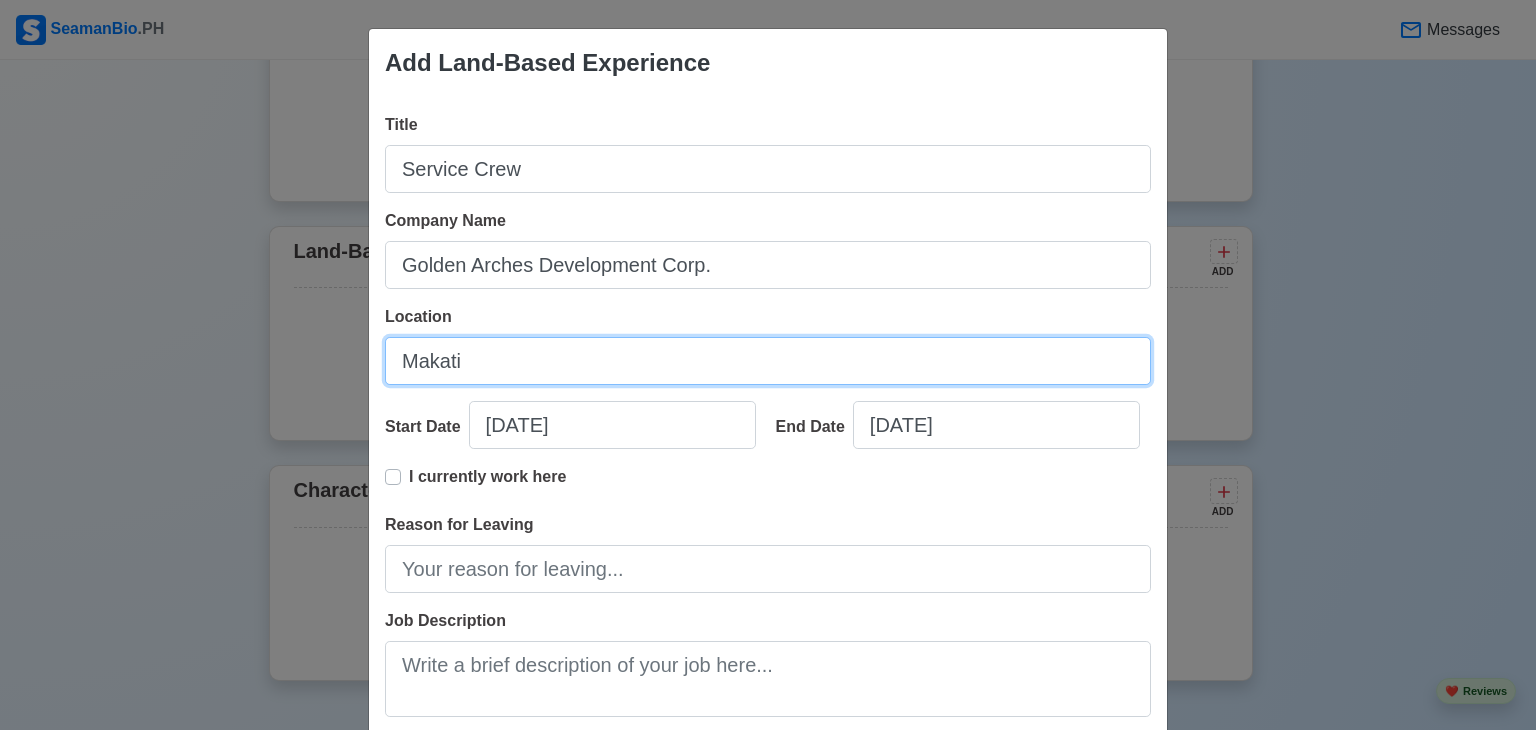 type on "Makati" 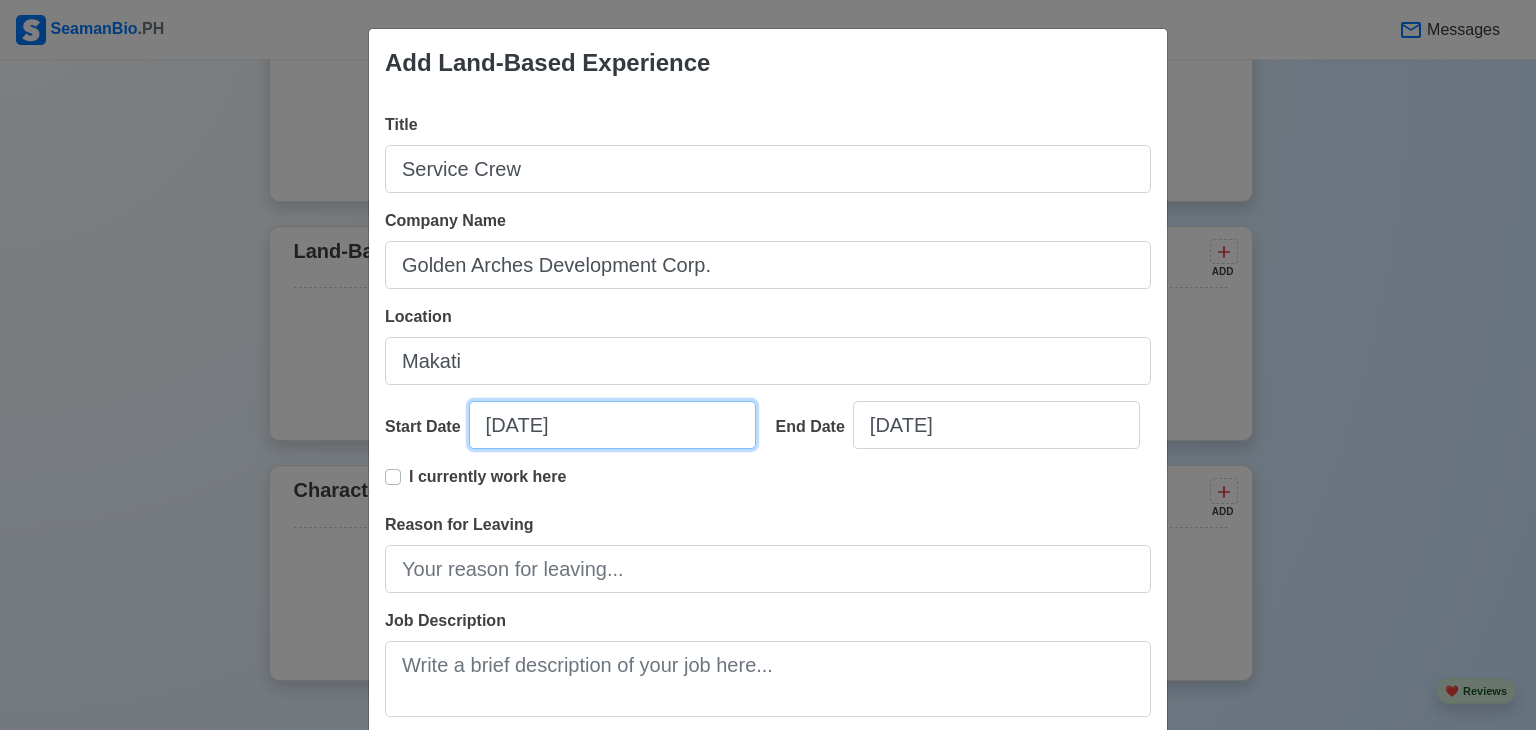 select on "****" 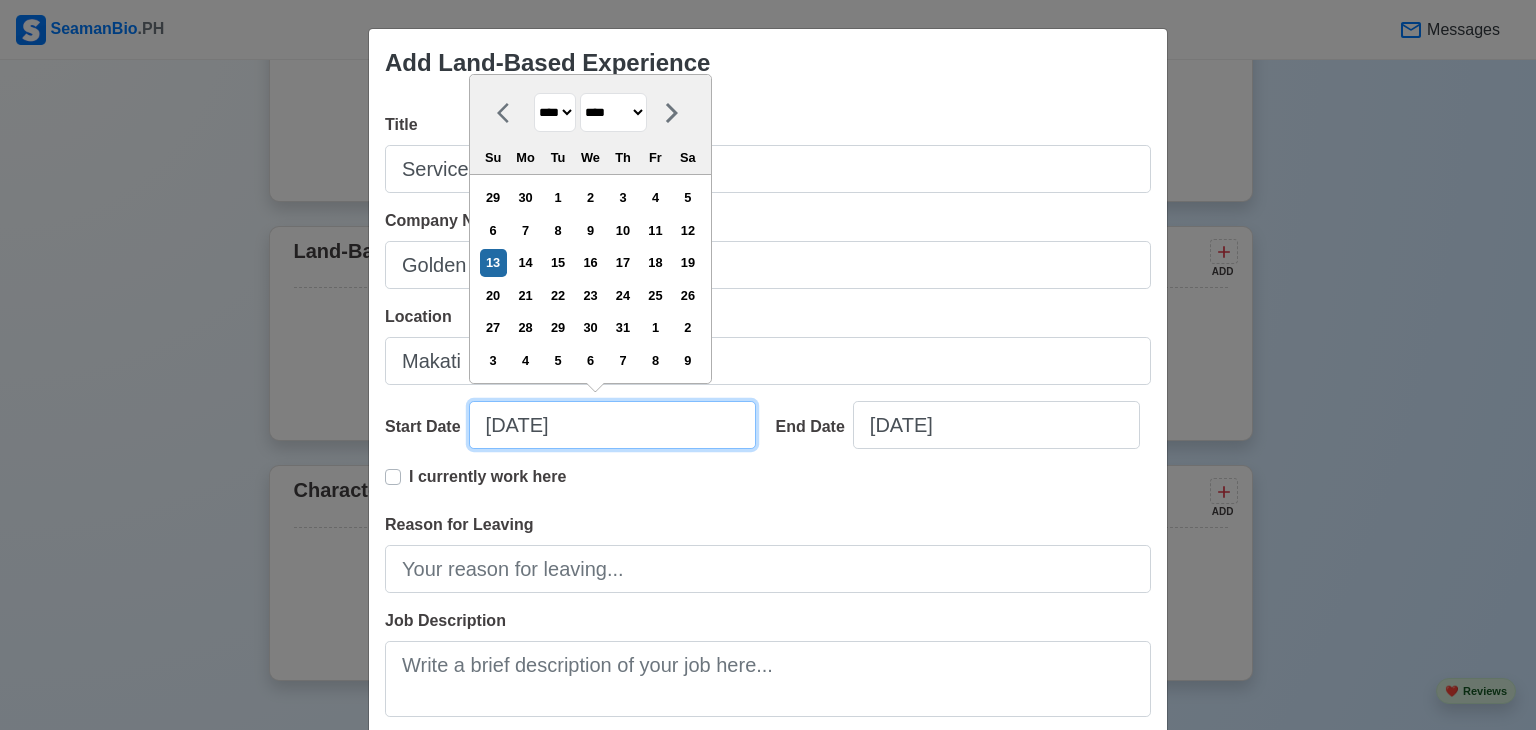 click on "[DATE]" at bounding box center [612, 425] 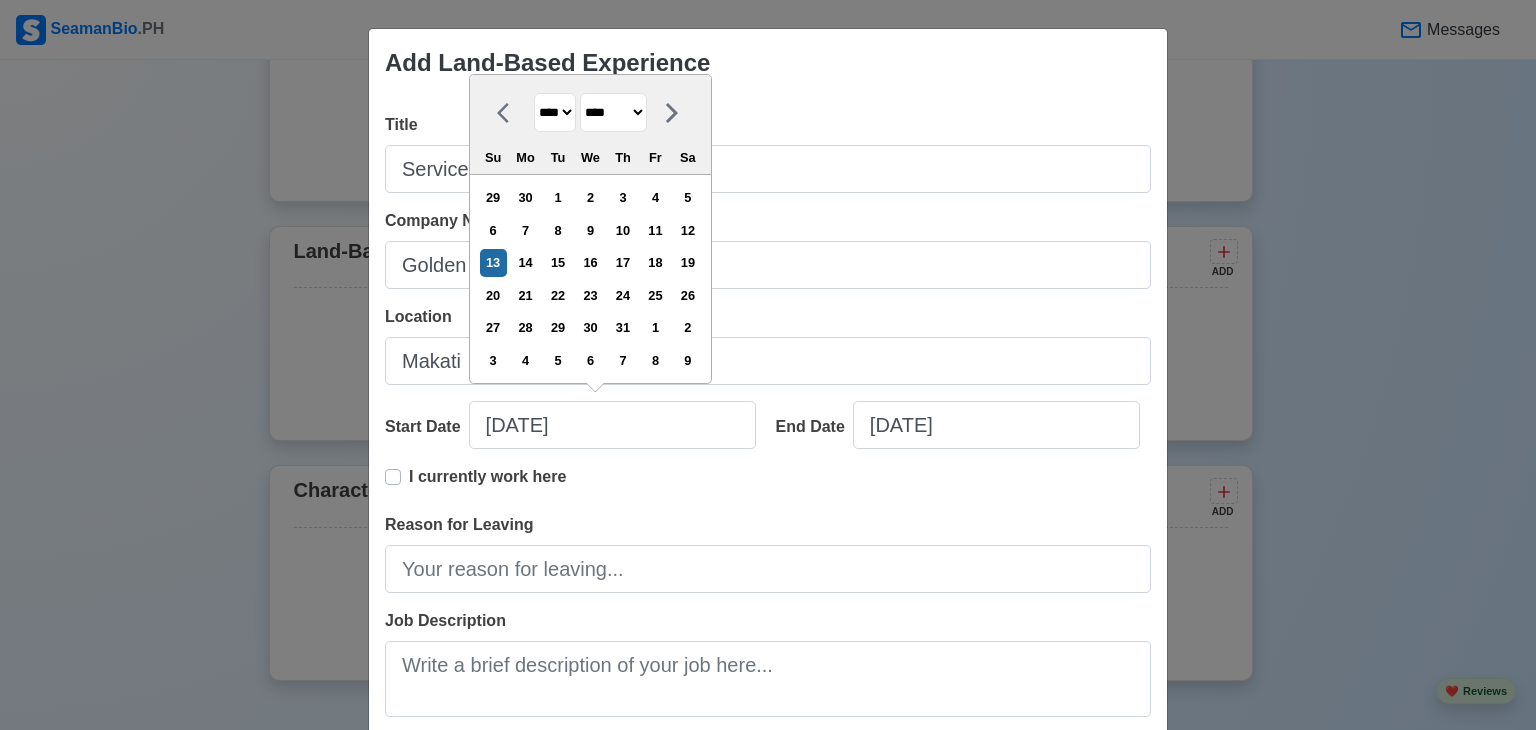 click on "**** **** **** **** **** **** **** **** **** **** **** **** **** **** **** **** **** **** **** **** **** **** **** **** **** **** **** **** **** **** **** **** **** **** **** **** **** **** **** **** **** **** **** **** **** **** **** **** **** **** **** **** **** **** **** **** **** **** **** **** **** **** **** **** **** **** **** **** **** **** **** **** **** **** **** **** **** **** **** **** **** **** **** **** **** **** **** **** **** **** **** **** **** **** **** **** **** **** **** **** **** **** **** **** **** ****" at bounding box center (555, 112) 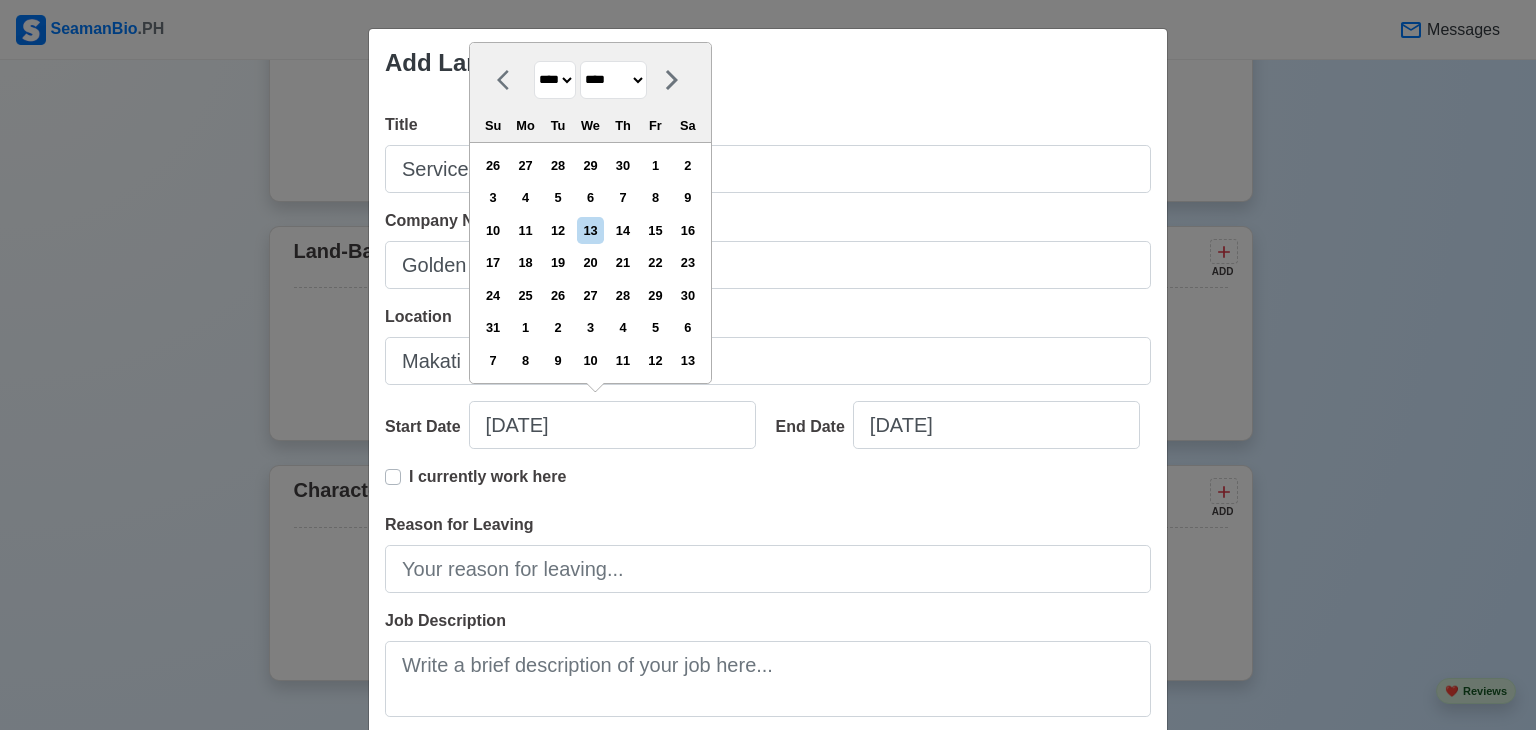 click on "******* ******** ***** ***** *** **** **** ****** ********* ******* ******** ********" at bounding box center [613, 80] 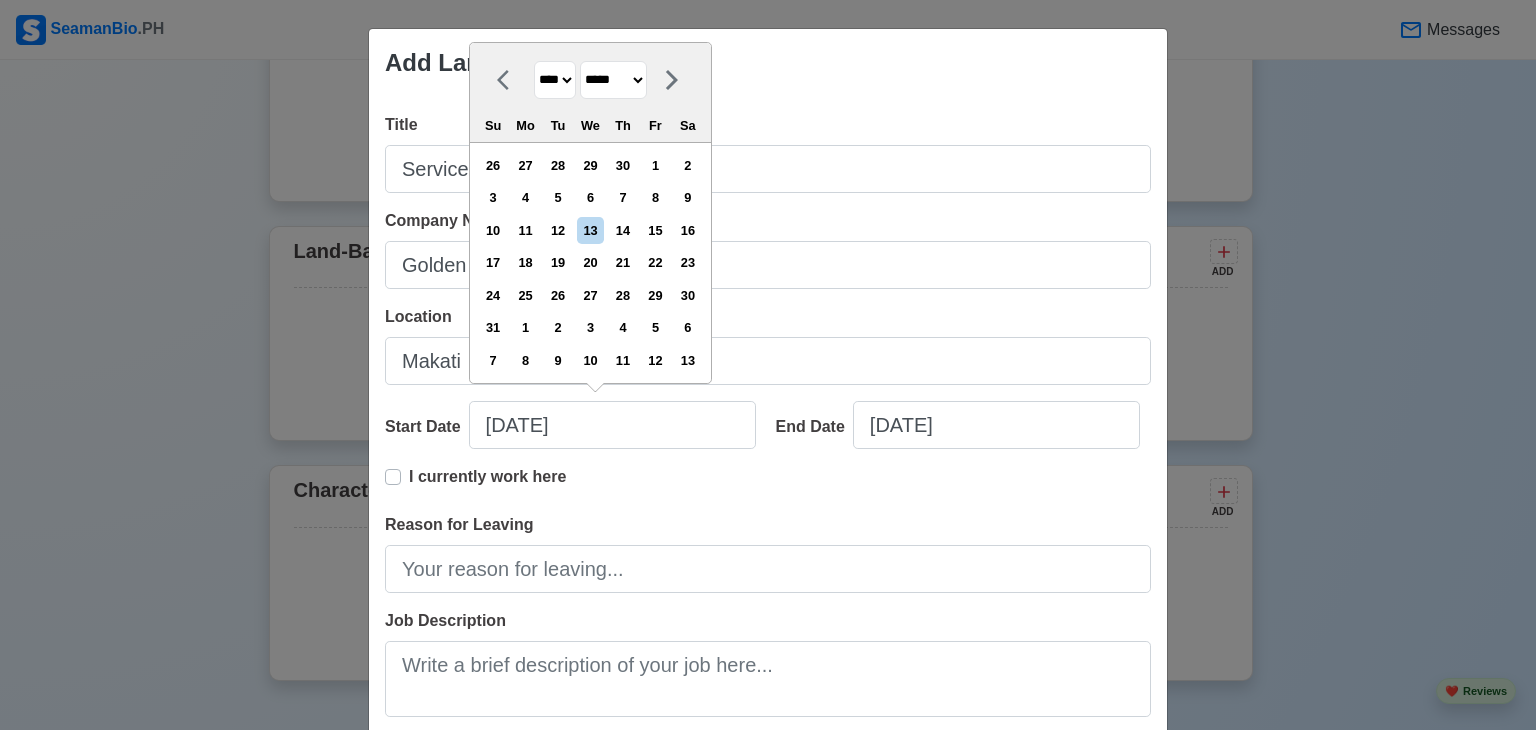 click on "******* ******** ***** ***** *** **** **** ****** ********* ******* ******** ********" at bounding box center (613, 80) 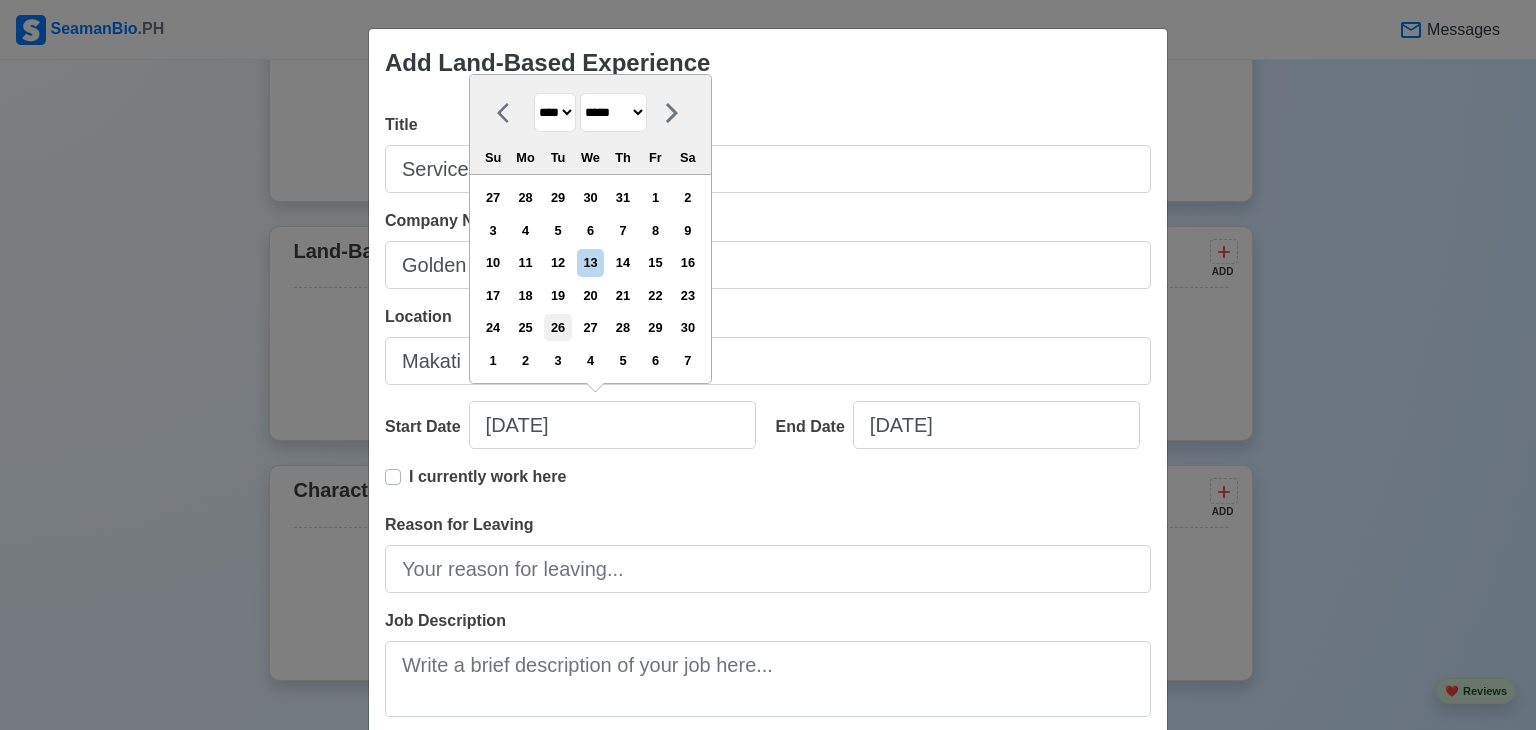 click on "26" at bounding box center (557, 327) 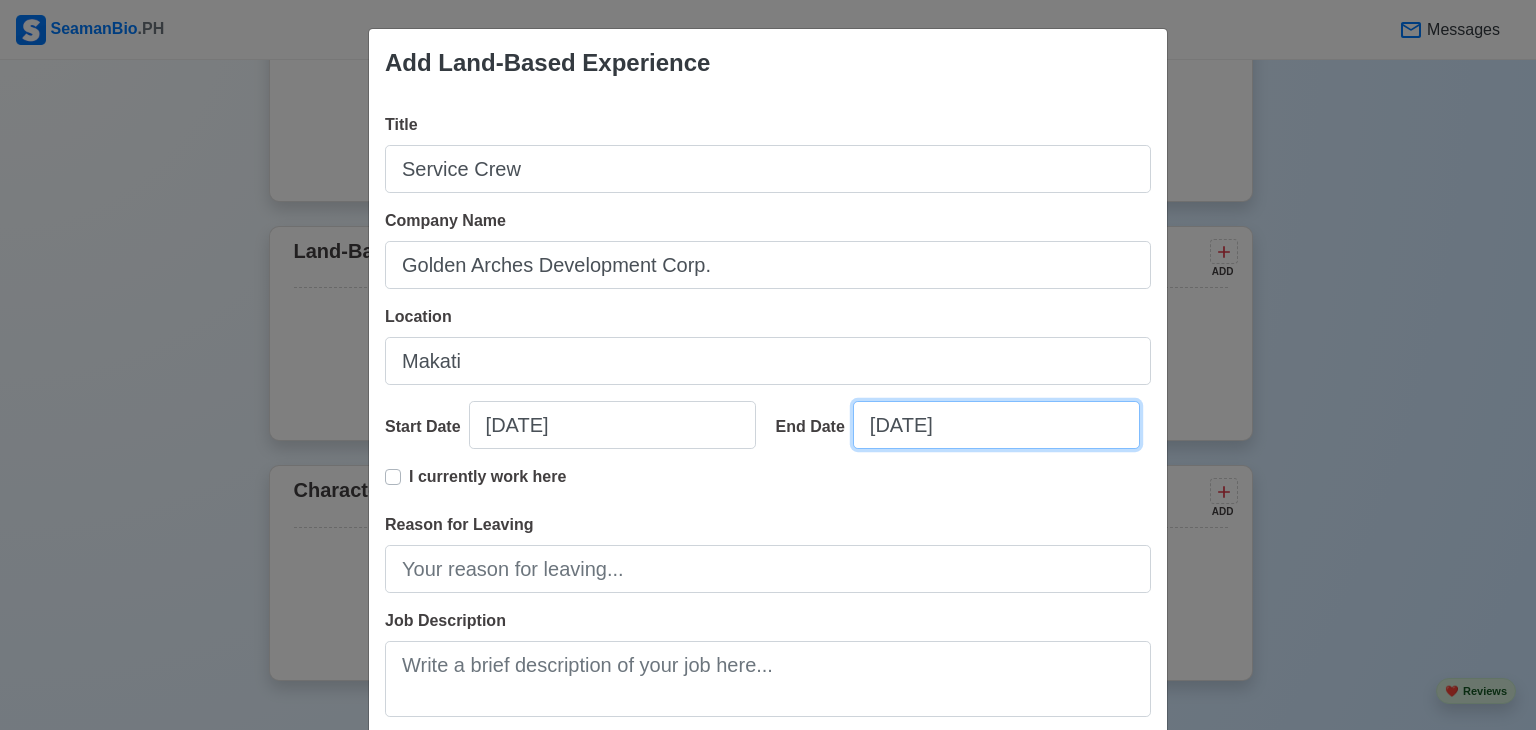 select on "****" 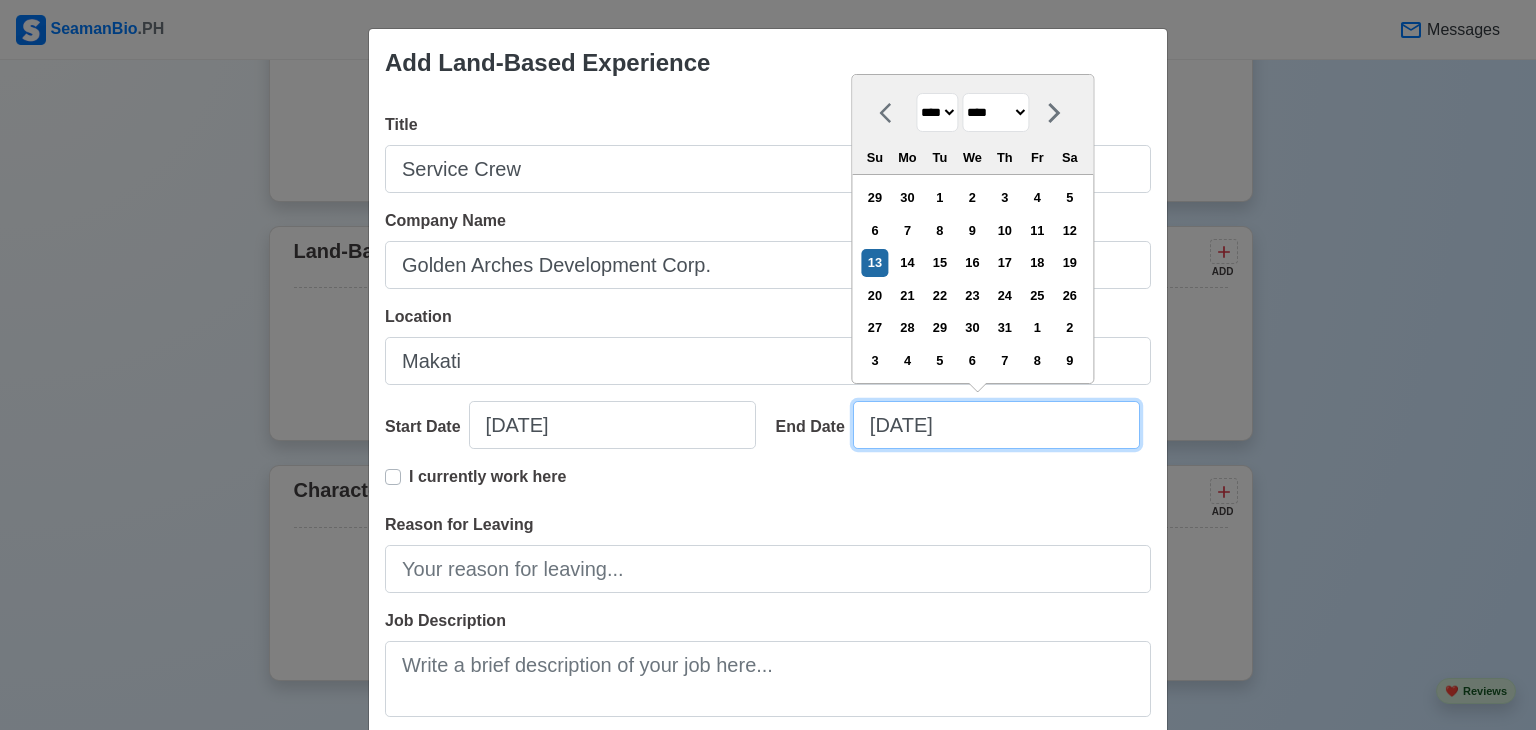 click on "[DATE]" at bounding box center (996, 425) 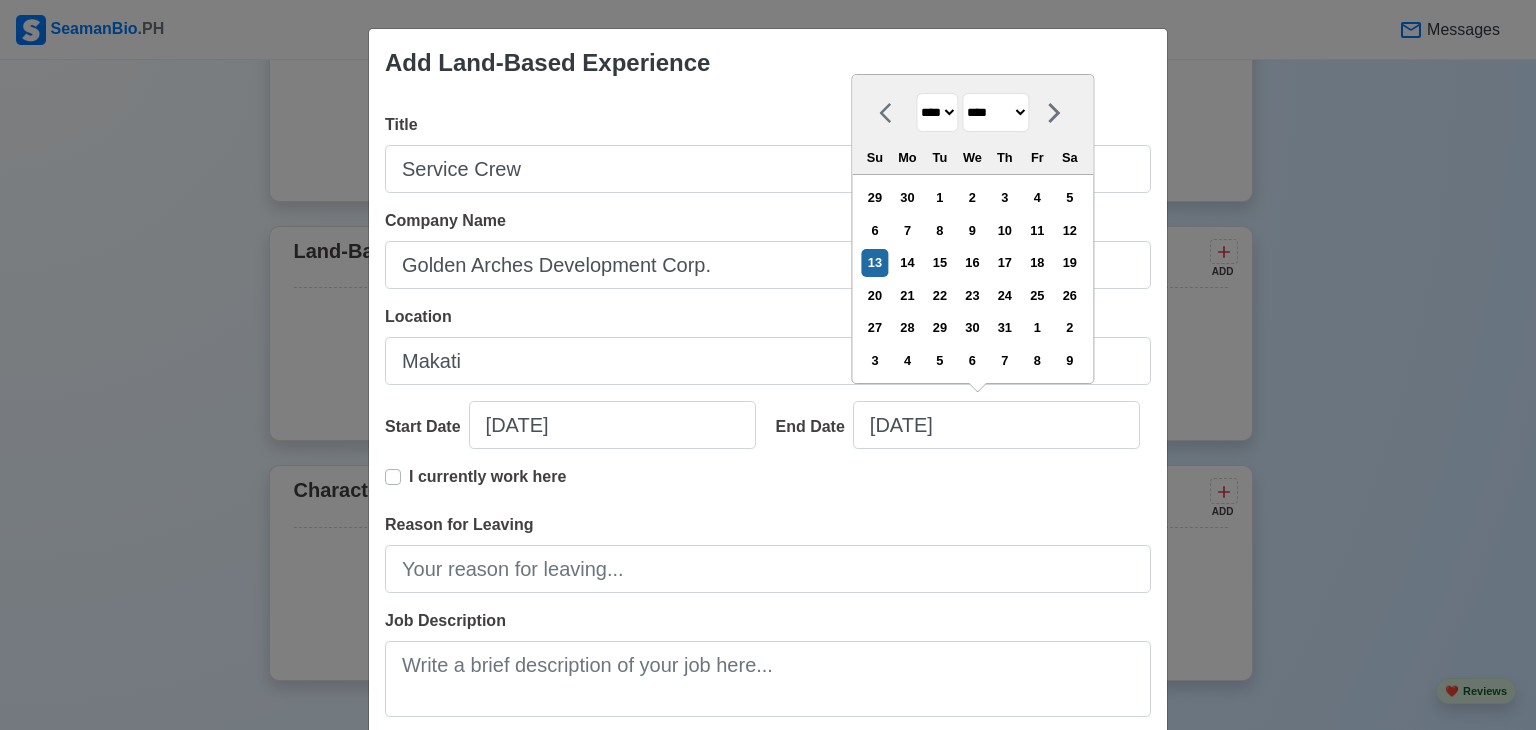 click on "**** **** **** **** **** **** **** **** **** **** **** **** **** **** **** **** **** **** **** **** **** **** **** **** **** **** **** **** **** **** **** **** **** **** **** **** **** **** **** **** **** **** **** **** **** **** **** **** **** **** **** **** **** **** **** **** **** **** **** **** **** **** **** **** **** **** **** **** **** **** **** **** **** **** **** **** **** **** **** **** **** **** **** **** **** **** **** **** **** **** **** **** **** **** **** **** **** **** **** **** **** **** **** **** **** ****" at bounding box center (937, 112) 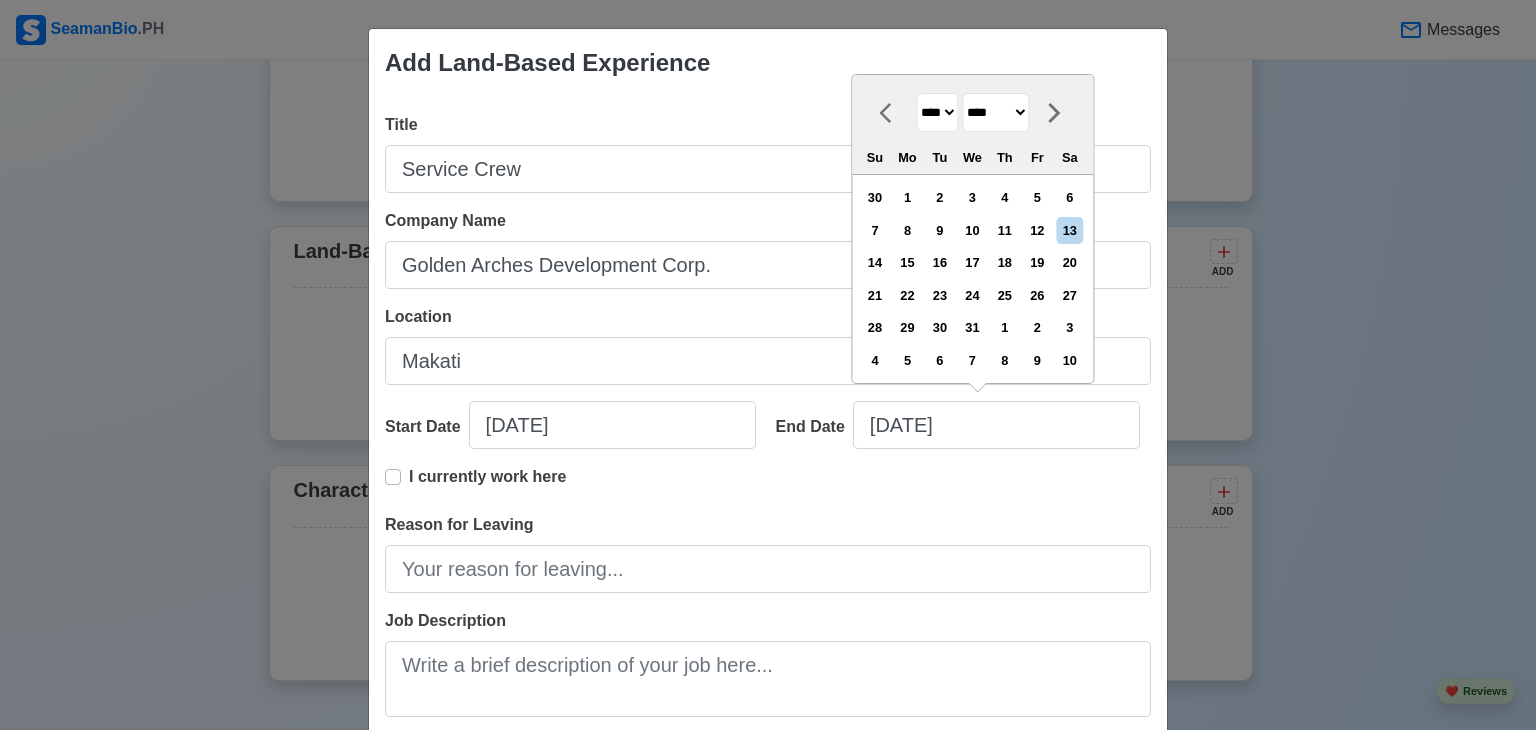 click on "******* ******** ***** ***** *** **** **** ****** ********* ******* ******** ********" at bounding box center [995, 112] 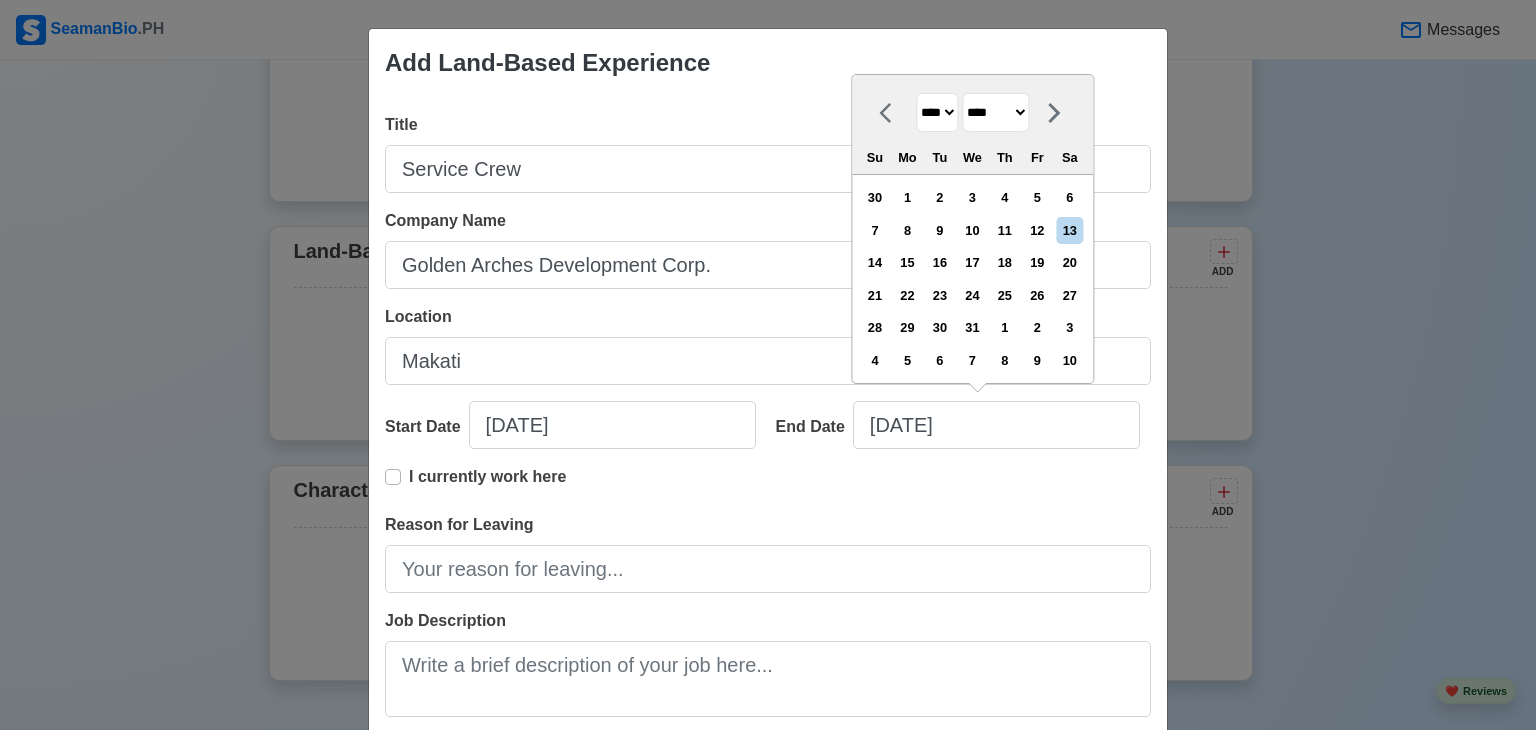 select on "***" 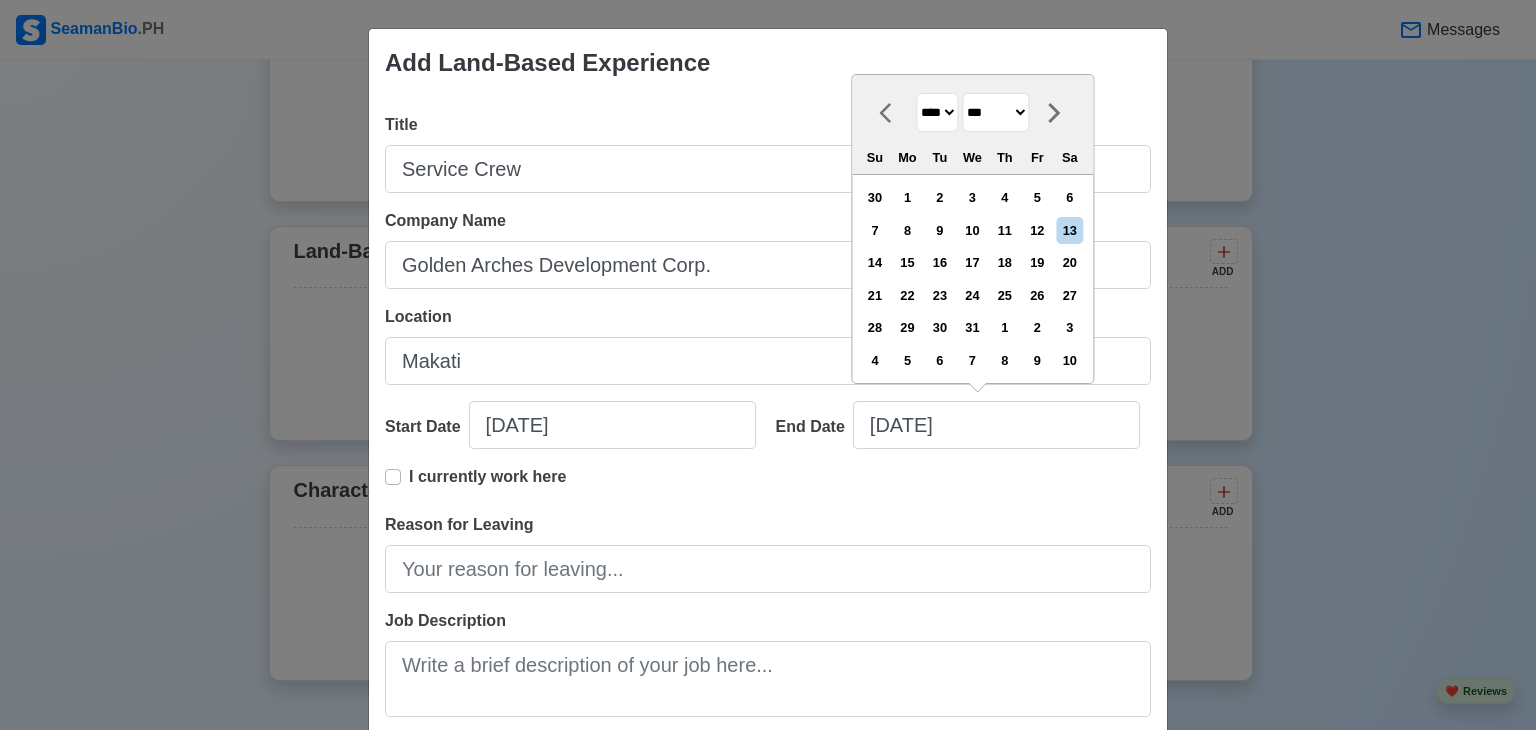 click on "******* ******** ***** ***** *** **** **** ****** ********* ******* ******** ********" at bounding box center [995, 112] 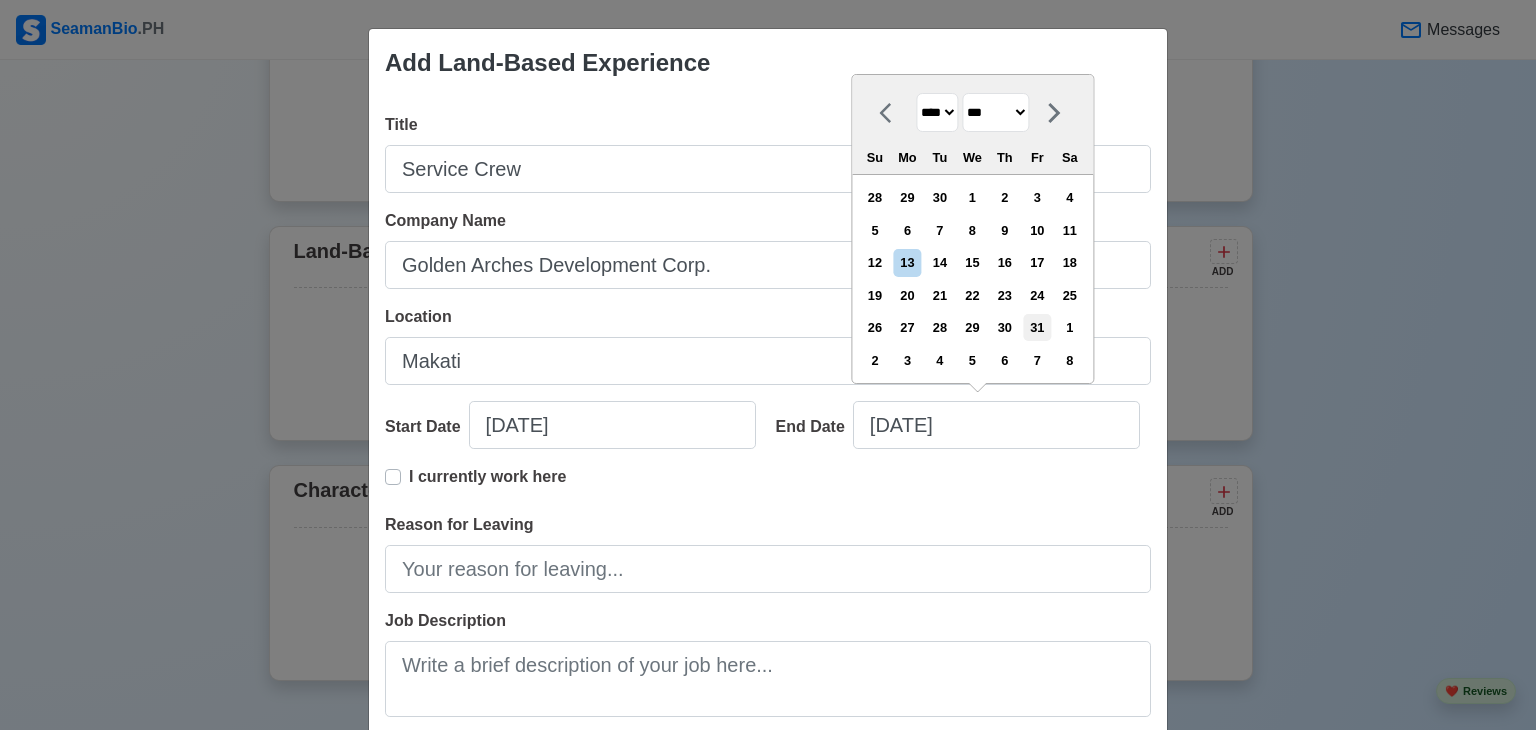 click on "31" at bounding box center [1037, 327] 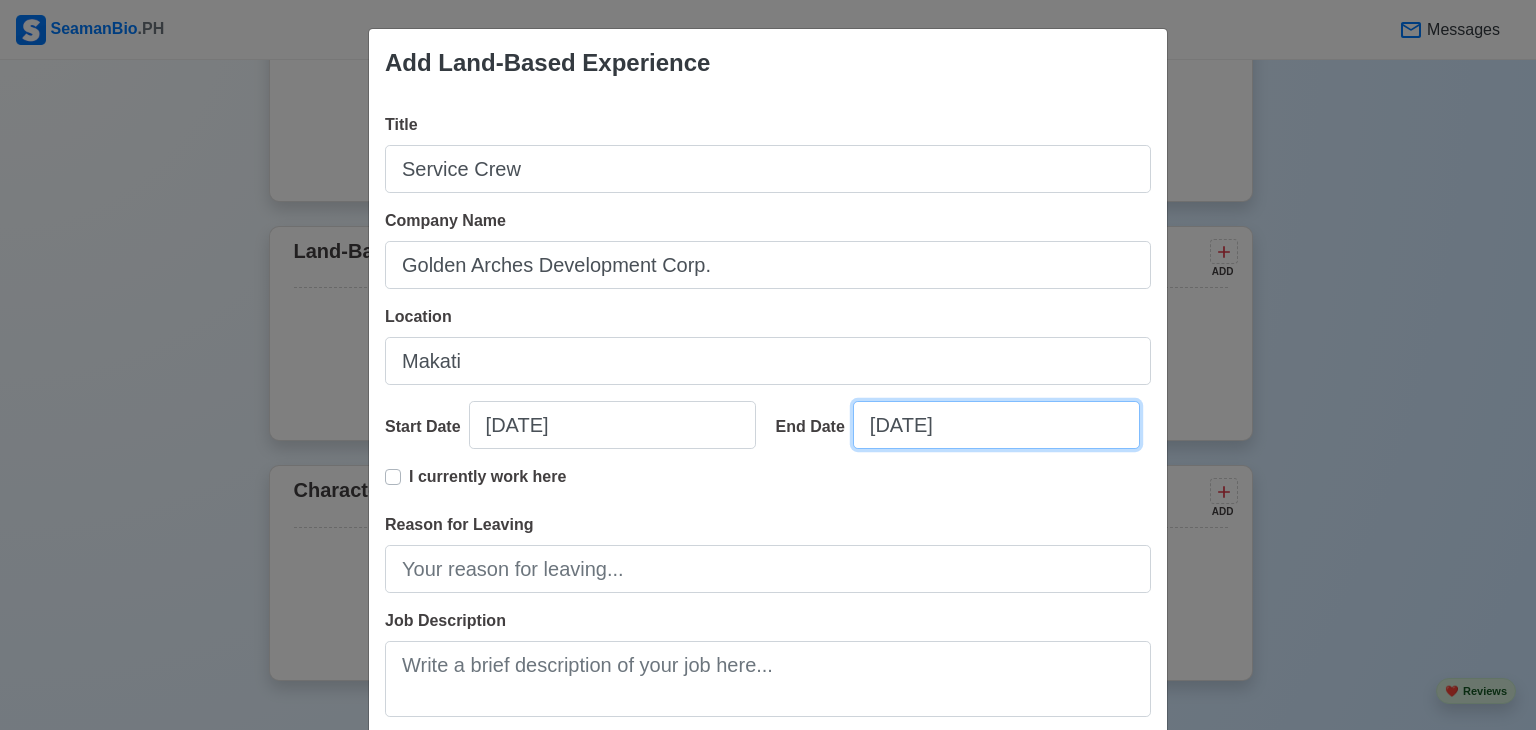click on "[DATE]" at bounding box center (996, 425) 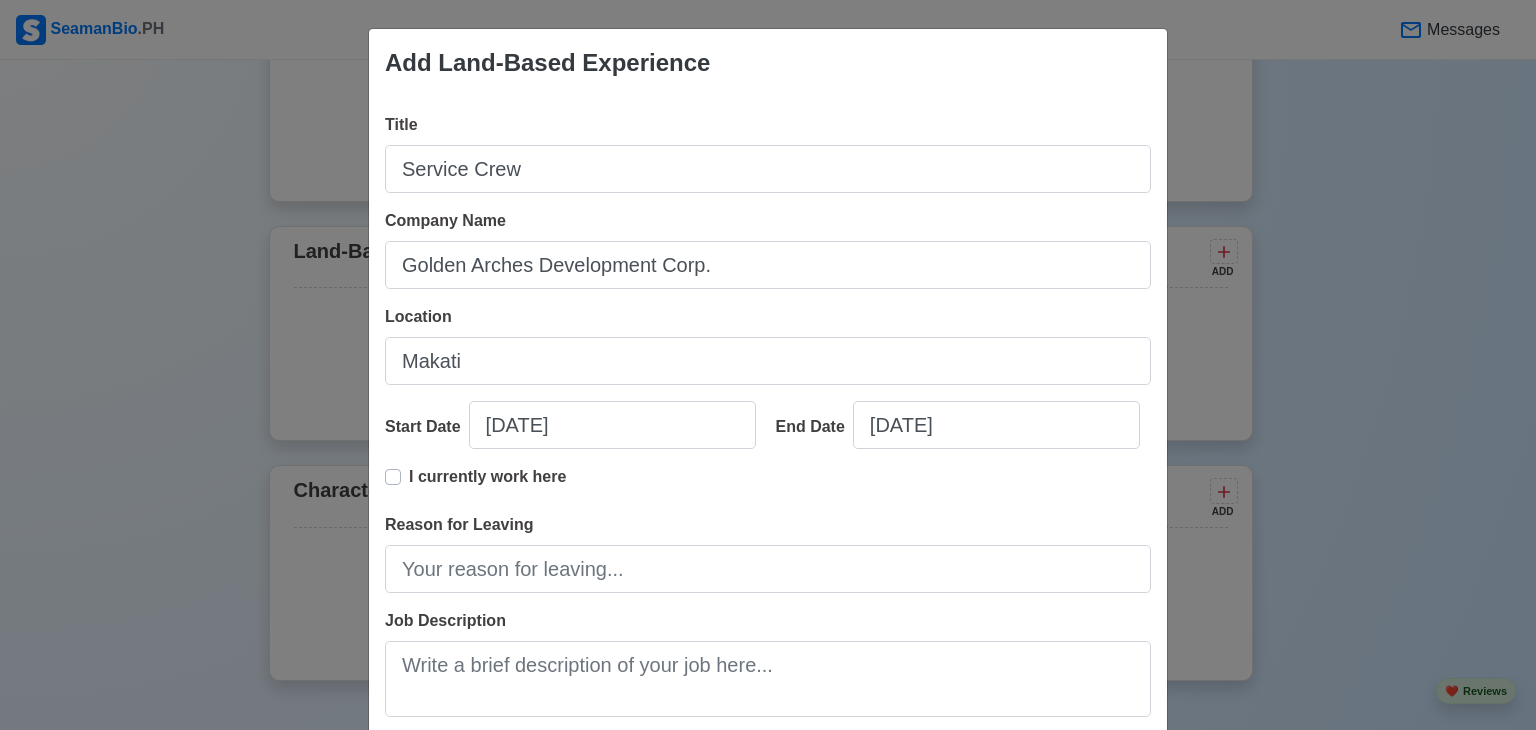 drag, startPoint x: 841, startPoint y: 477, endPoint x: 741, endPoint y: 508, distance: 104.69479 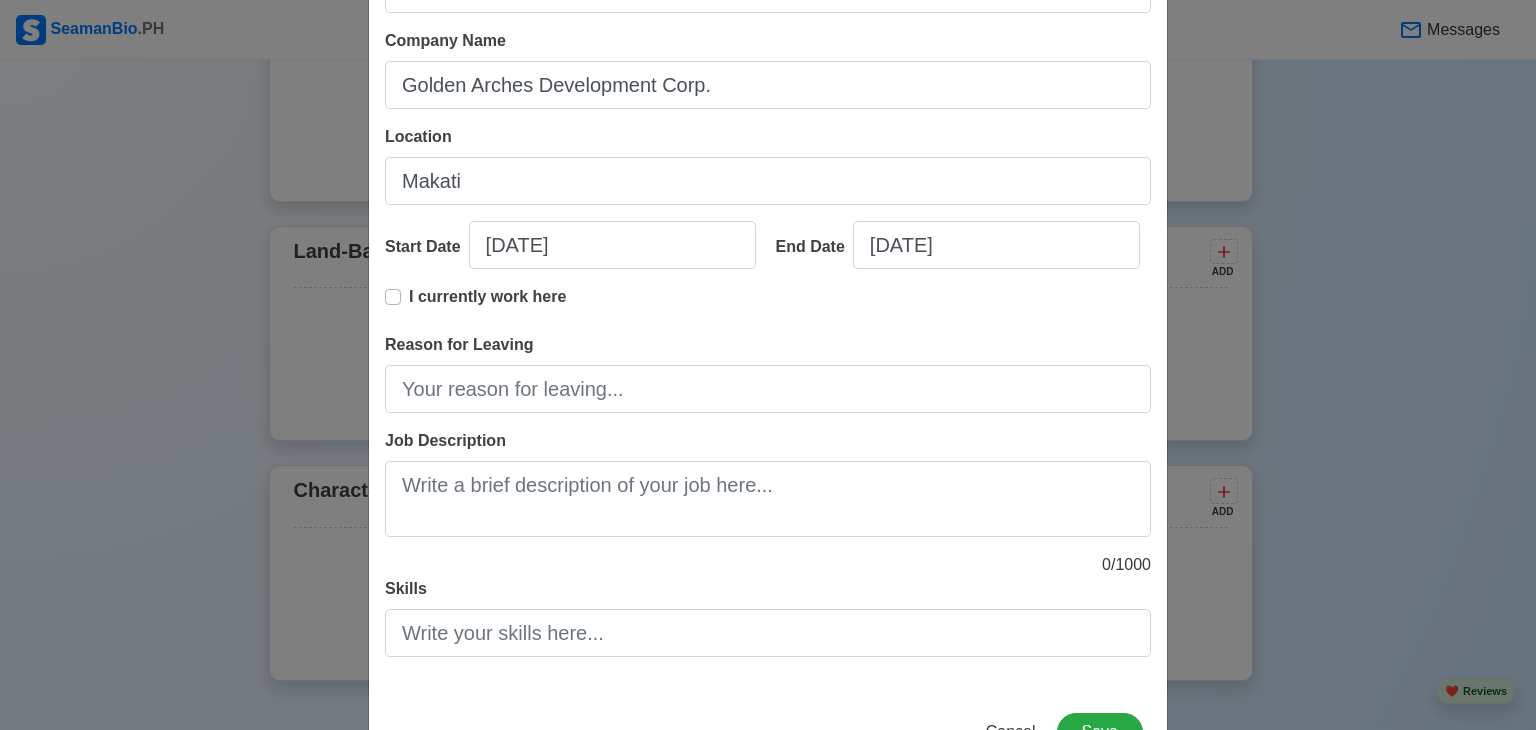 scroll, scrollTop: 196, scrollLeft: 0, axis: vertical 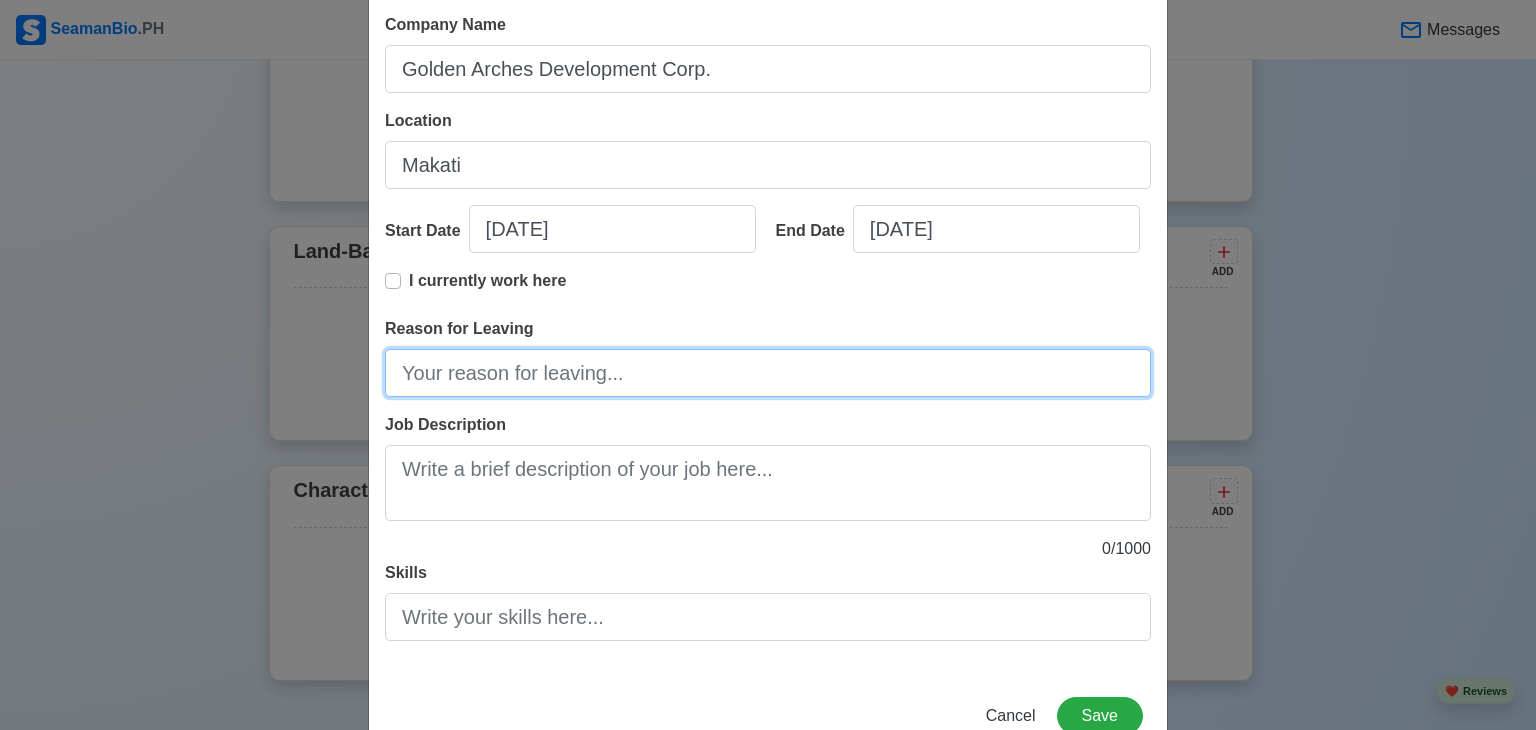 click on "Reason for Leaving" at bounding box center (768, 373) 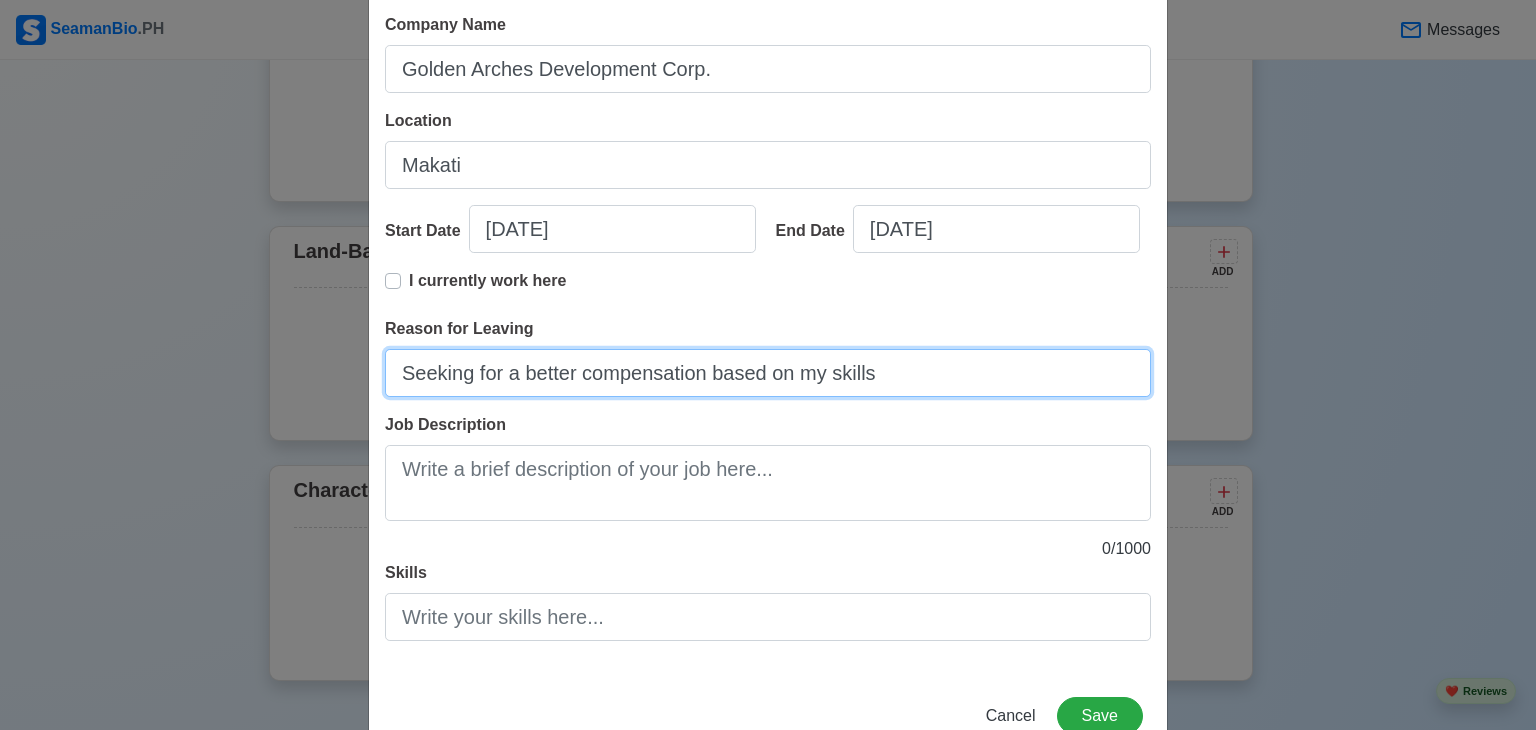 type on "Seeking for a better compensation based on my skills" 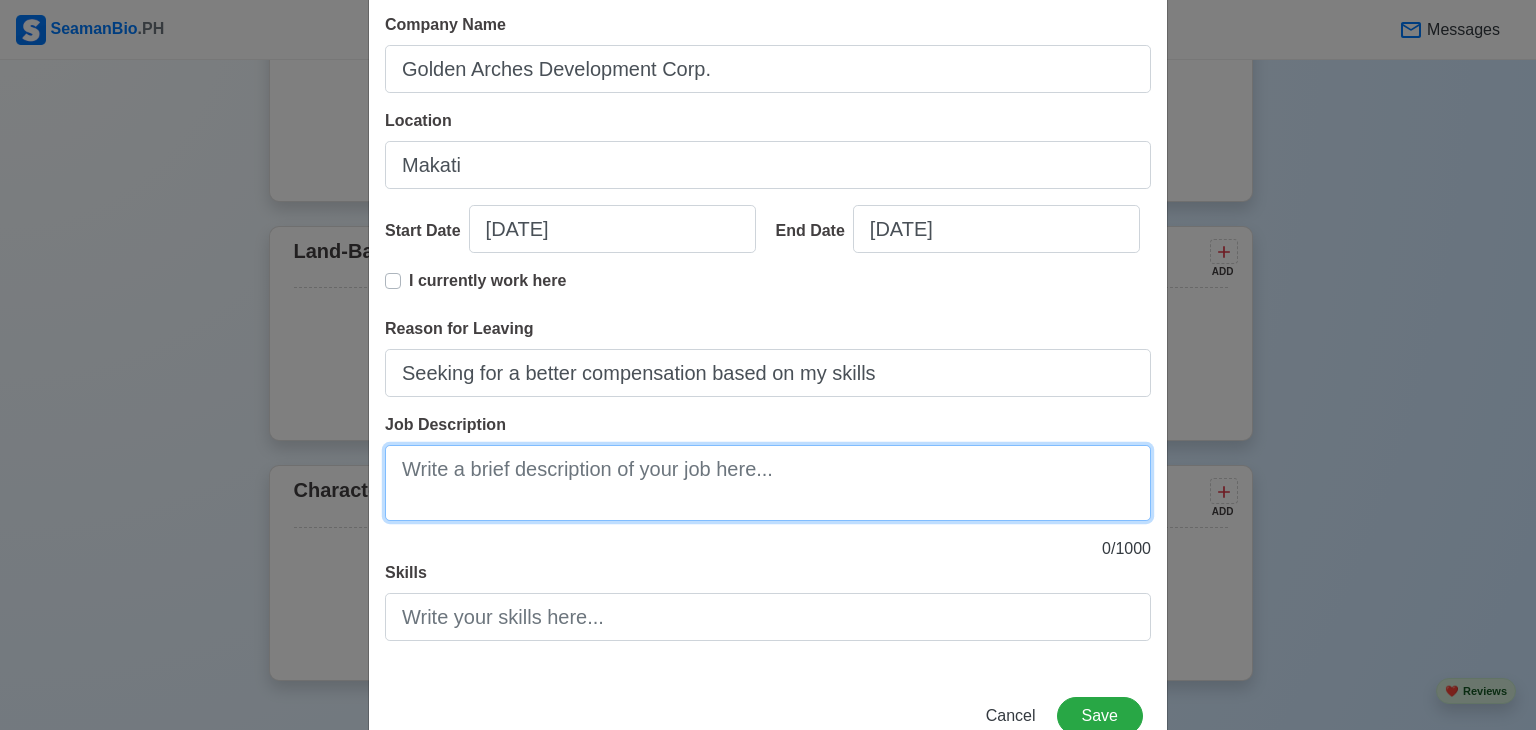 click on "Job Description" at bounding box center [768, 483] 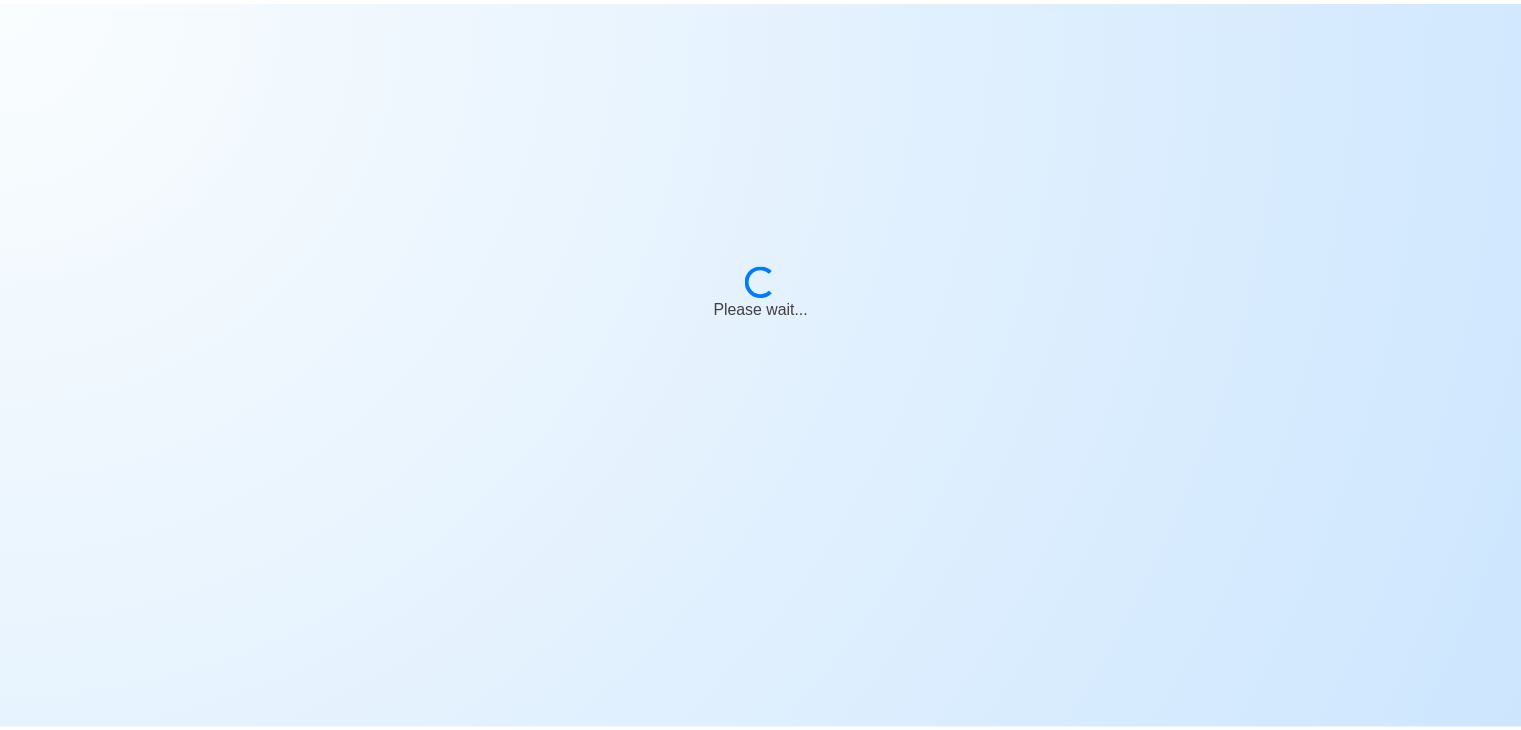 scroll, scrollTop: 0, scrollLeft: 0, axis: both 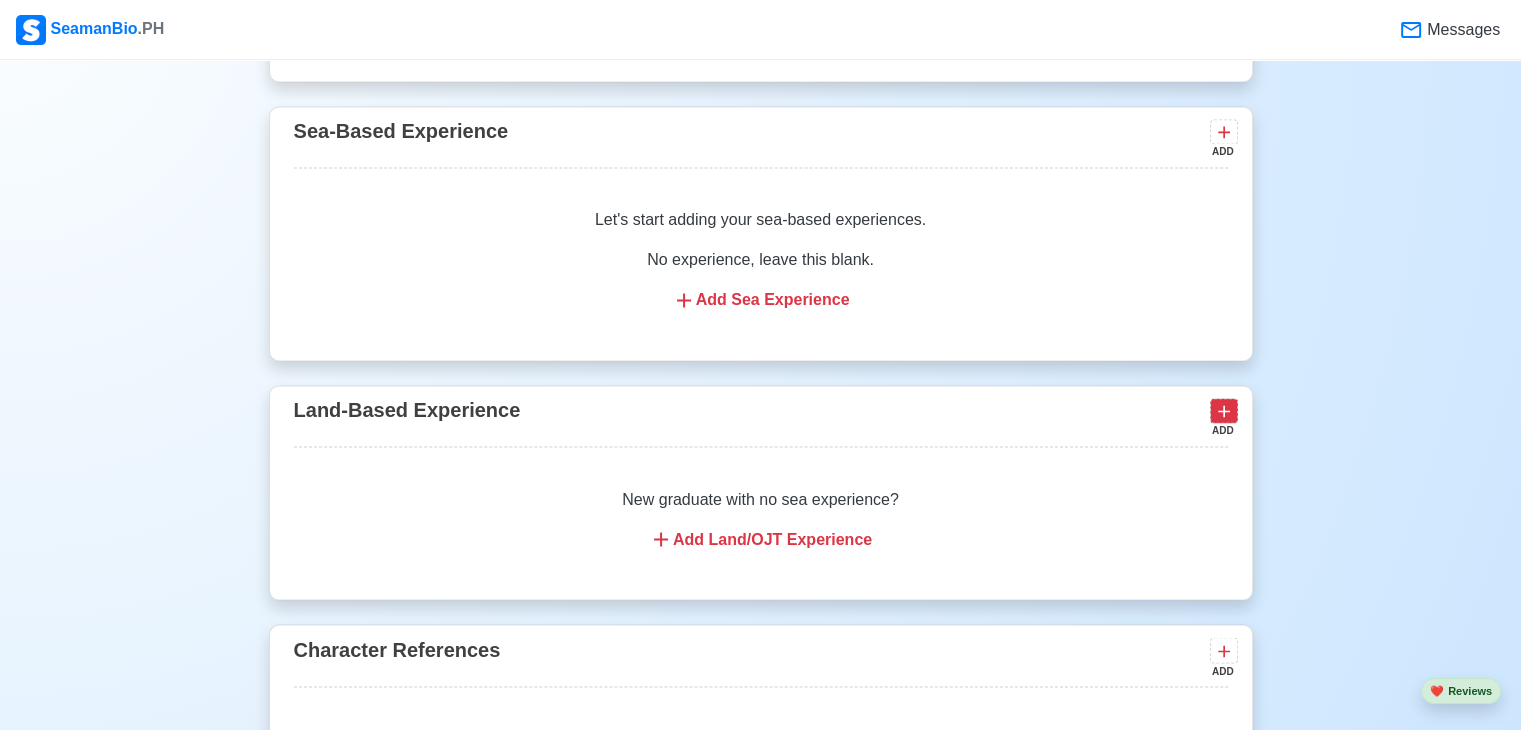 click 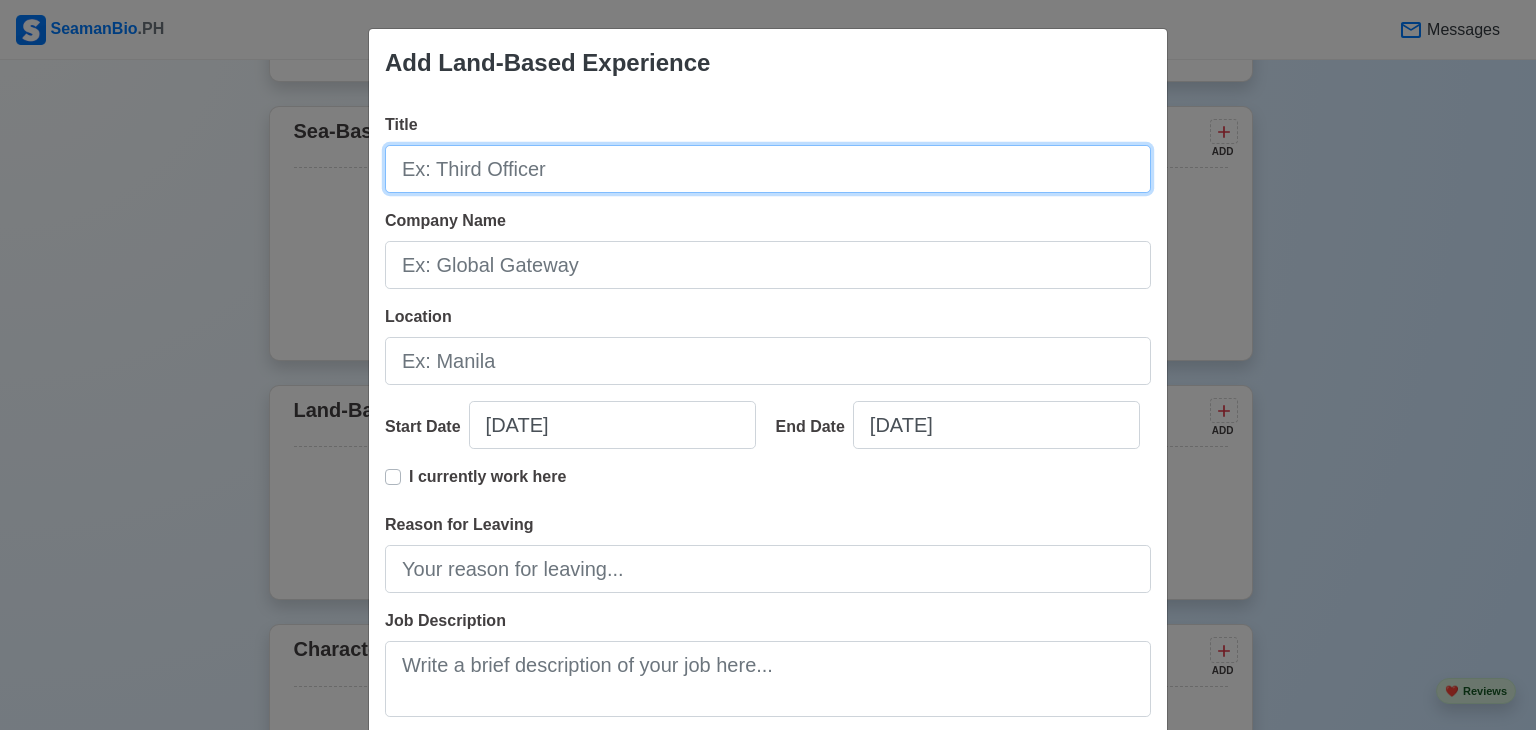 click on "Title" at bounding box center (768, 169) 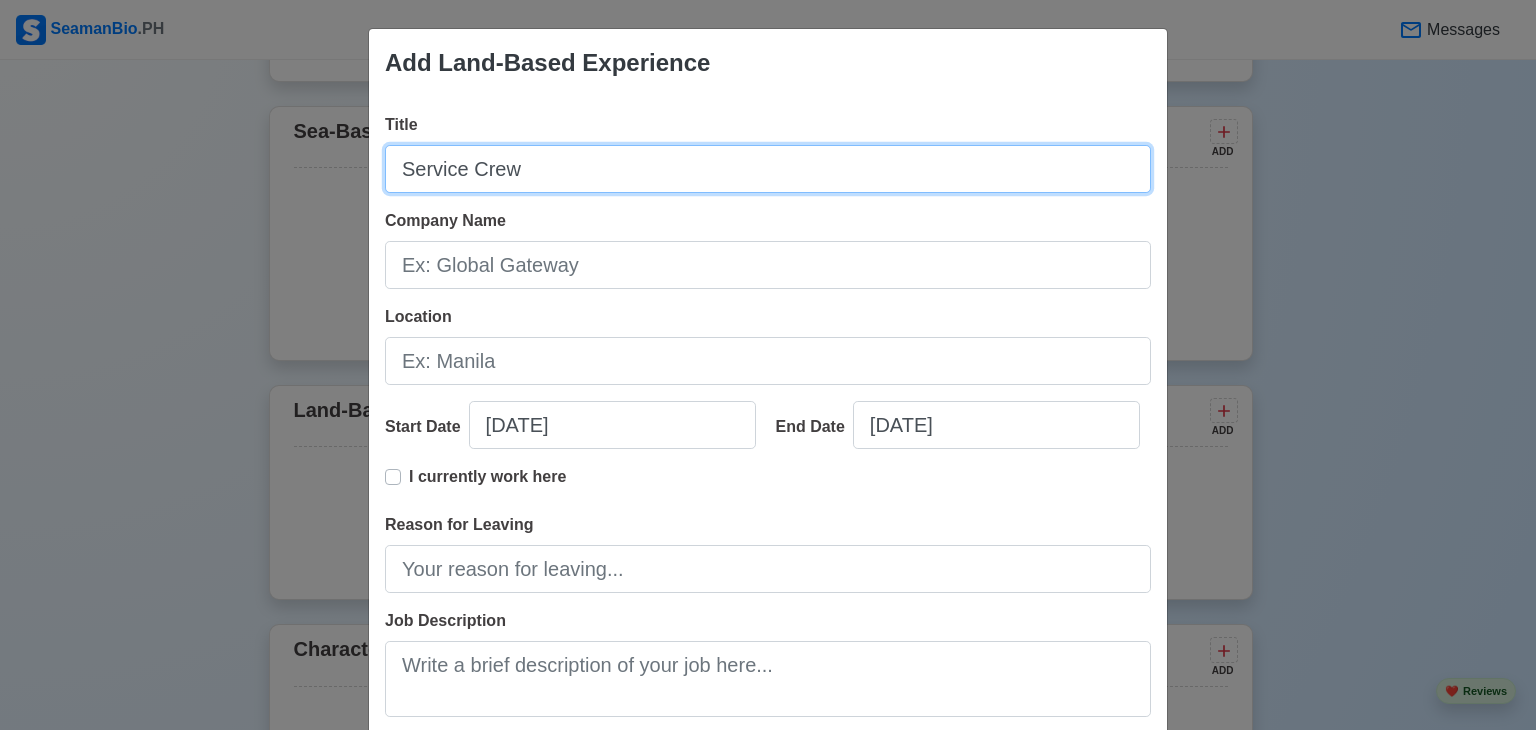 click on "Service Crew" at bounding box center (768, 169) 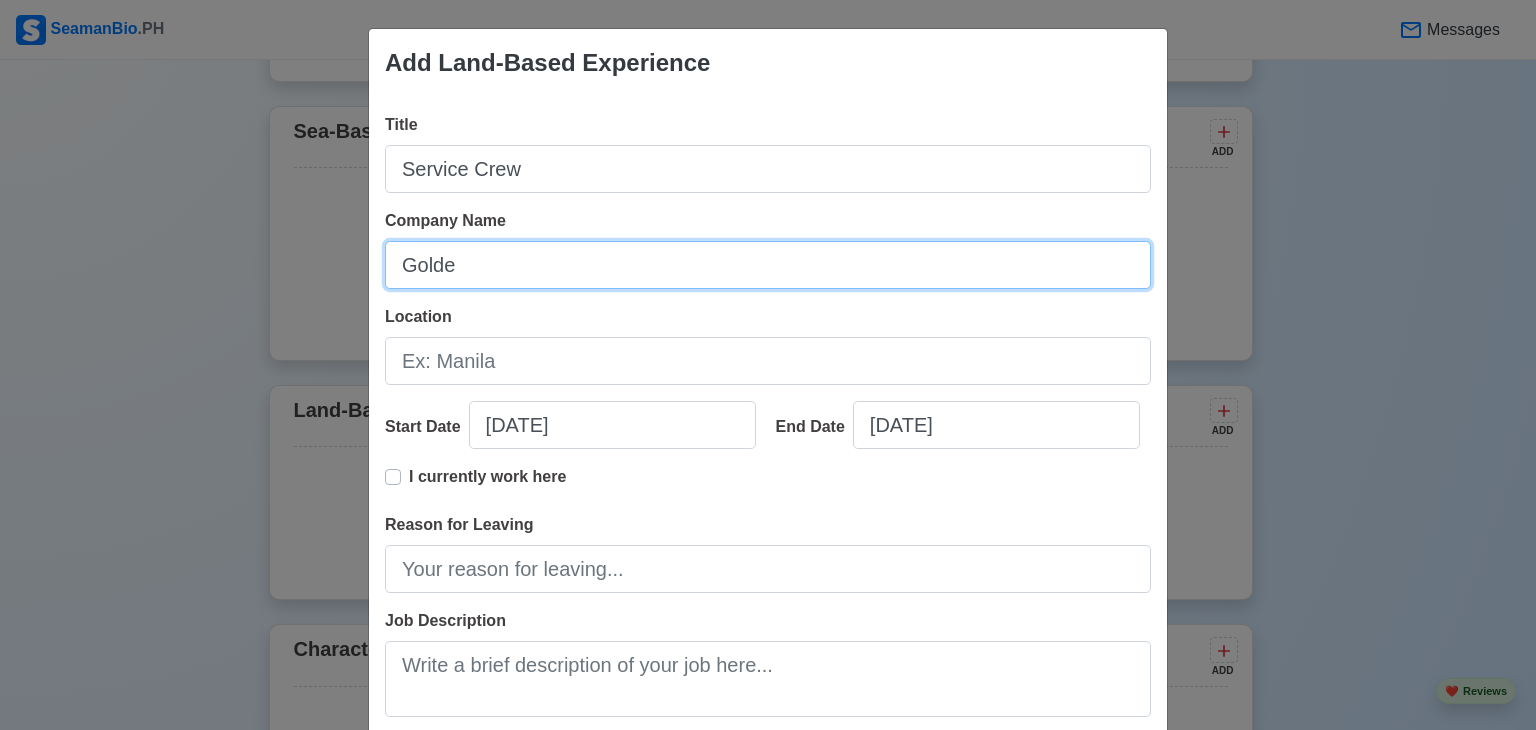 type on "Golden Arches Development Corp." 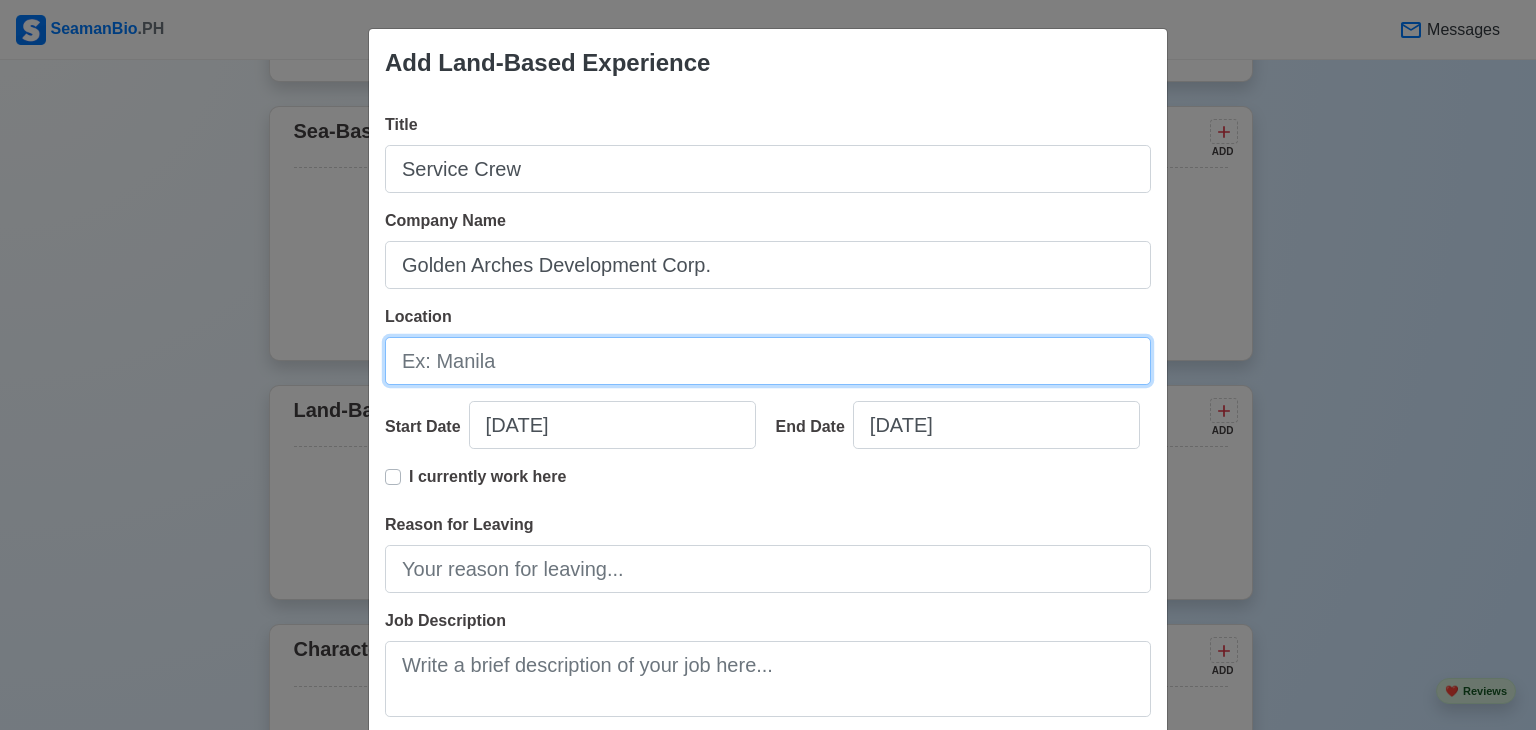 click on "Location" at bounding box center (768, 361) 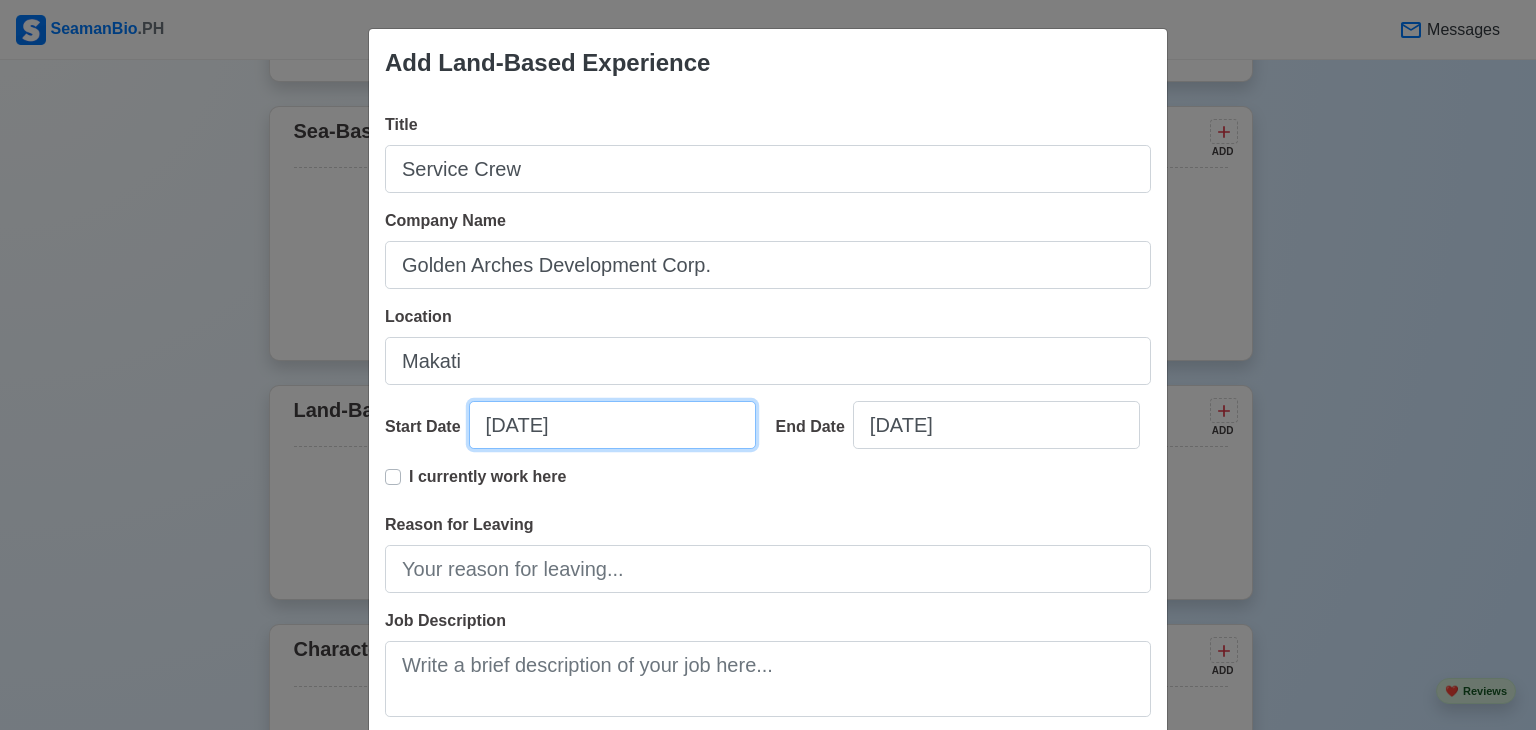 select on "****" 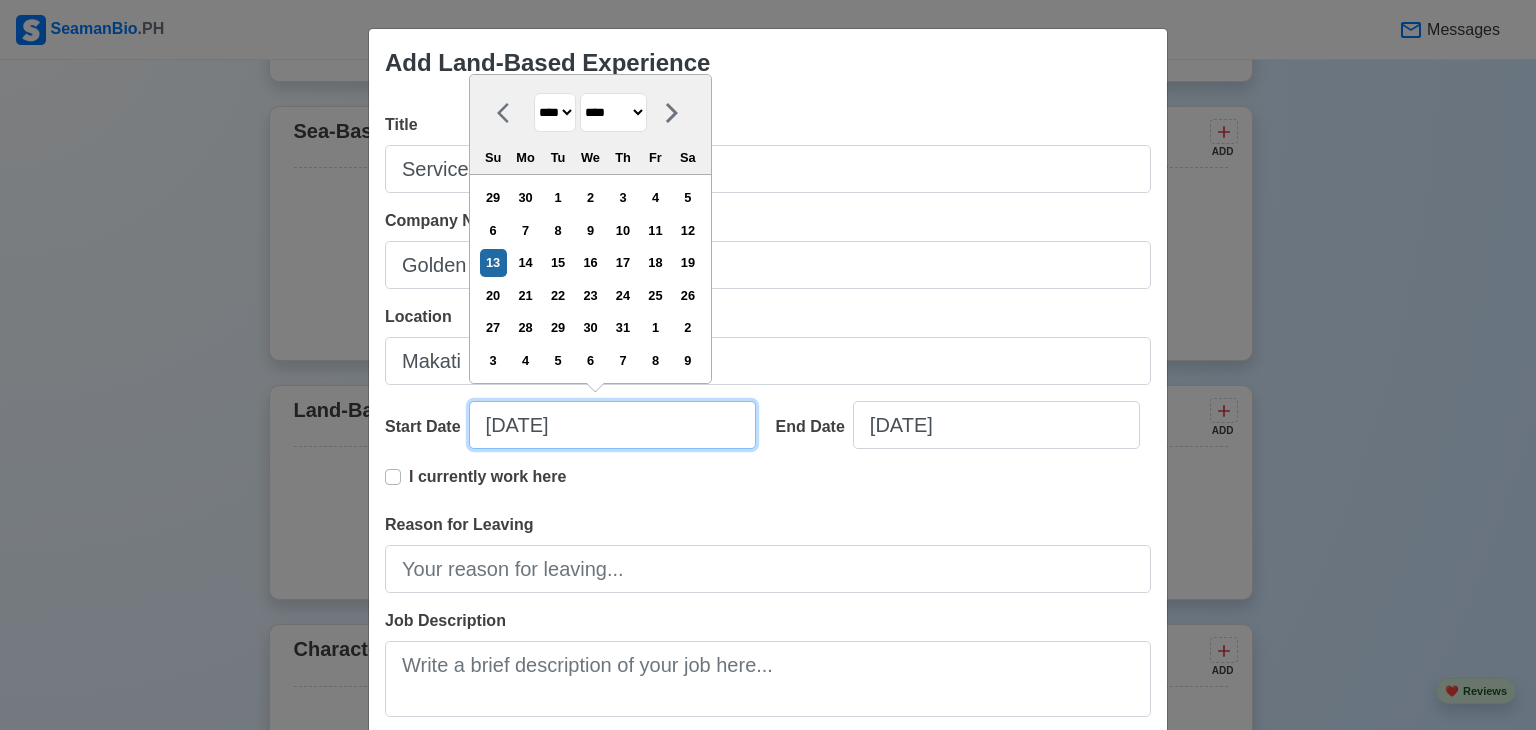 click on "[DATE]" at bounding box center (612, 425) 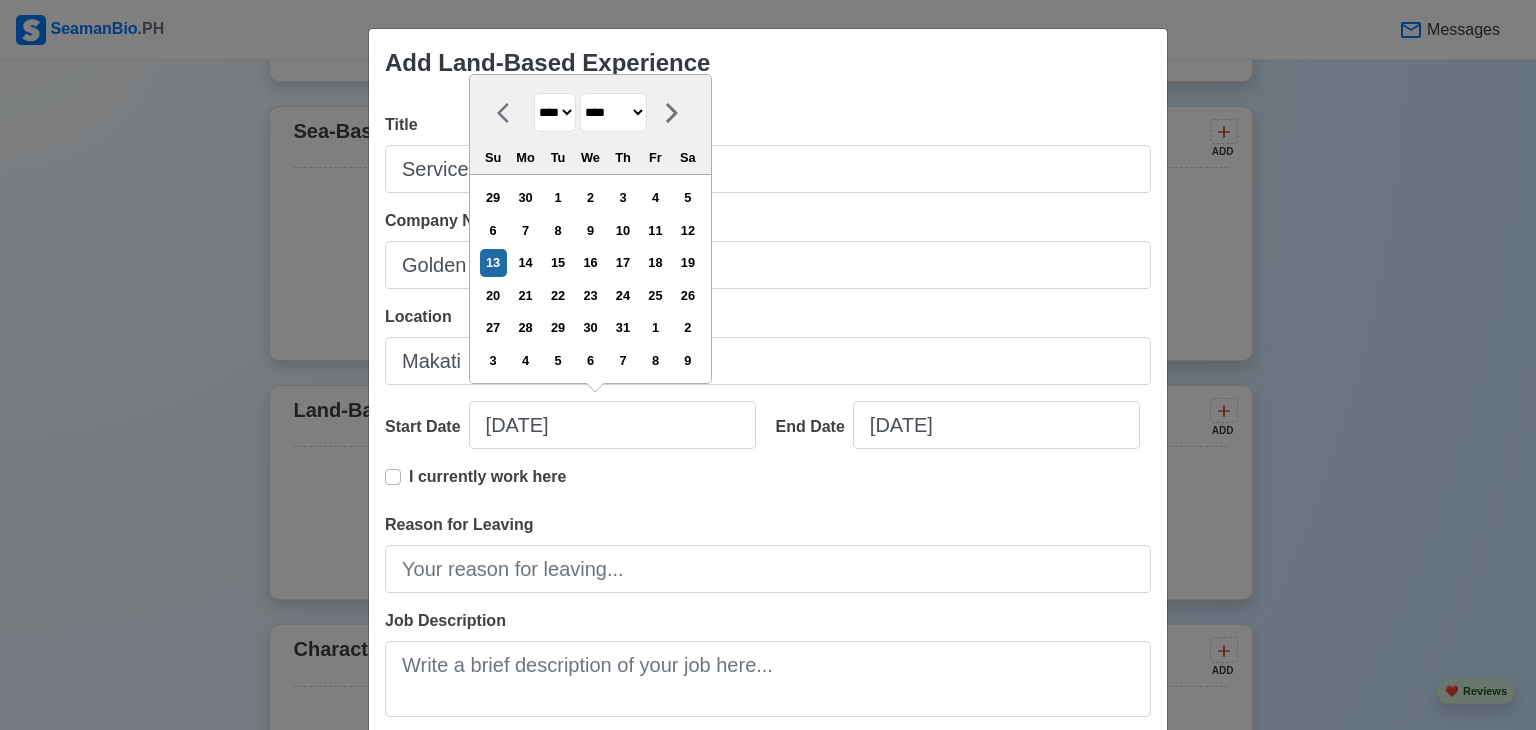 click on "**** **** **** **** **** **** **** **** **** **** **** **** **** **** **** **** **** **** **** **** **** **** **** **** **** **** **** **** **** **** **** **** **** **** **** **** **** **** **** **** **** **** **** **** **** **** **** **** **** **** **** **** **** **** **** **** **** **** **** **** **** **** **** **** **** **** **** **** **** **** **** **** **** **** **** **** **** **** **** **** **** **** **** **** **** **** **** **** **** **** **** **** **** **** **** **** **** **** **** **** **** **** **** **** **** ****" at bounding box center (555, 112) 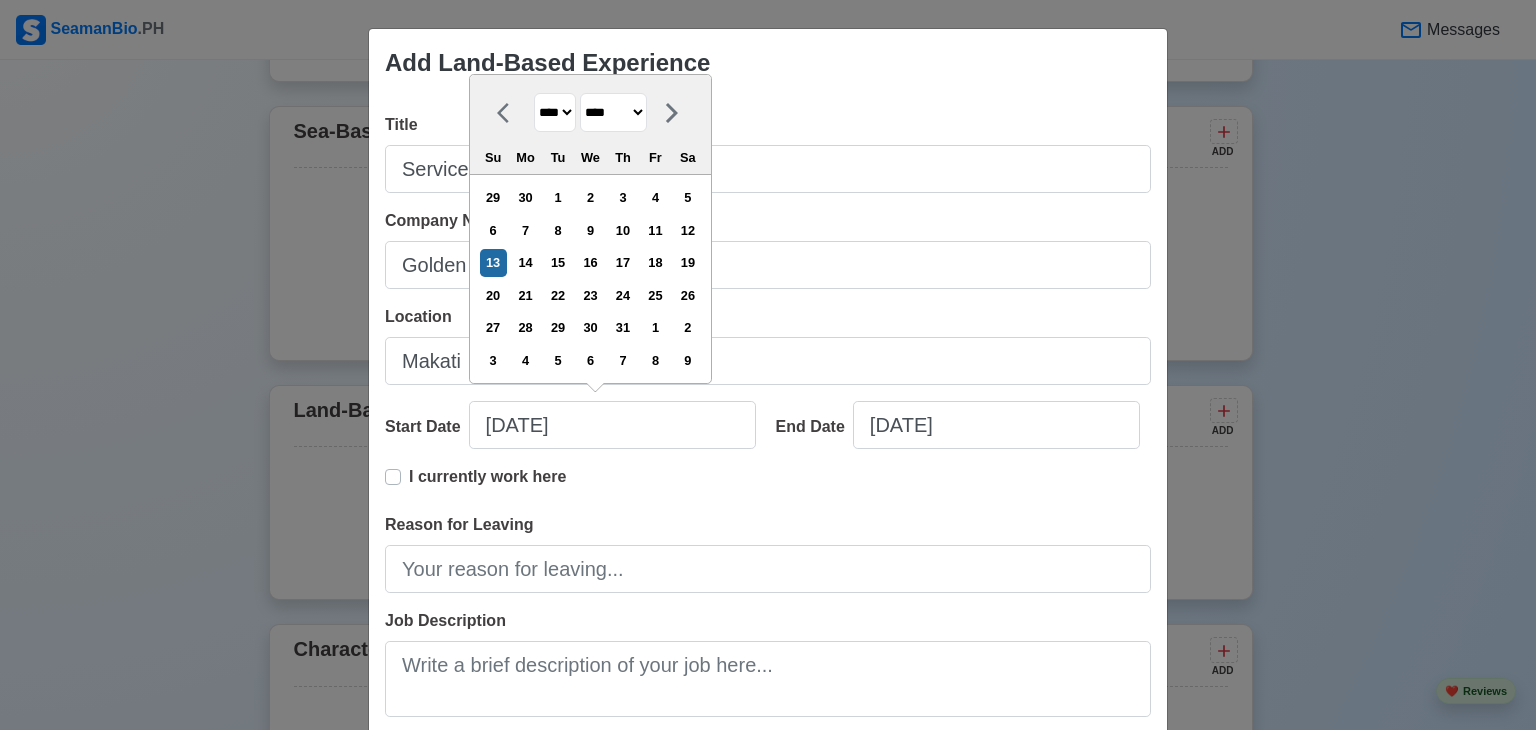 select on "****" 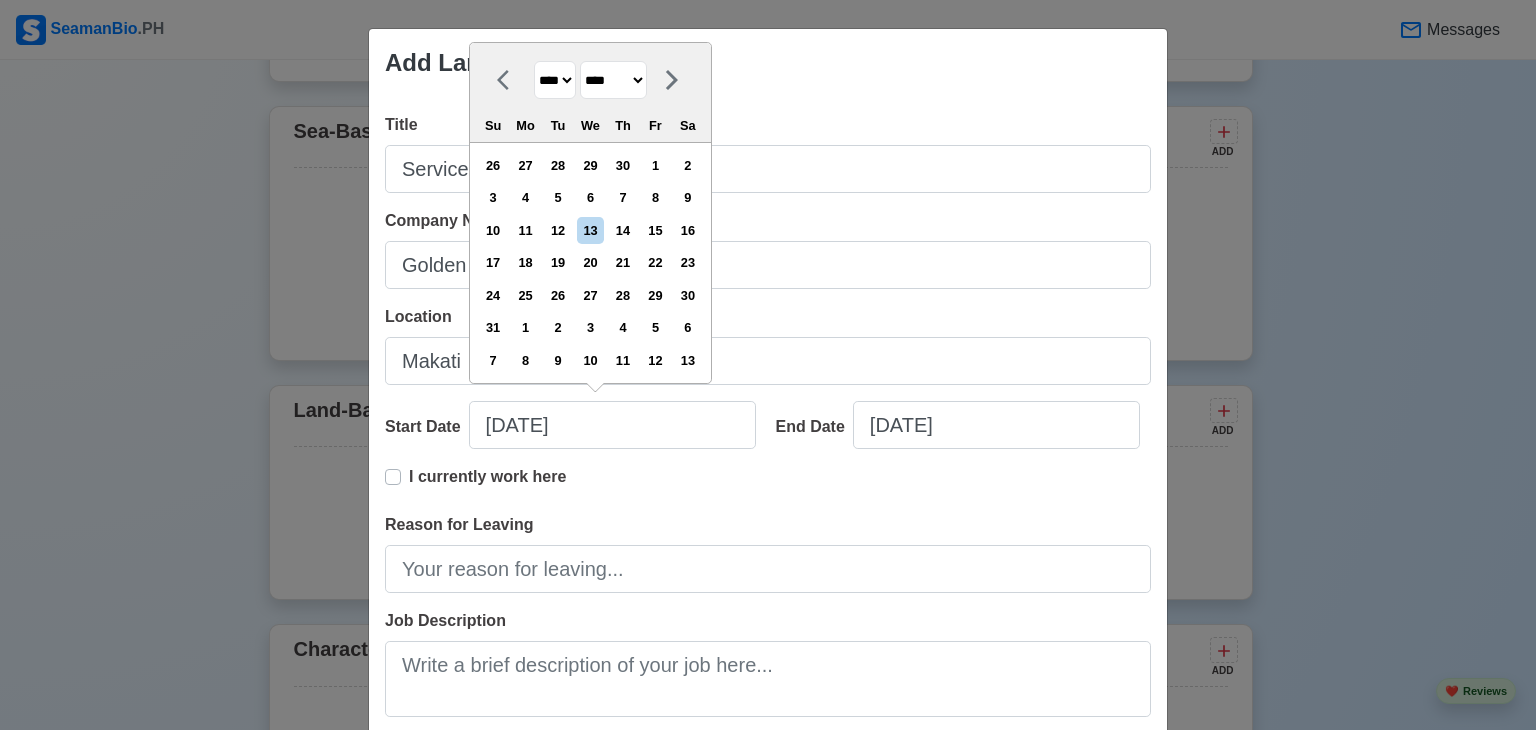 click on "******* ******** ***** ***** *** **** **** ****** ********* ******* ******** ********" at bounding box center [613, 80] 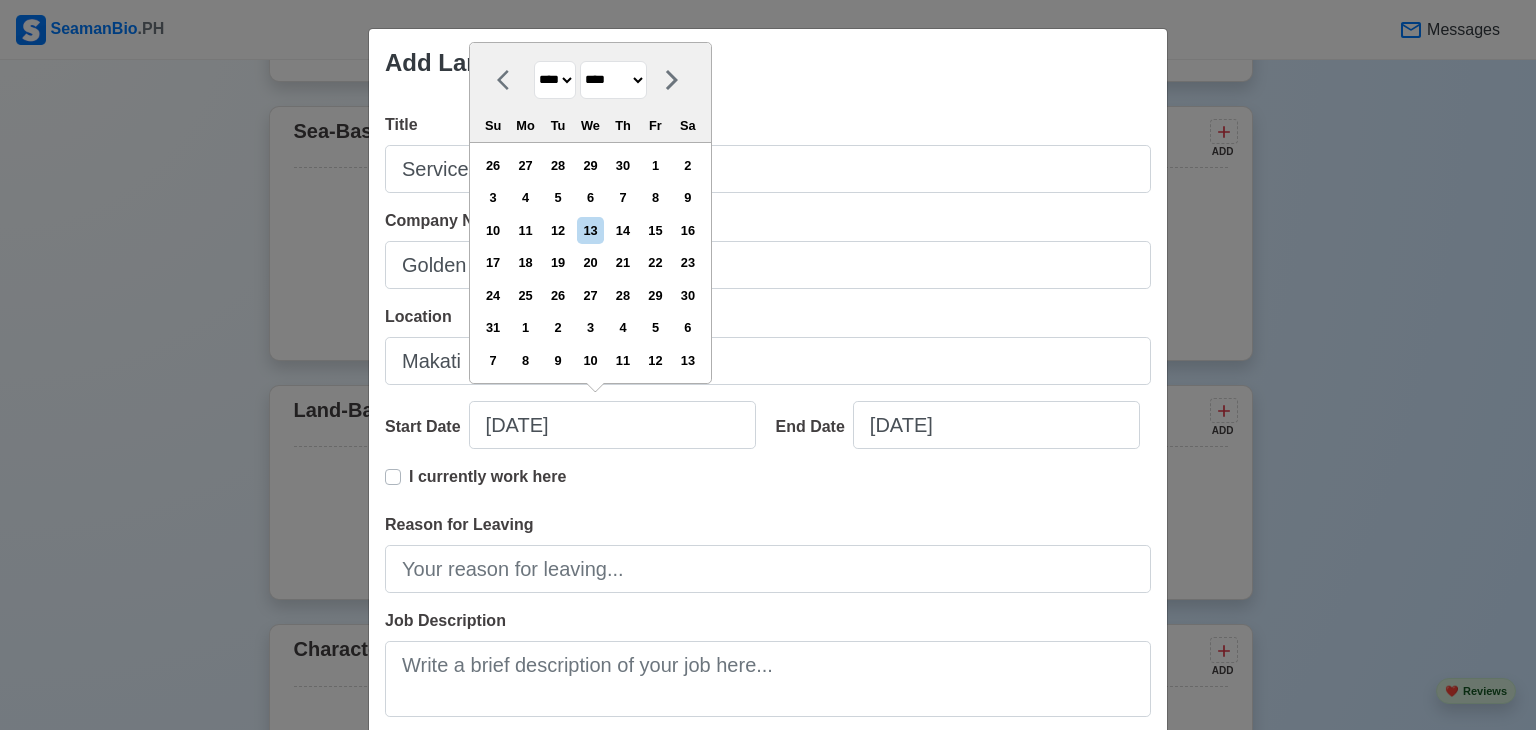 select on "*****" 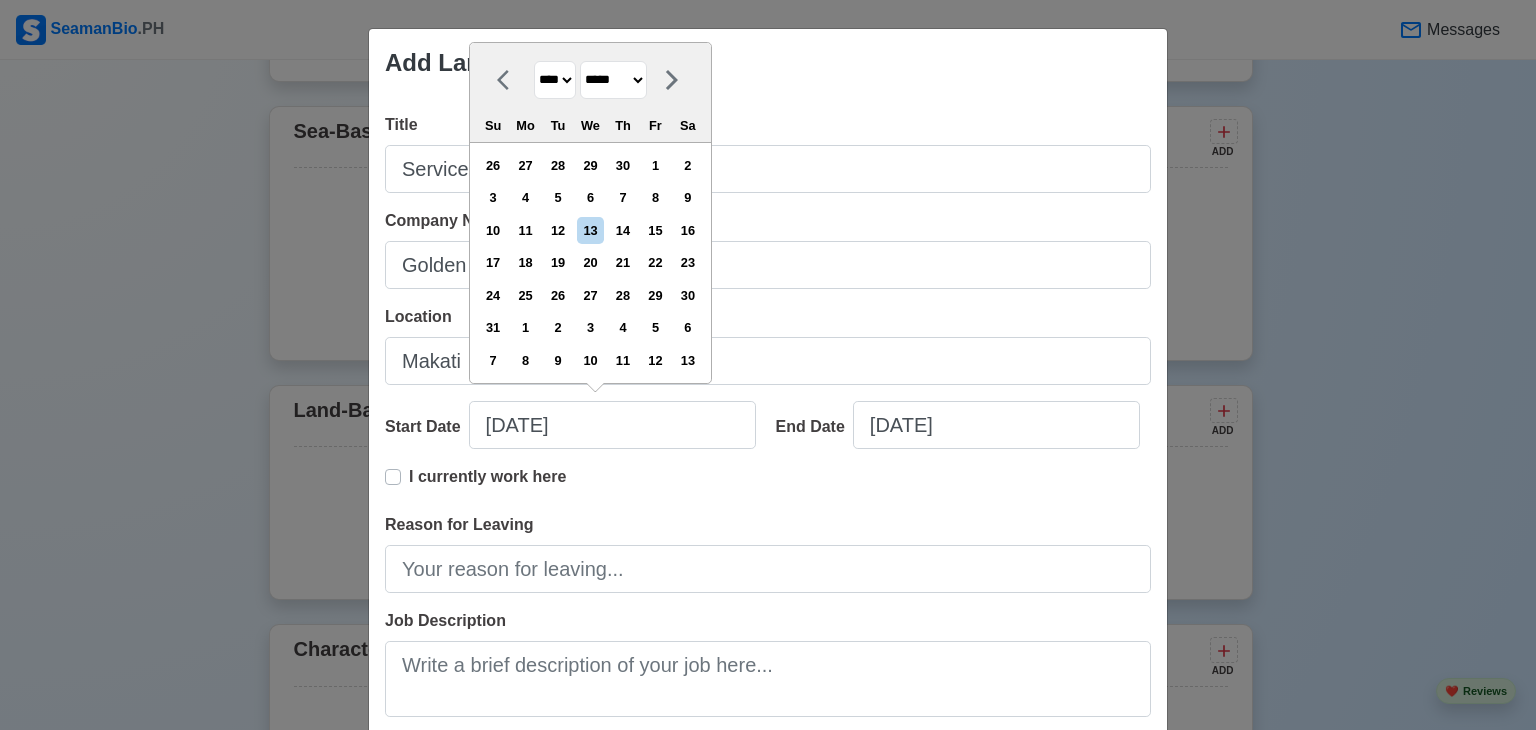 click on "******* ******** ***** ***** *** **** **** ****** ********* ******* ******** ********" at bounding box center (613, 80) 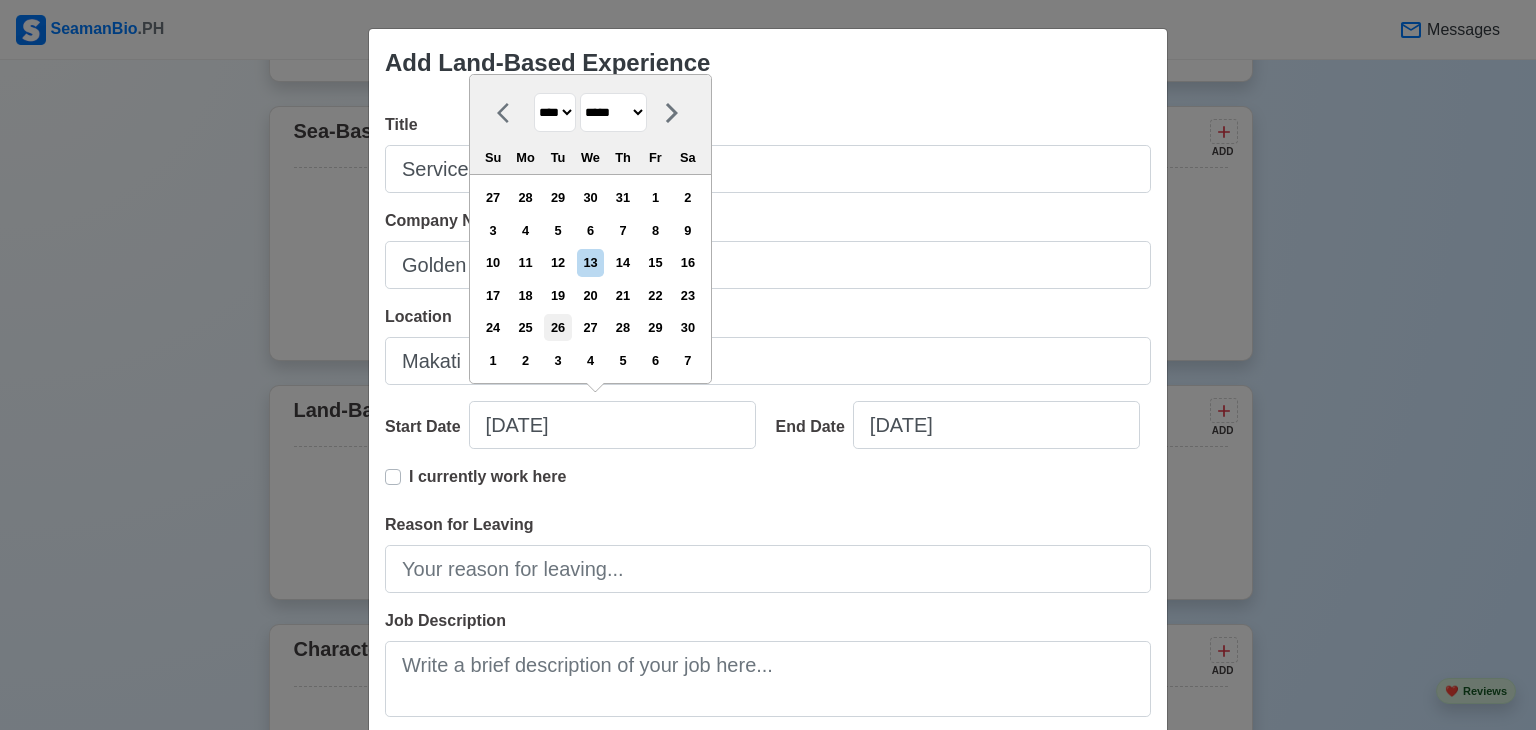 click on "26" at bounding box center [557, 327] 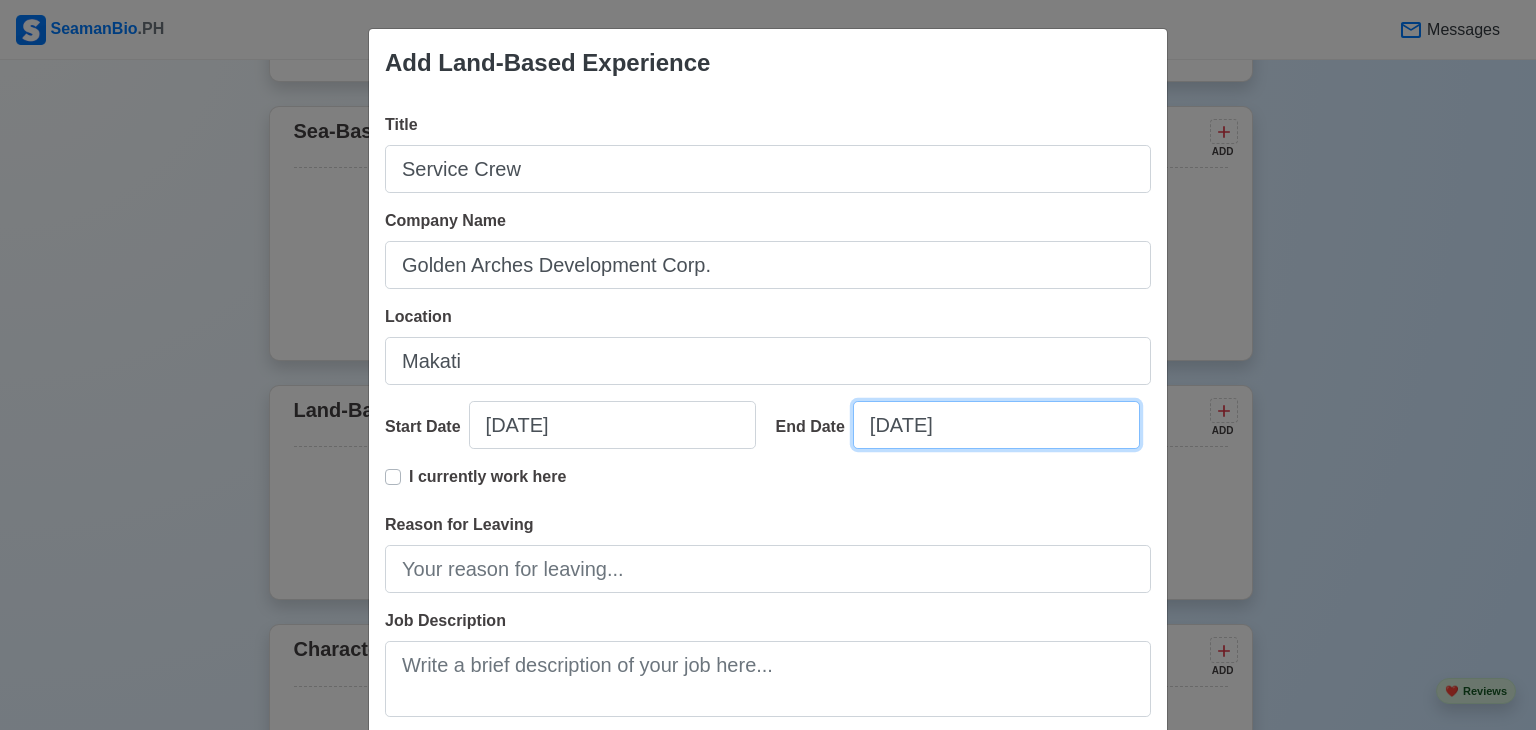 select on "****" 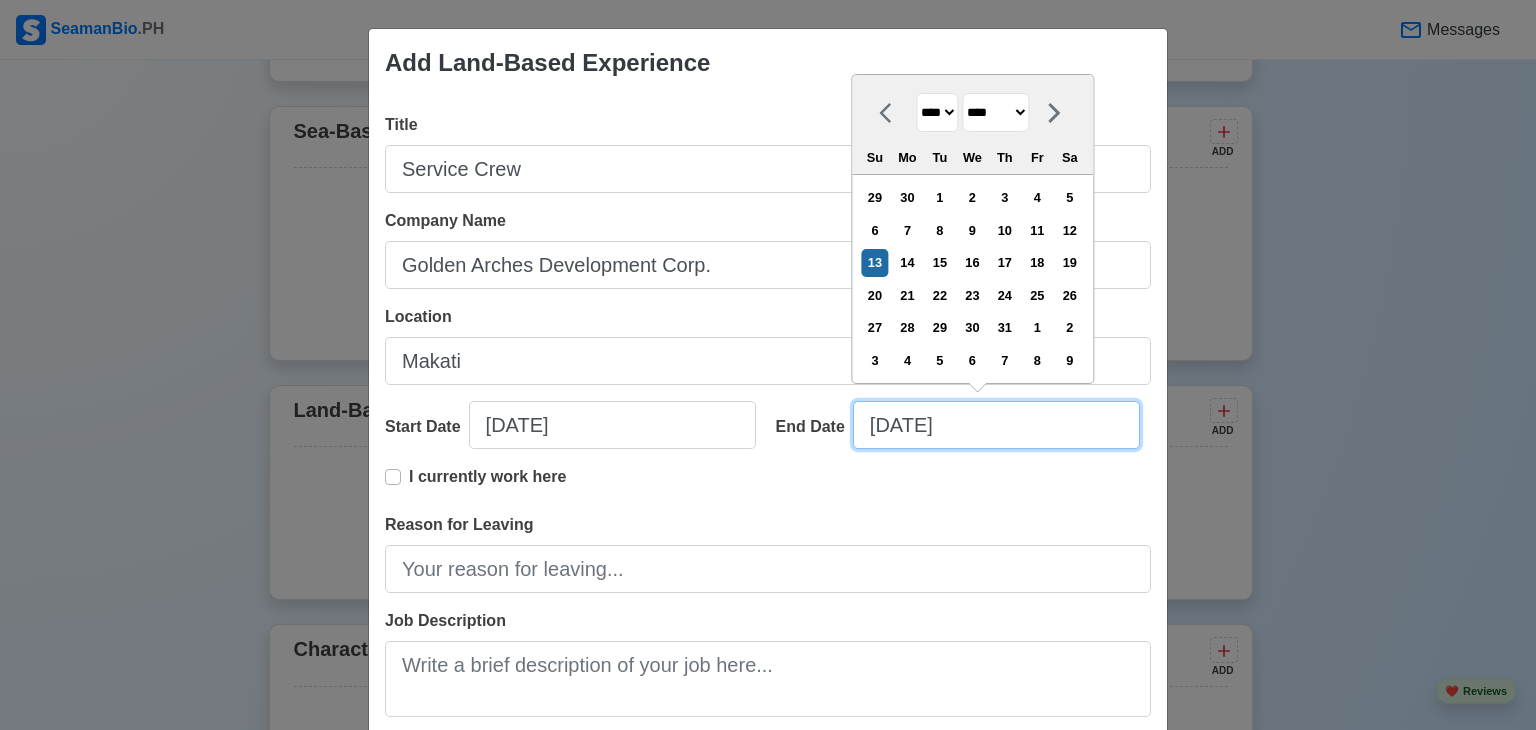 click on "[DATE]" at bounding box center (996, 425) 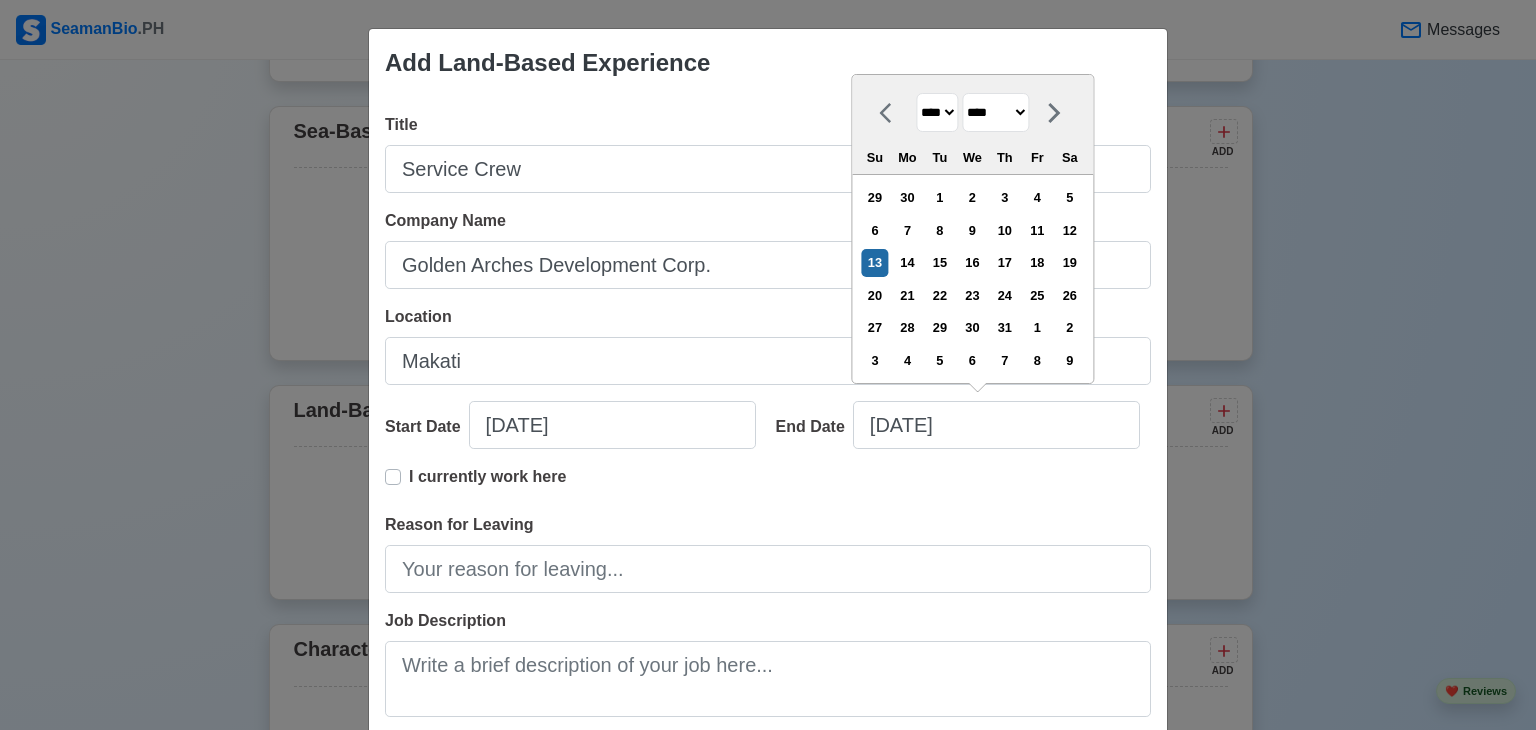 drag, startPoint x: 940, startPoint y: 128, endPoint x: 926, endPoint y: 575, distance: 447.21918 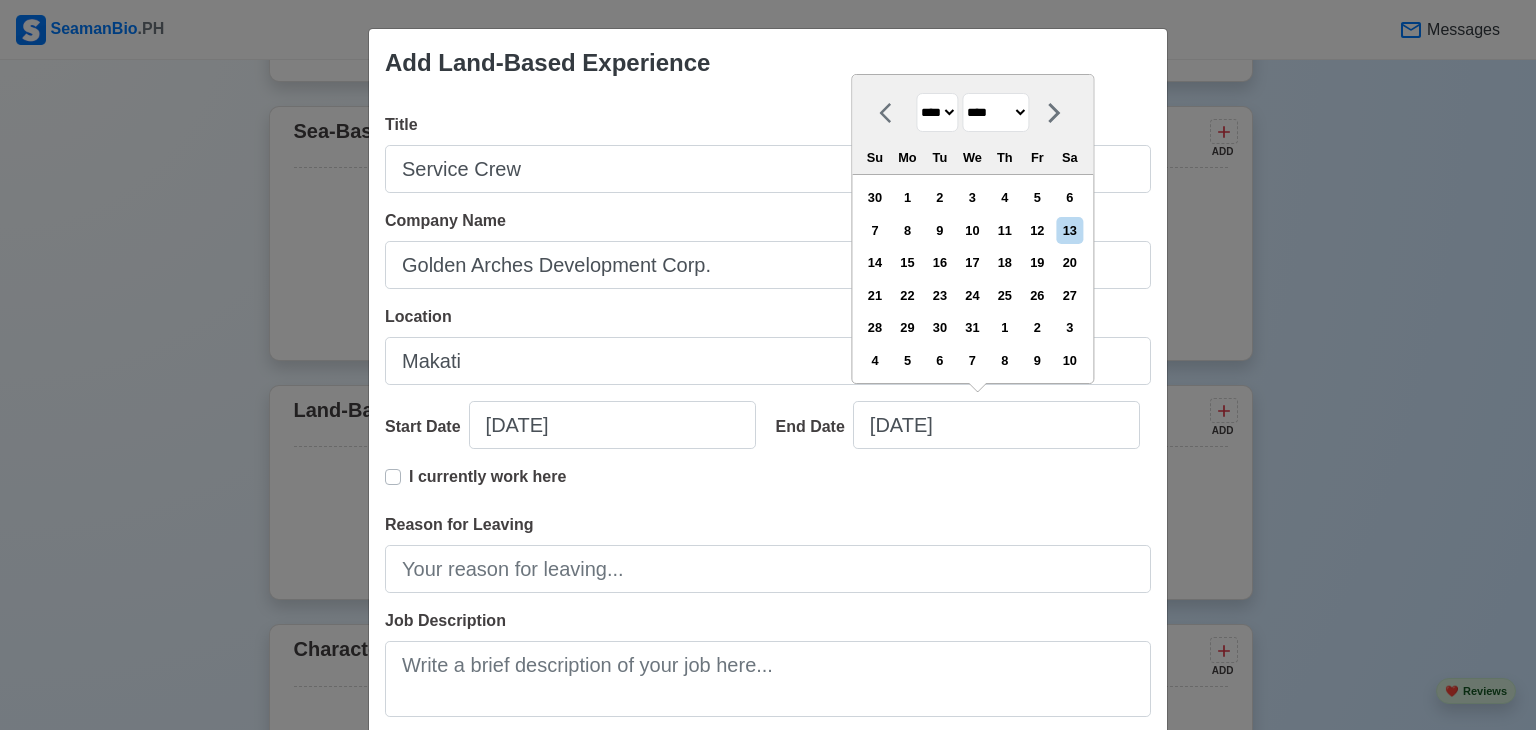 click on "******* ******** ***** ***** *** **** **** ****** ********* ******* ******** ********" at bounding box center (995, 112) 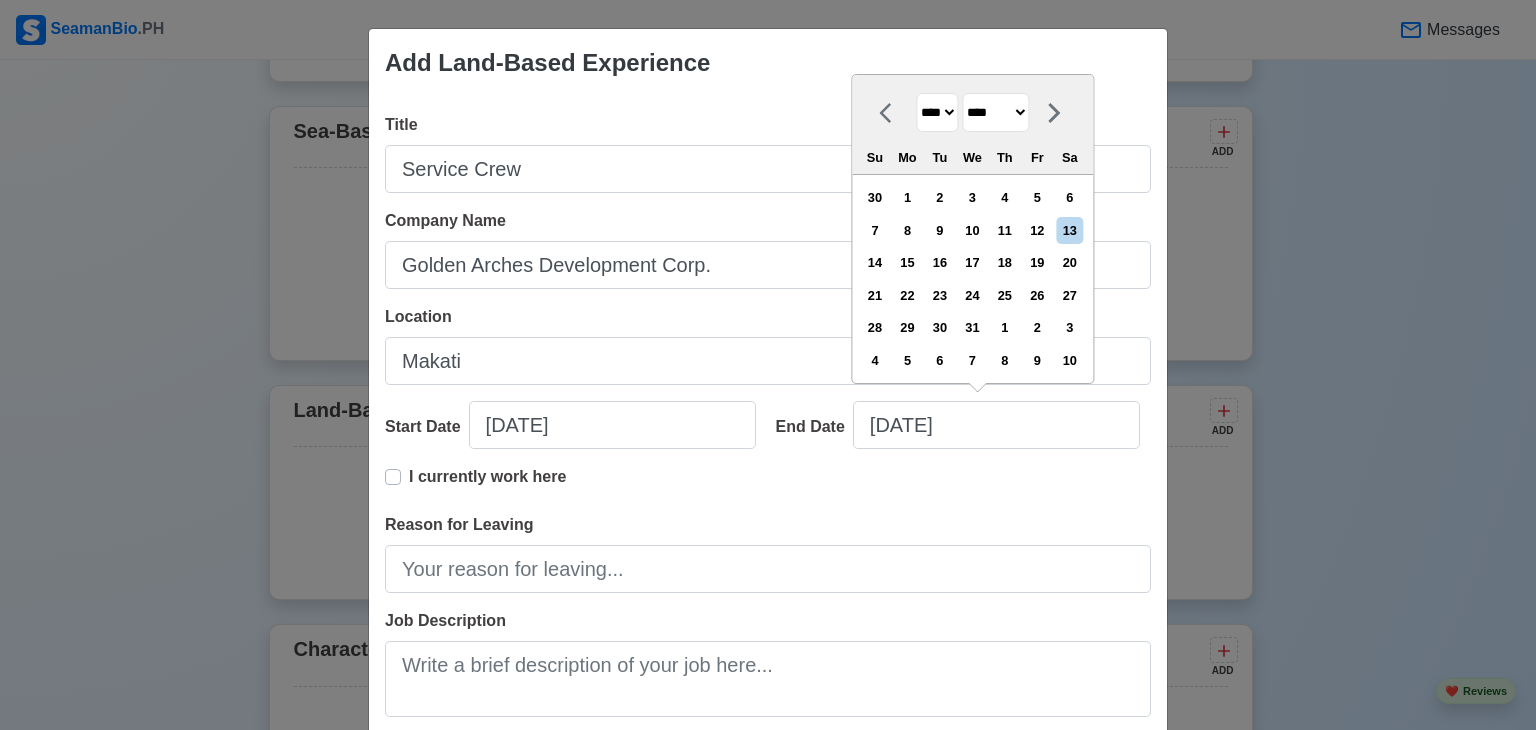 select on "***" 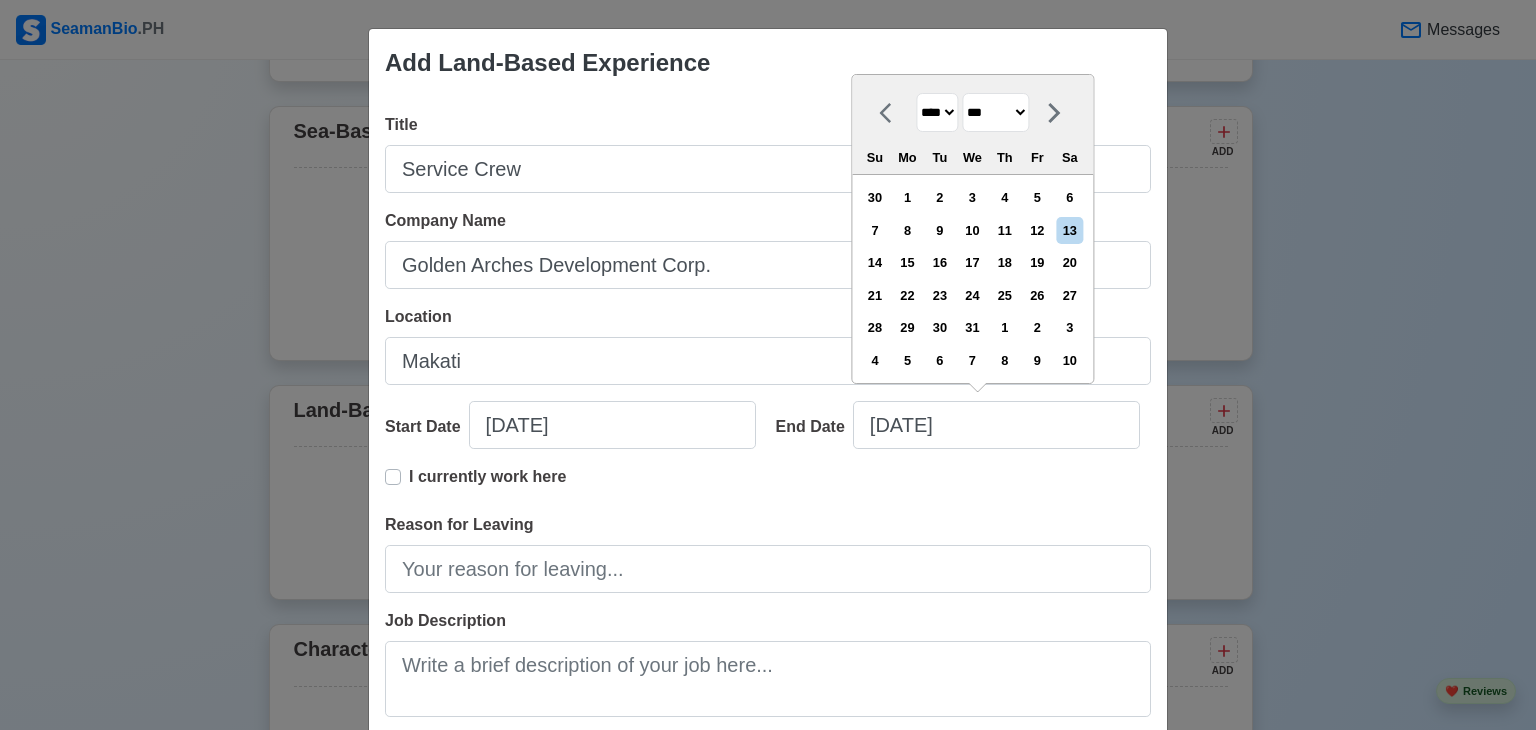 click on "******* ******** ***** ***** *** **** **** ****** ********* ******* ******** ********" at bounding box center (995, 112) 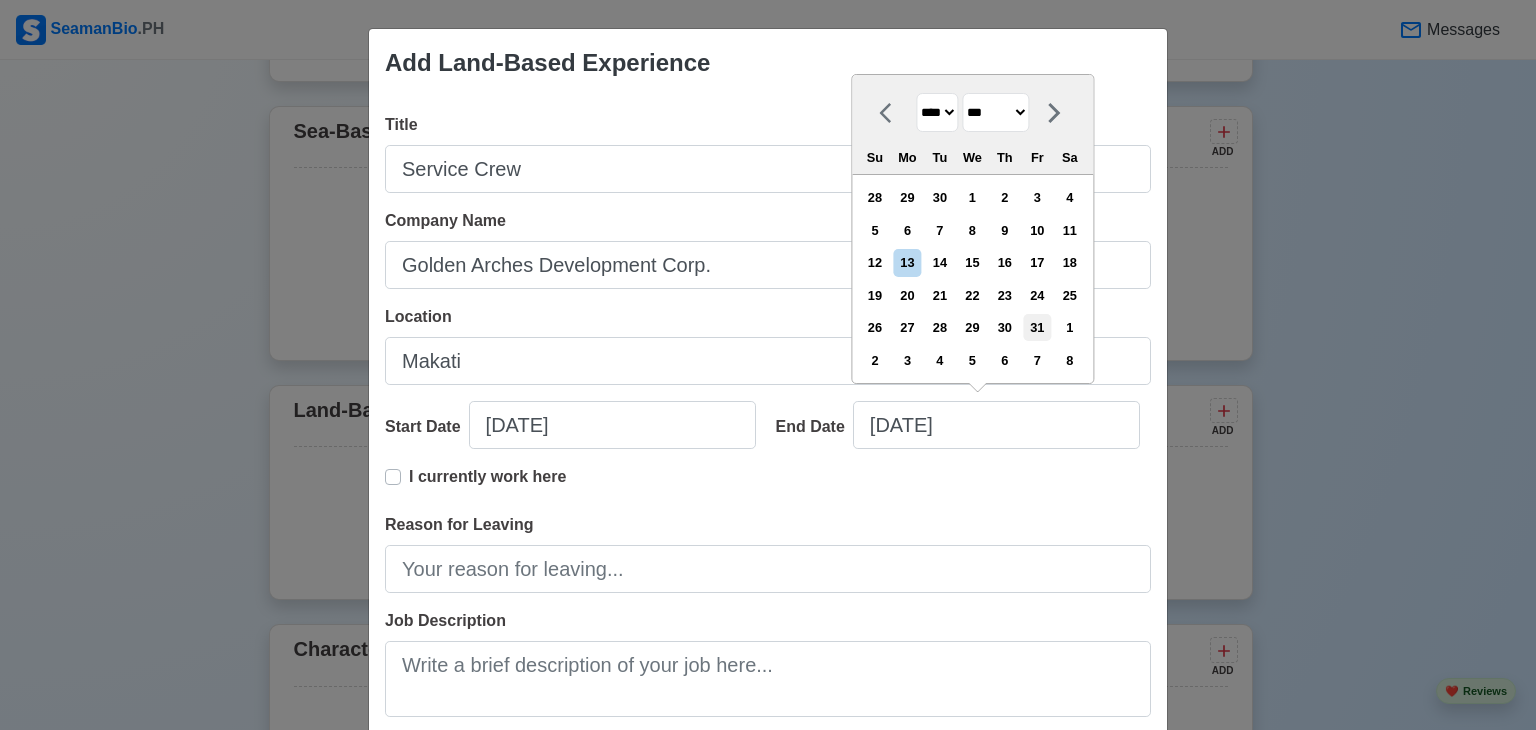 click on "31" at bounding box center [1037, 327] 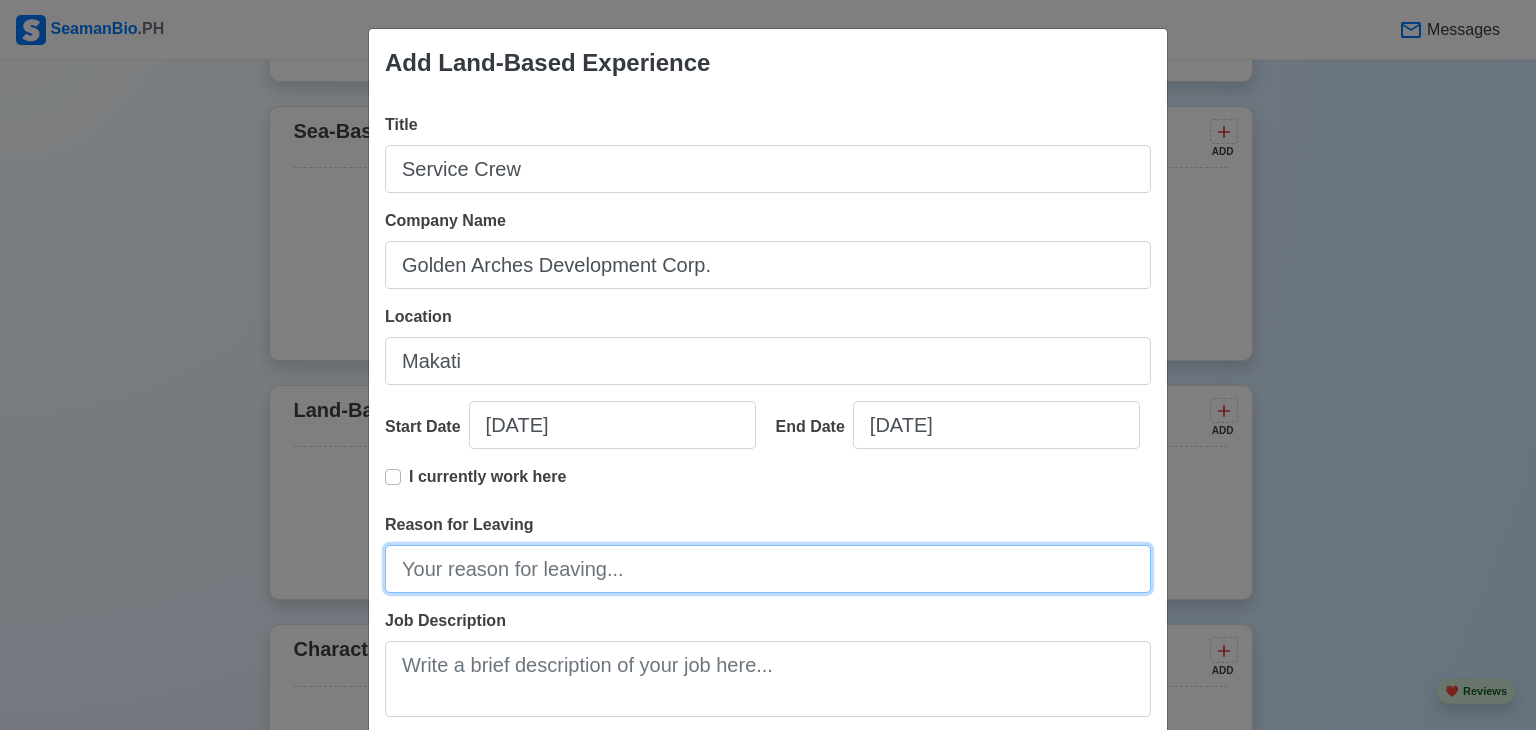 click on "Reason for Leaving" at bounding box center [768, 569] 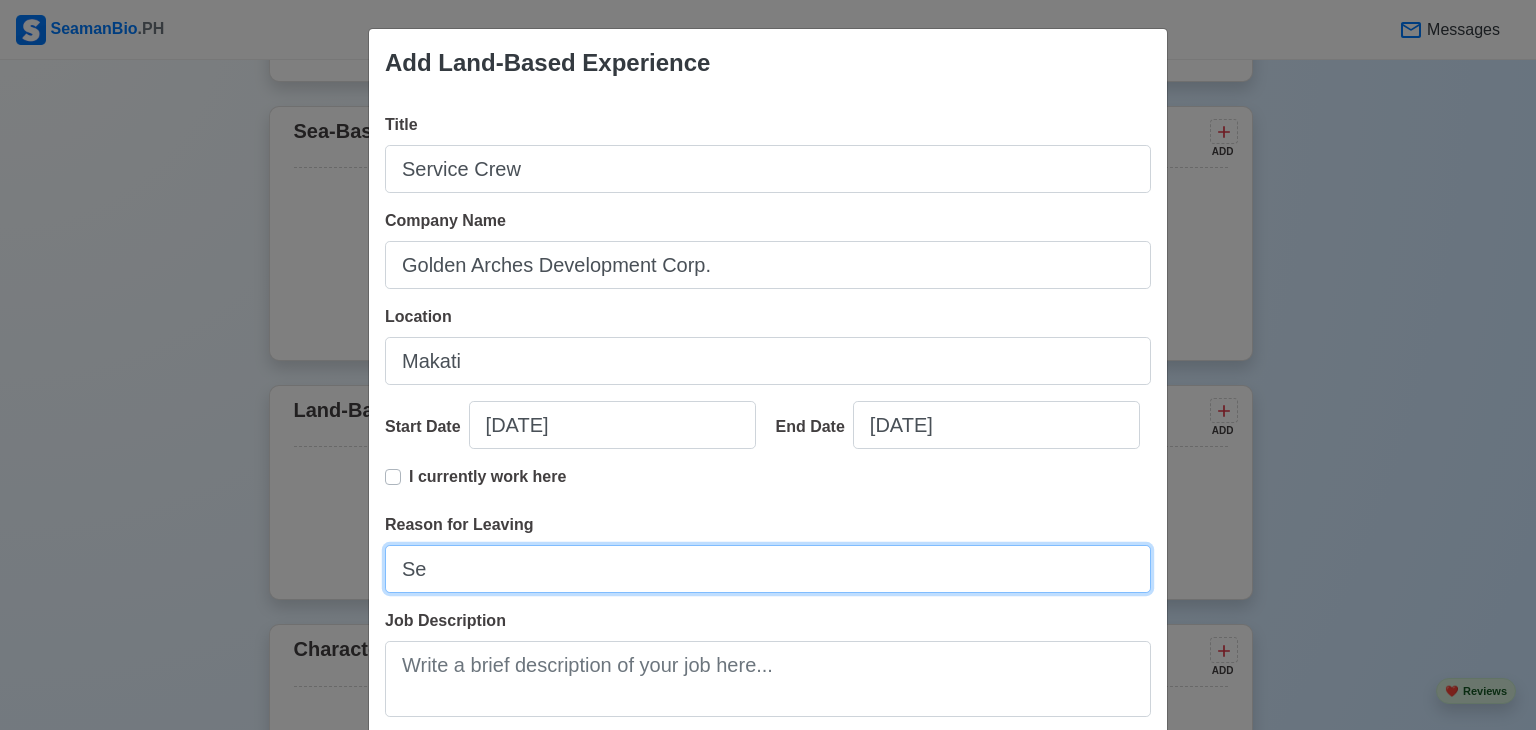 type on "S" 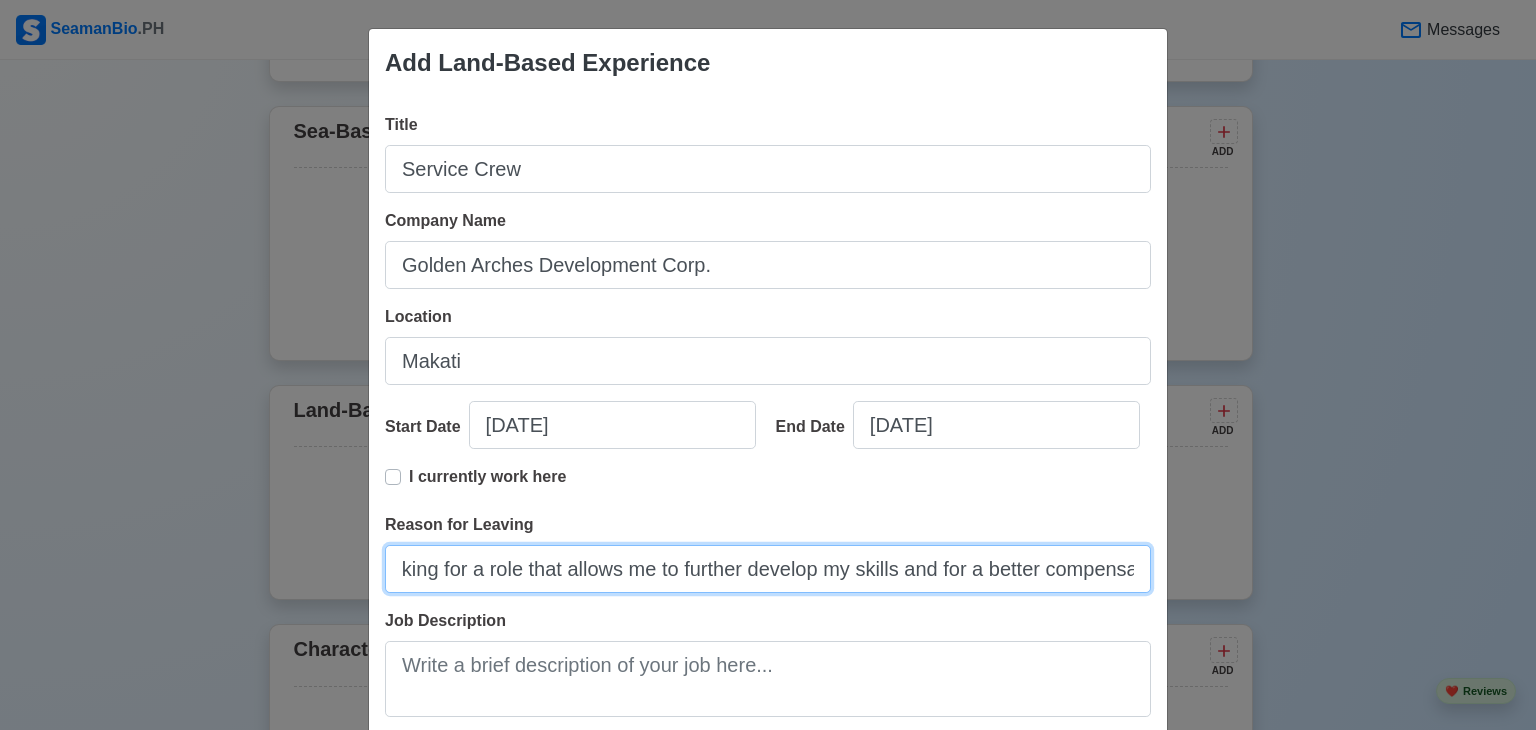 scroll, scrollTop: 0, scrollLeft: 108, axis: horizontal 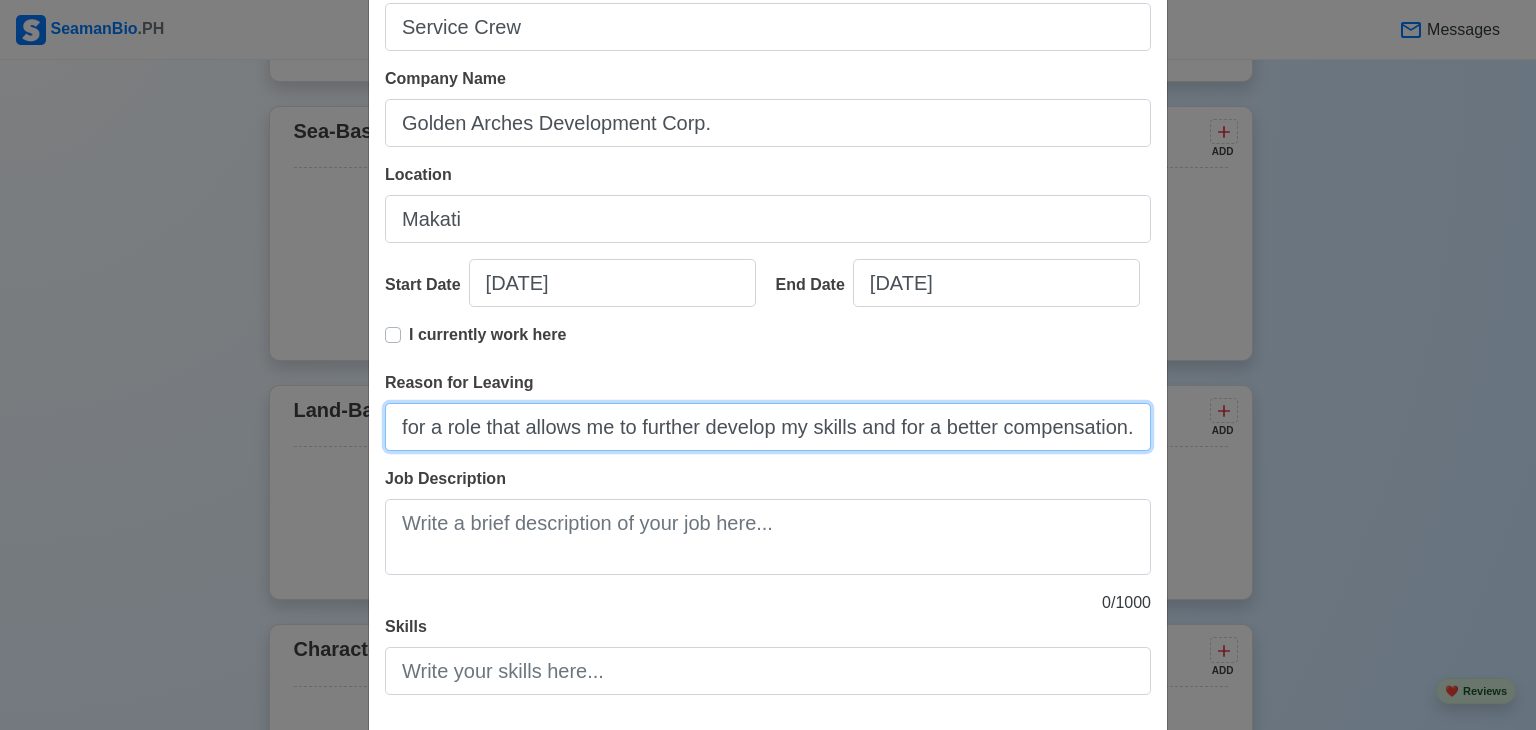 type on "I'm seeking for a role that allows me to further develop my skills and for a better compensation." 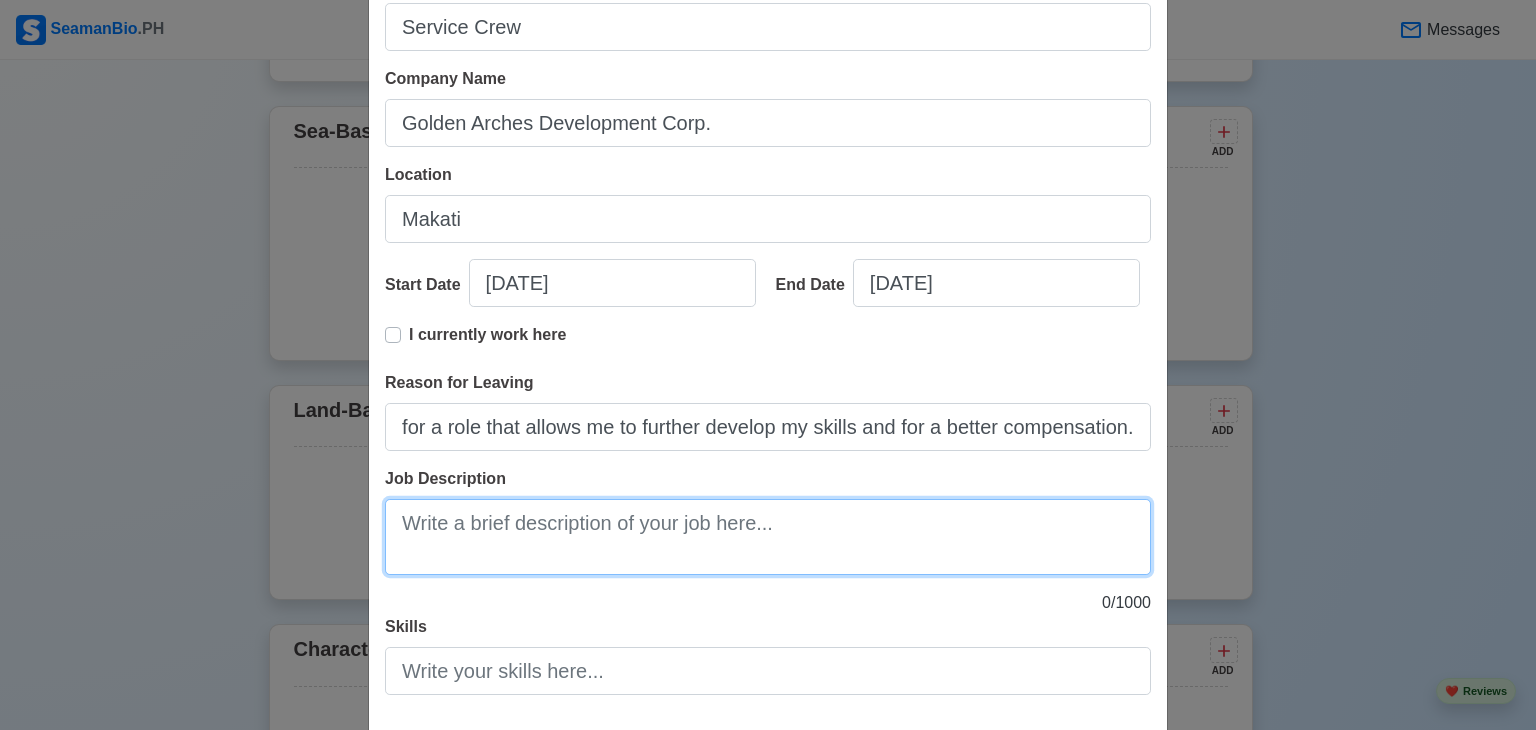 scroll, scrollTop: 0, scrollLeft: 0, axis: both 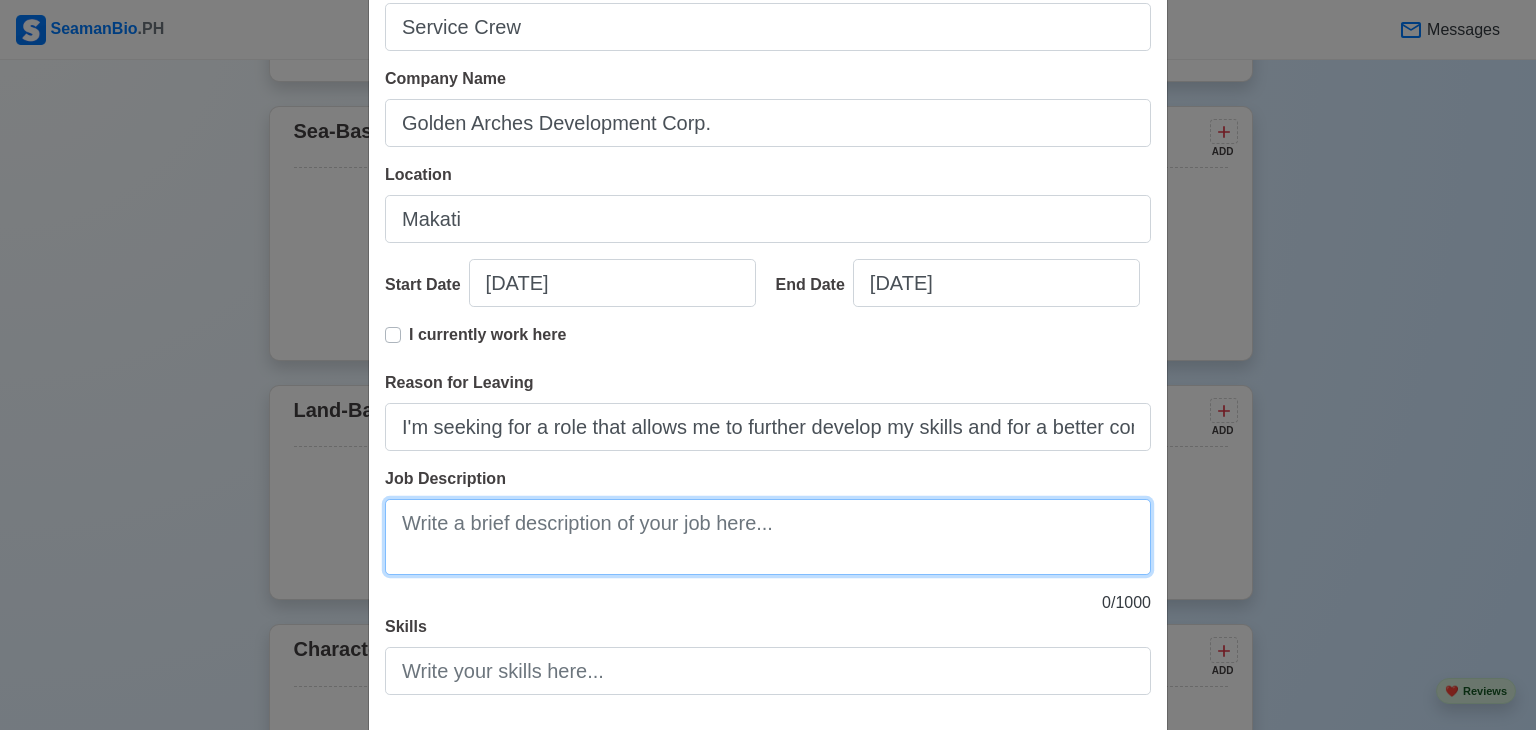 click on "Job Description" at bounding box center [768, 537] 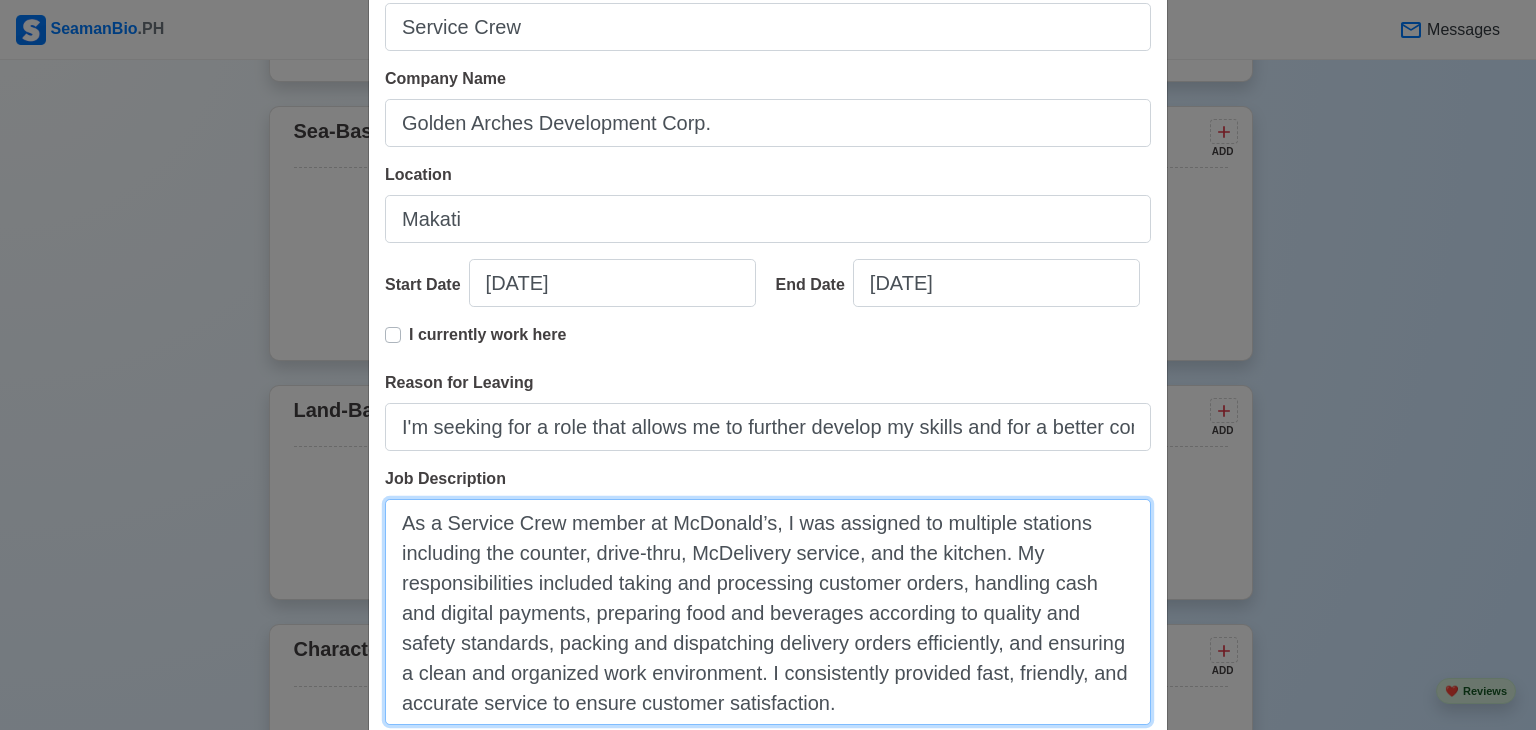 click on "As a Service Crew member at McDonald’s, I was assigned to multiple stations including the counter, drive-thru, McDelivery service, and the kitchen. My responsibilities included taking and processing customer orders, handling cash and digital payments, preparing food and beverages according to quality and safety standards, packing and dispatching delivery orders efficiently, and ensuring a clean and organized work environment. I consistently provided fast, friendly, and accurate service to ensure customer satisfaction." at bounding box center [768, 612] 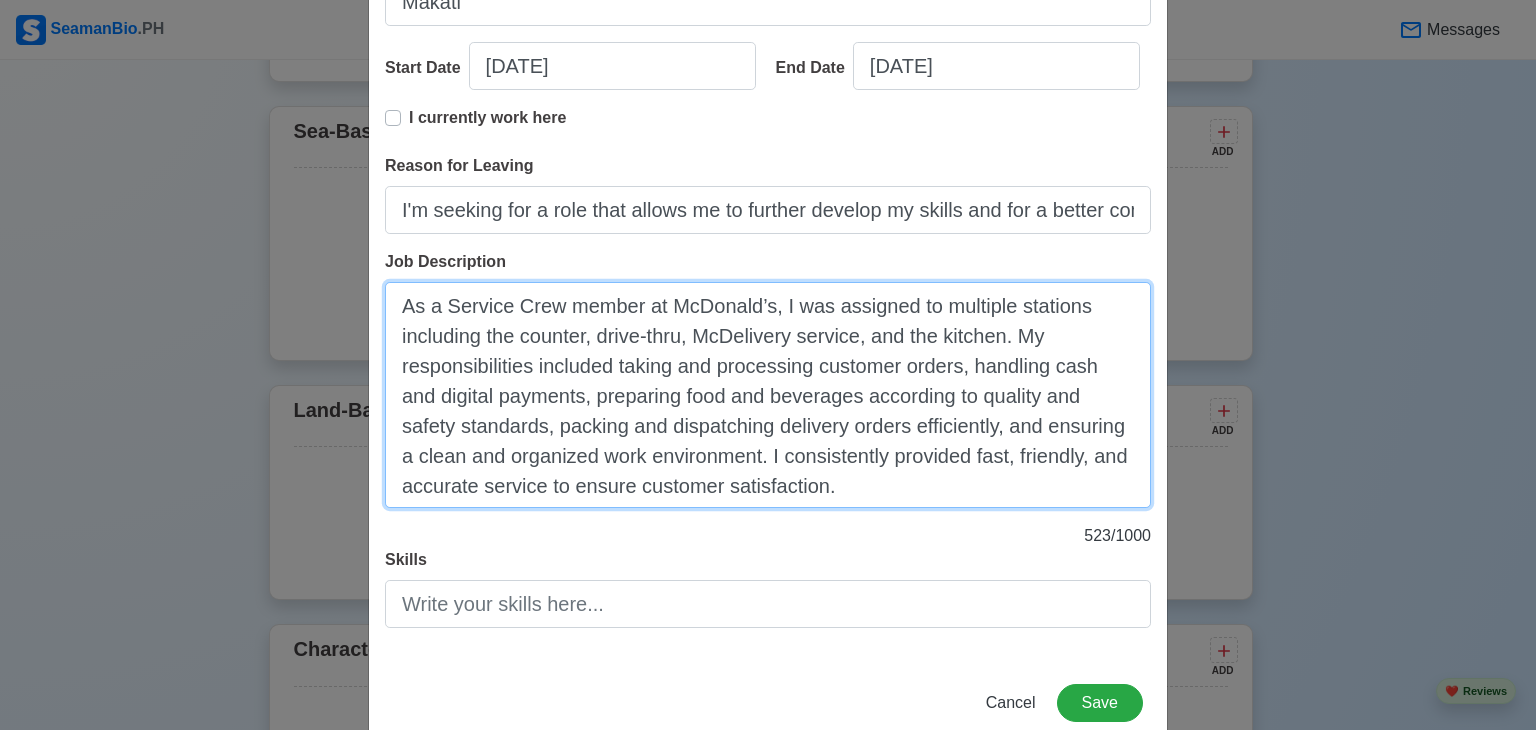 click on "As a Service Crew member at McDonald’s, I was assigned to multiple stations including the counter, drive-thru, McDelivery service, and the kitchen. My responsibilities included taking and processing customer orders, handling cash and digital payments, preparing food and beverages according to quality and safety standards, packing and dispatching delivery orders efficiently, and ensuring a clean and organized work environment. I consistently provided fast, friendly, and accurate service to ensure customer satisfaction." at bounding box center (768, 395) 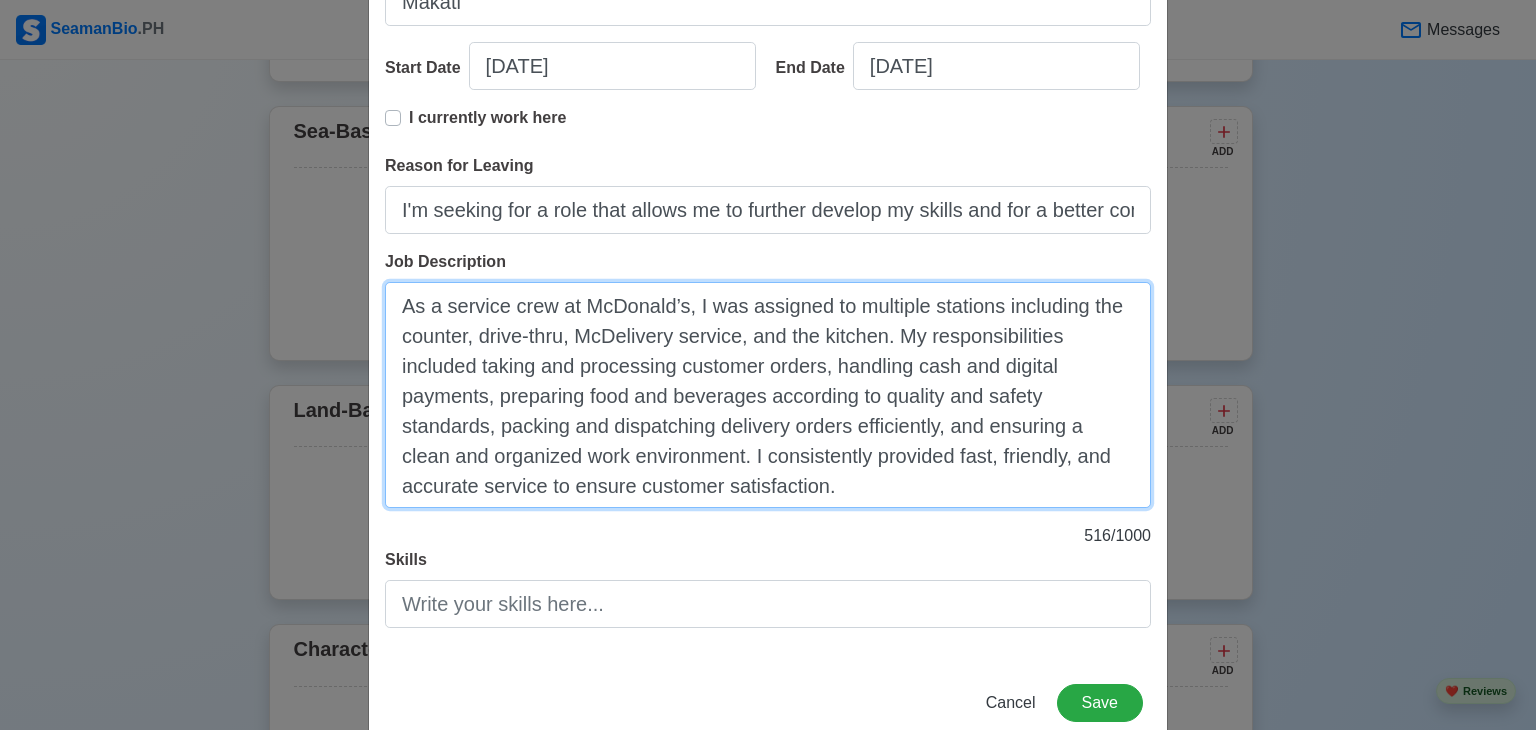 scroll, scrollTop: 404, scrollLeft: 0, axis: vertical 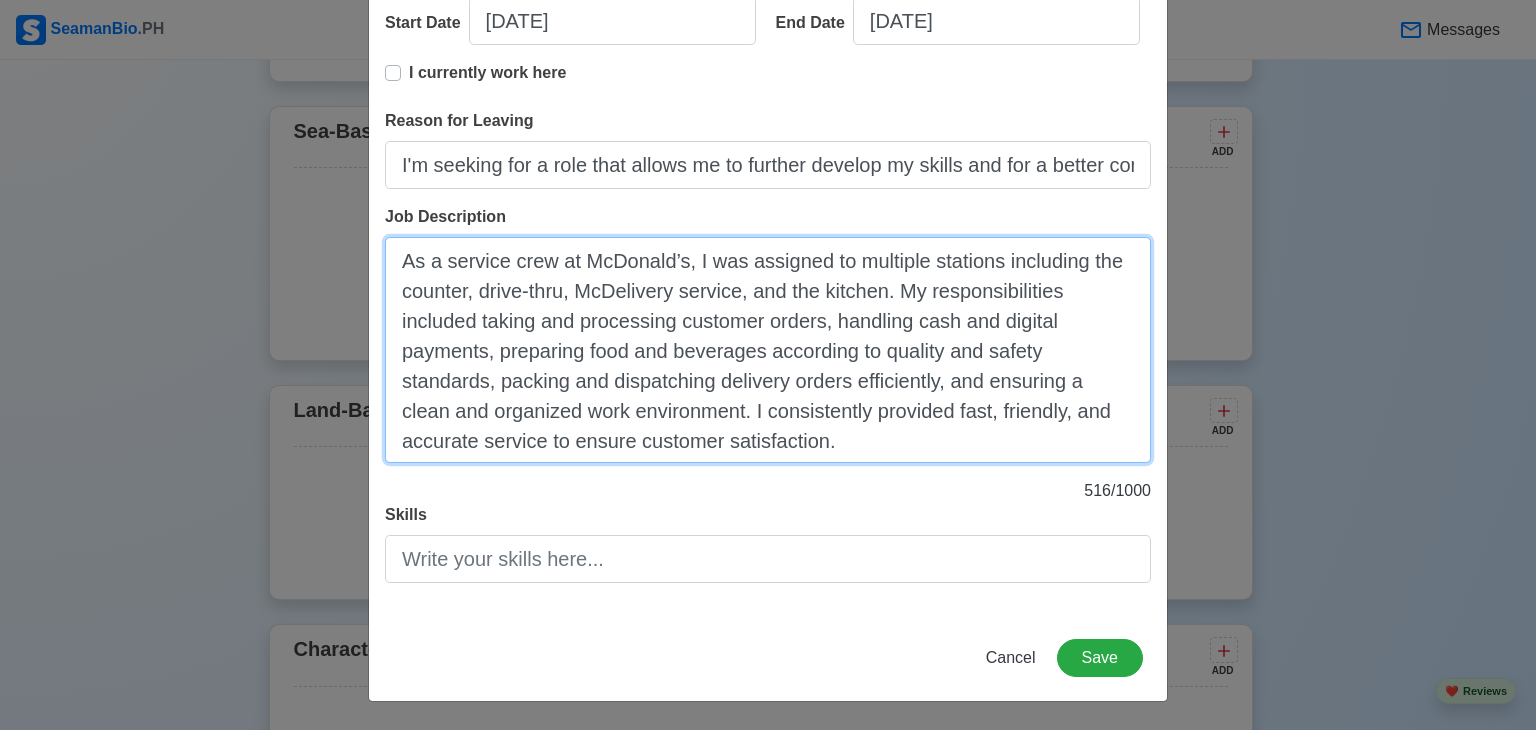 click on "As a service crew at McDonald’s, I was assigned to multiple stations including the counter, drive-thru, McDelivery service, and the kitchen. My responsibilities included taking and processing customer orders, handling cash and digital payments, preparing food and beverages according to quality and safety standards, packing and dispatching delivery orders efficiently, and ensuring a clean and organized work environment. I consistently provided fast, friendly, and accurate service to ensure customer satisfaction." at bounding box center (768, 350) 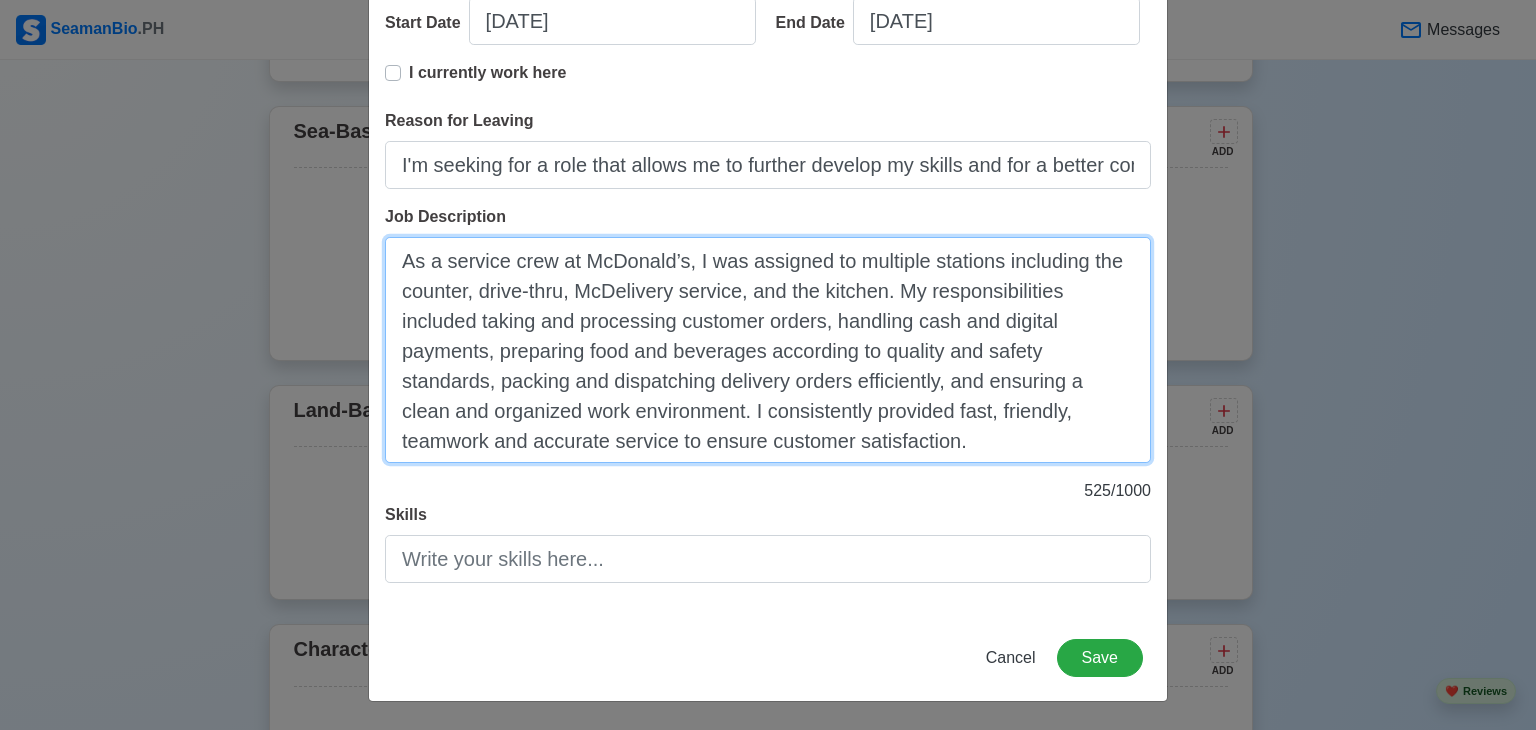 click on "As a service crew at McDonald’s, I was assigned to multiple stations including the counter, drive-thru, McDelivery service, and the kitchen. My responsibilities included taking and processing customer orders, handling cash and digital payments, preparing food and beverages according to quality and safety standards, packing and dispatching delivery orders efficiently, and ensuring a clean and organized work environment. I consistently provided fast, friendly, teamwork and accurate service to ensure customer satisfaction." at bounding box center (768, 350) 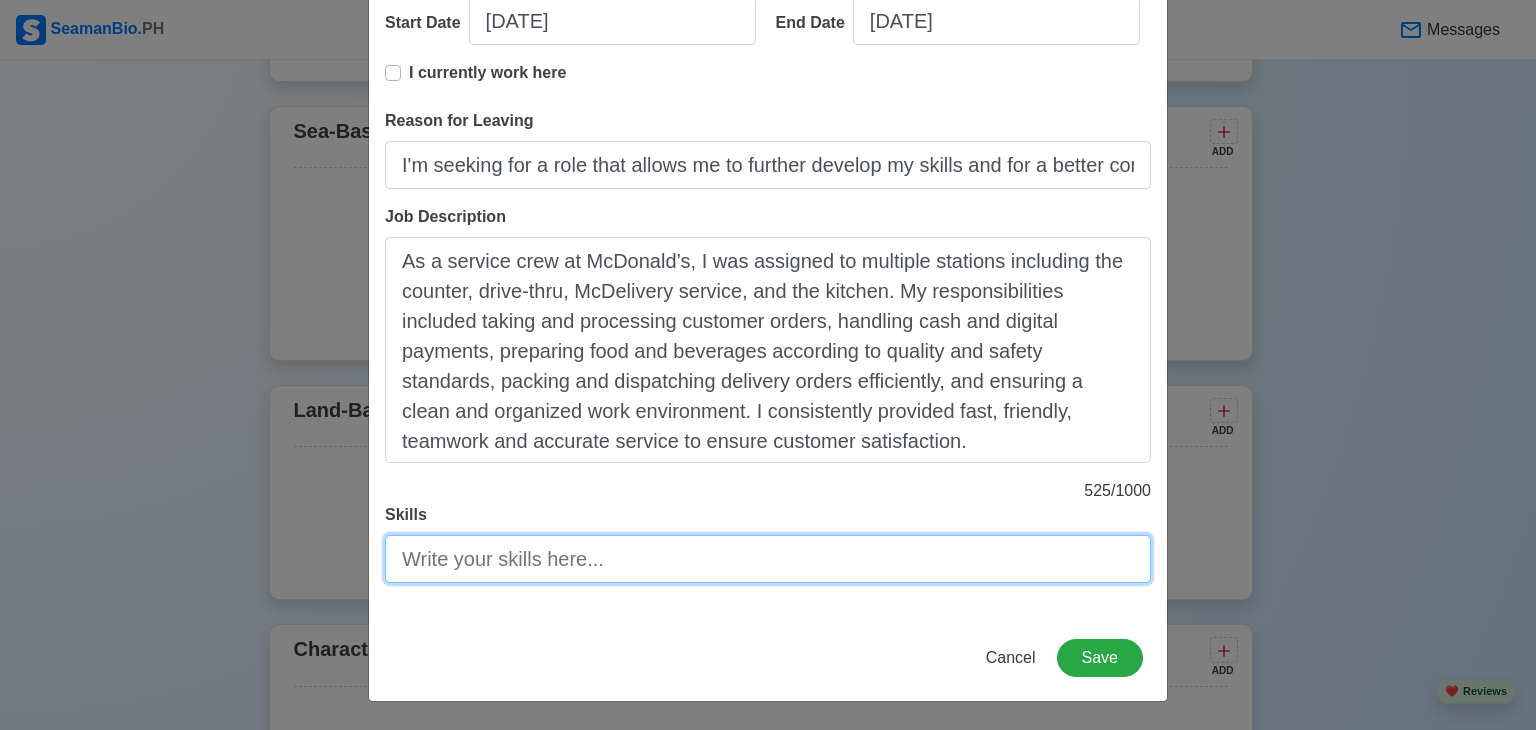 click on "Skills" at bounding box center [768, 559] 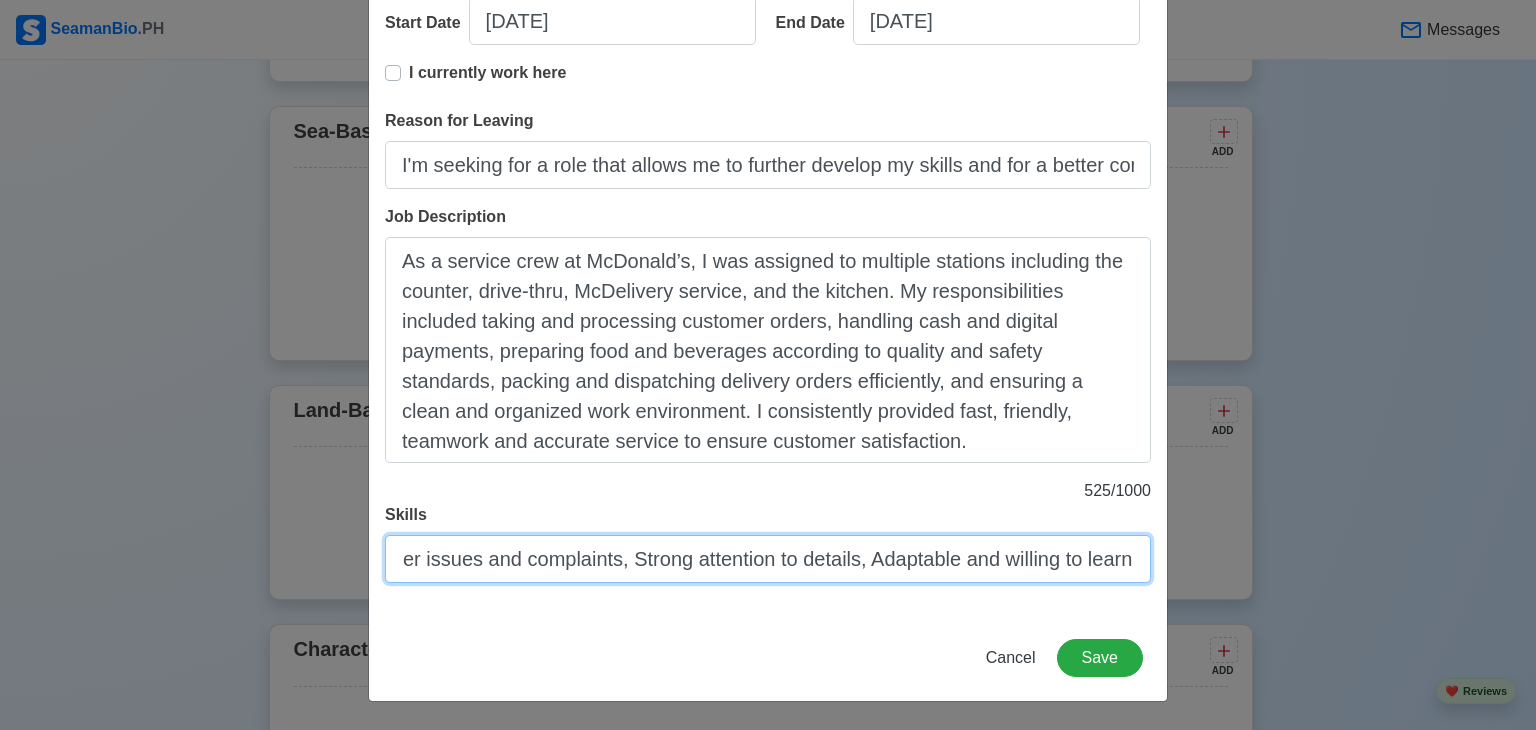 scroll, scrollTop: 0, scrollLeft: 523, axis: horizontal 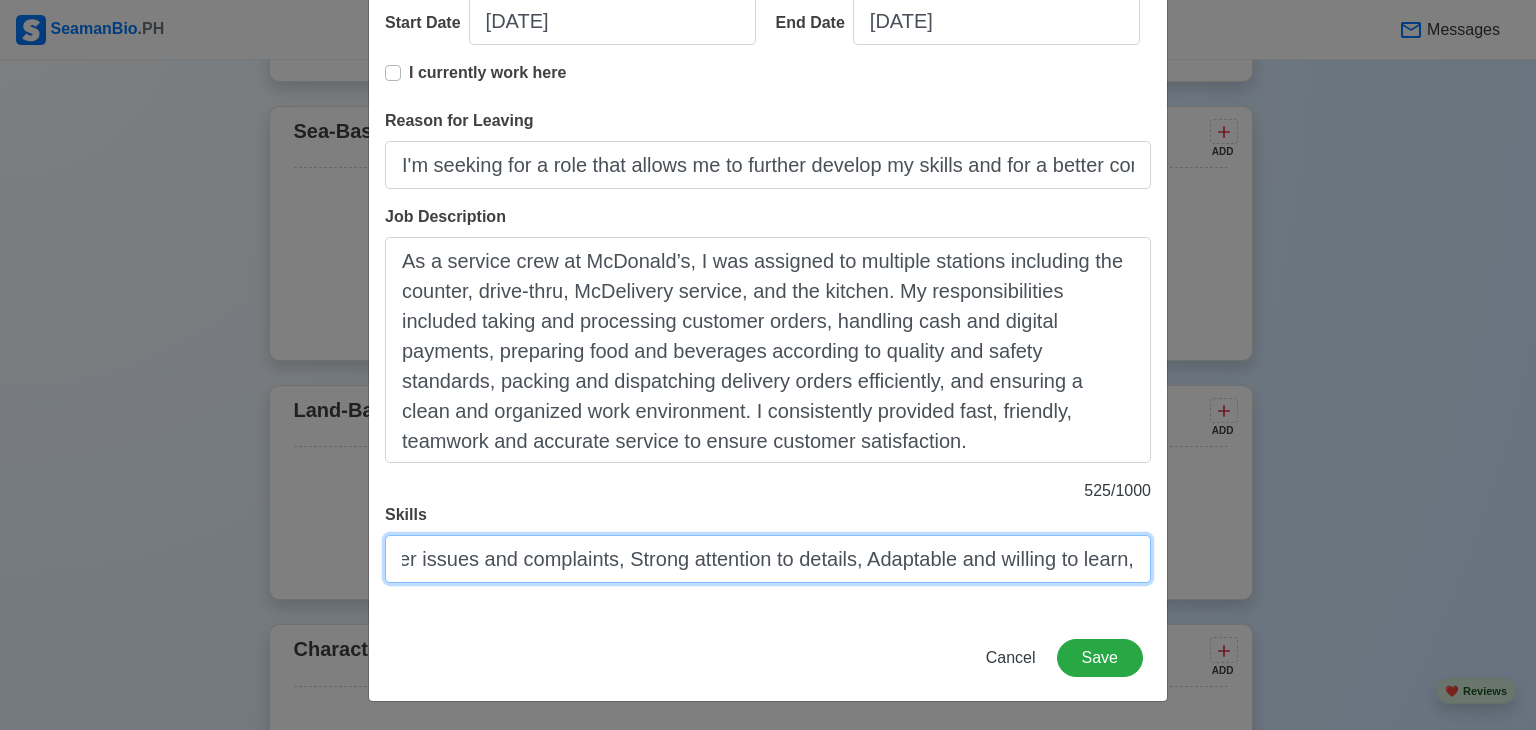 type on "Verbal and written communication skills, Resolving customer issues and complaints, Strong attention to details, Adaptable and willing to learn," 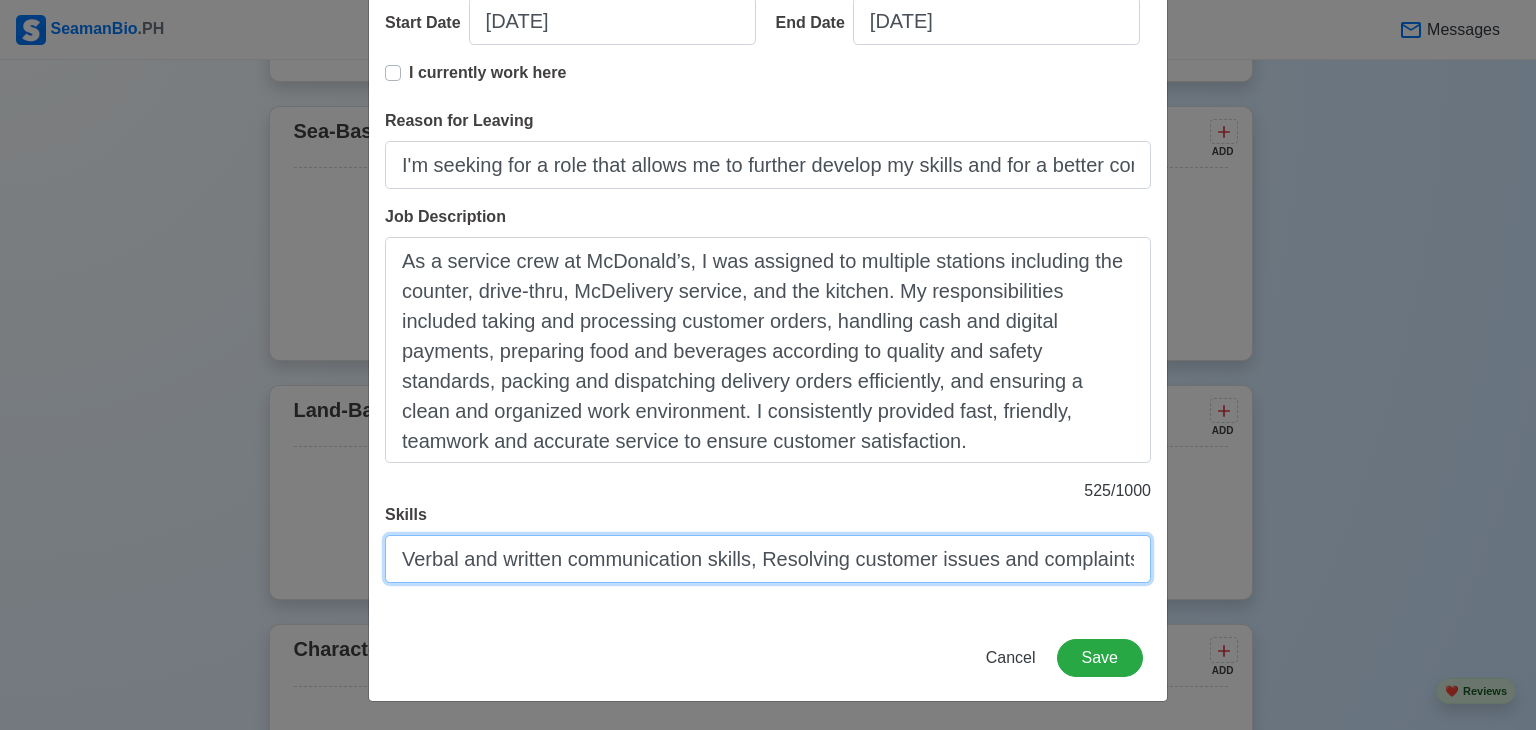 click on "Verbal and written communication skills, Resolving customer issues and complaints, Strong attention to details, Adaptable and willing to learn," at bounding box center (768, 559) 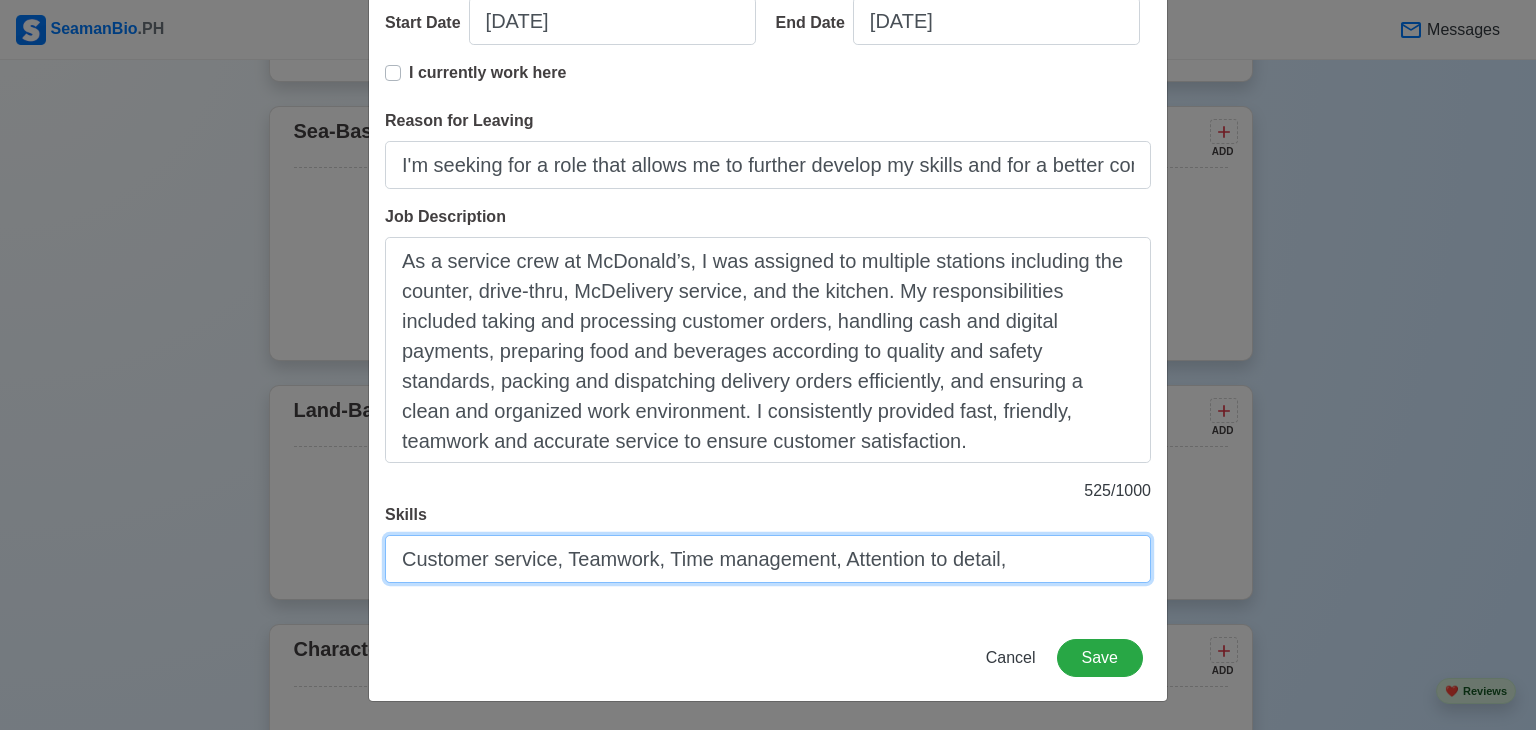 click on "Customer service, Teamwork, Time management, Attention to detail," at bounding box center [768, 559] 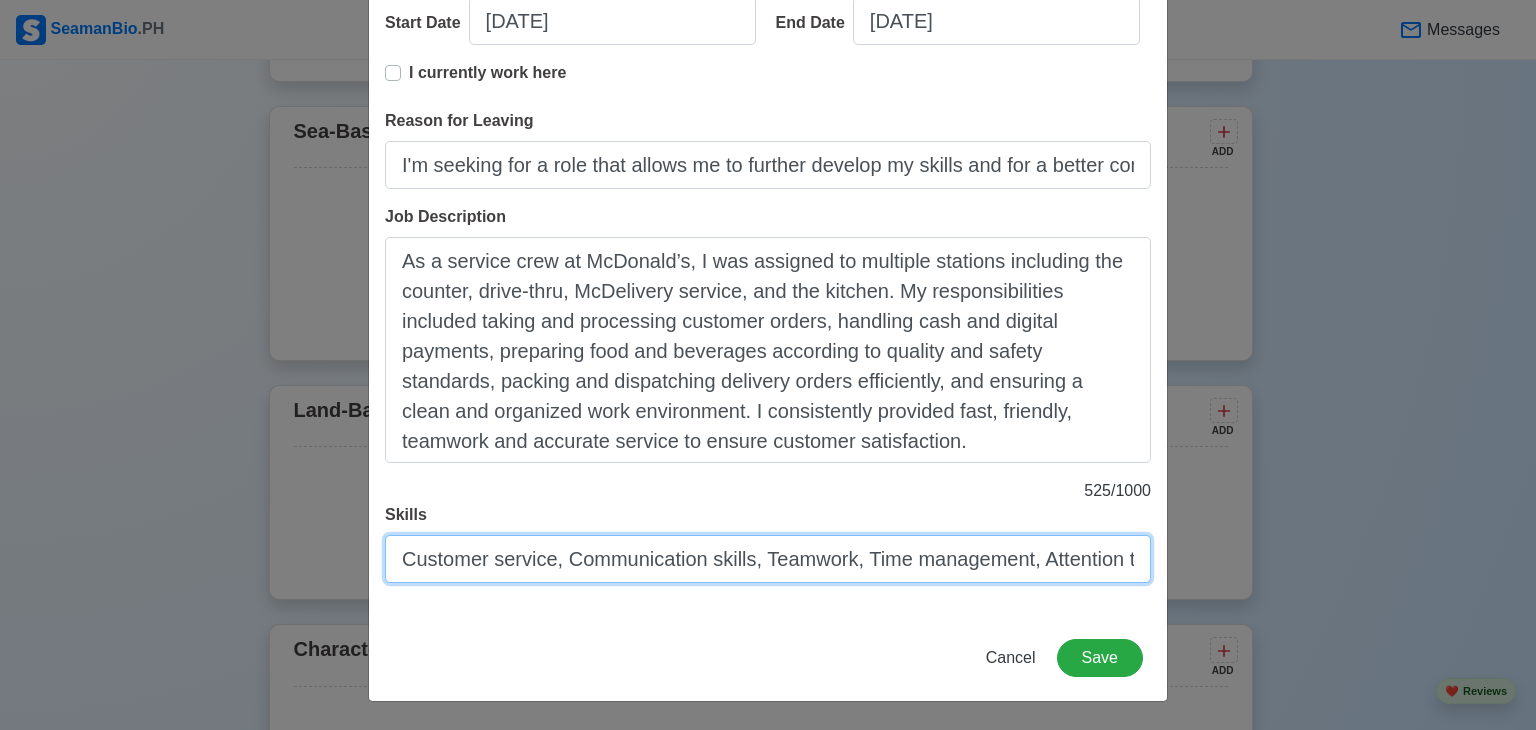 scroll, scrollTop: 0, scrollLeft: 69, axis: horizontal 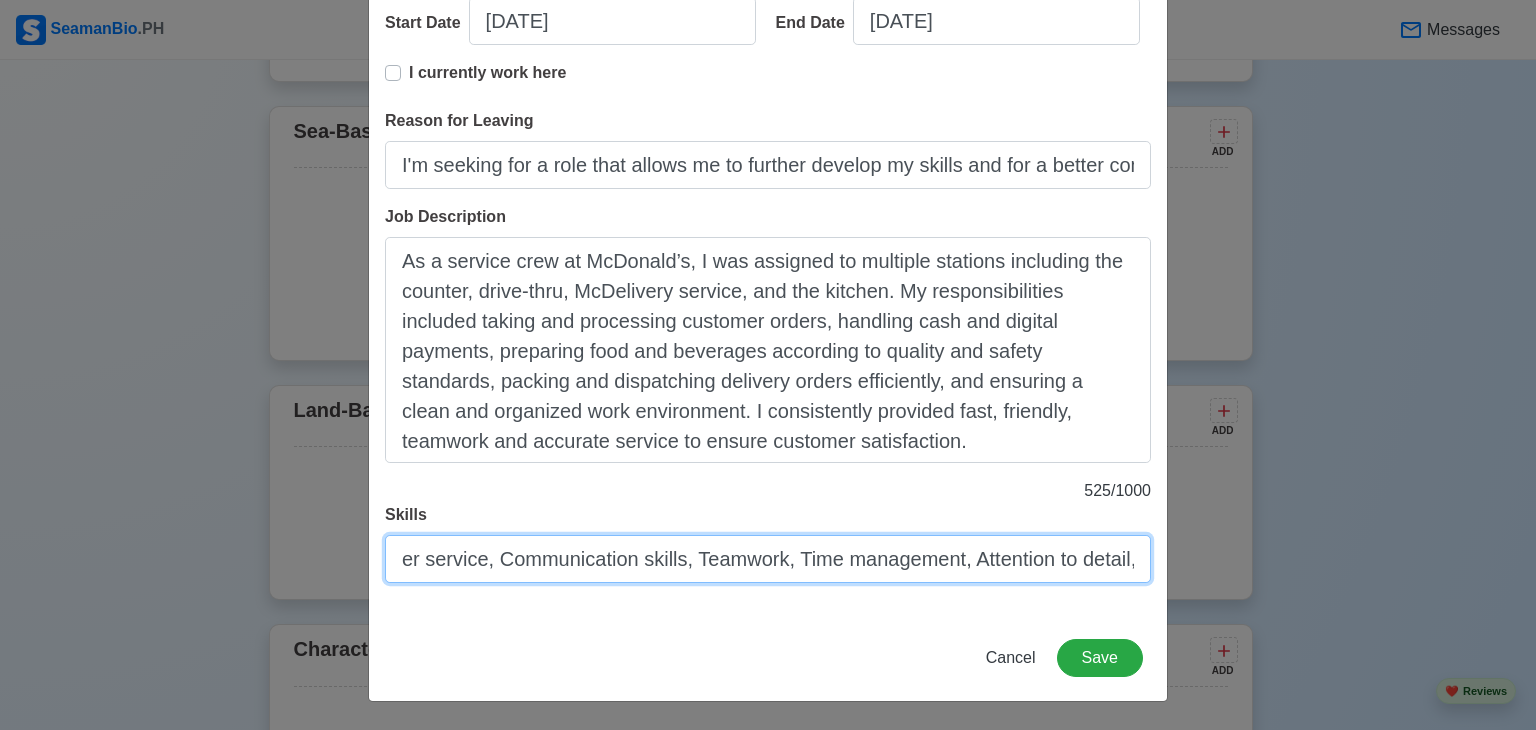 click on "Customer service, Communication skills, Teamwork, Time management, Attention to detail," at bounding box center [768, 559] 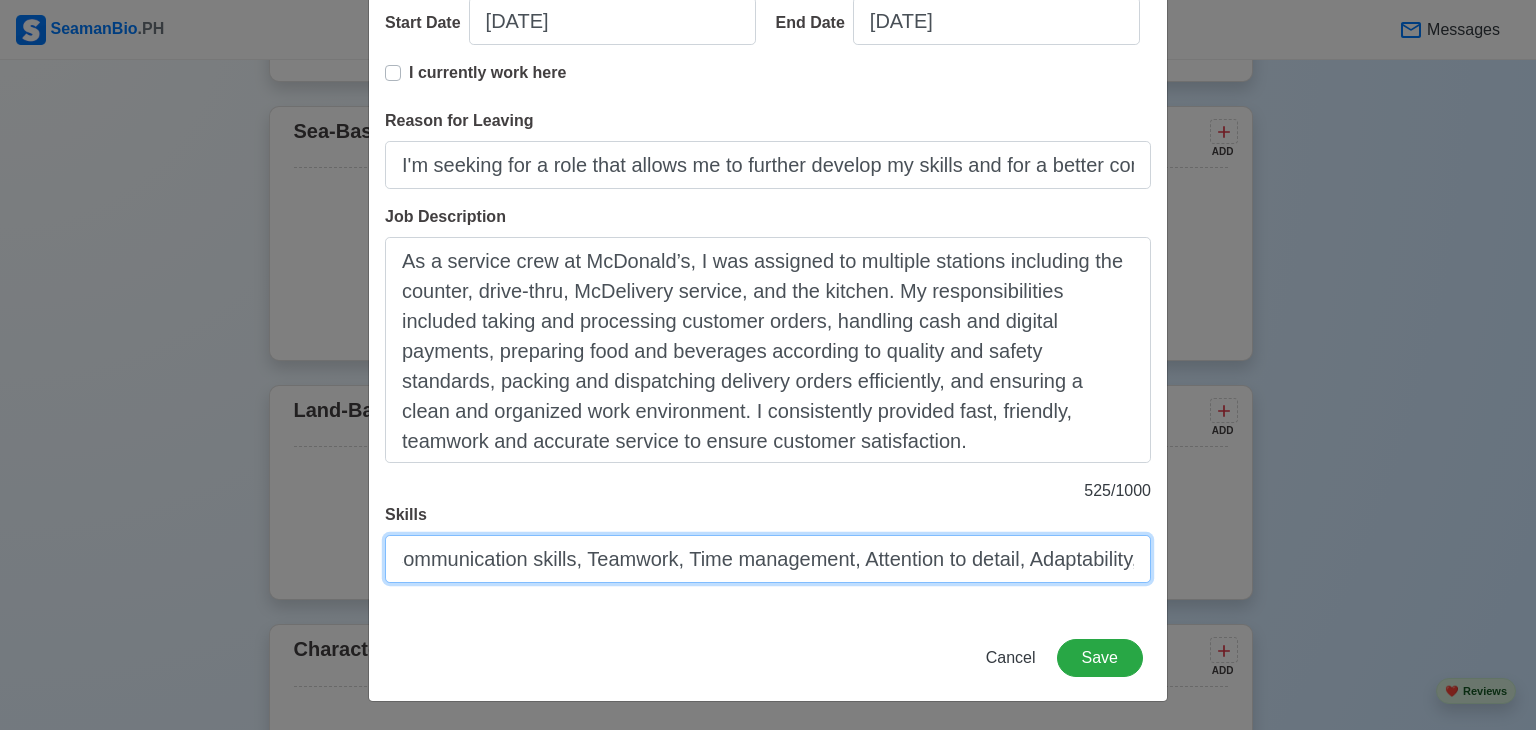 scroll, scrollTop: 0, scrollLeft: 186, axis: horizontal 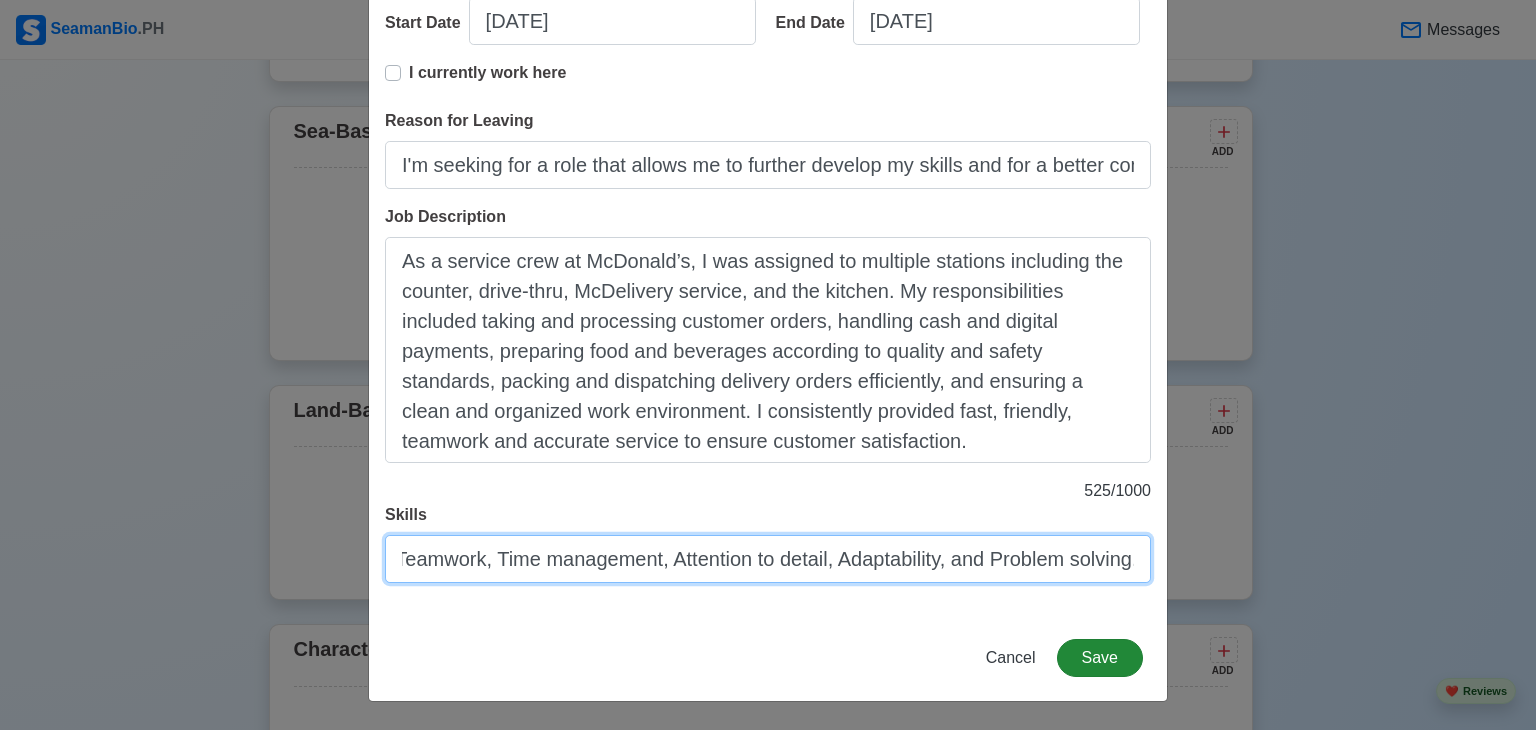 type on "Customer service, Communication skills, Teamwork, Time management, Attention to detail, Adaptability, and Problem solving." 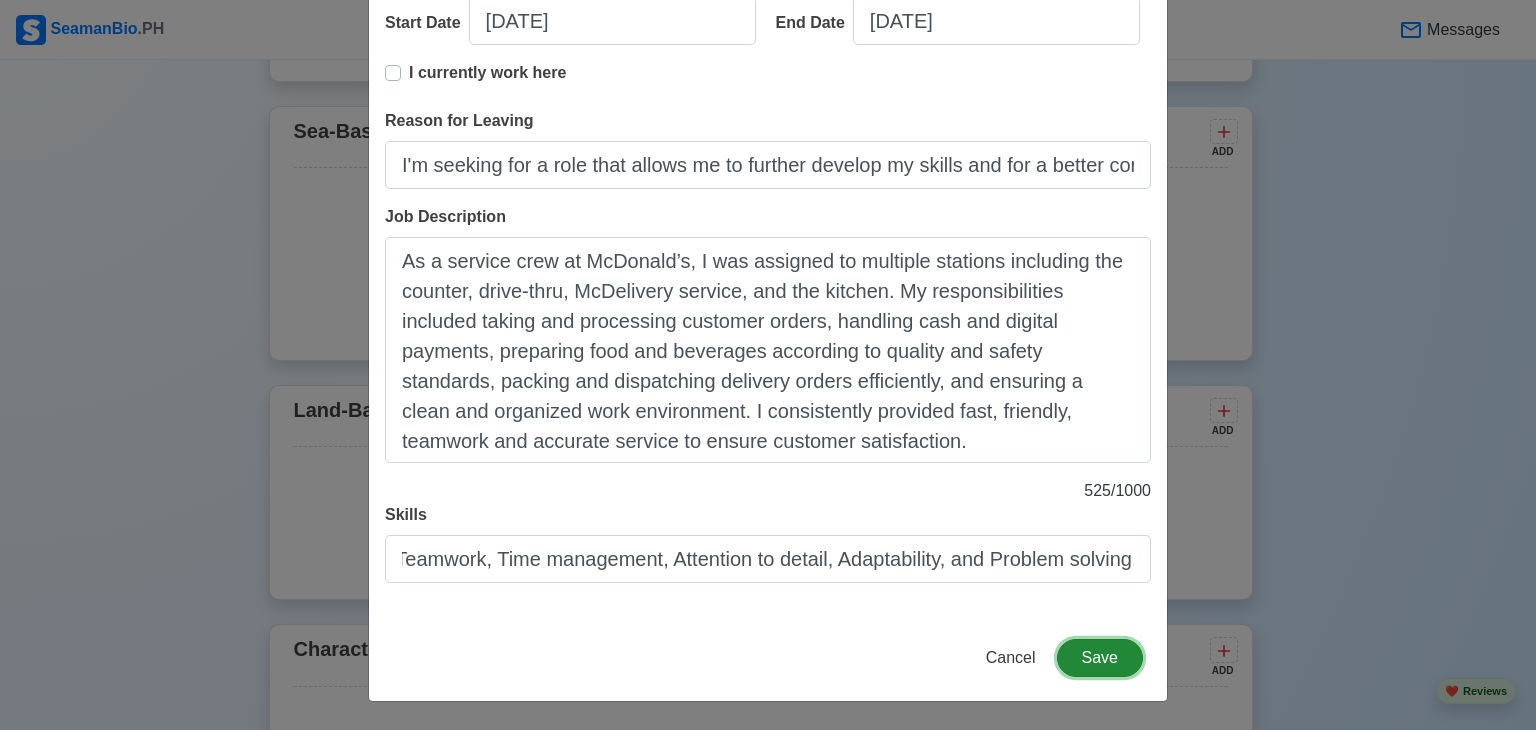 scroll, scrollTop: 0, scrollLeft: 0, axis: both 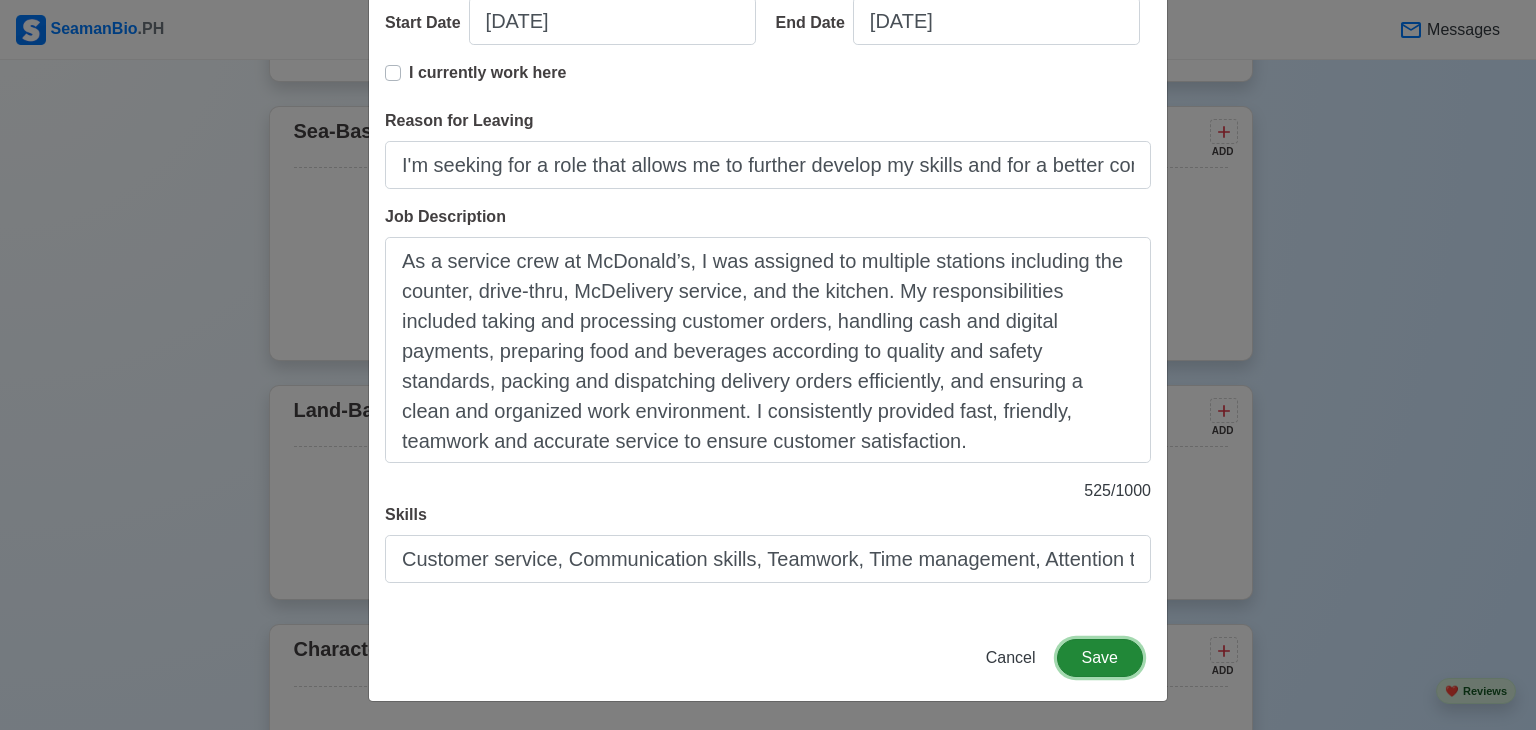 click on "Save" at bounding box center (1100, 658) 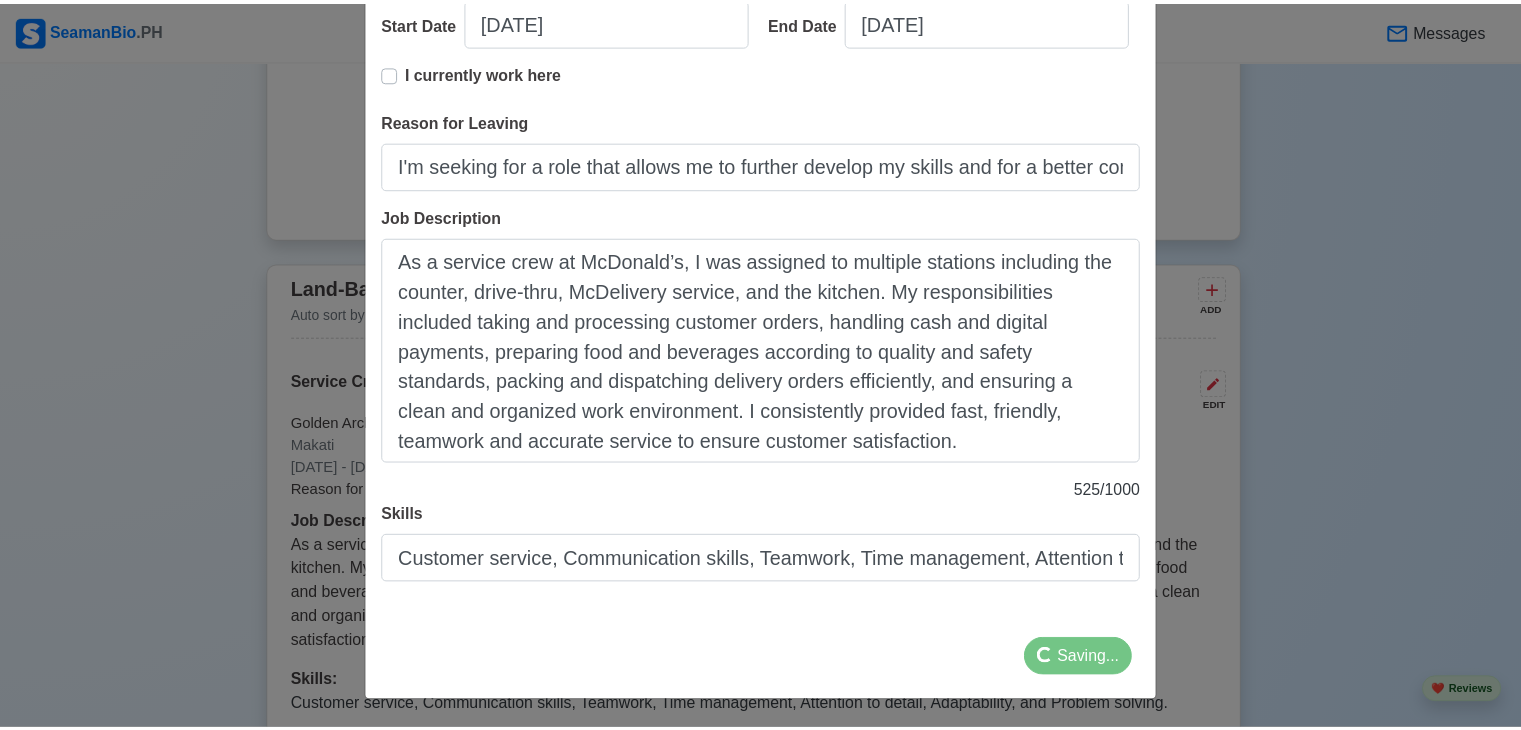 scroll, scrollTop: 3197, scrollLeft: 0, axis: vertical 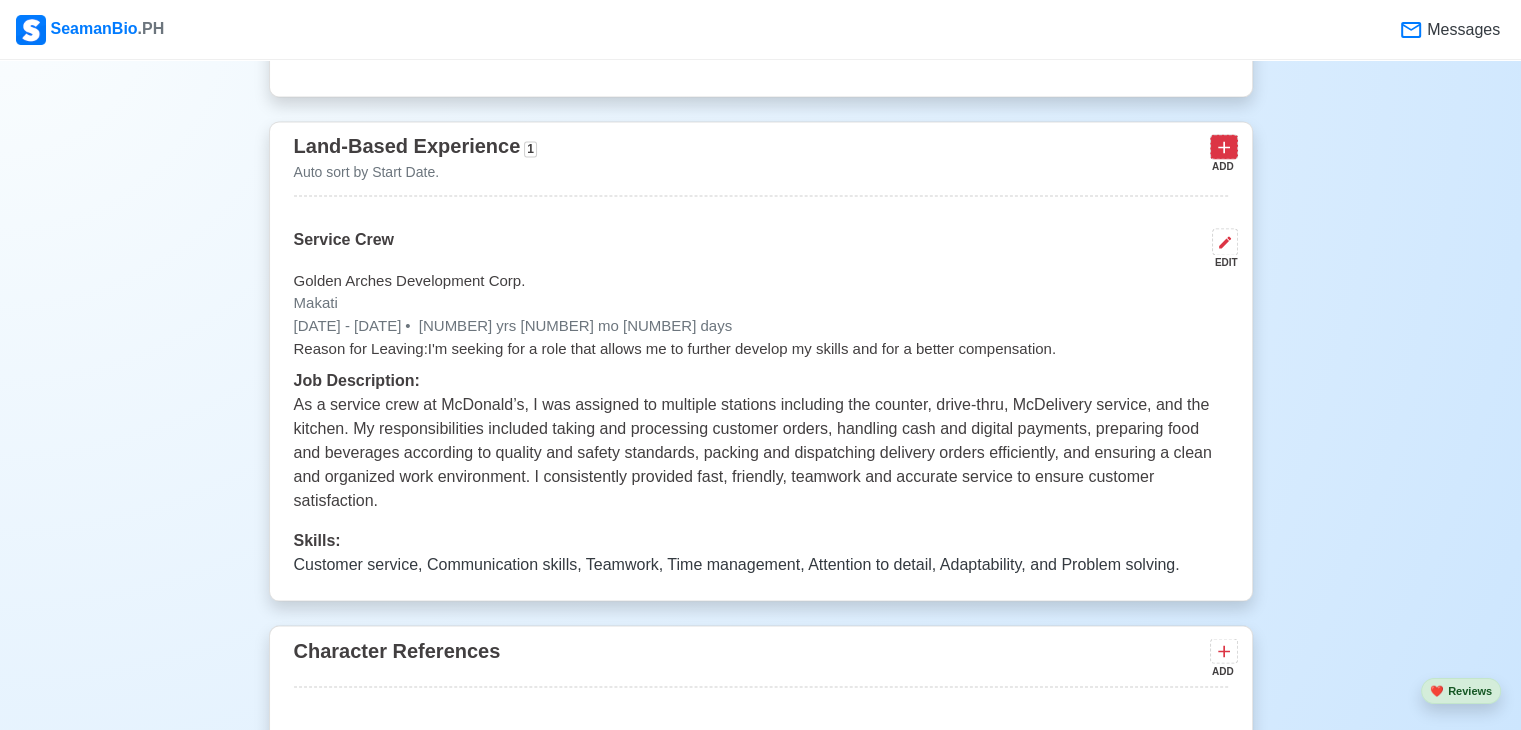 click 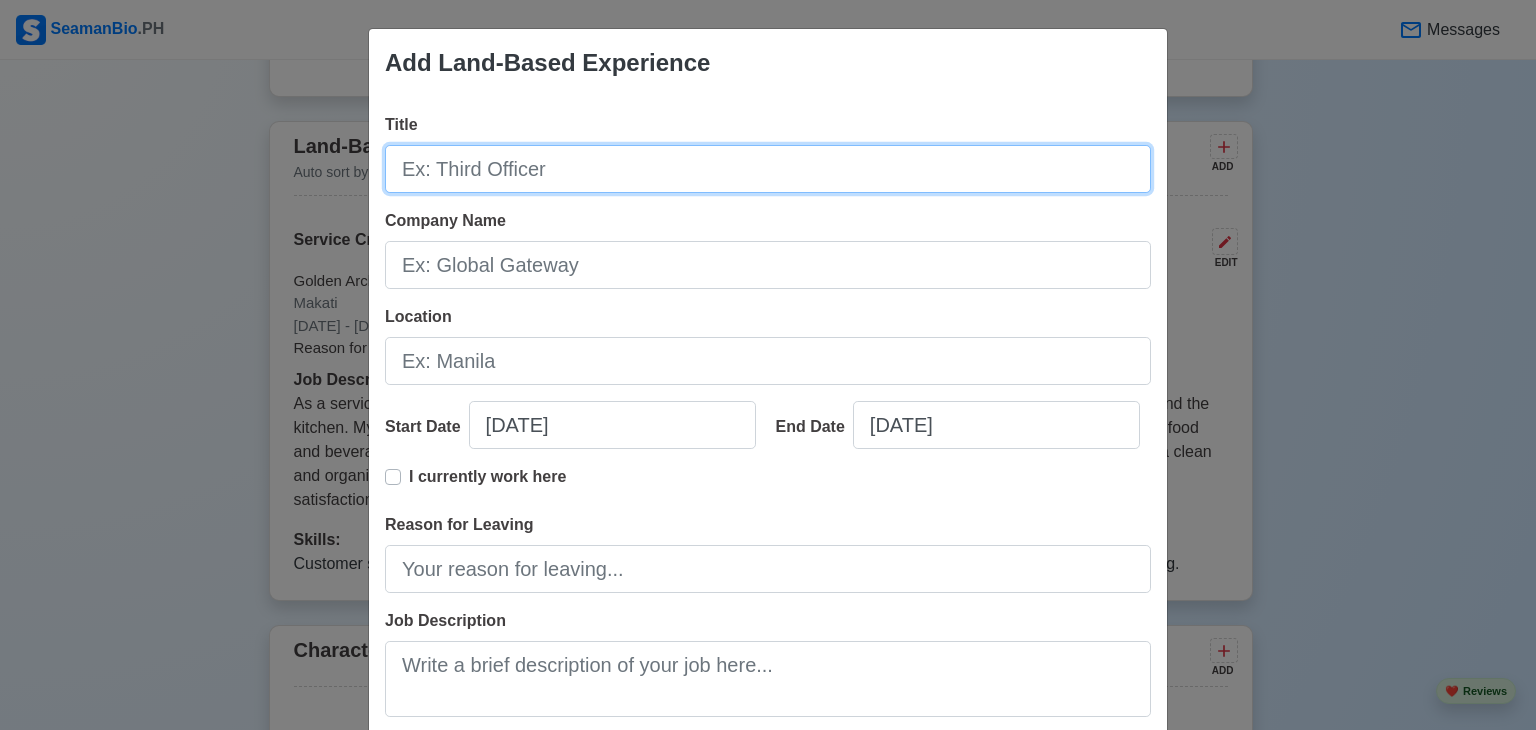 click on "Title" at bounding box center (768, 169) 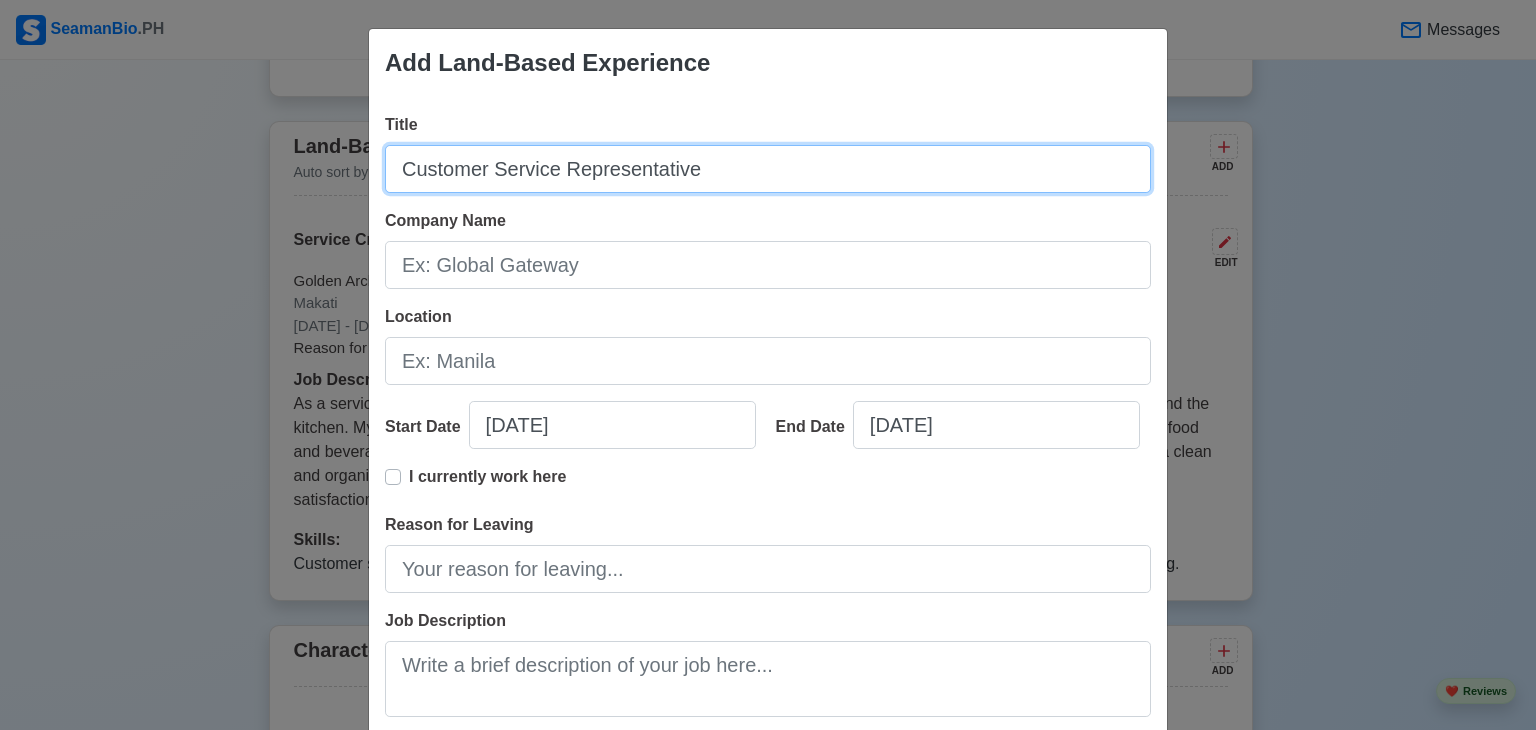type on "Customer Service Representative" 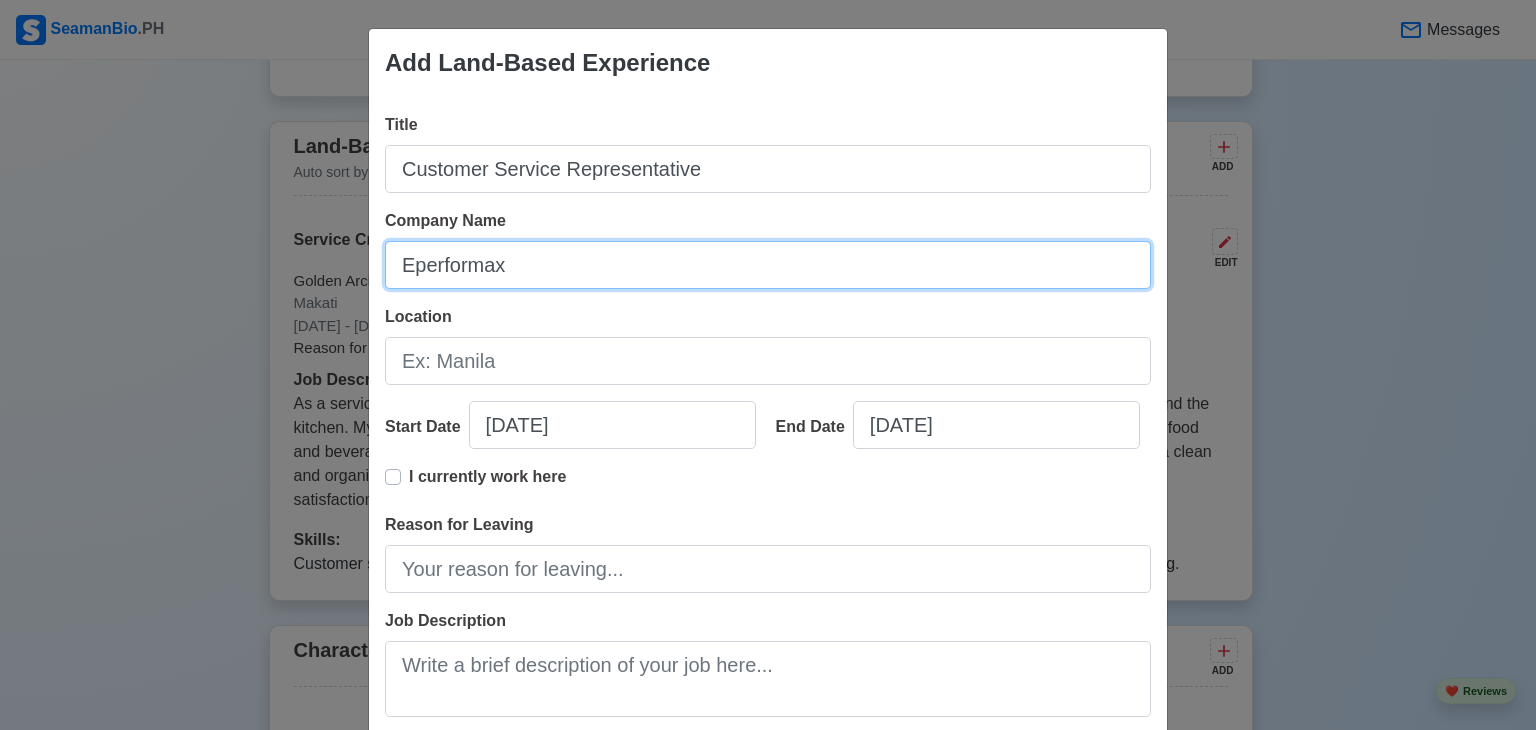 type on "Eperformax" 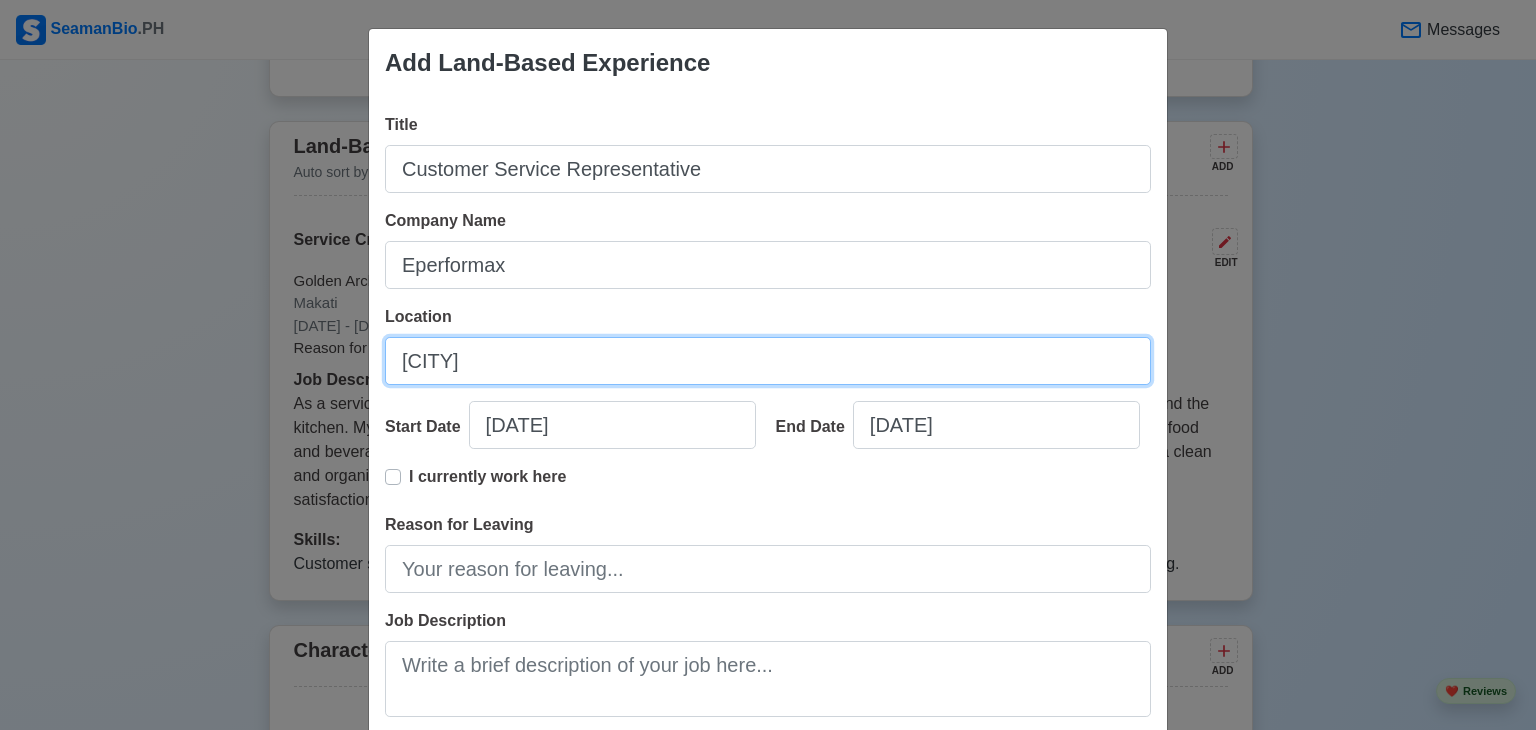 type on "[CITY]" 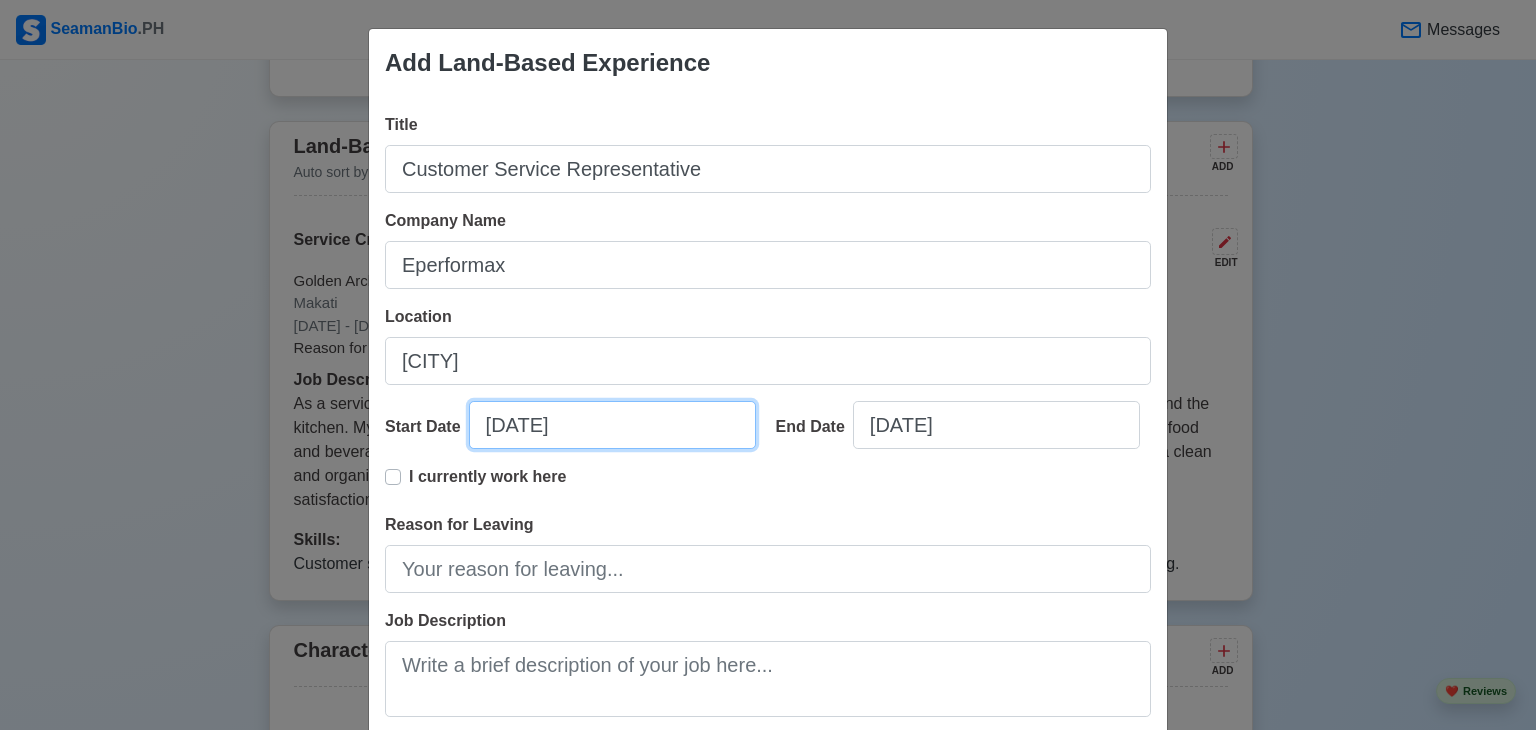 select on "****" 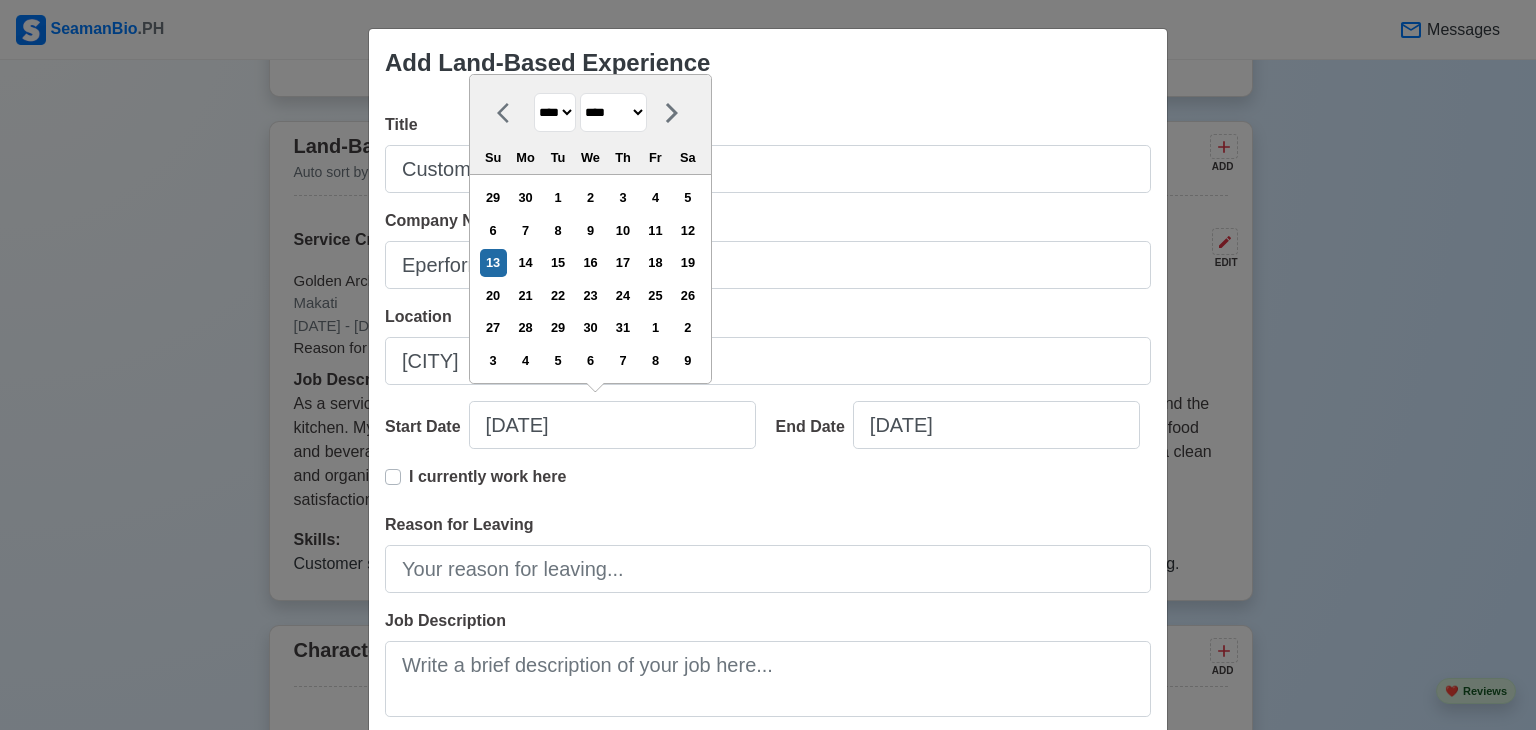 click on "**** **** **** **** **** **** **** **** **** **** **** **** **** **** **** **** **** **** **** **** **** **** **** **** **** **** **** **** **** **** **** **** **** **** **** **** **** **** **** **** **** **** **** **** **** **** **** **** **** **** **** **** **** **** **** **** **** **** **** **** **** **** **** **** **** **** **** **** **** **** **** **** **** **** **** **** **** **** **** **** **** **** **** **** **** **** **** **** **** **** **** **** **** **** **** **** **** **** **** **** **** **** **** **** **** ****" at bounding box center [555, 112] 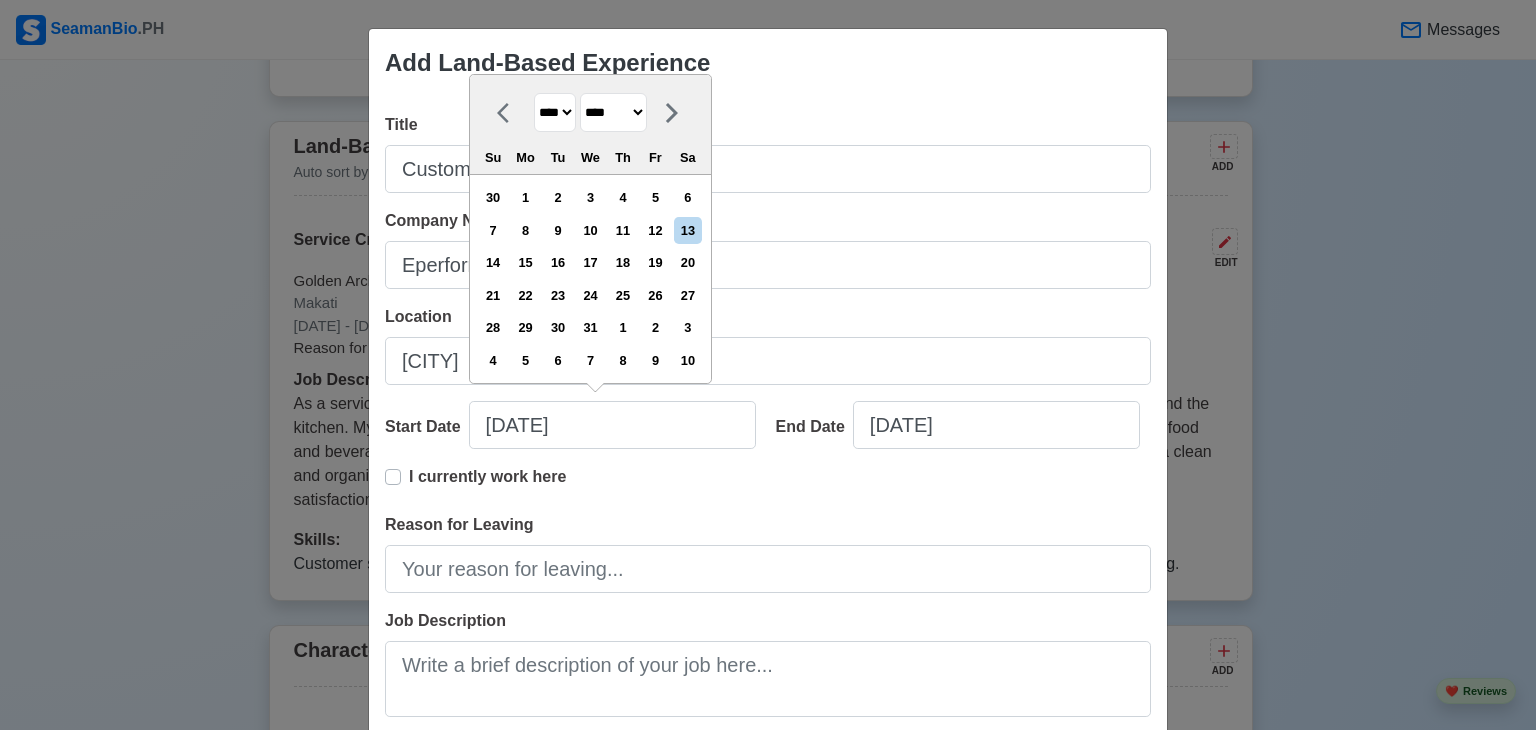 click on "******* ******** ***** ***** *** **** **** ****** ********* ******* ******** ********" at bounding box center [613, 112] 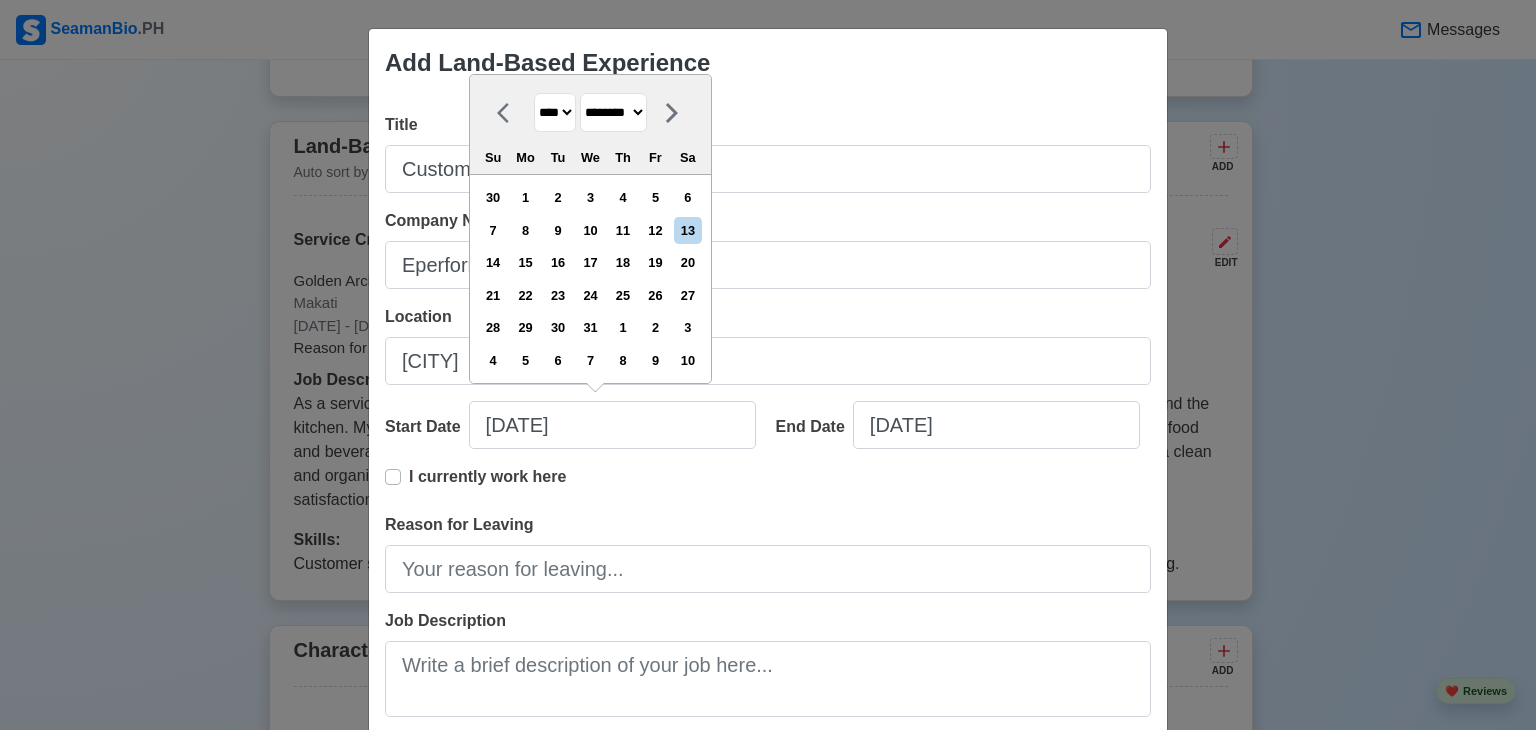 click on "******* ******** ***** ***** *** **** **** ****** ********* ******* ******** ********" at bounding box center [613, 112] 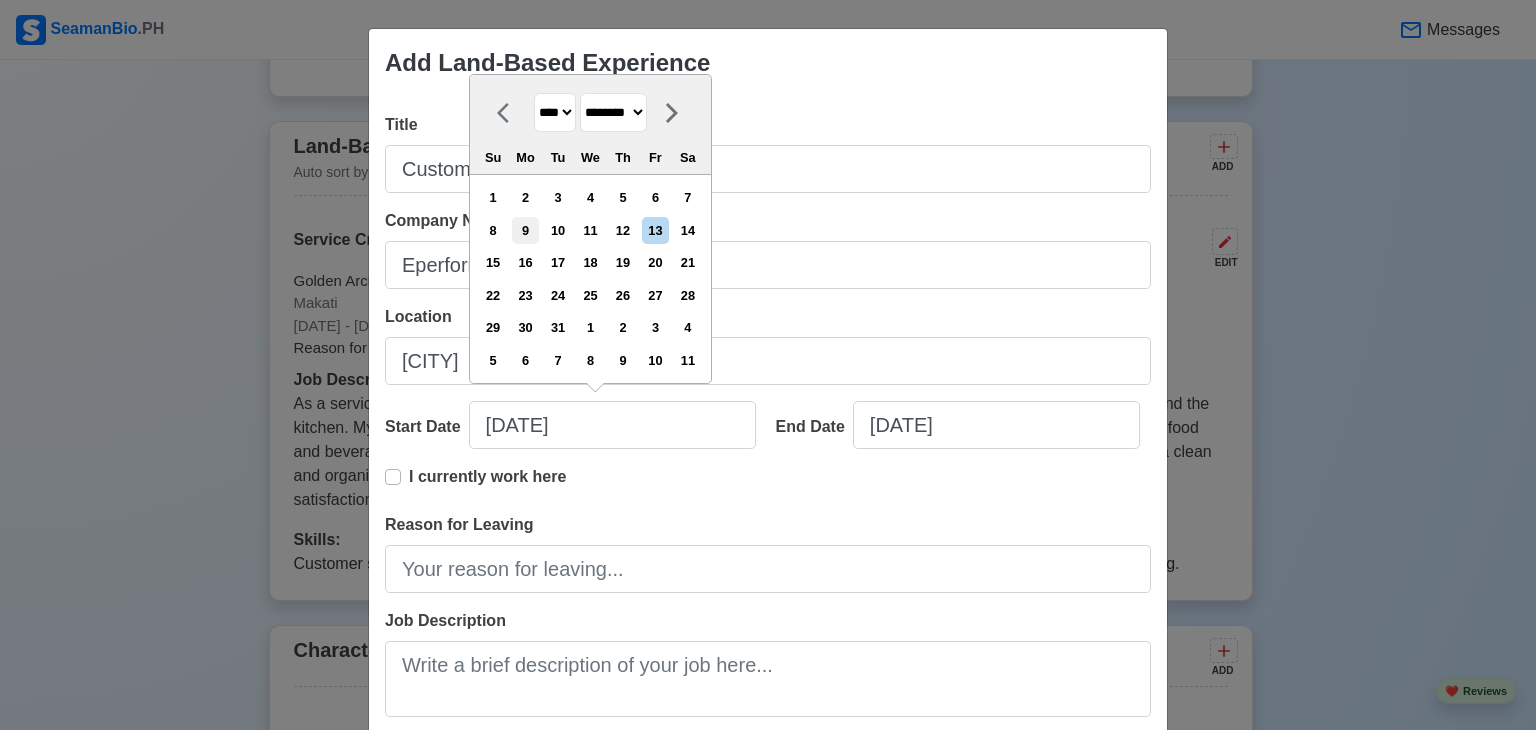 click on "9" at bounding box center (525, 230) 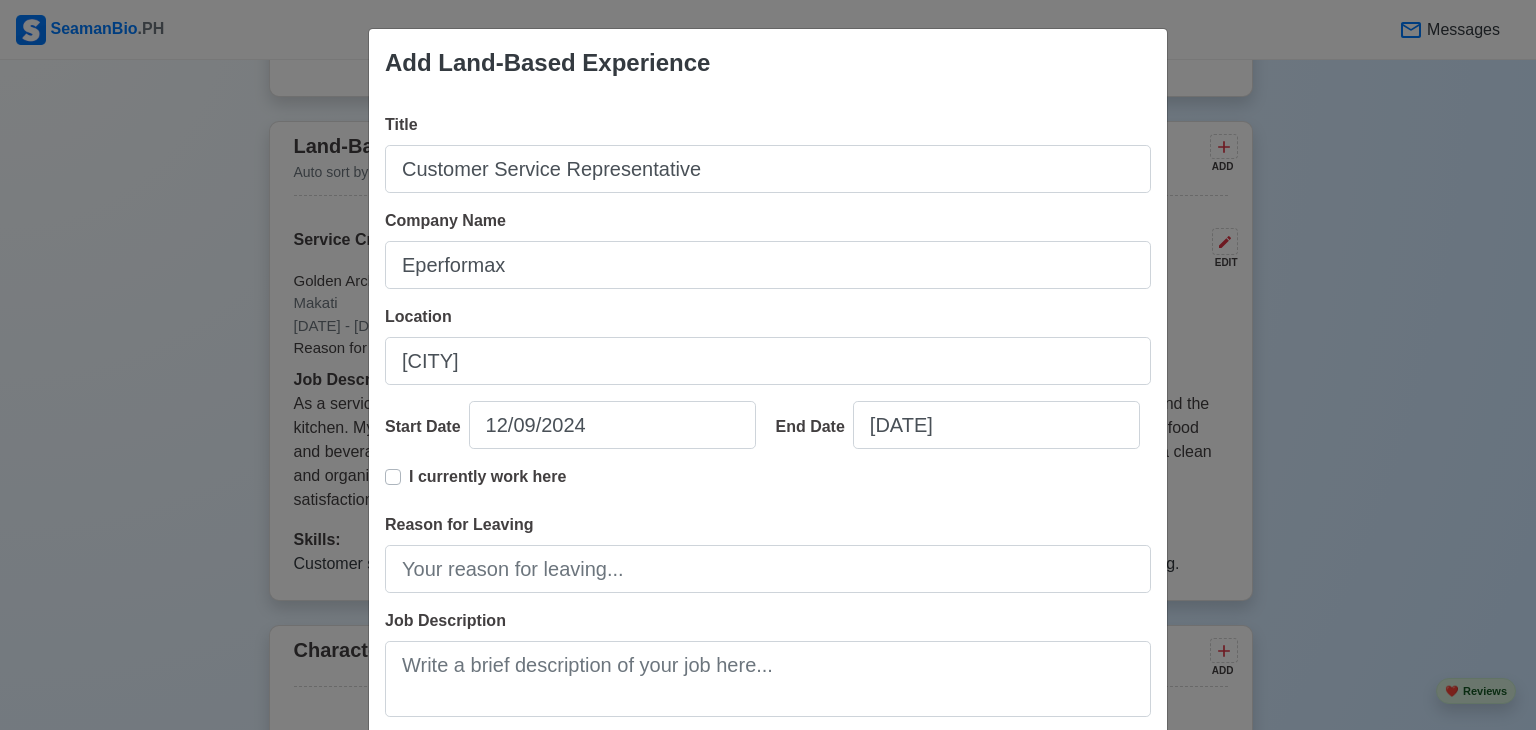 click on "I currently work here" at bounding box center (487, 485) 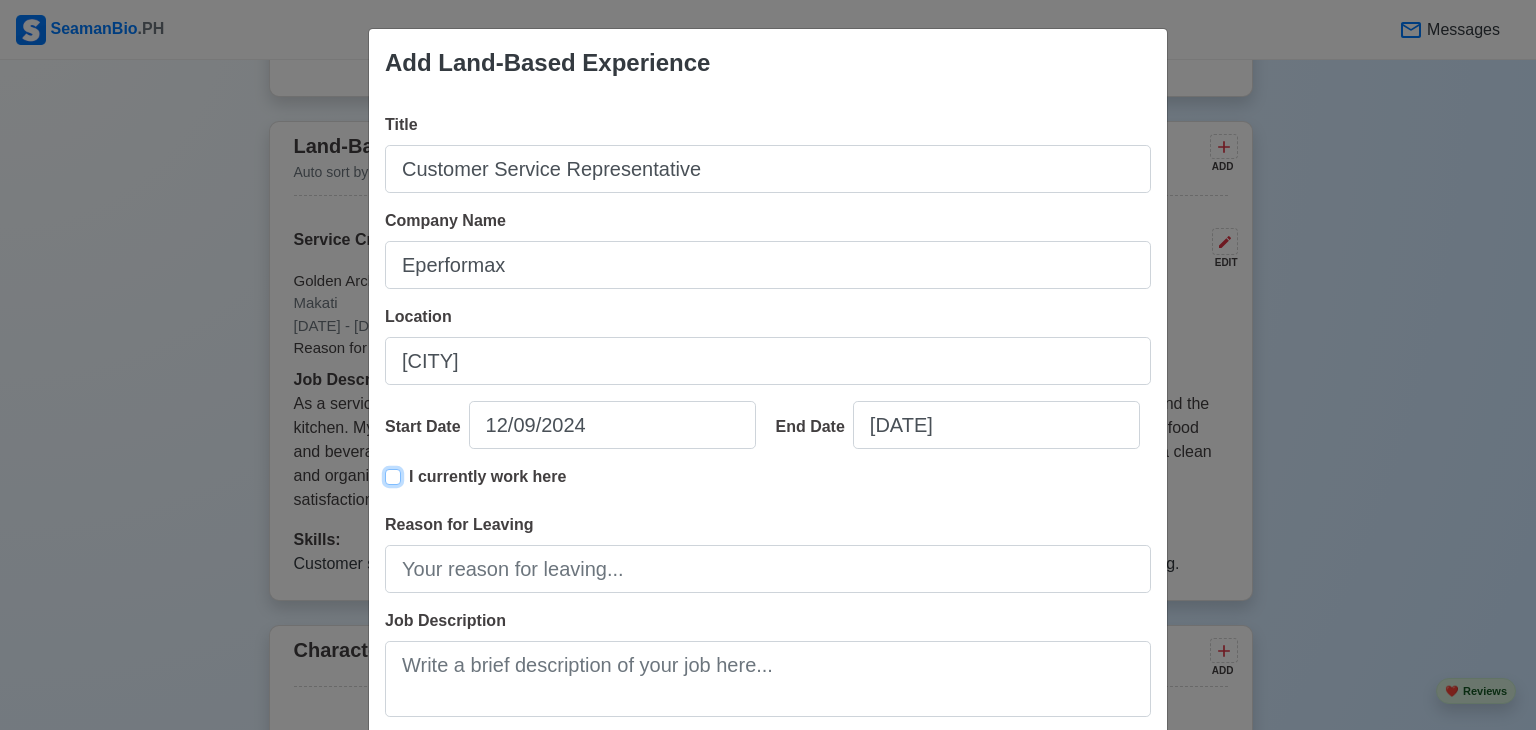 type on "12/09/2024" 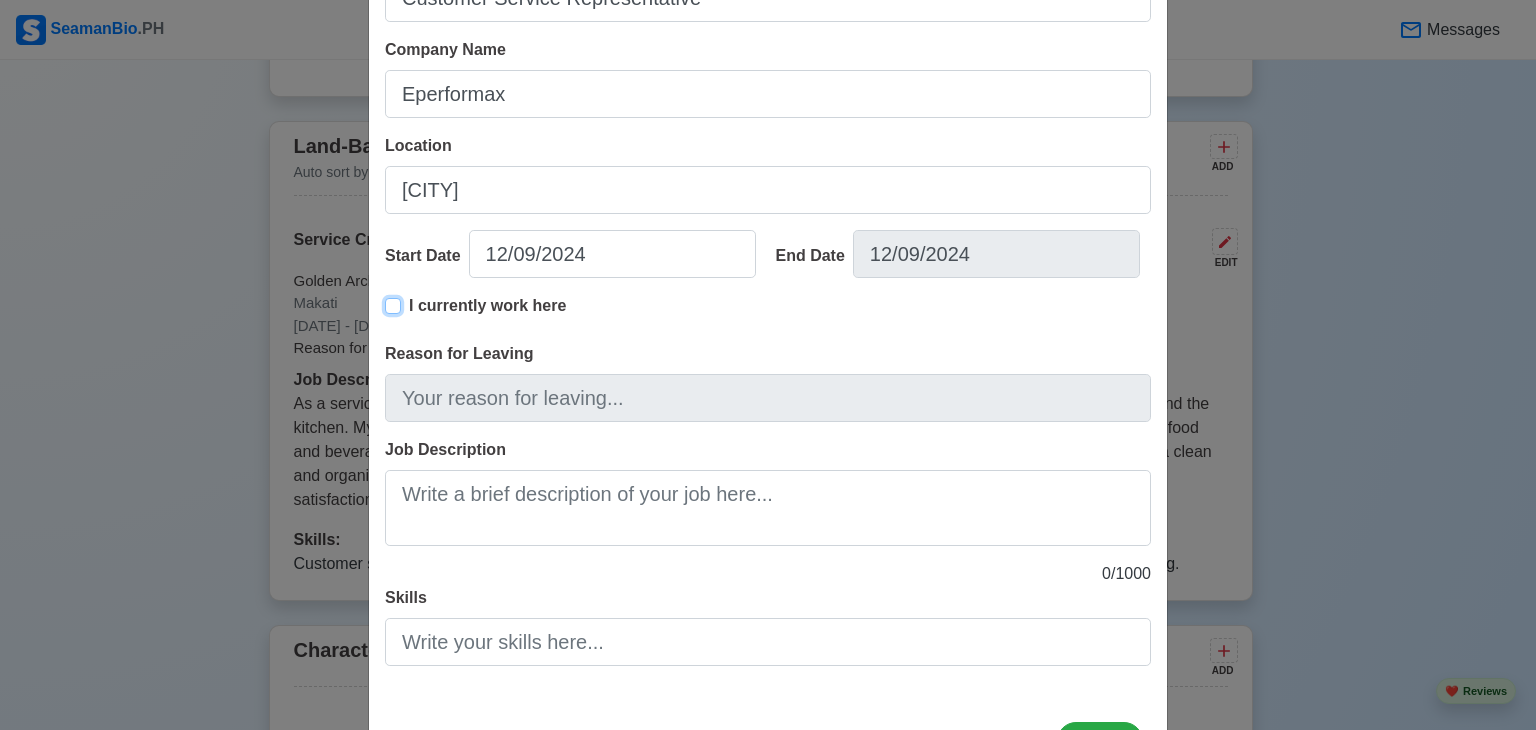 scroll, scrollTop: 172, scrollLeft: 0, axis: vertical 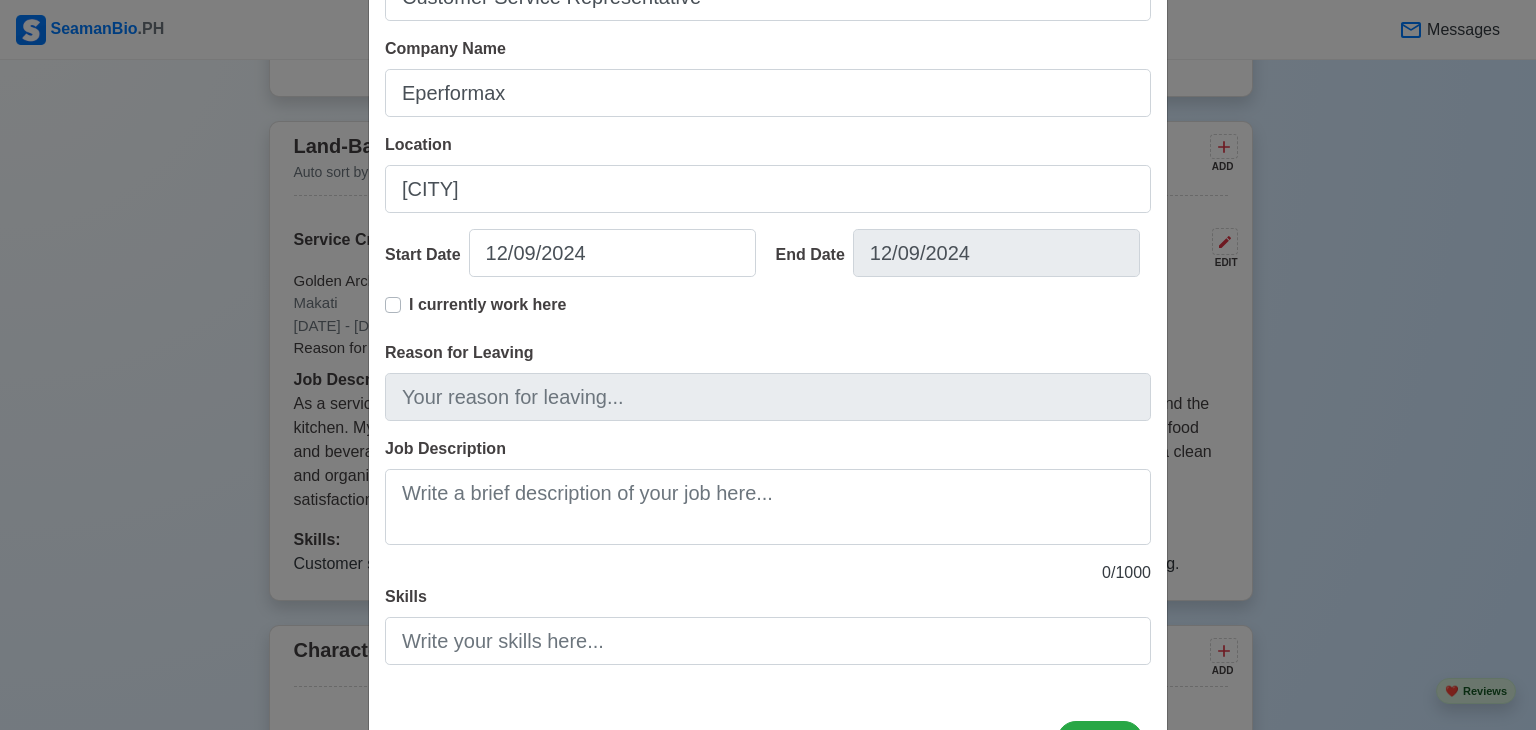 click on "Title Customer Service Representative Company Name Eperformax Location [CITY] Start Date 12/09/2024 End Date 12/09/2024 I currently work here Reason for Leaving Job Description 0 / 1000 Skills" at bounding box center (768, 311) 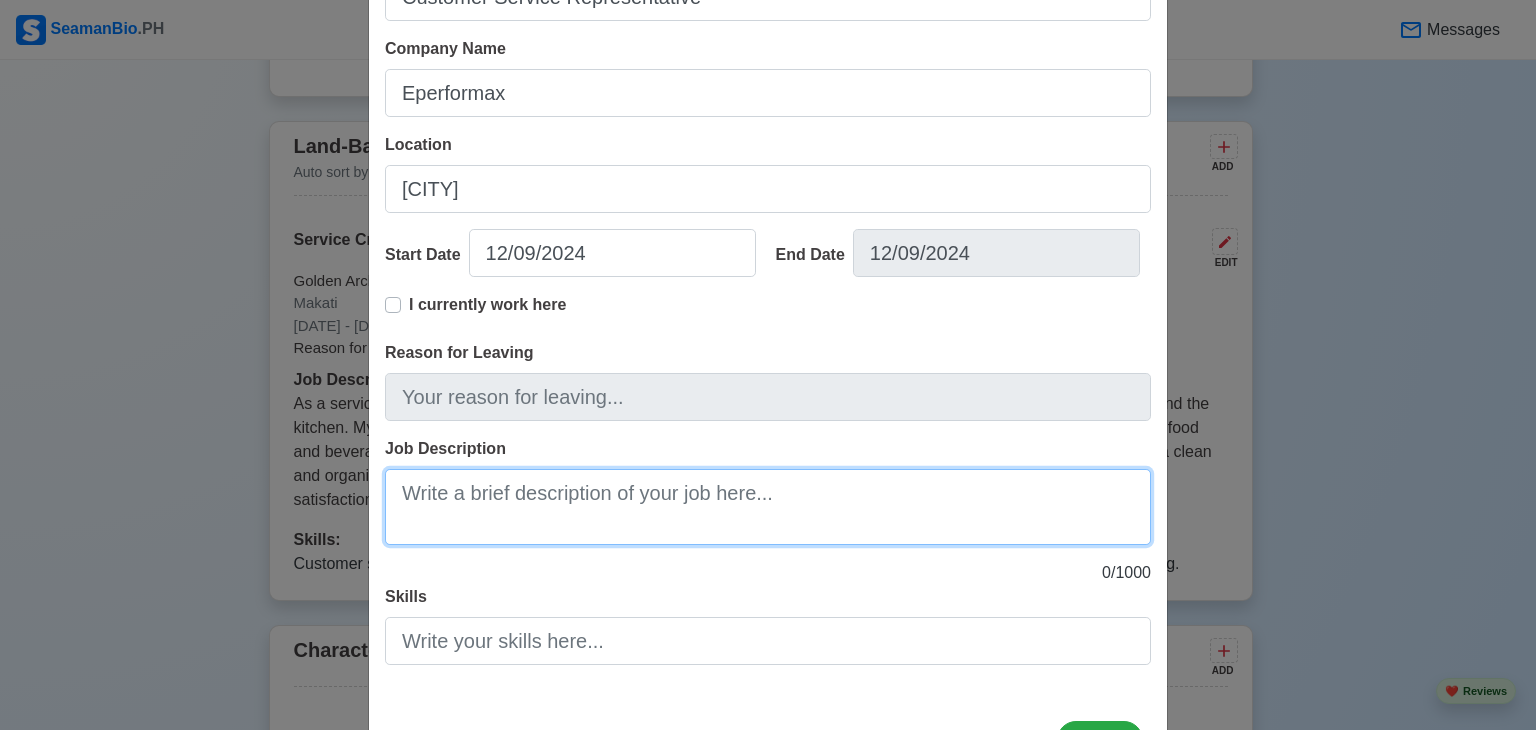 click on "Job Description" at bounding box center (768, 507) 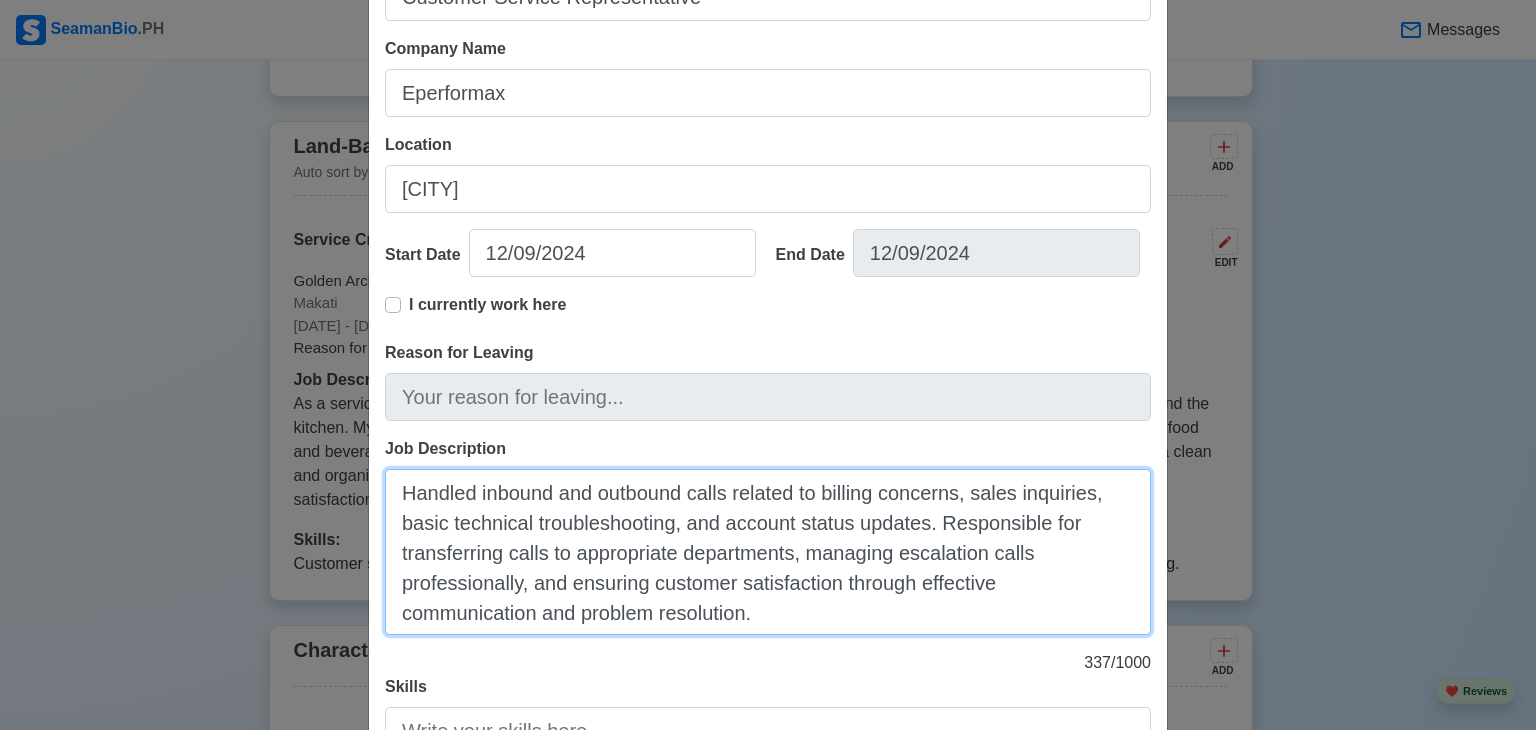 scroll, scrollTop: 312, scrollLeft: 0, axis: vertical 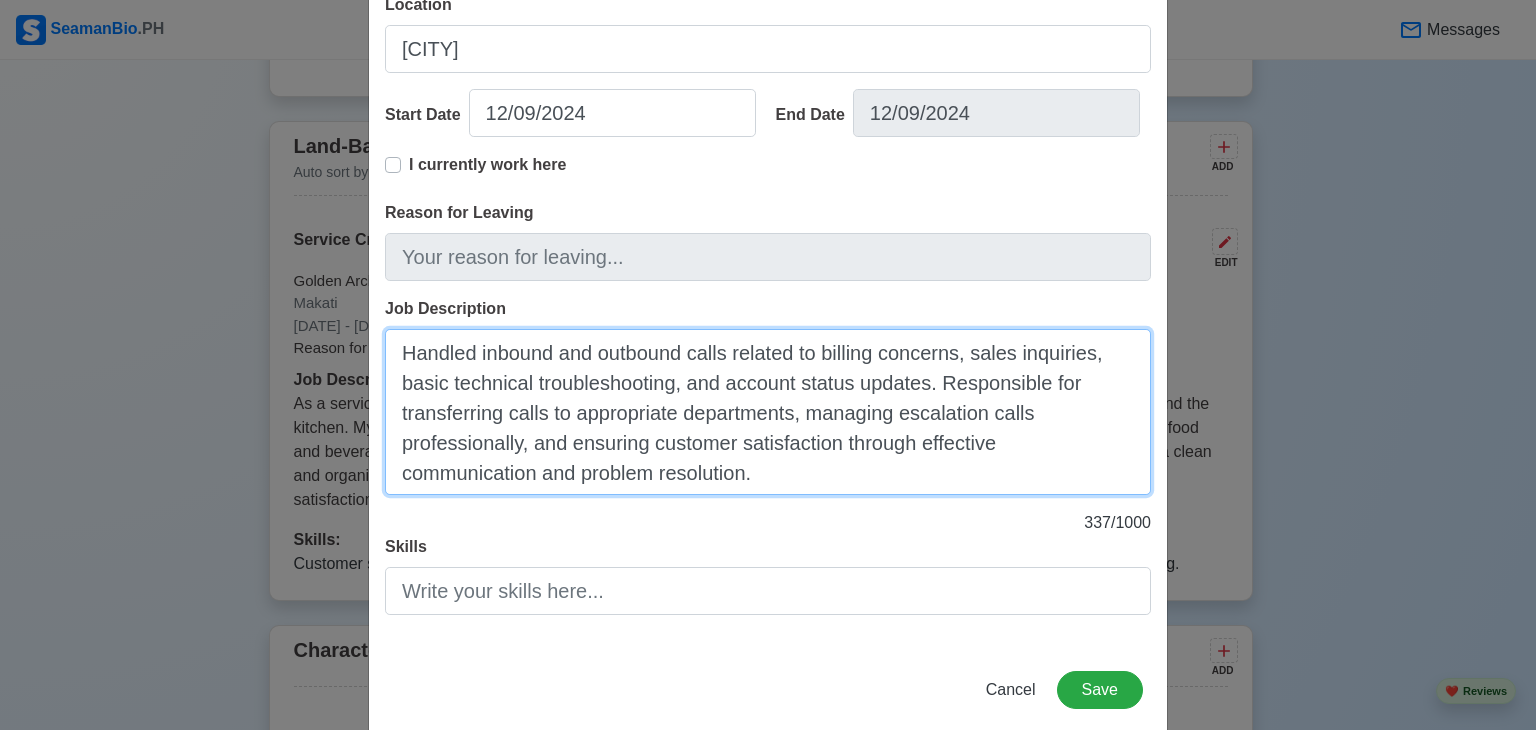type on "Handled inbound and outbound calls related to billing concerns, sales inquiries, basic technical troubleshooting, and account status updates. Responsible for transferring calls to appropriate departments, managing escalation calls professionally, and ensuring customer satisfaction through effective communication and problem resolution." 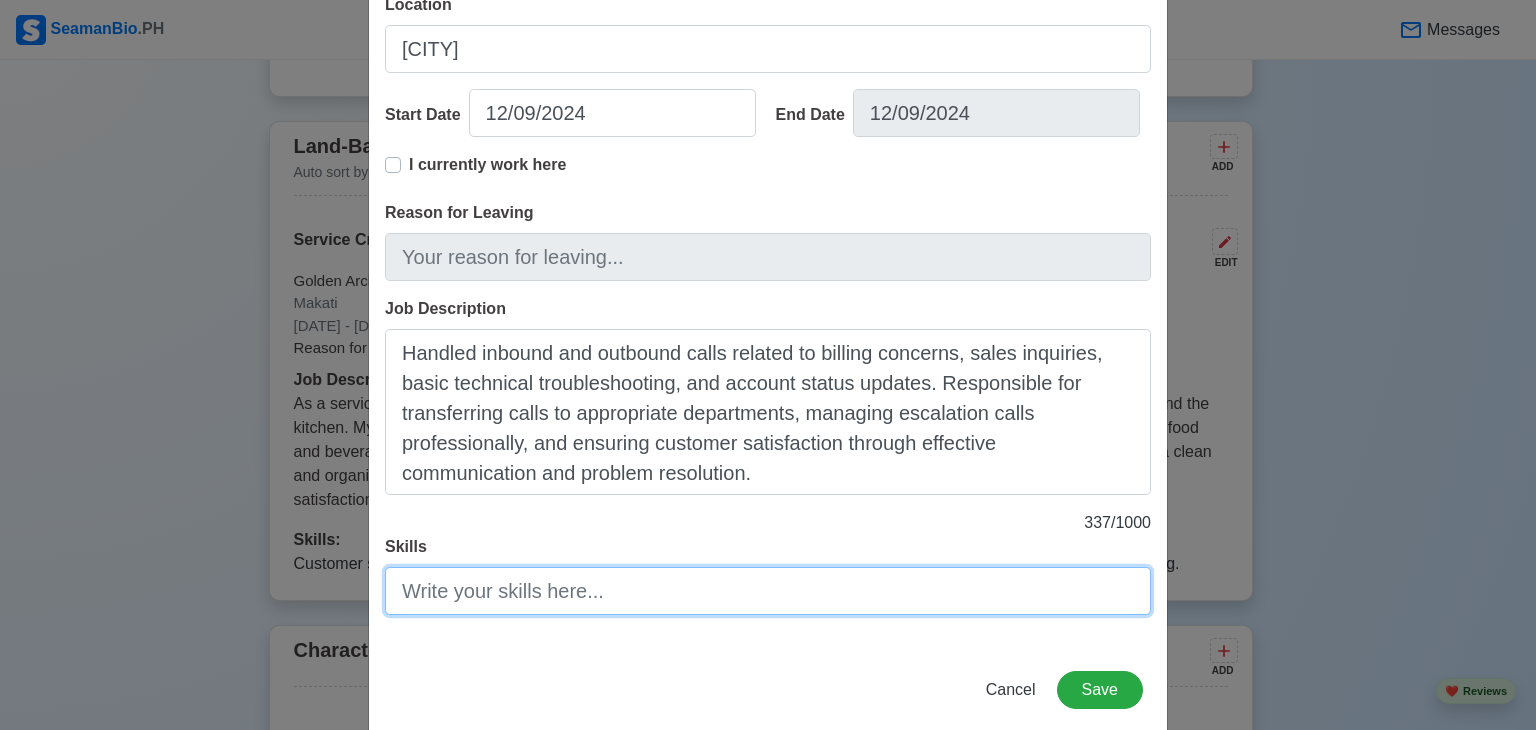click on "Skills" at bounding box center [768, 591] 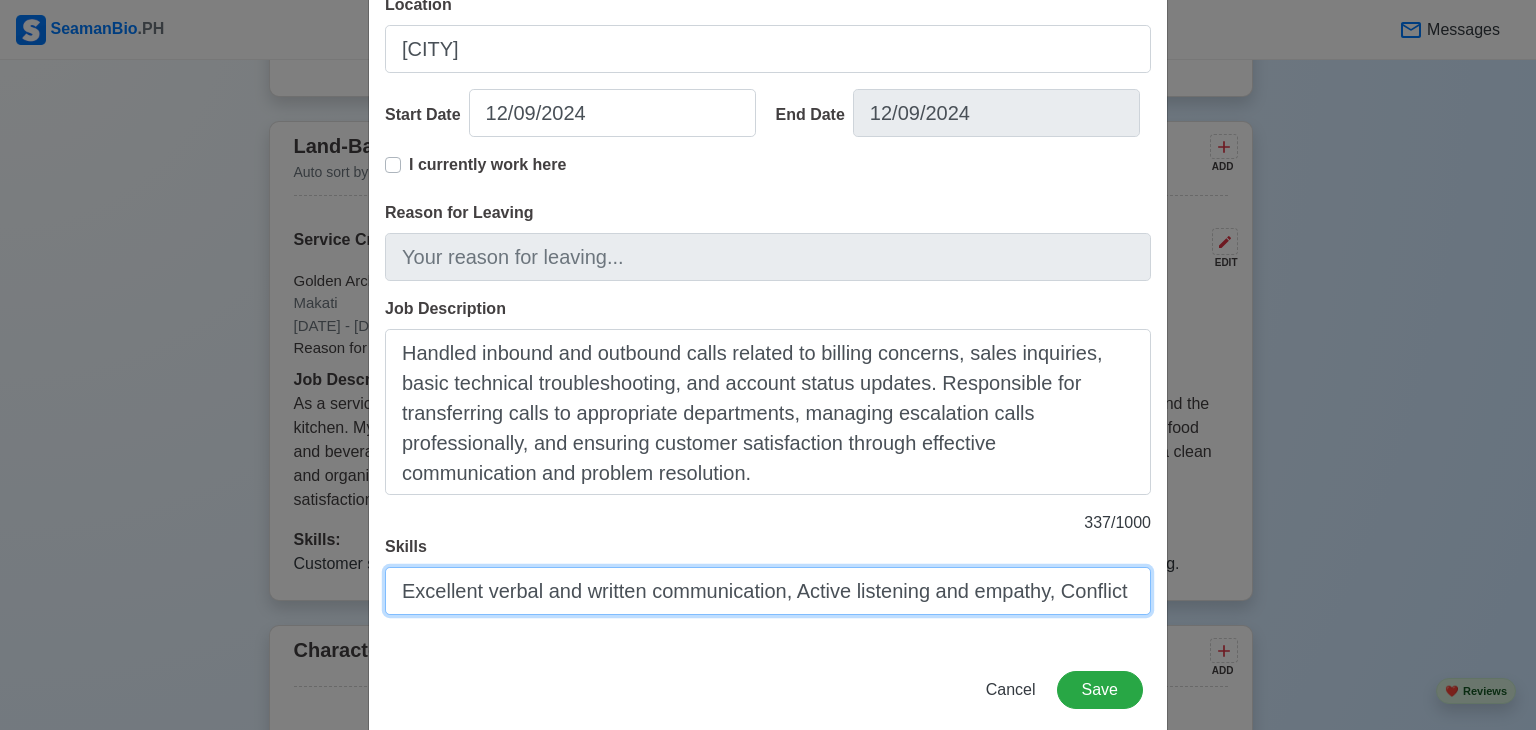 scroll, scrollTop: 0, scrollLeft: 2836, axis: horizontal 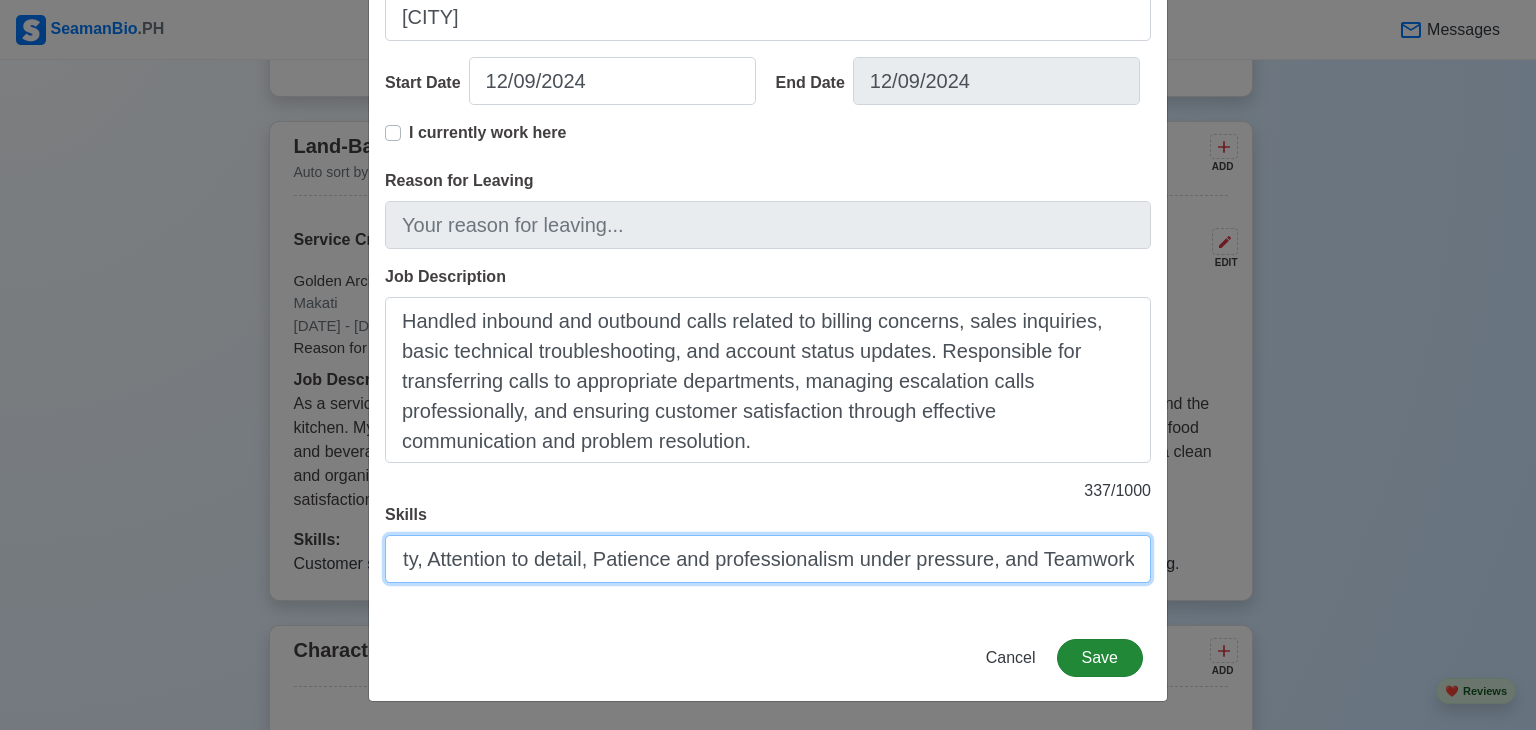 type on "Excellent verbal and written communication, Active listening and empathy, Conflict resolution and de-escalation, Billing and account inquiry handling, Basic technical troubleshooting, Sales and upselling techniques, Call handling and phone etiquette, Multitasking and time management, CRM proficiency, Team collaboration and adaptability, Attention to detail, Patience and professionalism under pressure, and Teamwork." 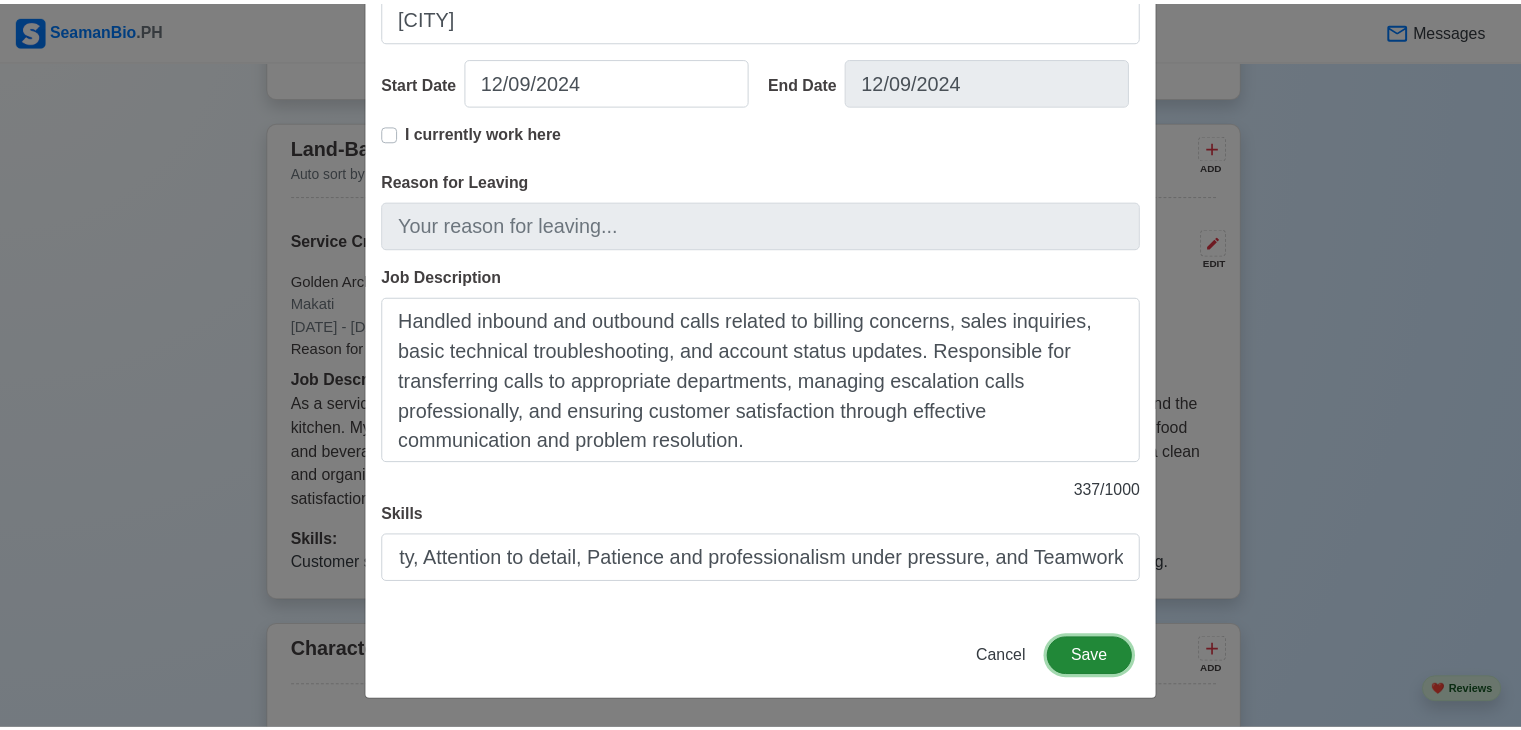 scroll, scrollTop: 0, scrollLeft: 0, axis: both 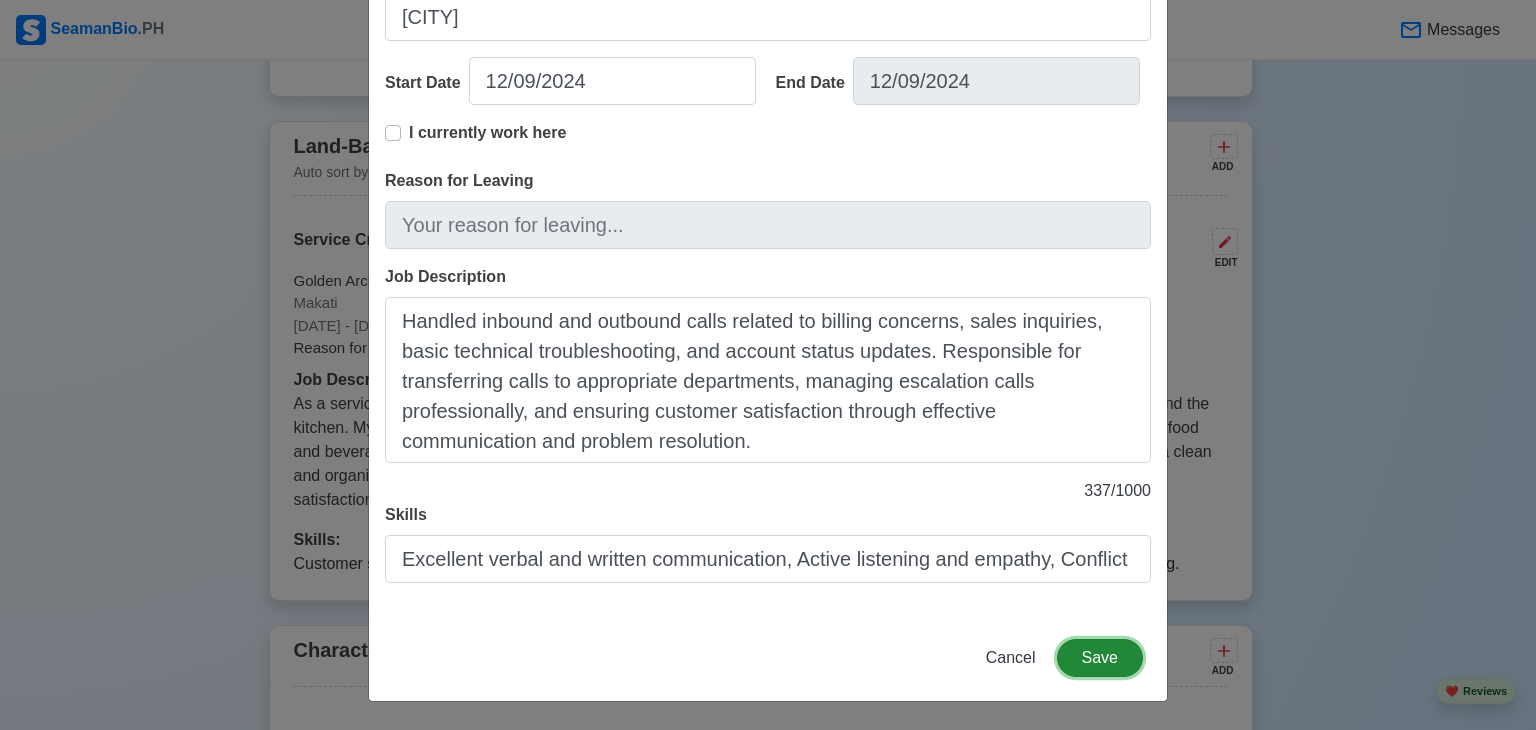 click on "Save" at bounding box center [1100, 658] 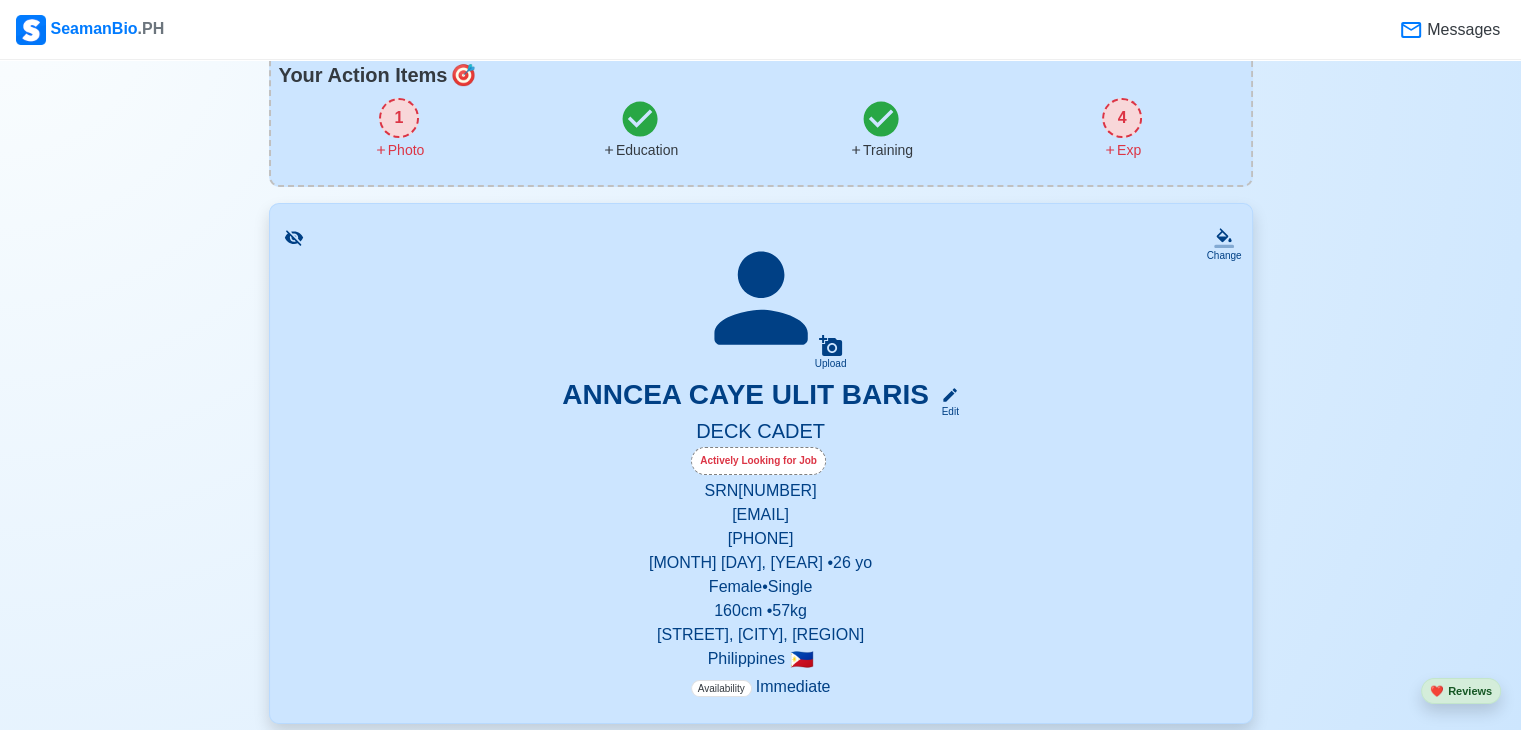 scroll, scrollTop: 142, scrollLeft: 0, axis: vertical 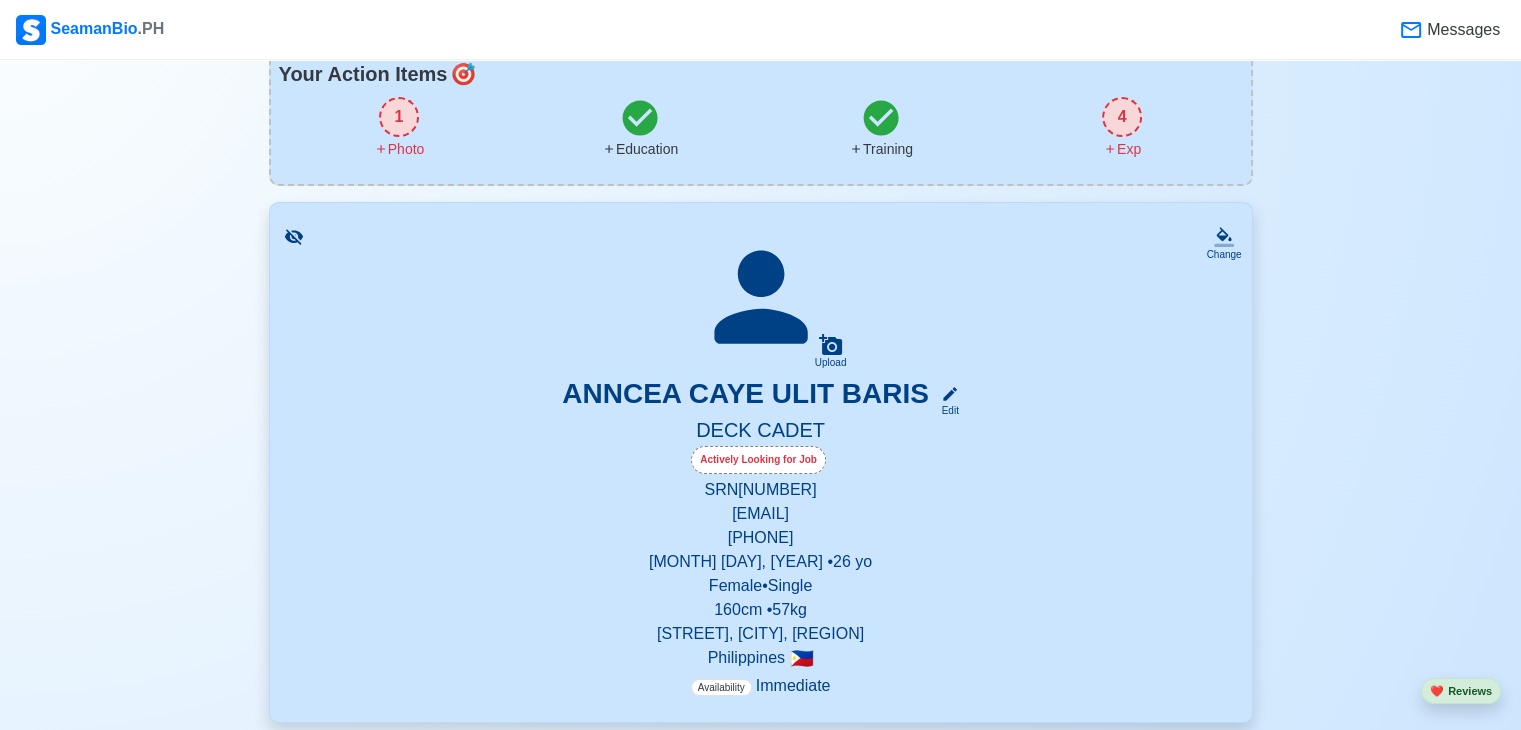 click on "4" at bounding box center [1122, 117] 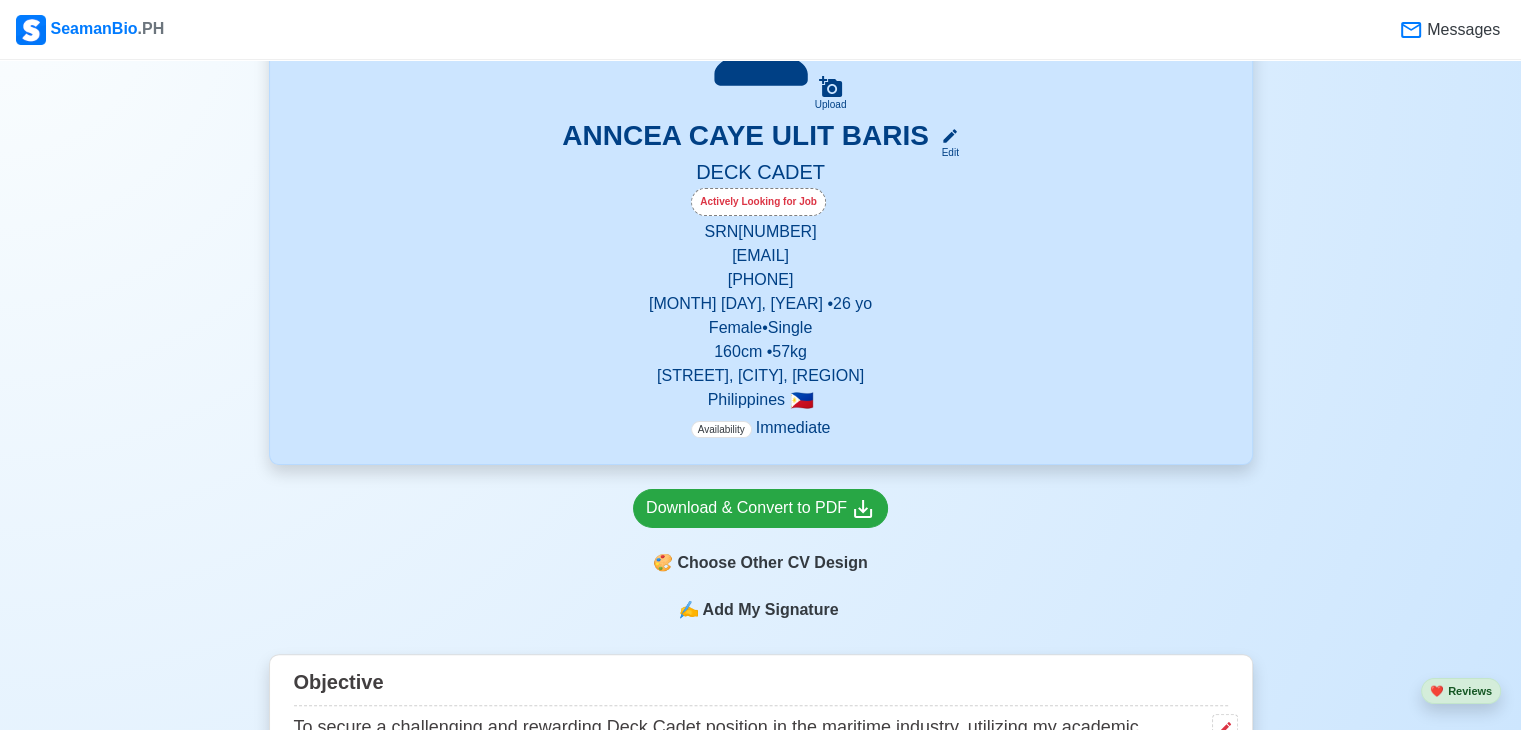 scroll, scrollTop: 407, scrollLeft: 0, axis: vertical 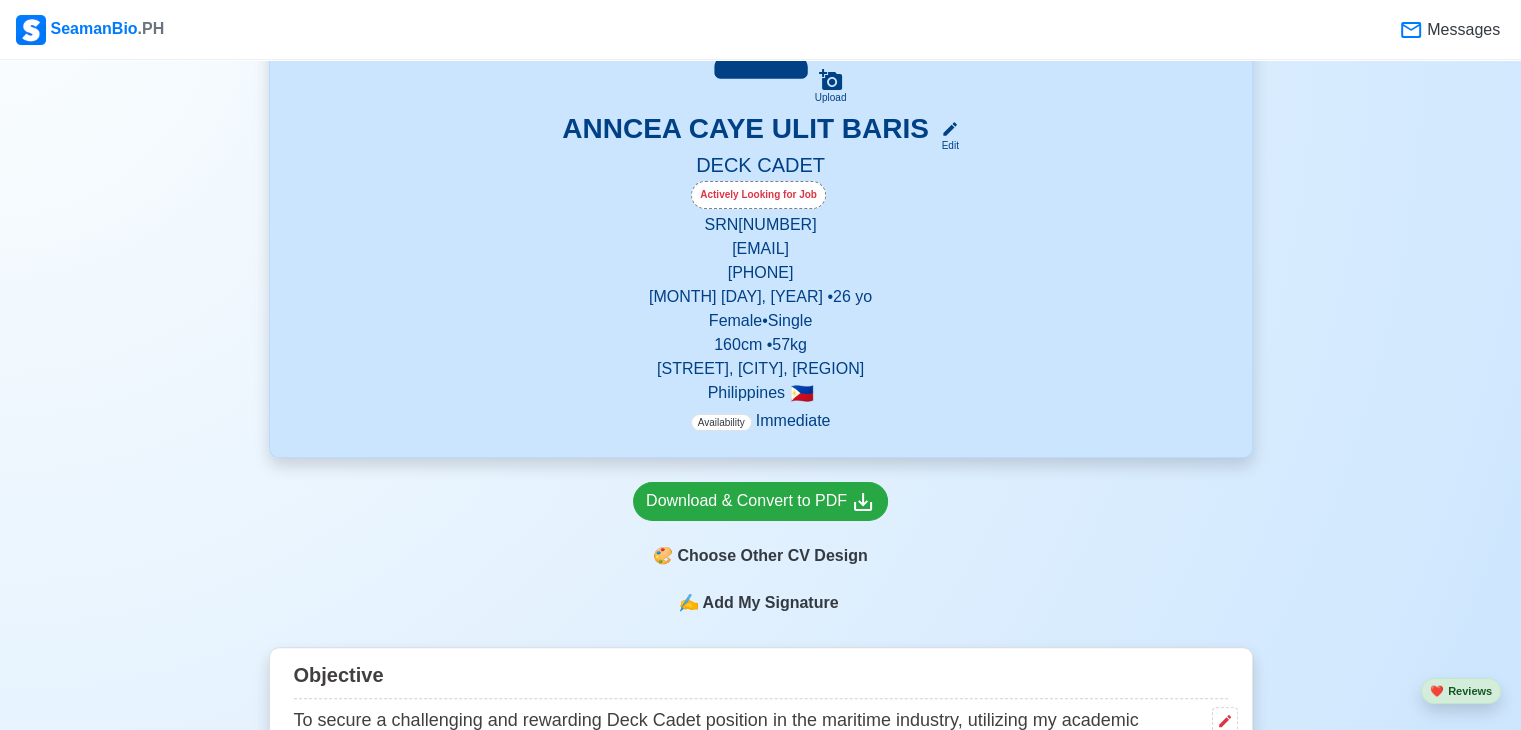 click on "Add My Signature" at bounding box center (770, 603) 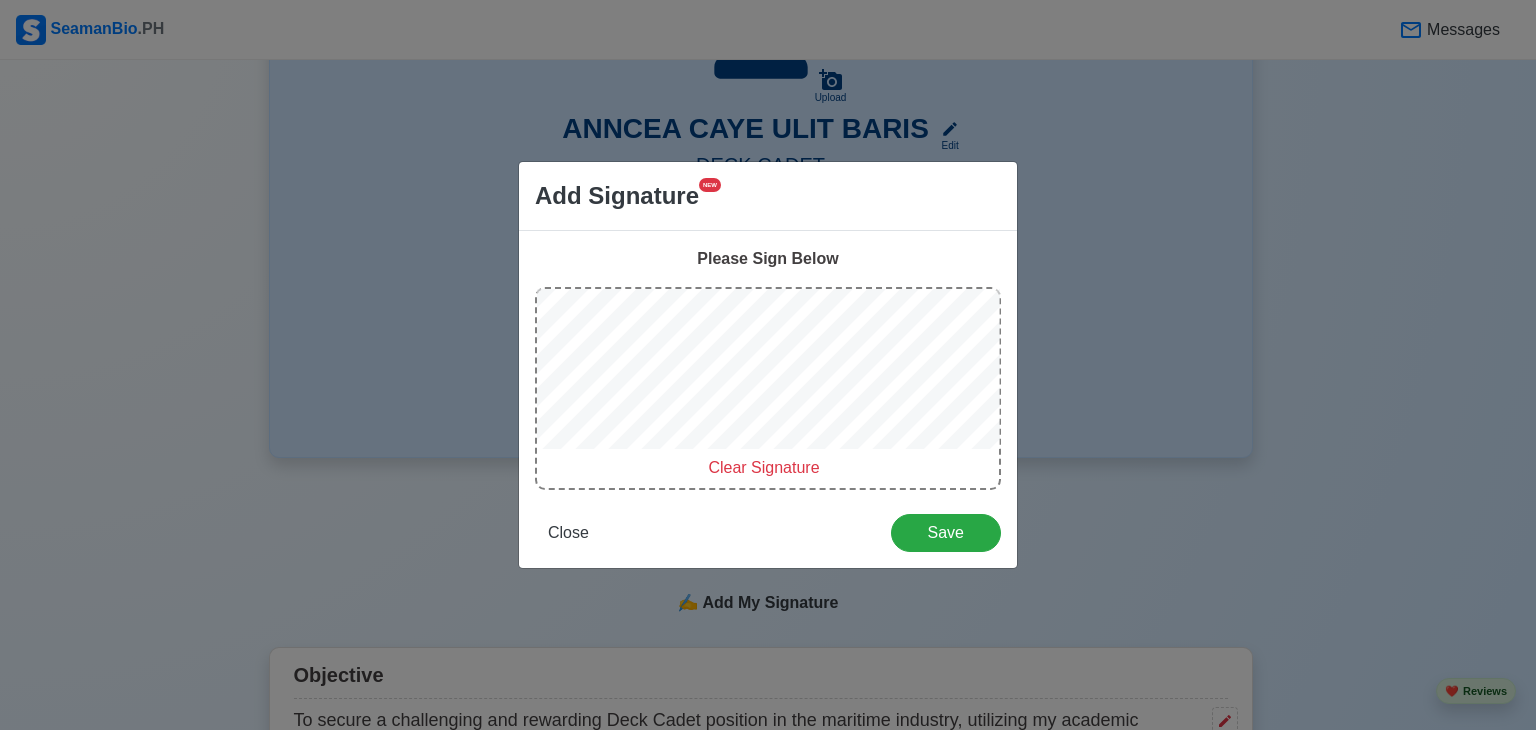 click on "Clear Signature" at bounding box center (763, 467) 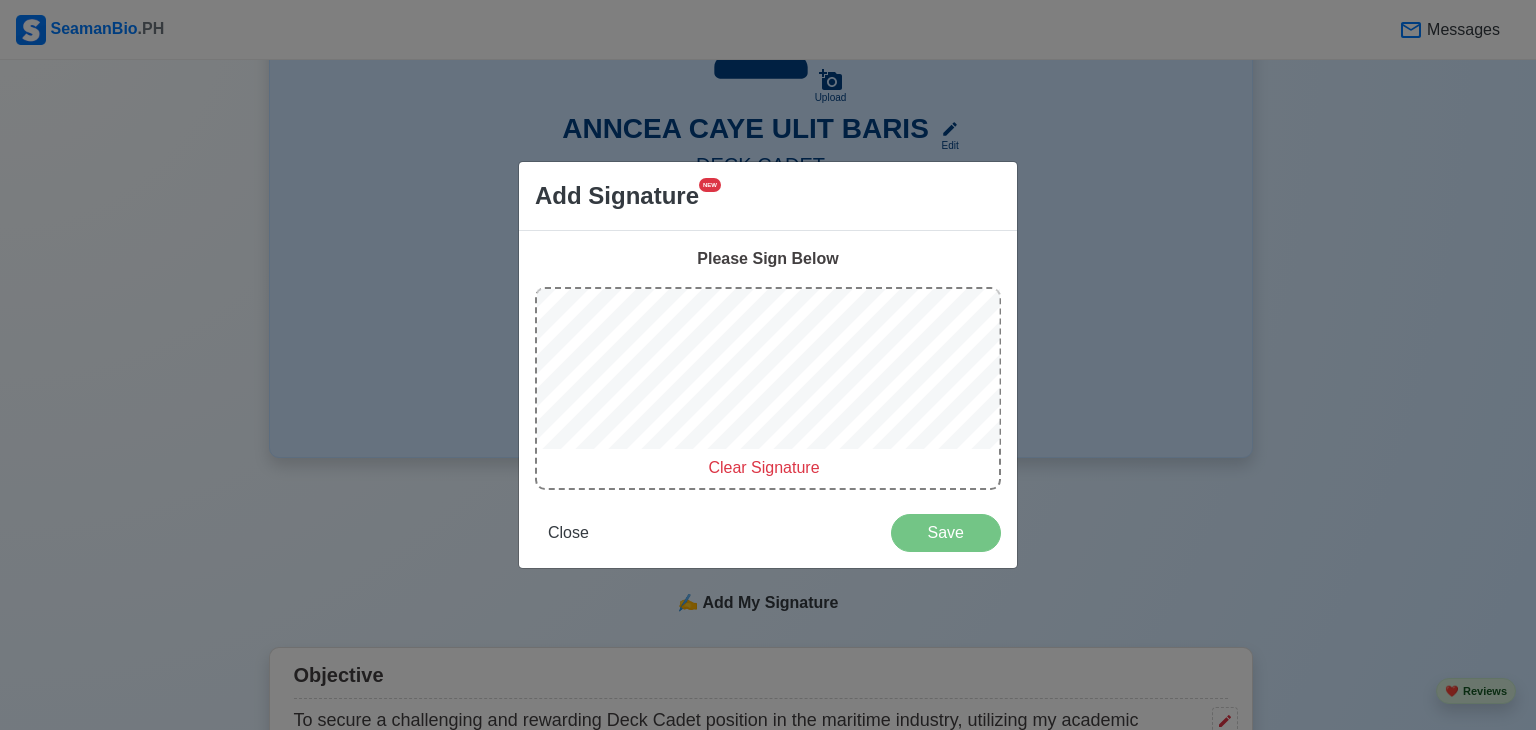 click at bounding box center (768, 372) 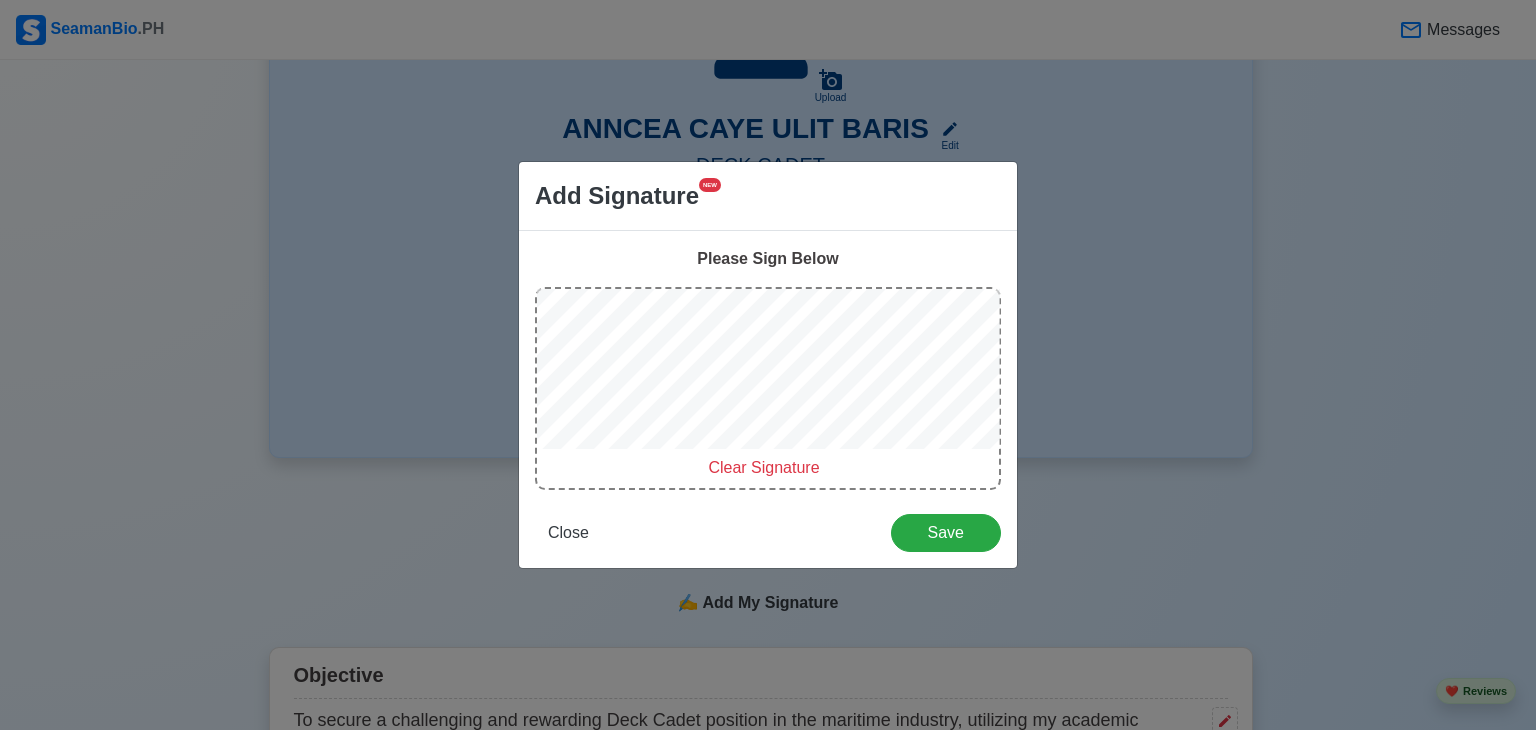 click on "Clear Signature" at bounding box center [763, 467] 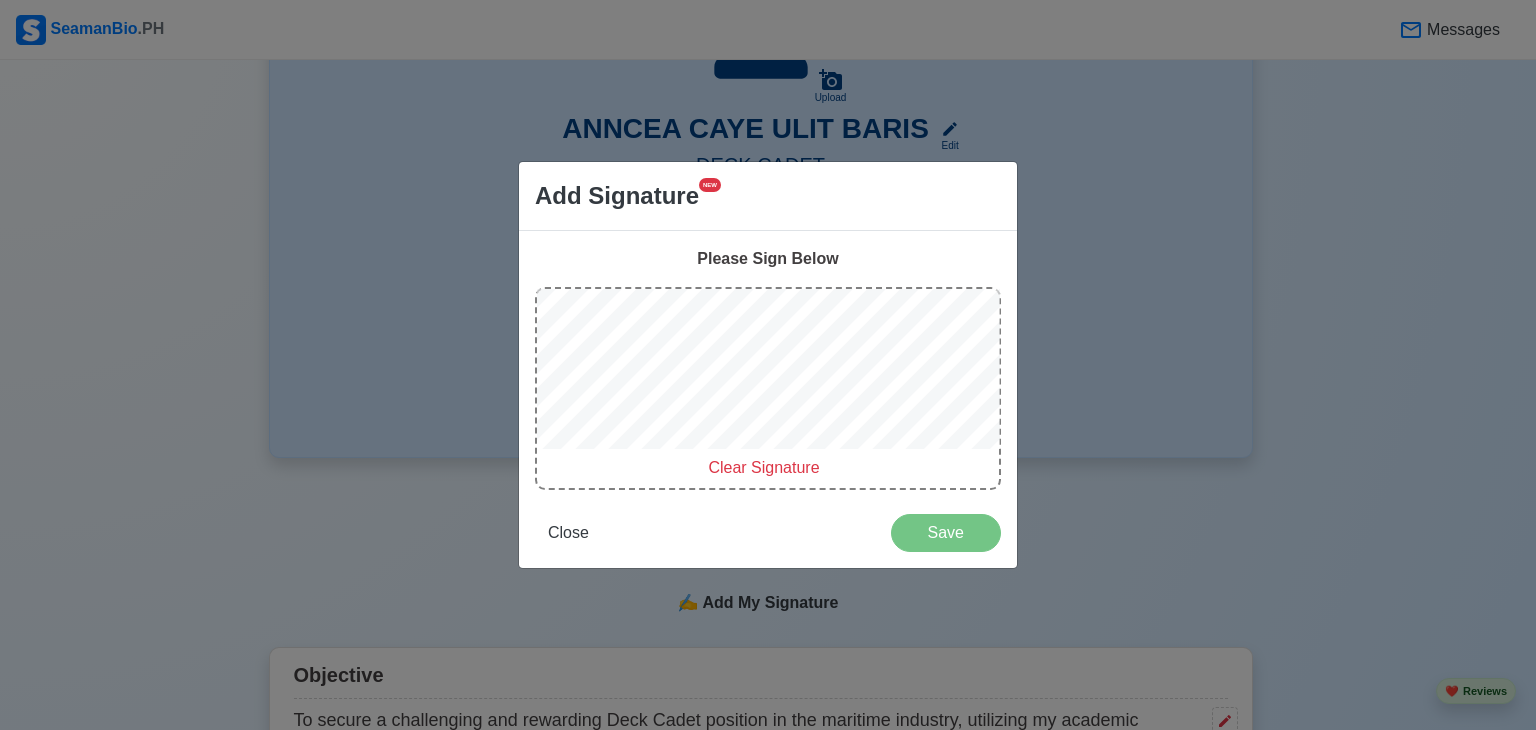 click on "Clear Signature" at bounding box center (768, 388) 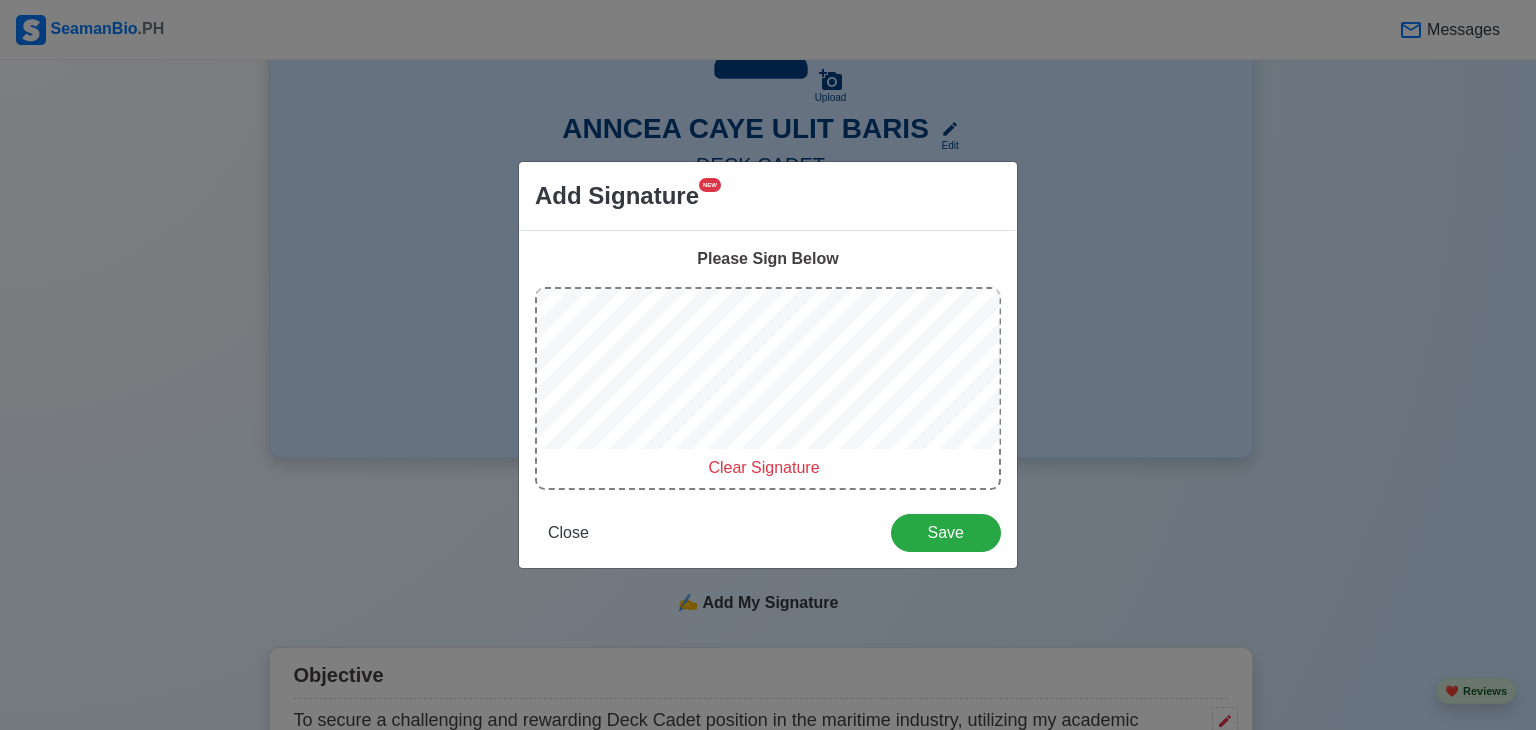 click on "Clear Signature" at bounding box center (763, 467) 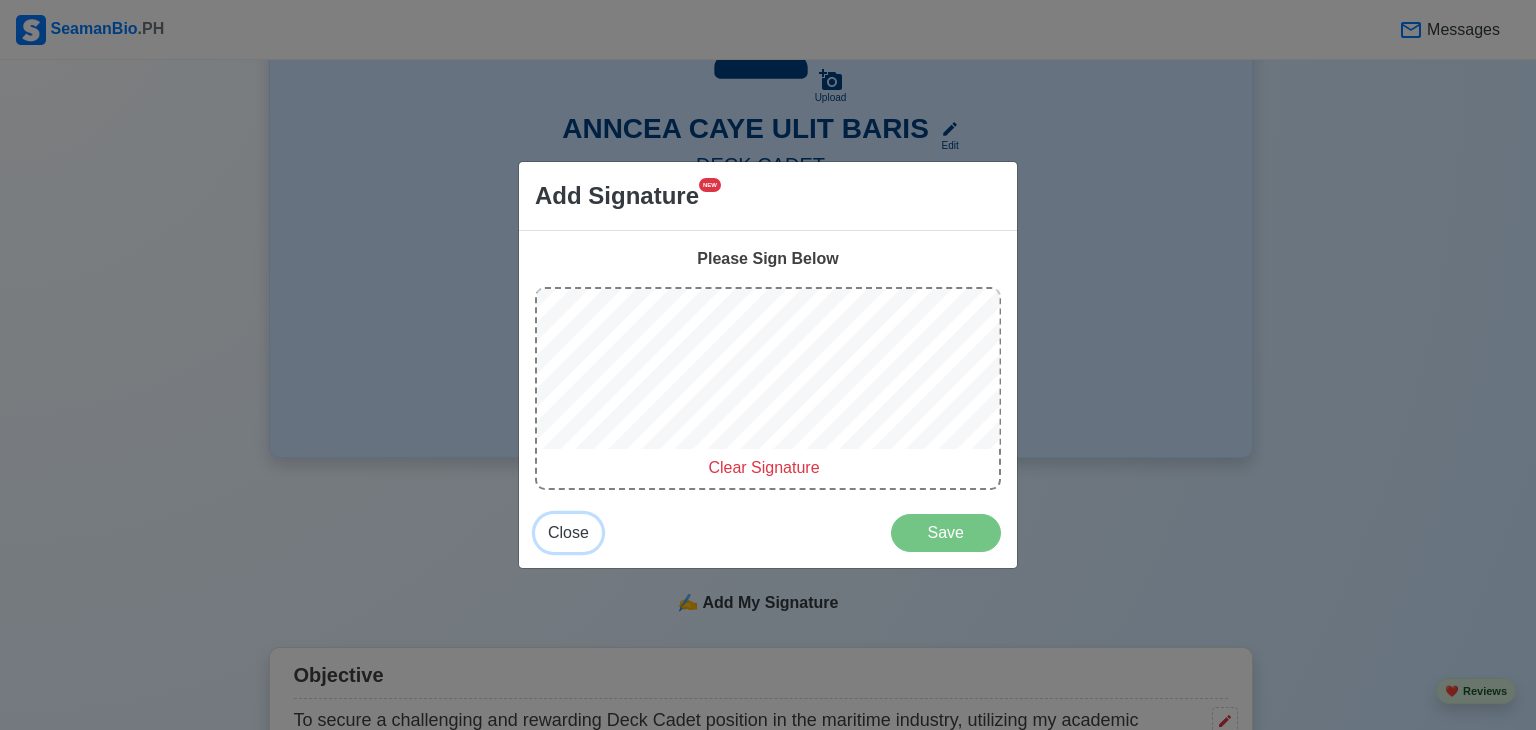 click on "Close" at bounding box center [568, 532] 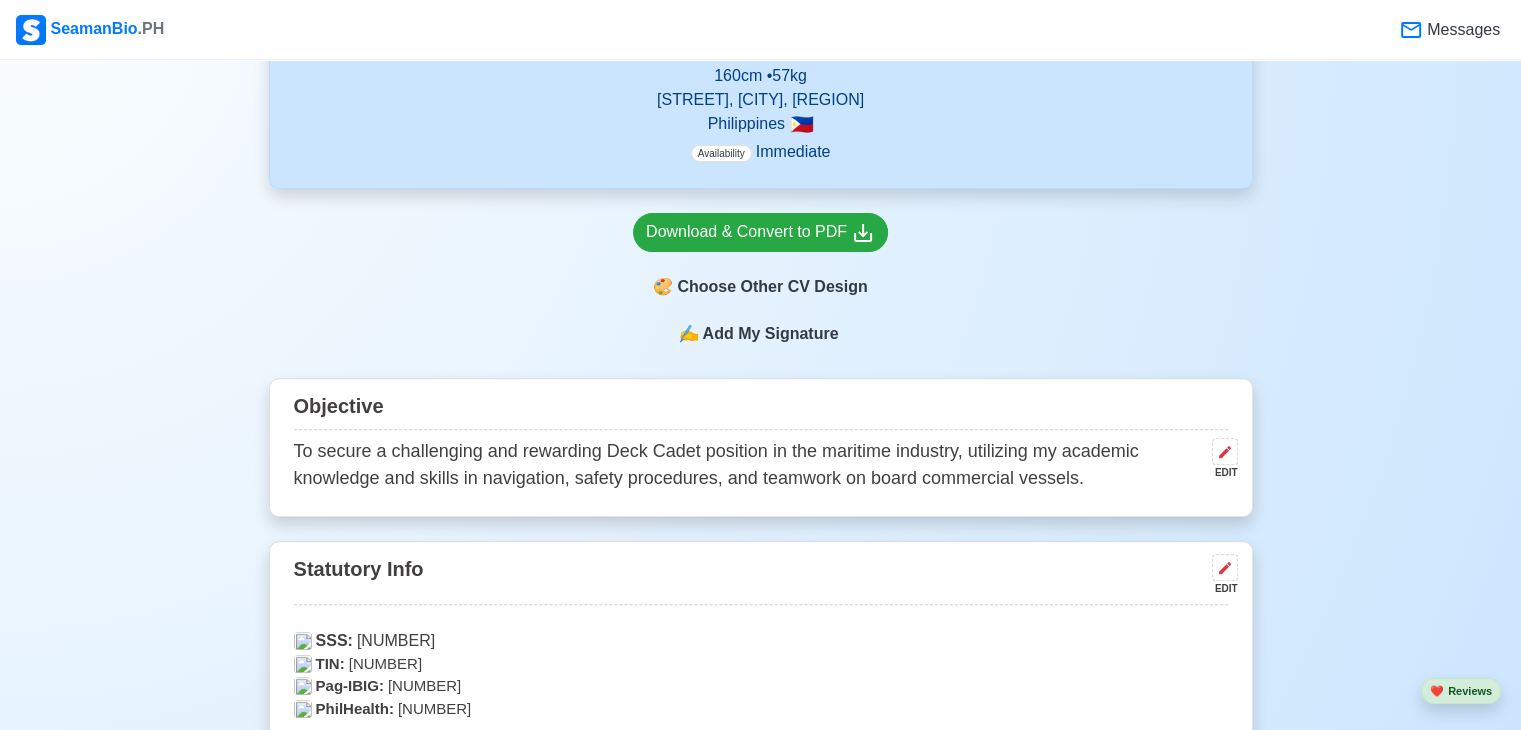 scroll, scrollTop: 676, scrollLeft: 0, axis: vertical 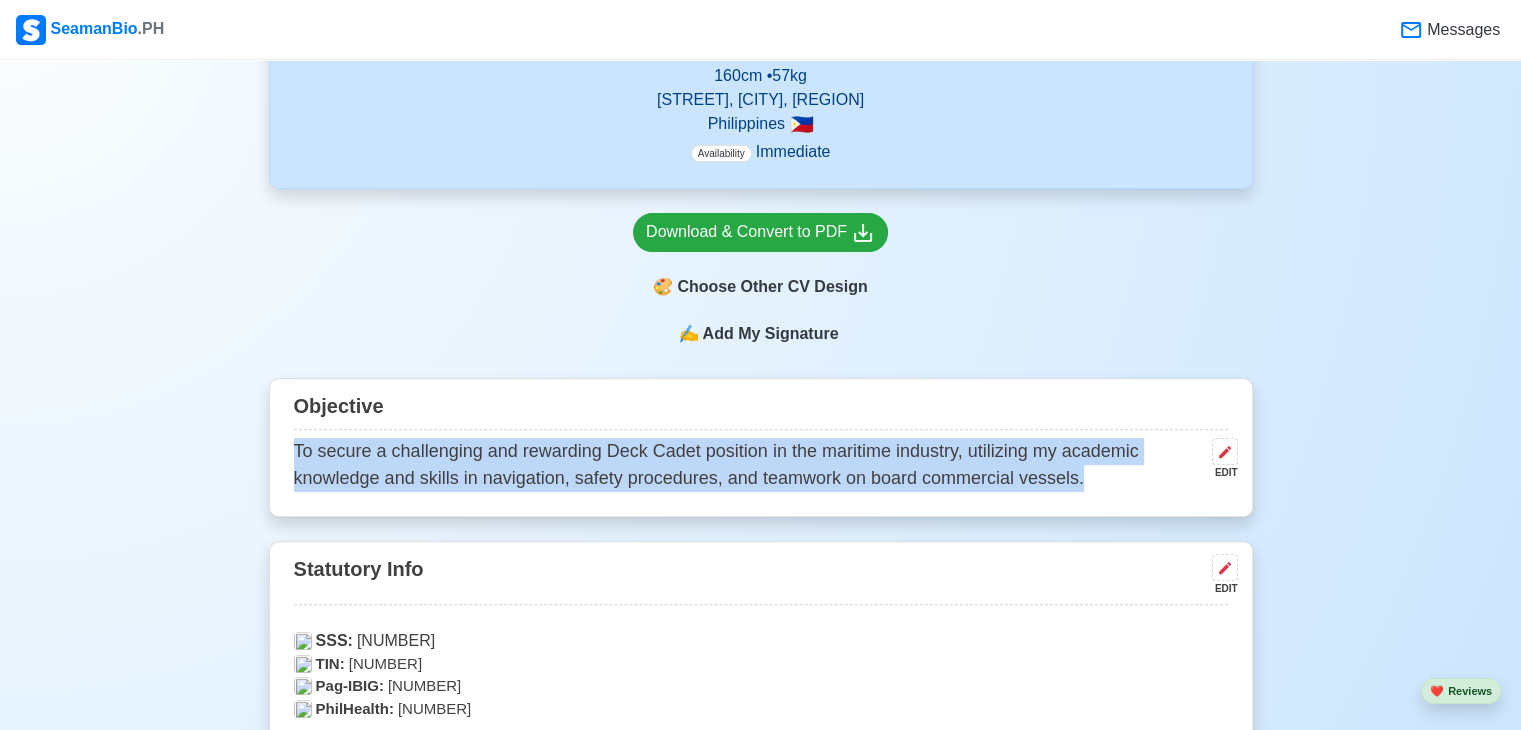 drag, startPoint x: 293, startPoint y: 442, endPoint x: 1088, endPoint y: 481, distance: 795.95605 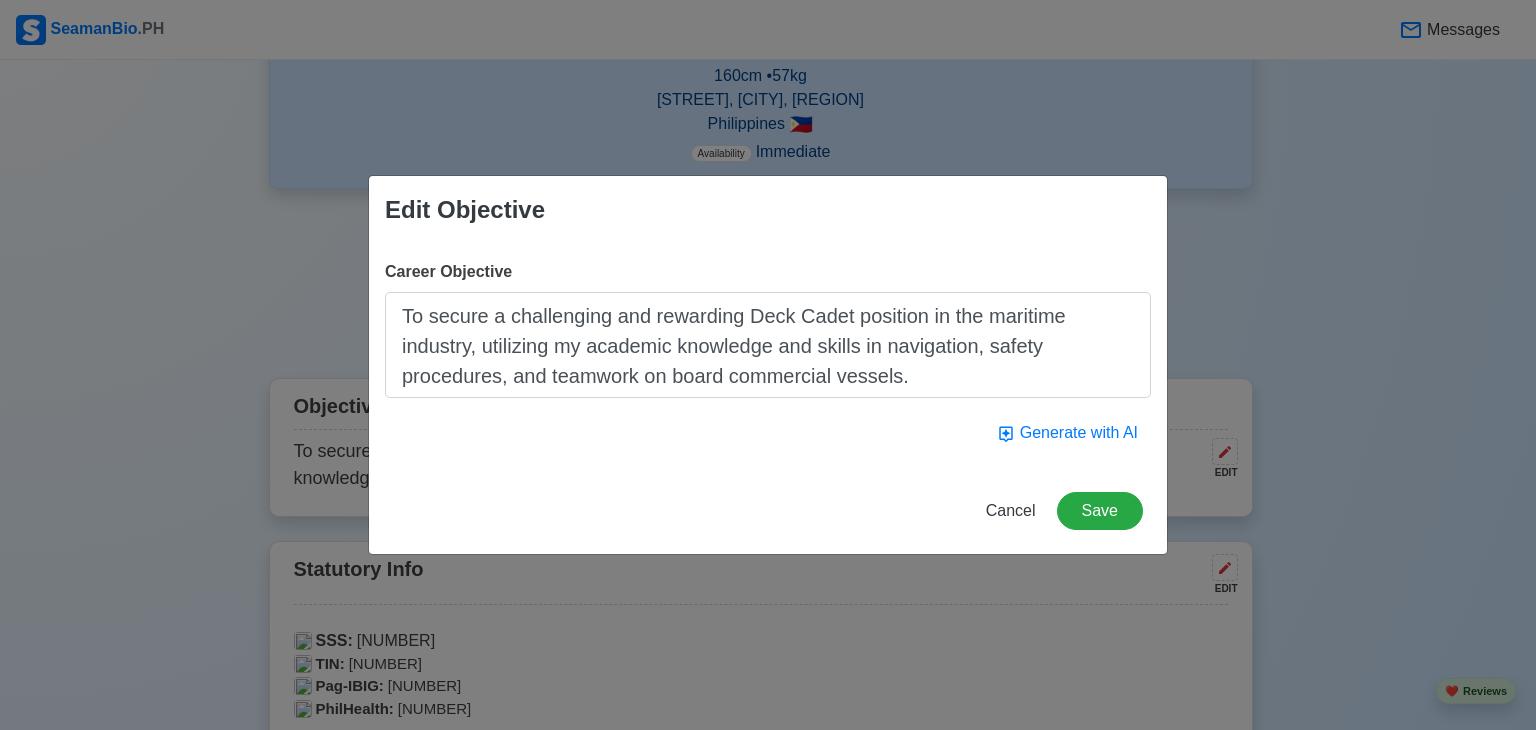 click on "To secure a challenging and rewarding Deck Cadet position in the maritime industry, utilizing my academic knowledge and skills in navigation, safety procedures, and teamwork on board commercial vessels." at bounding box center (768, 345) 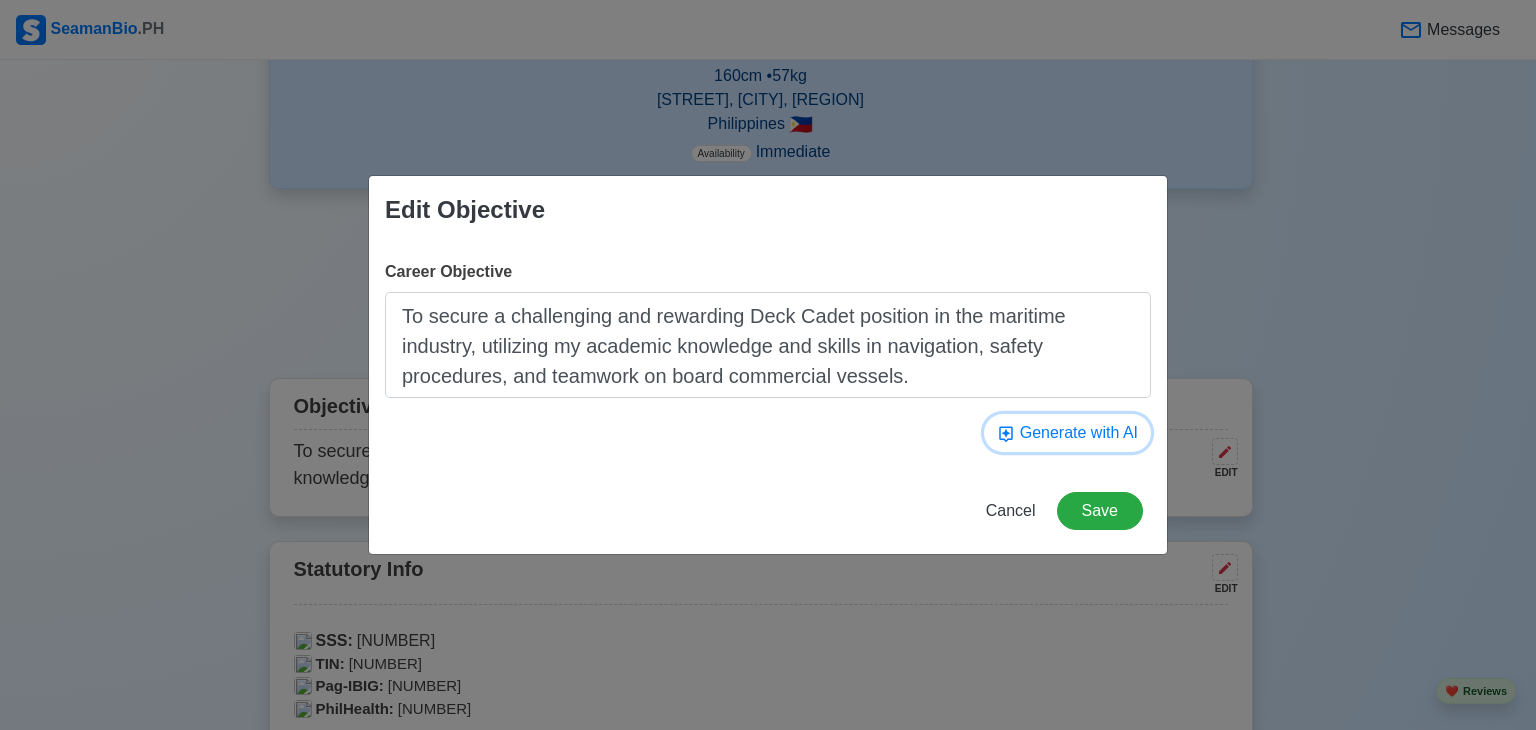 click on "Generate with AI" at bounding box center [1067, 433] 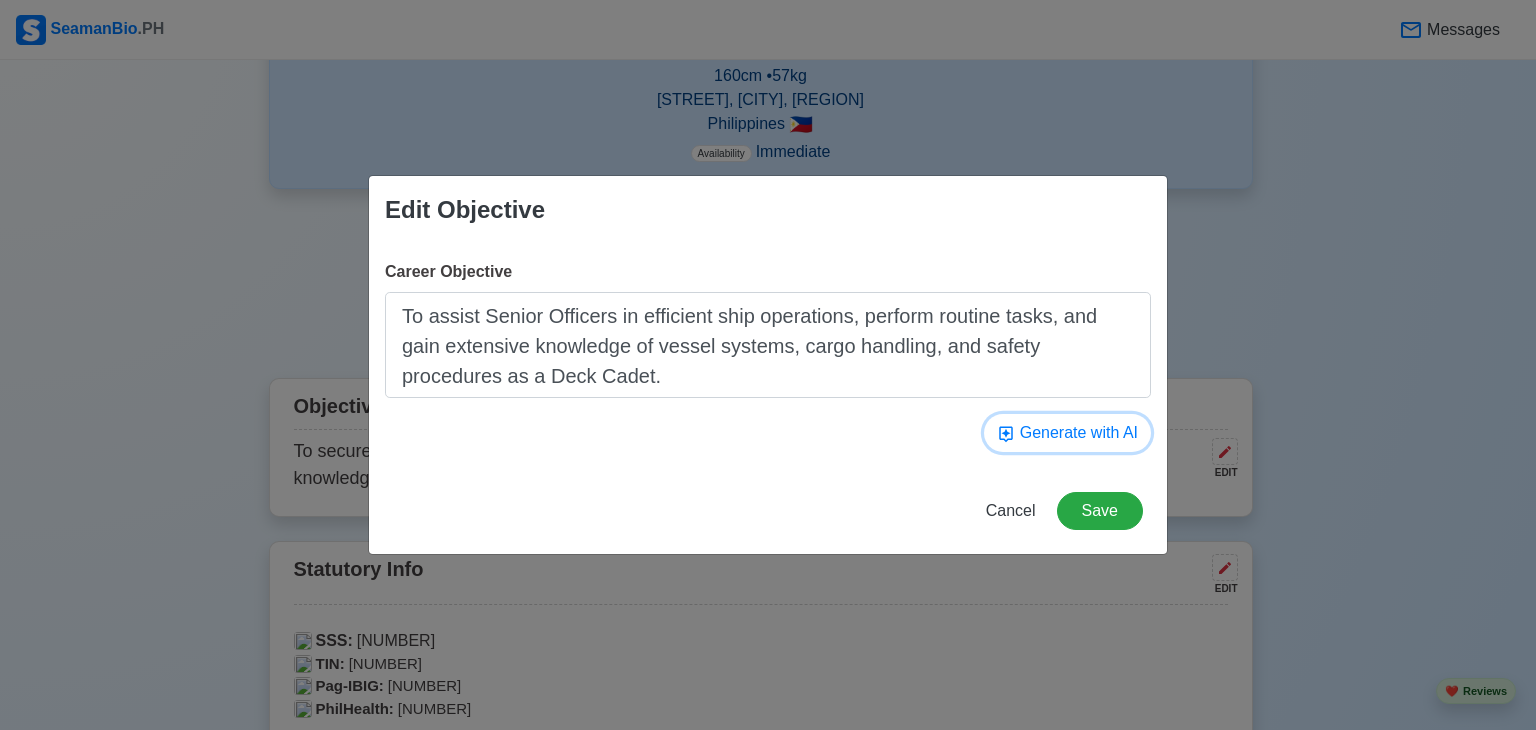 click 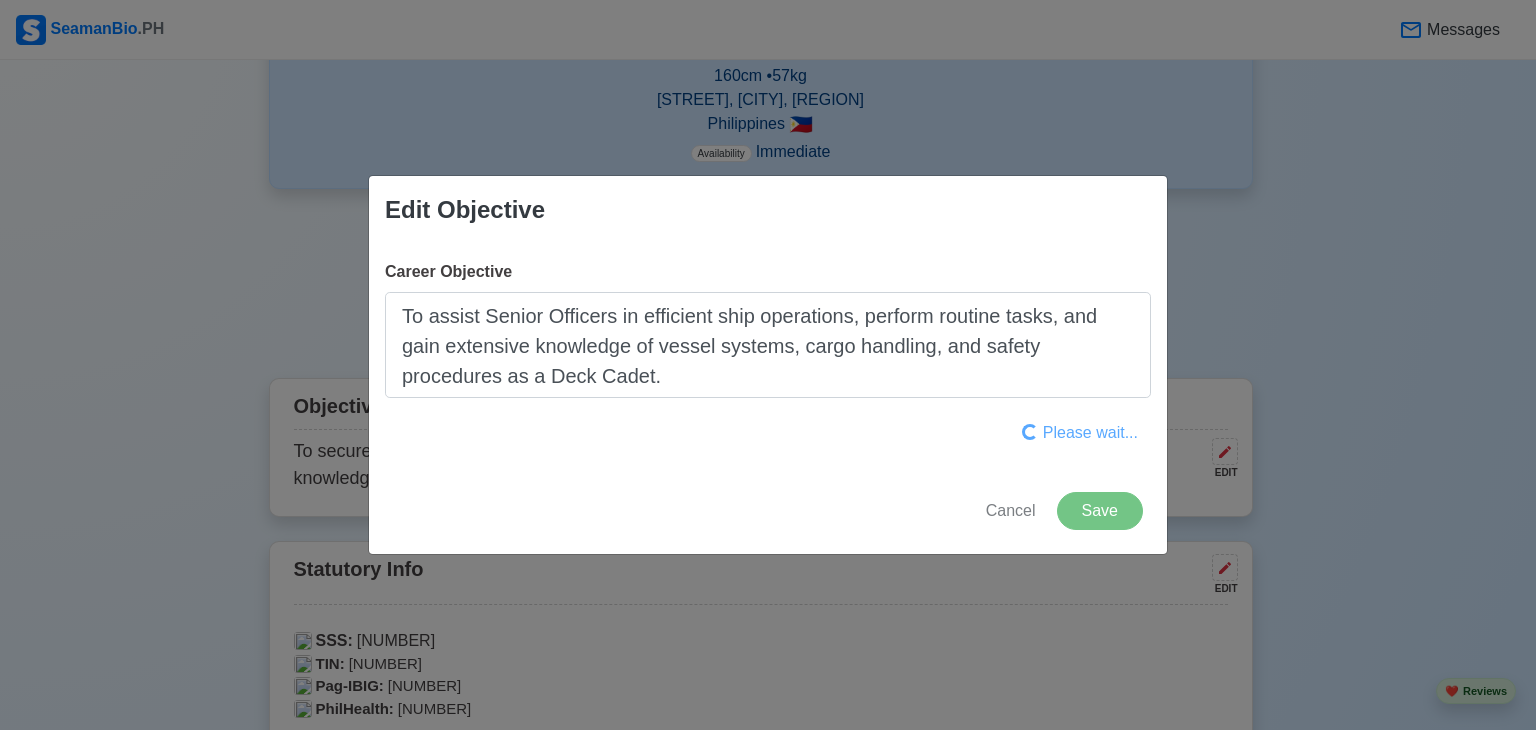 type on "To obtain a challenging Deck Cadet position on a commercial vessel, combining theoretical knowledge with hands-on experience to ensure safe and efficient ship operations and future career growth." 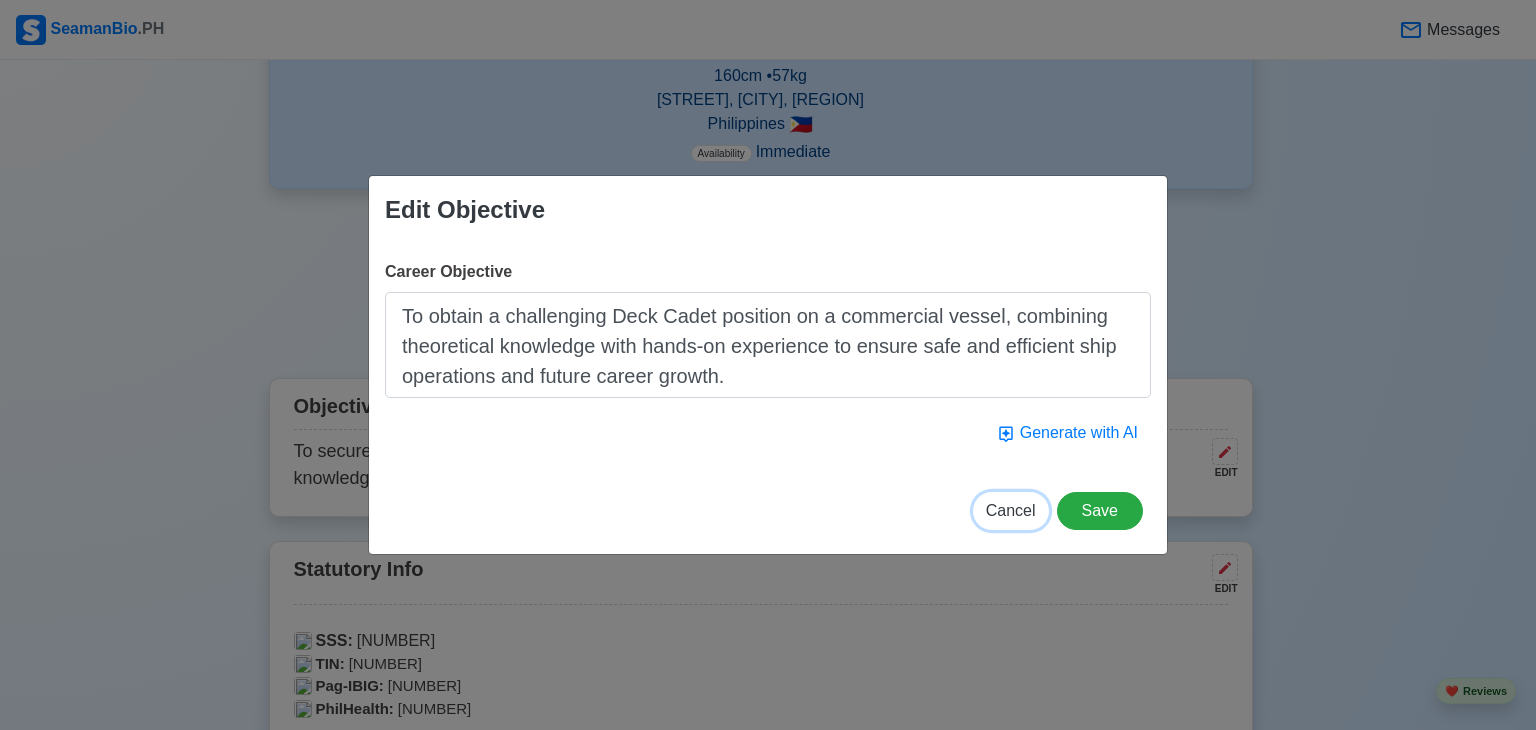 click on "Cancel" at bounding box center (1011, 510) 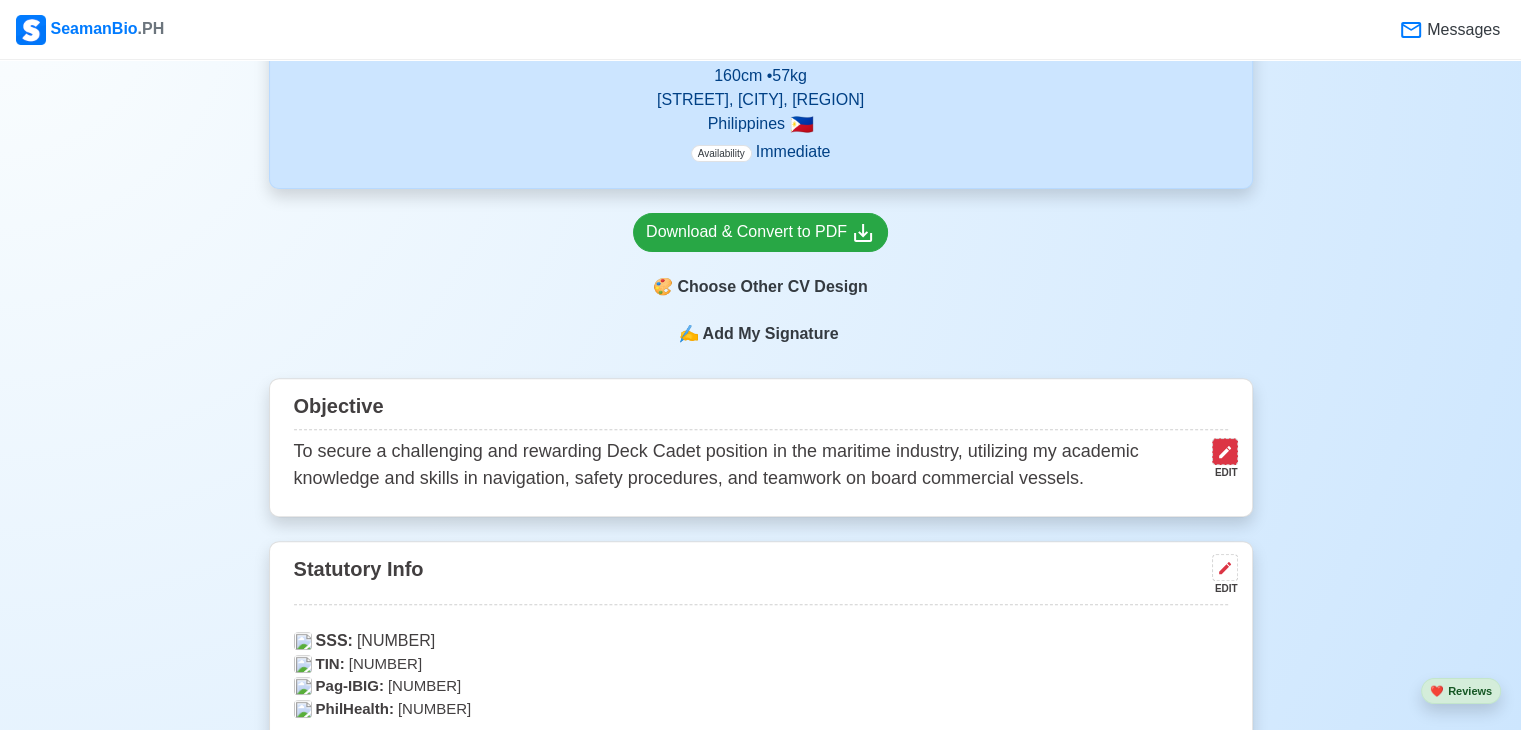 click 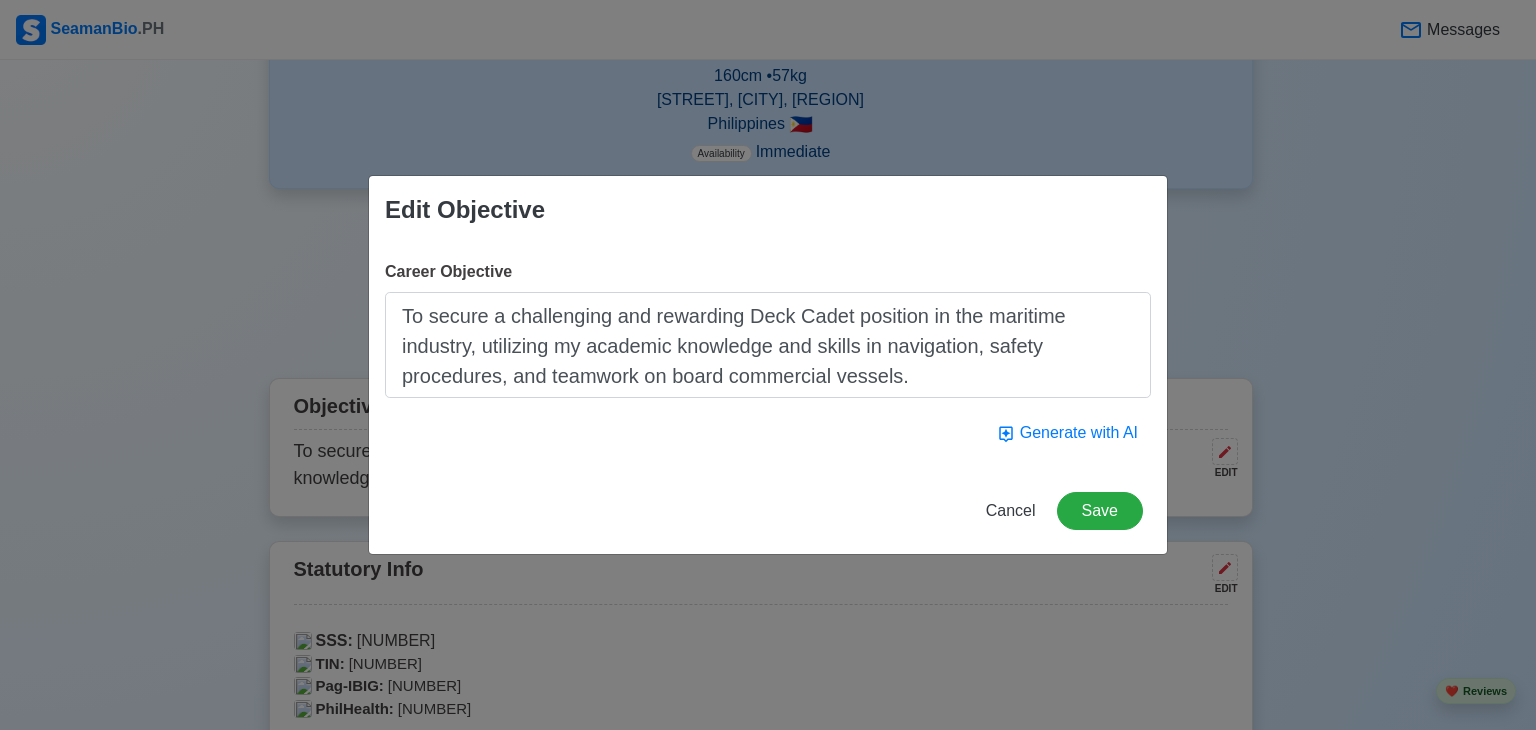 click on "To secure a challenging and rewarding Deck Cadet position in the maritime industry, utilizing my academic knowledge and skills in navigation, safety procedures, and teamwork on board commercial vessels." at bounding box center (768, 345) 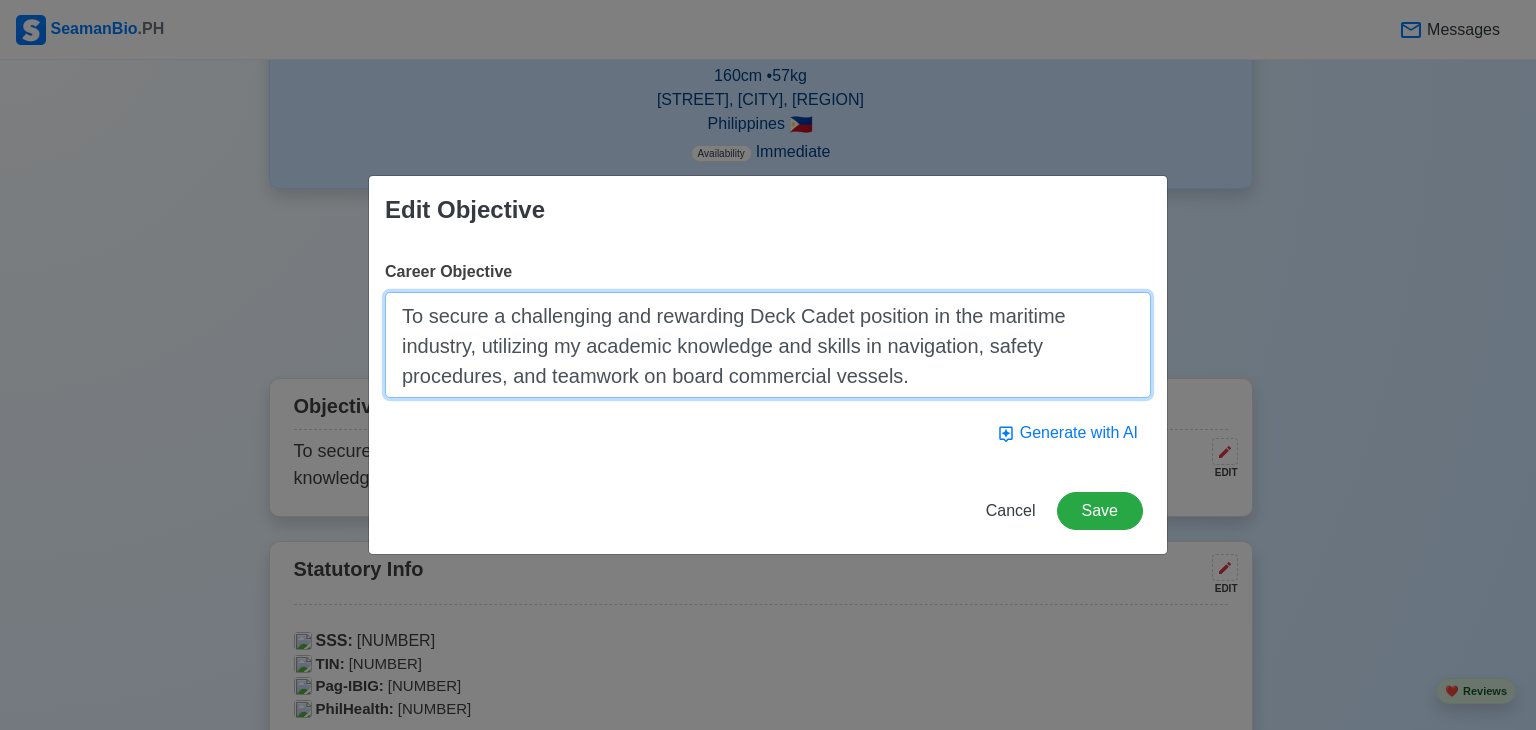 click on "To secure a challenging and rewarding Deck Cadet position in the maritime industry, utilizing my academic knowledge and skills in navigation, safety procedures, and teamwork on board commercial vessels." at bounding box center [768, 345] 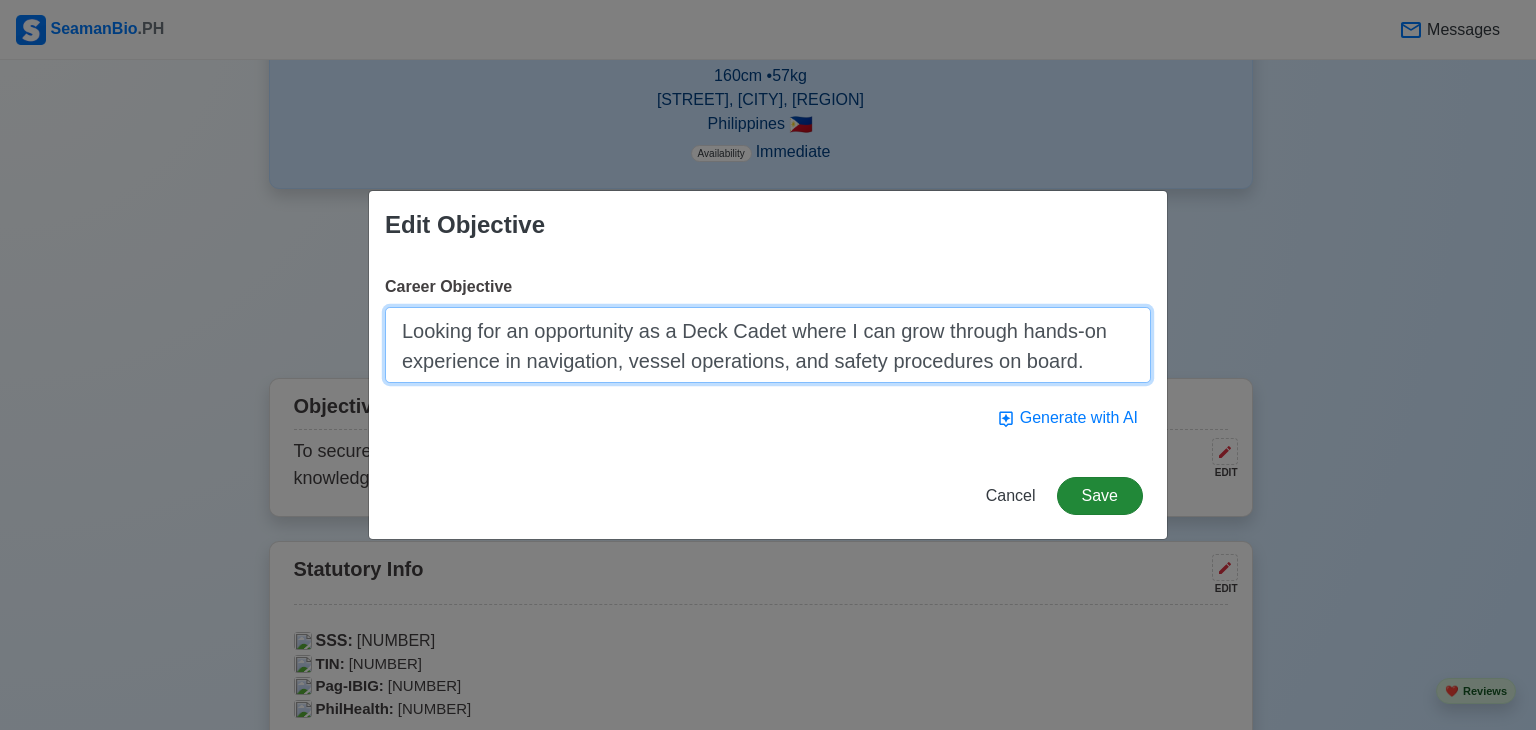 type on "Looking for an opportunity as a Deck Cadet where I can grow through hands-on experience in navigation, vessel operations, and safety procedures on board." 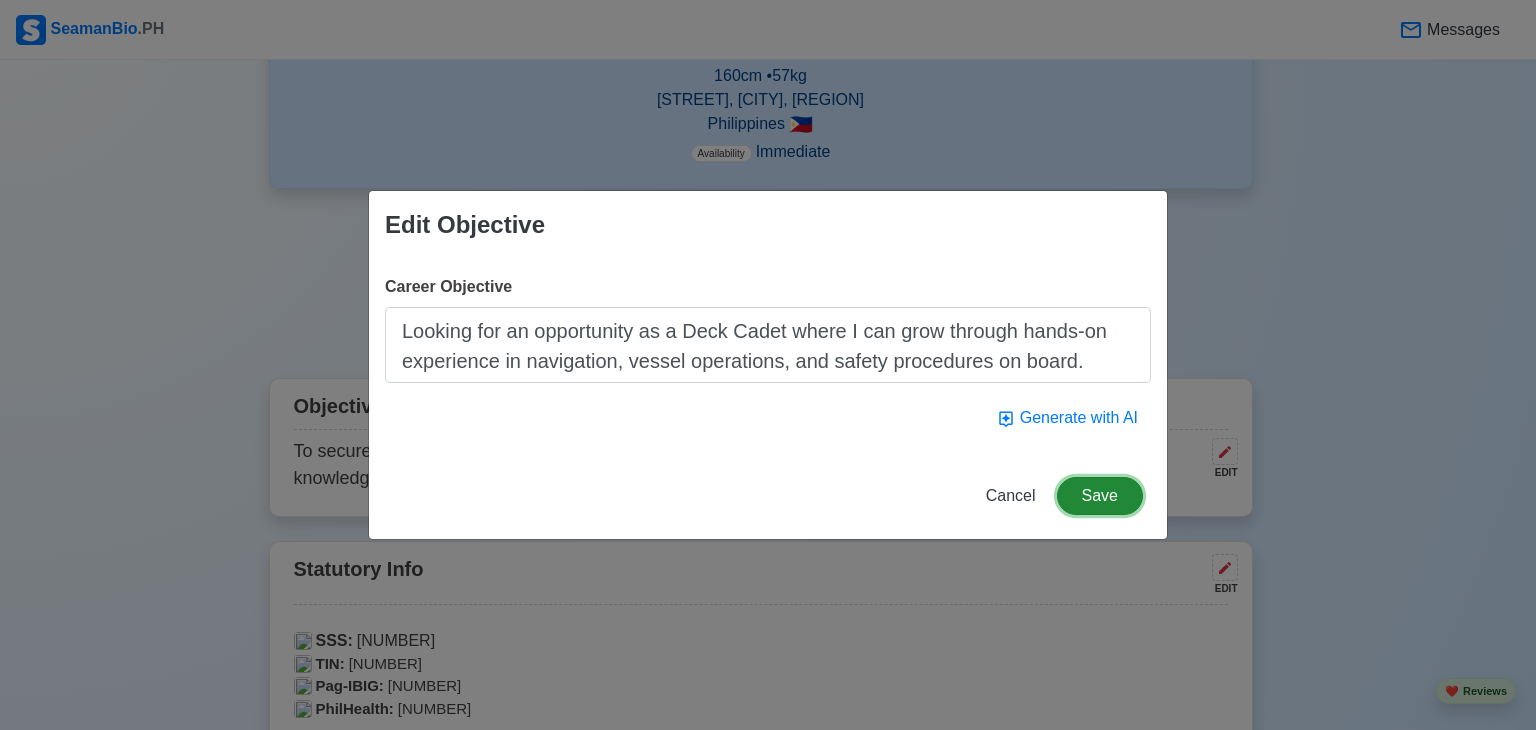 click on "Save" at bounding box center (1100, 496) 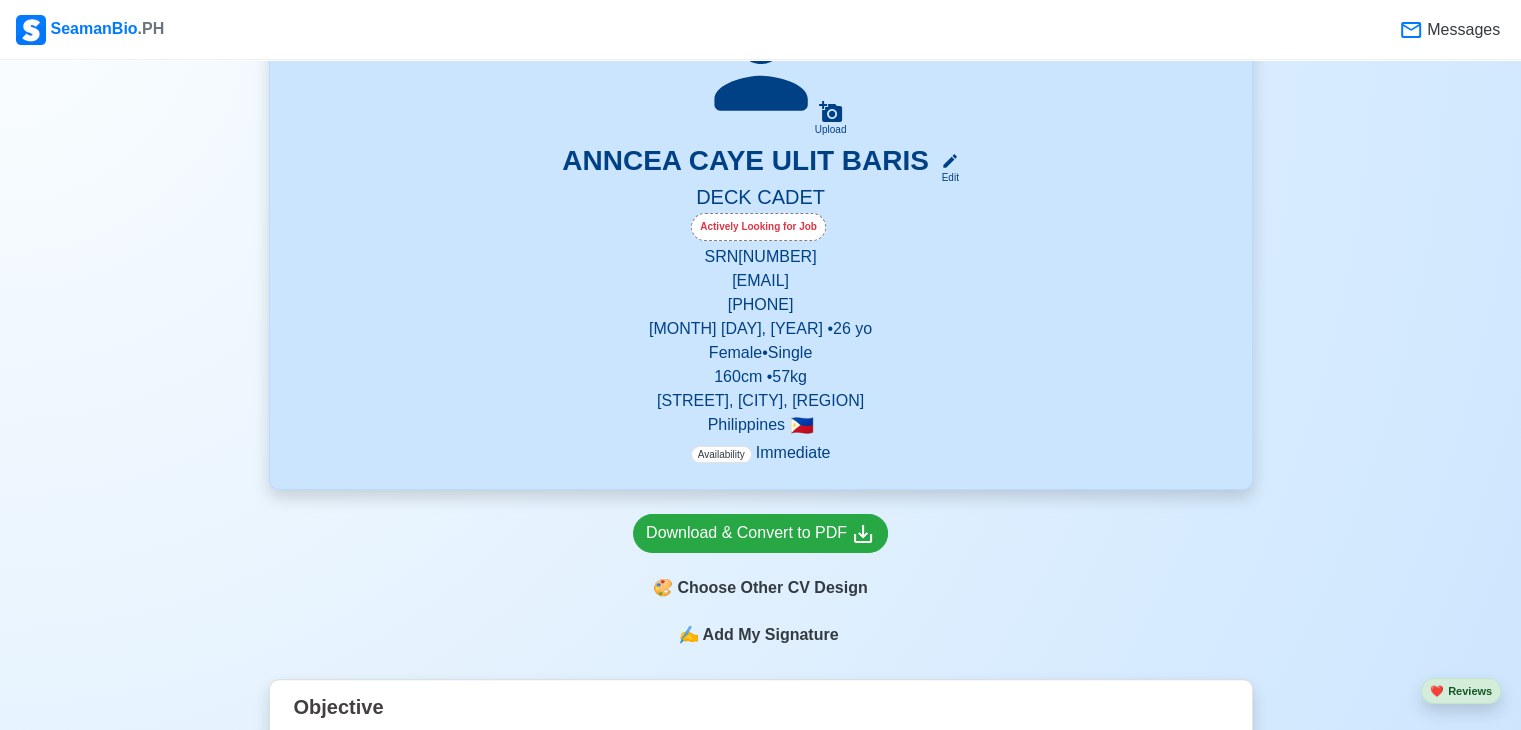 scroll, scrollTop: 376, scrollLeft: 0, axis: vertical 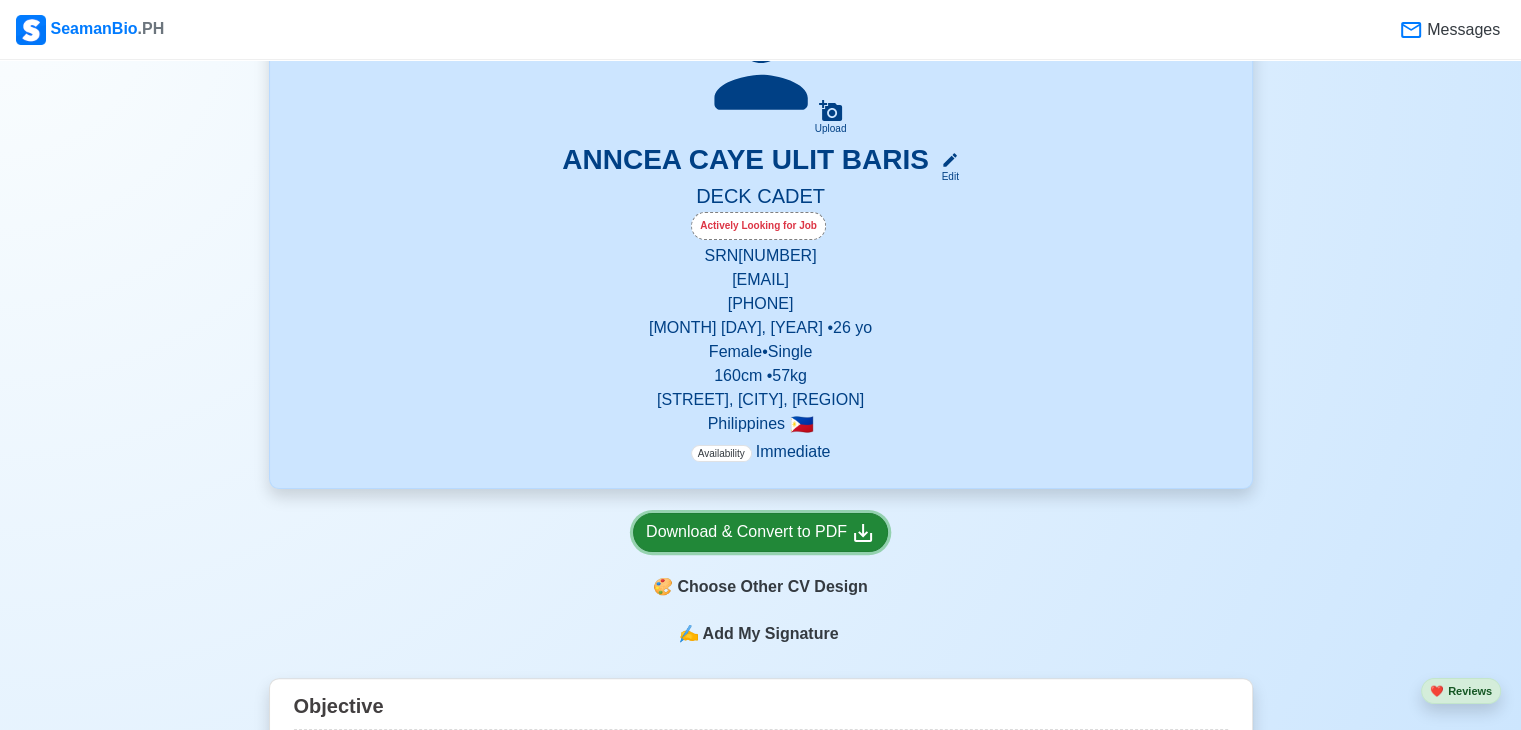 click on "Download & Convert to PDF" at bounding box center (760, 532) 